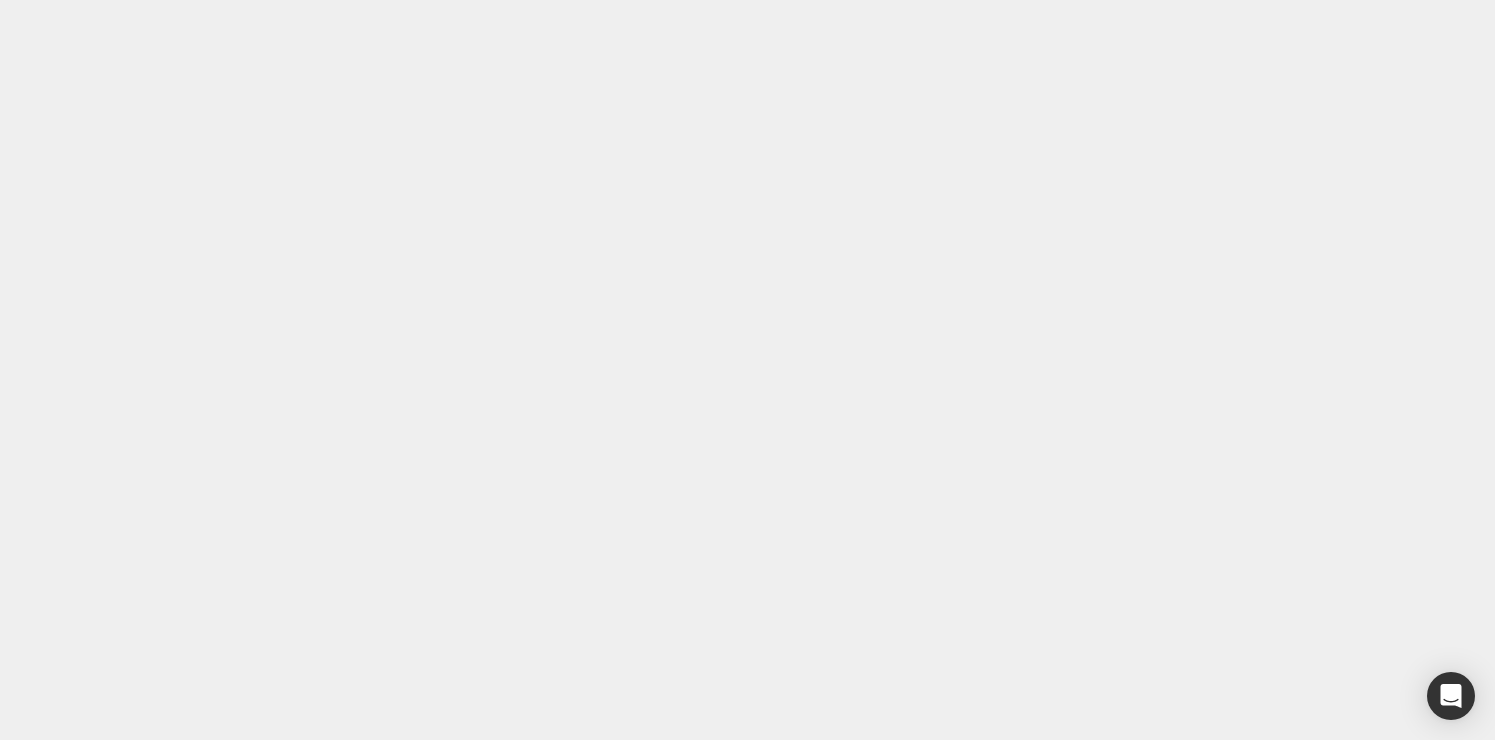 scroll, scrollTop: 0, scrollLeft: 0, axis: both 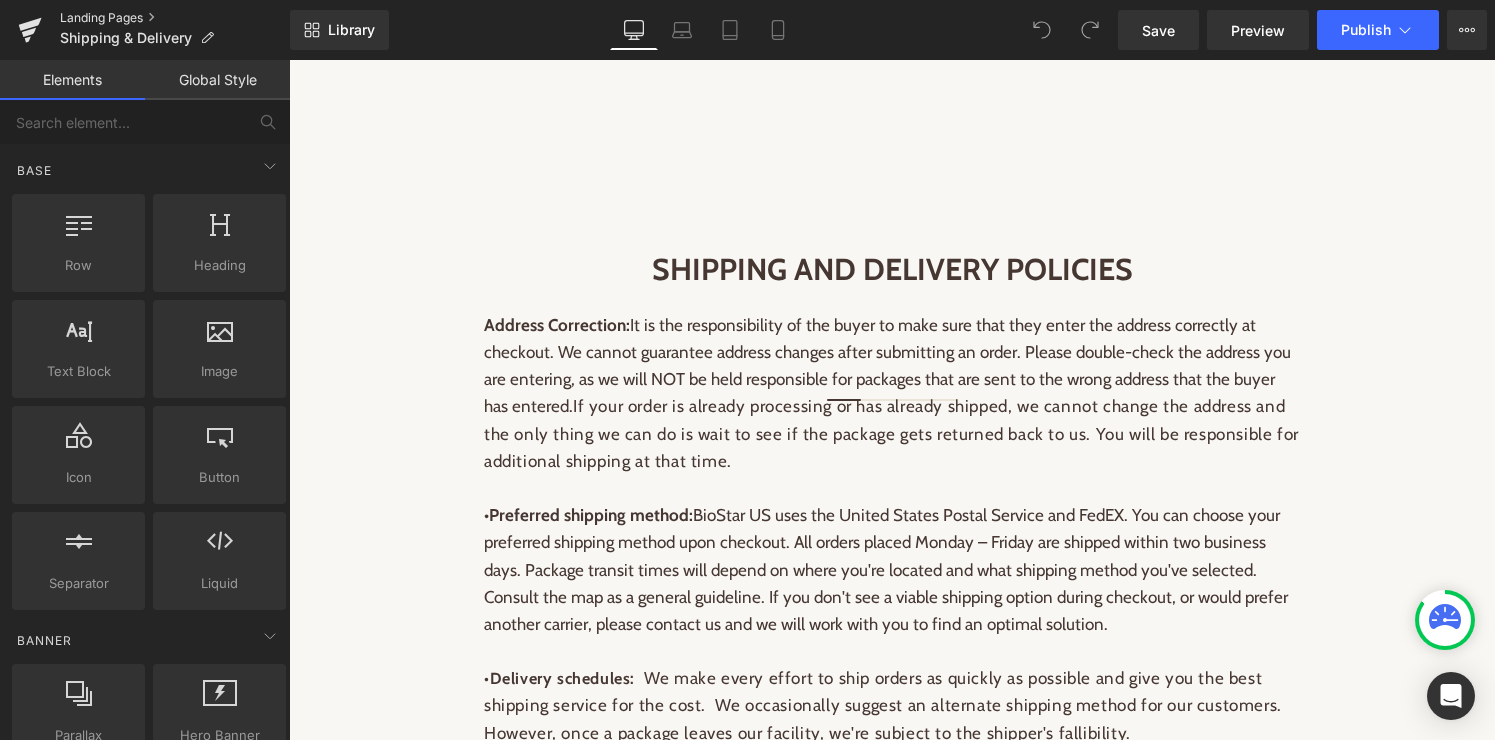 click on "Landing Pages" at bounding box center (175, 18) 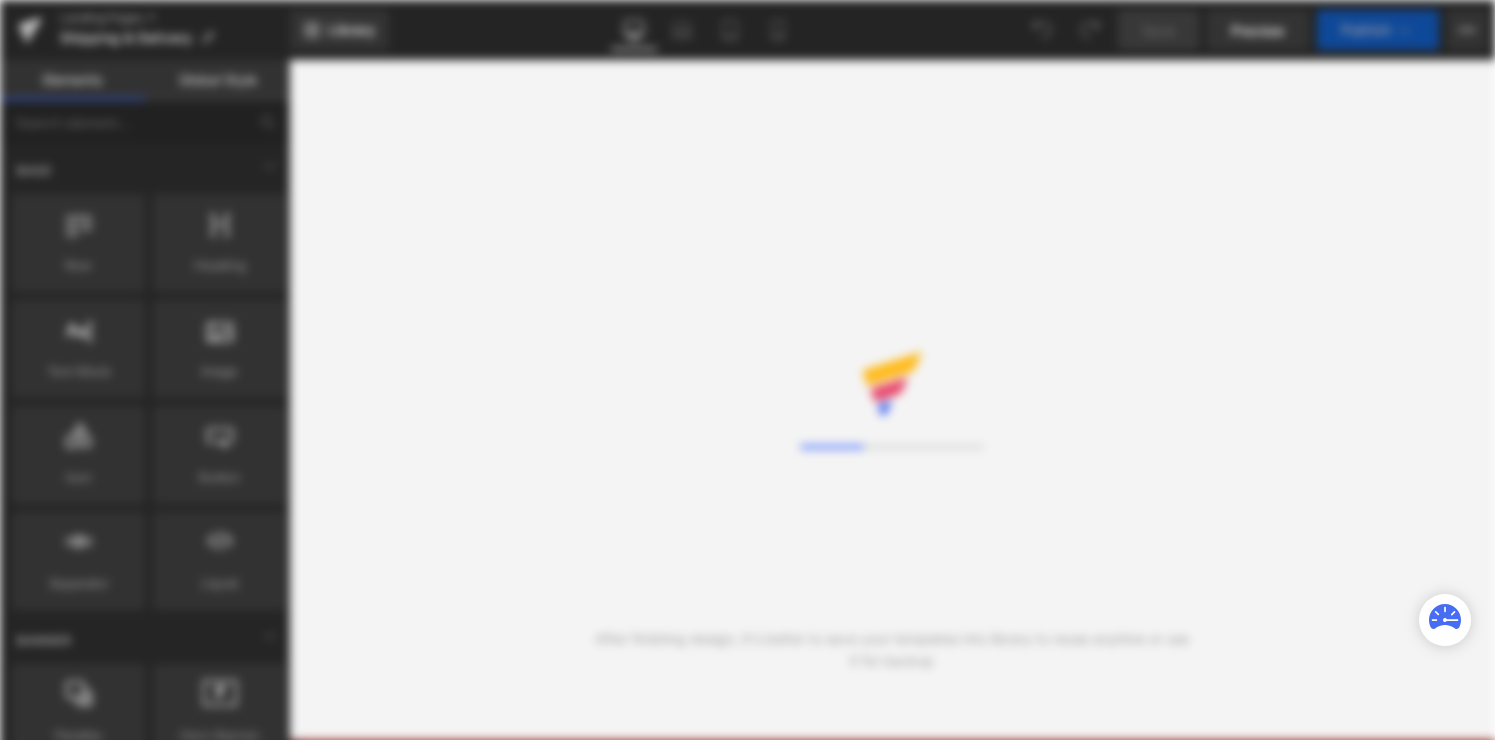 scroll, scrollTop: 0, scrollLeft: 0, axis: both 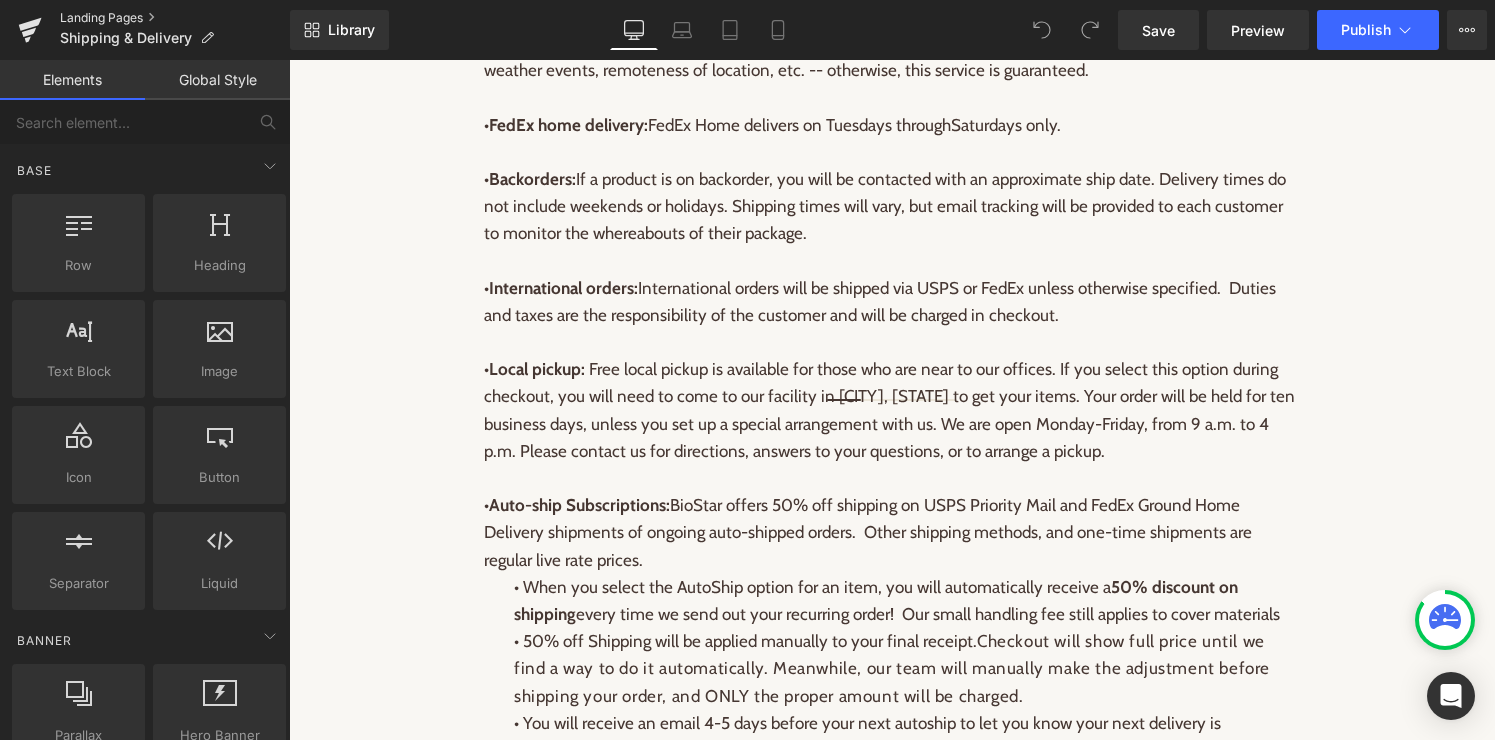 click on "Landing Pages" at bounding box center [175, 18] 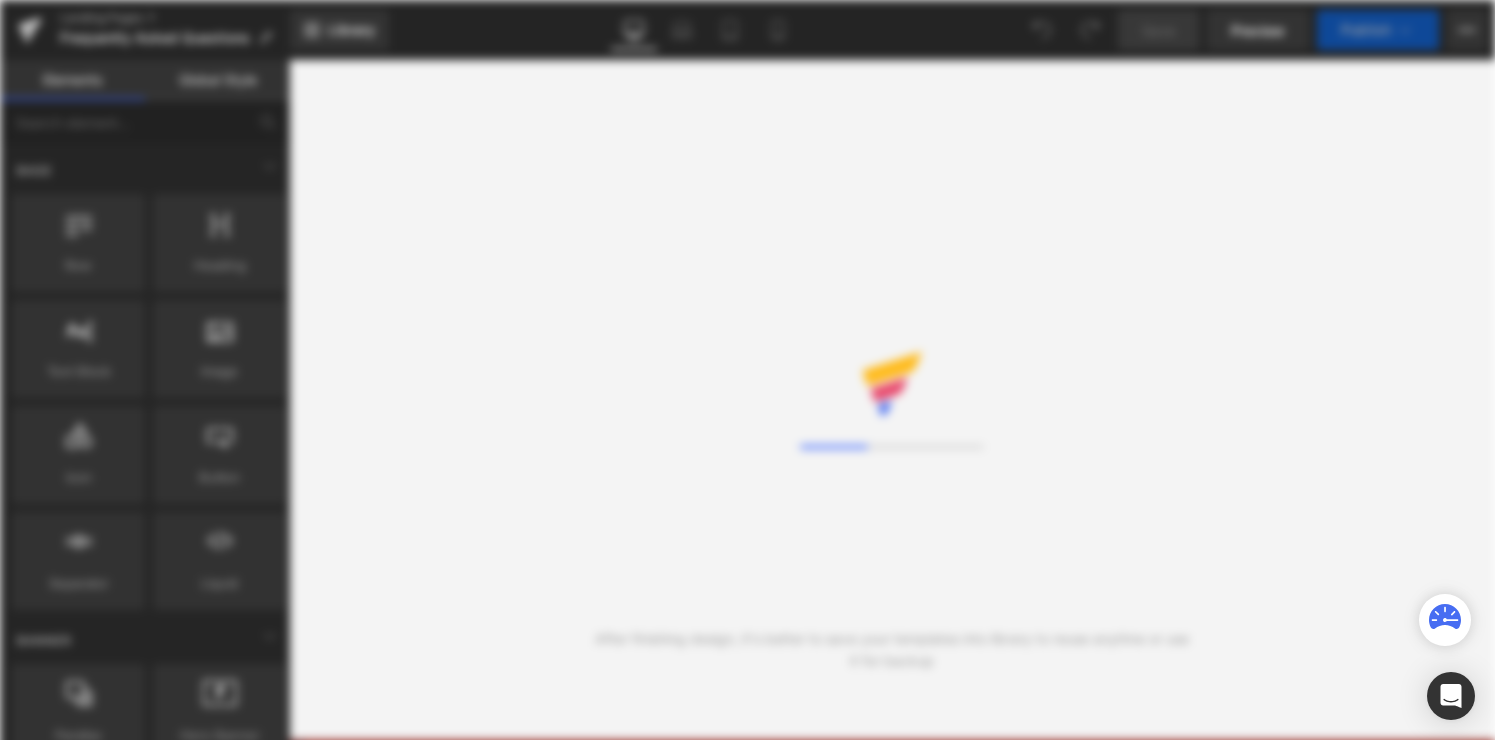 scroll, scrollTop: 0, scrollLeft: 0, axis: both 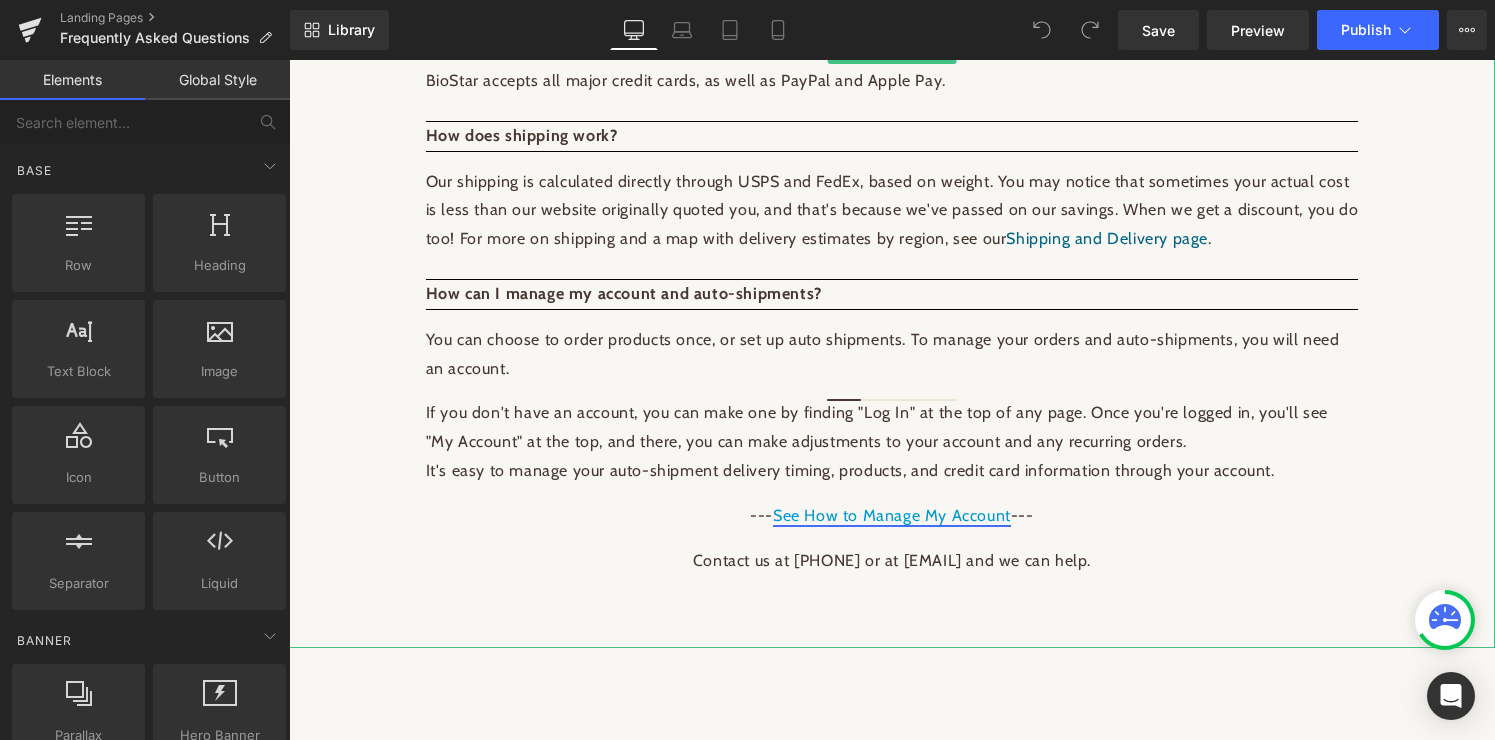 click on "See How to Manage My Account" at bounding box center [892, 515] 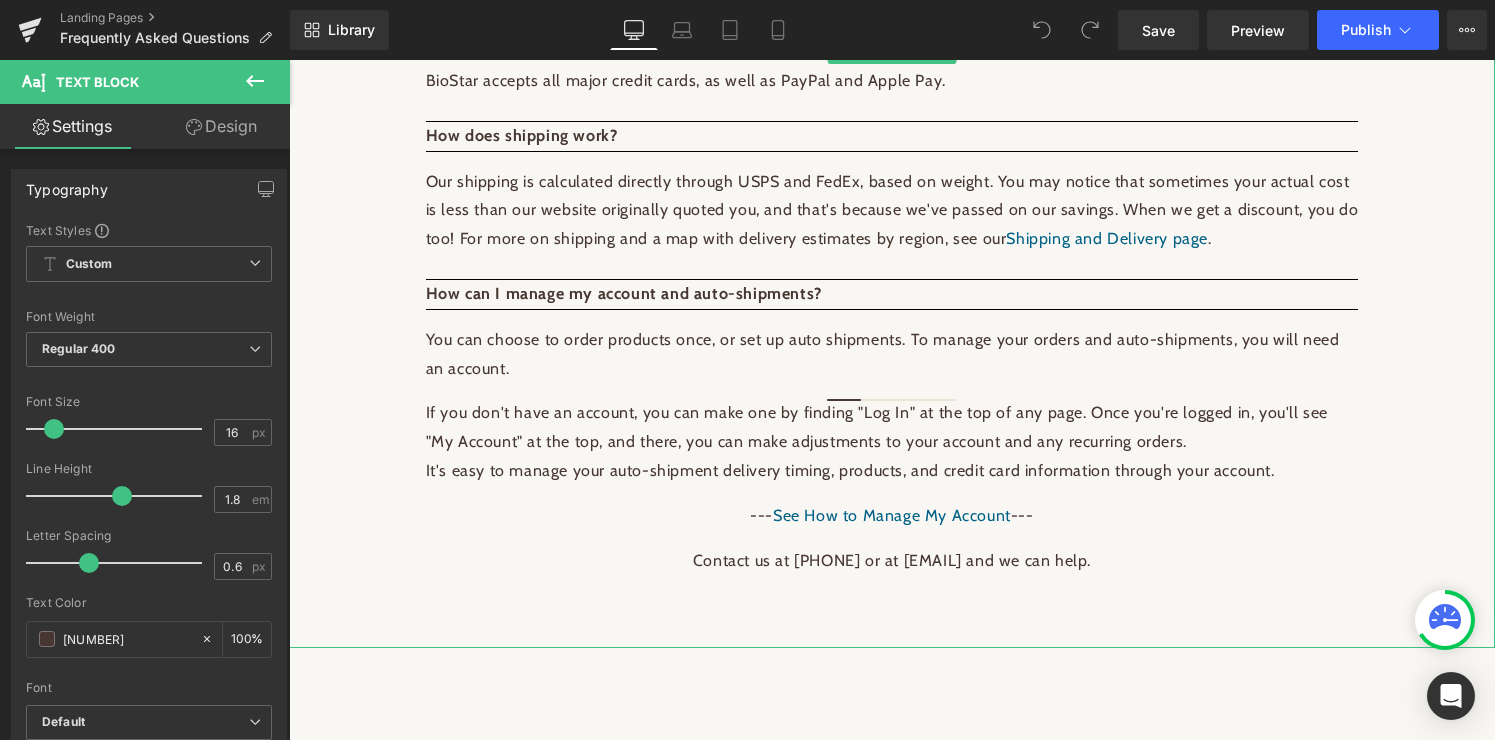 click on "You can choose to order products once, or set up auto shipments. To manage your orders and auto-shipments, you will need an account.
If you don't have an account, you can make one by finding "Log In" at the top of any page. Once you're logged in, you'll see "My Account" at the top, and there, you can make adjustments to your account and any recurring orders.  It's easy to manage your auto-shipment delivery timing, products, and credit card information through your account.
---  See How to Manage My Account  ---
Contact us at 800-686-9544 or at getfood@biostarus.com and we can help." at bounding box center [892, 473] 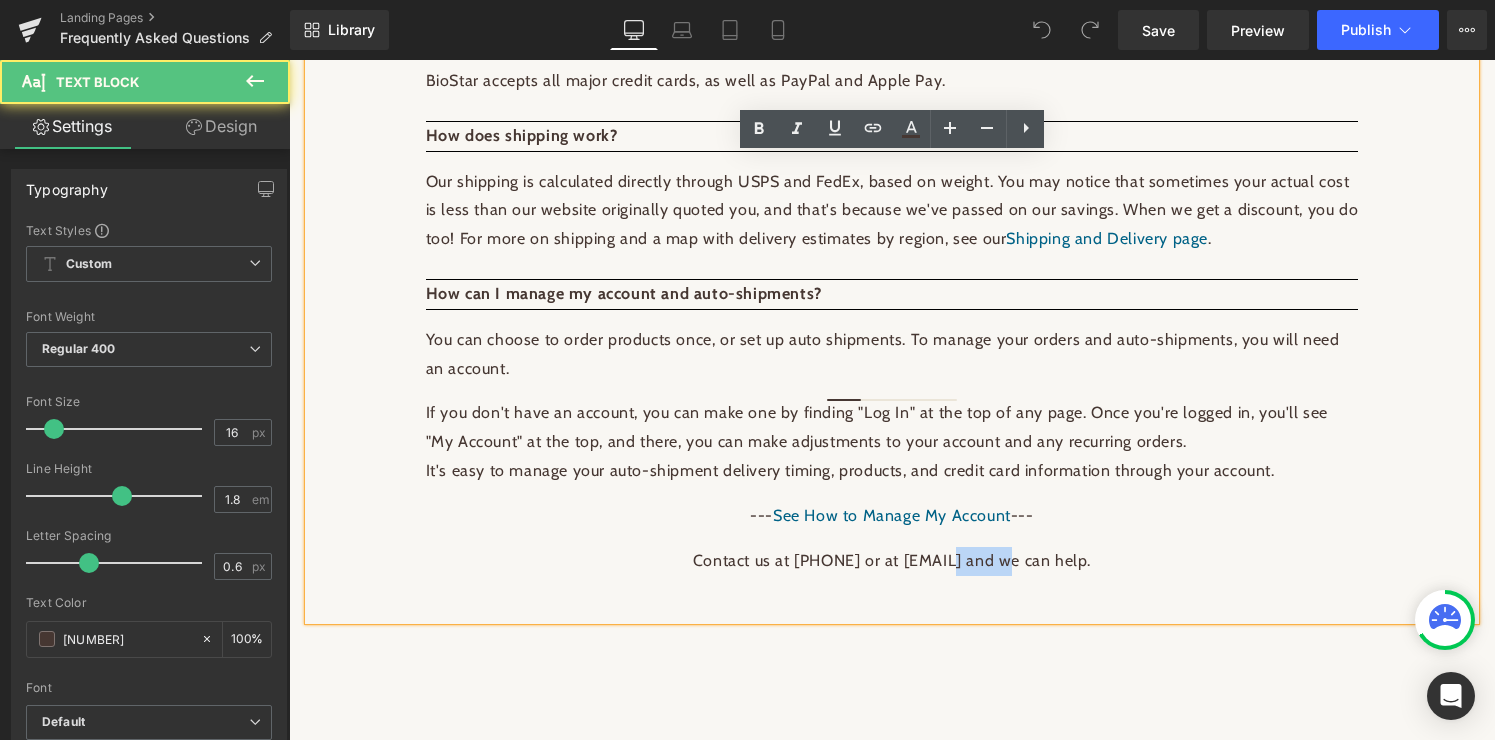 drag, startPoint x: 930, startPoint y: 530, endPoint x: 871, endPoint y: 531, distance: 59.008472 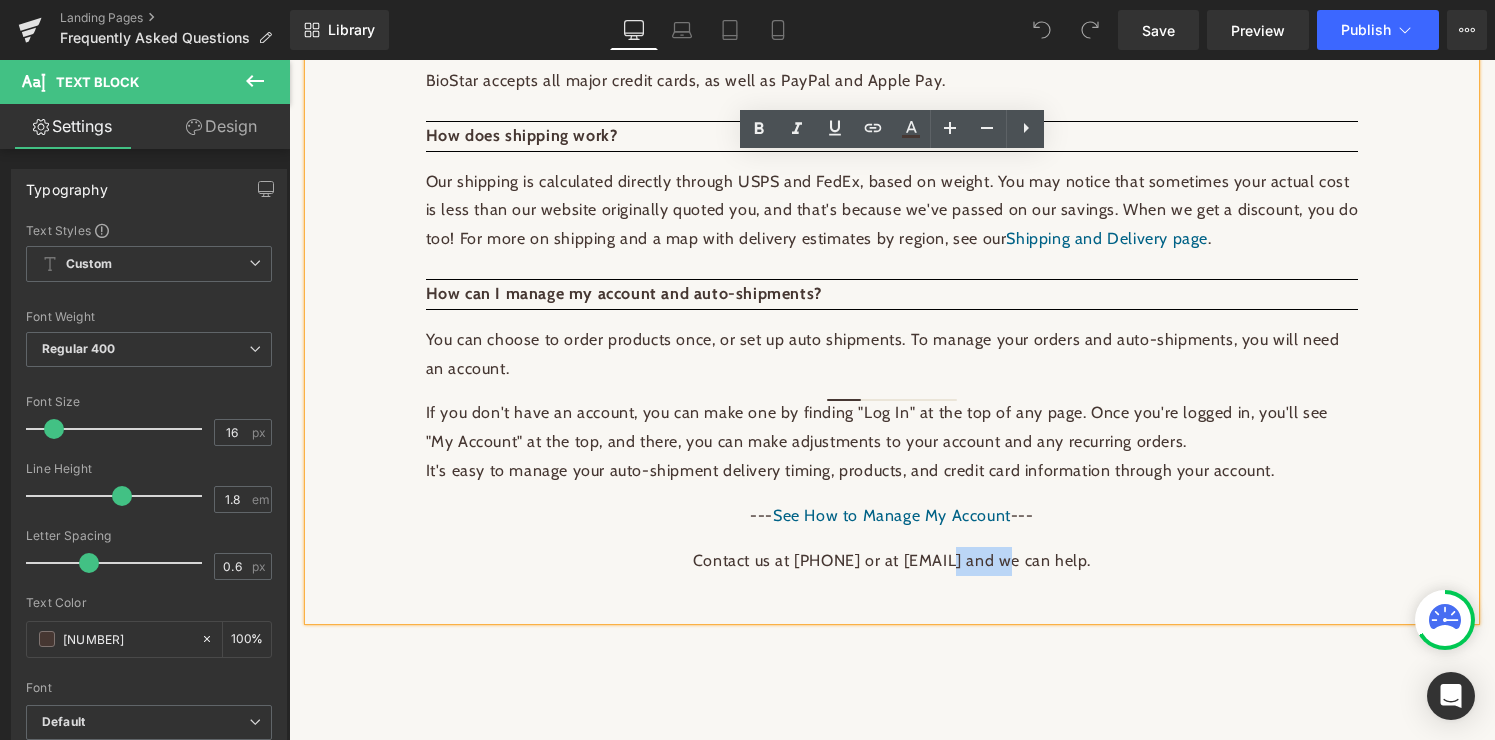 type 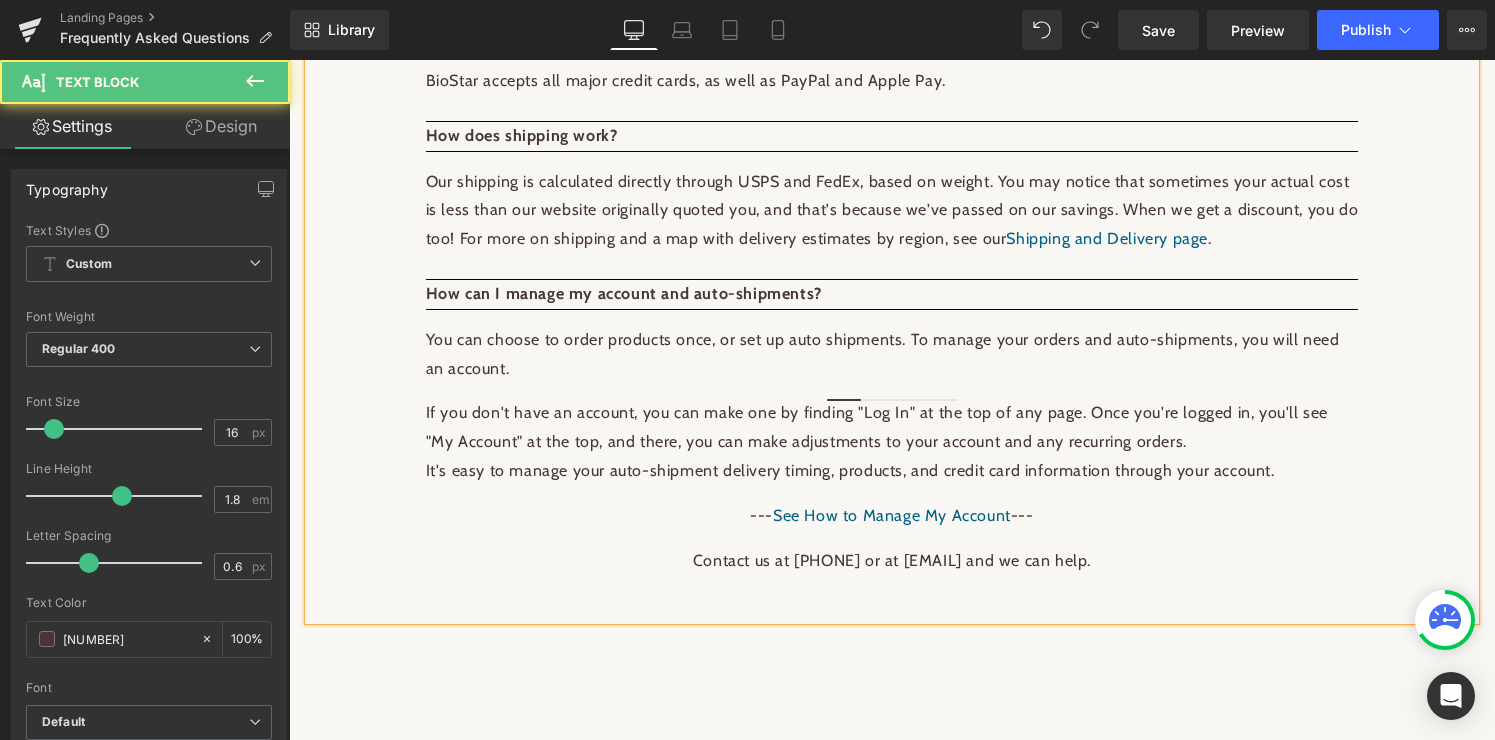 drag, startPoint x: 1070, startPoint y: 493, endPoint x: 707, endPoint y: 487, distance: 363.0496 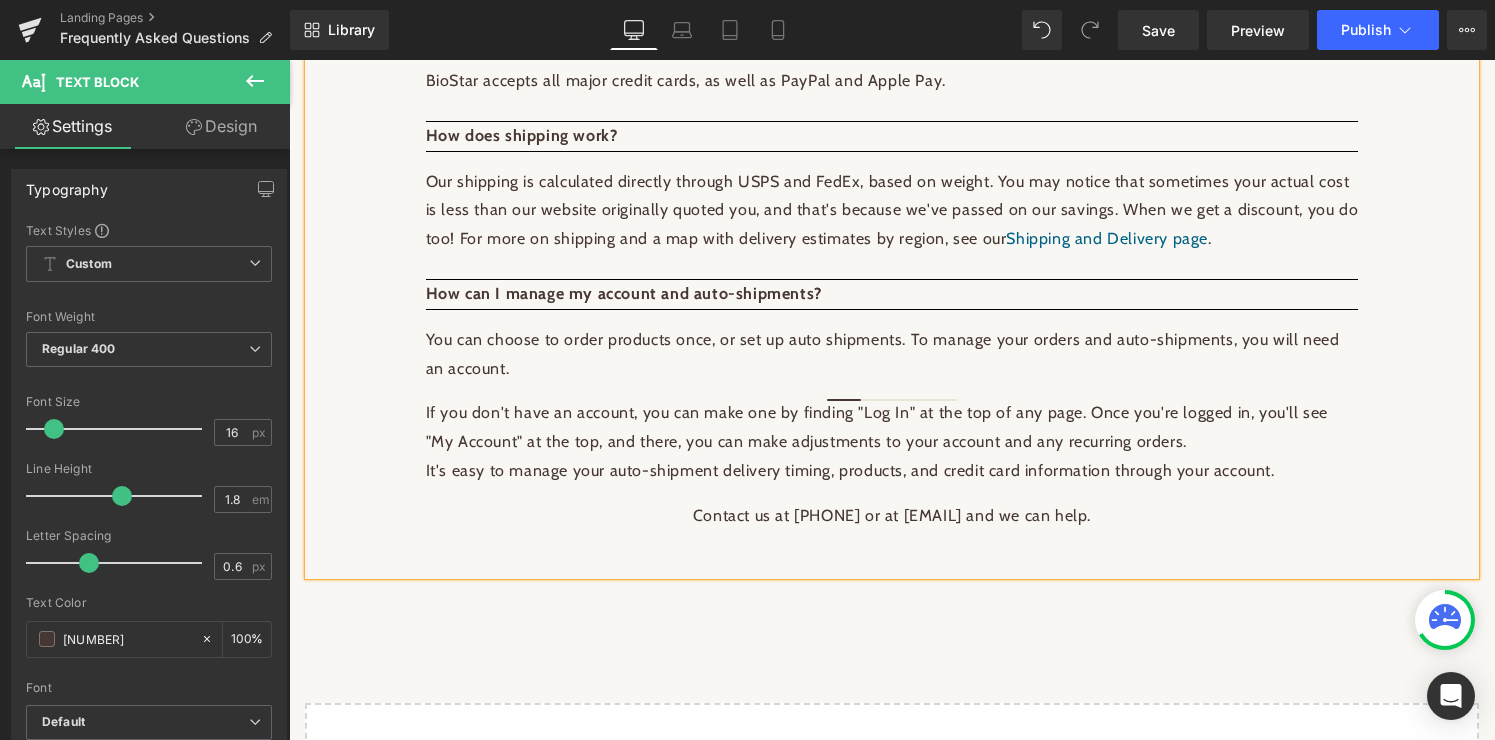 click on "You can choose to order products once, or set up auto shipments. To manage your orders and auto-shipments, you will need an account.
If you don't have an account, you can make one by finding "Log In" at the top of any page. Once you're logged in, you'll see "My Account" at the top, and there, you can make adjustments to your account and any recurring orders.  It's easy to manage your auto-shipment delivery timing, products, and credit card information through your account.
Contact us at 800-686-9544 or at support@biostarus.com and we can help." at bounding box center (892, 451) 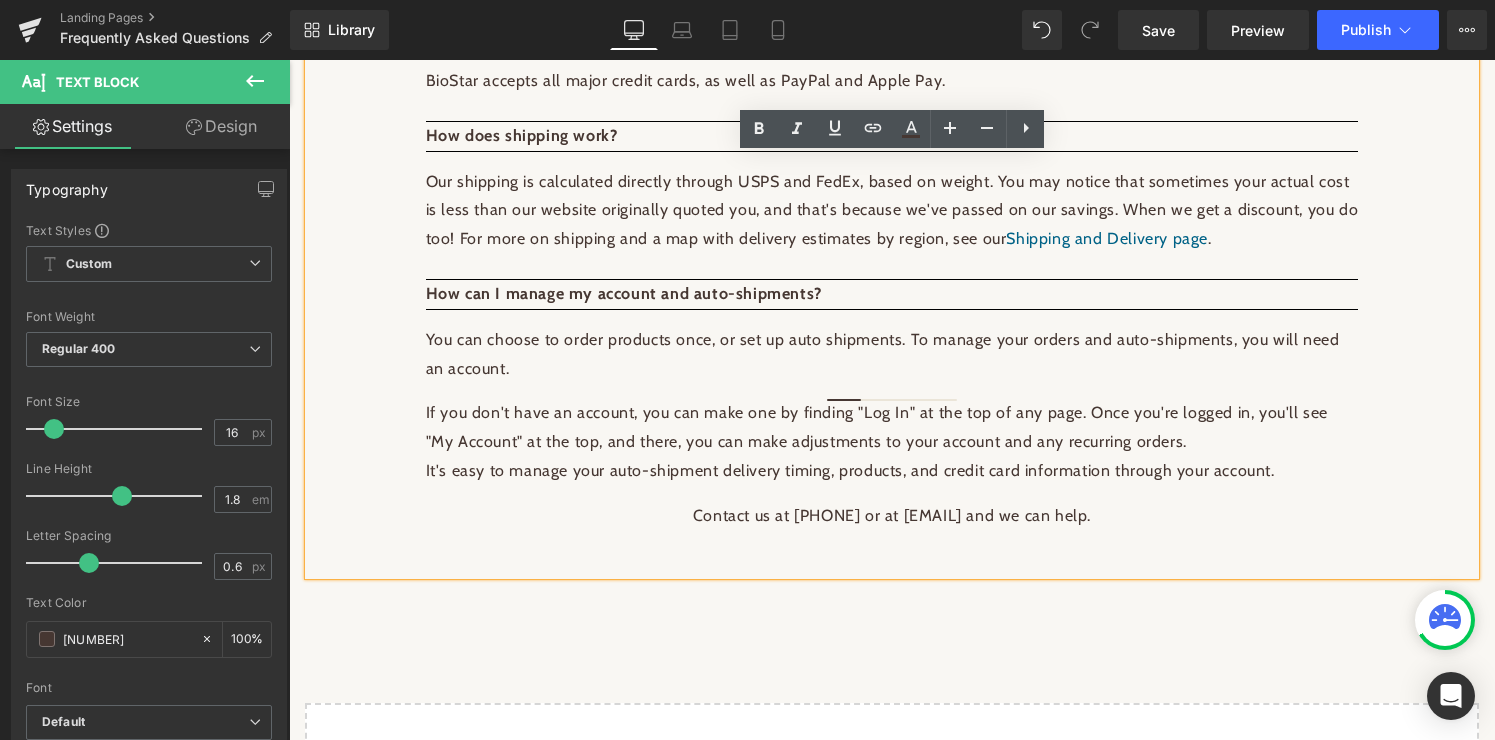 click on "How can I manage my account and auto-shipments?" at bounding box center [522, 135] 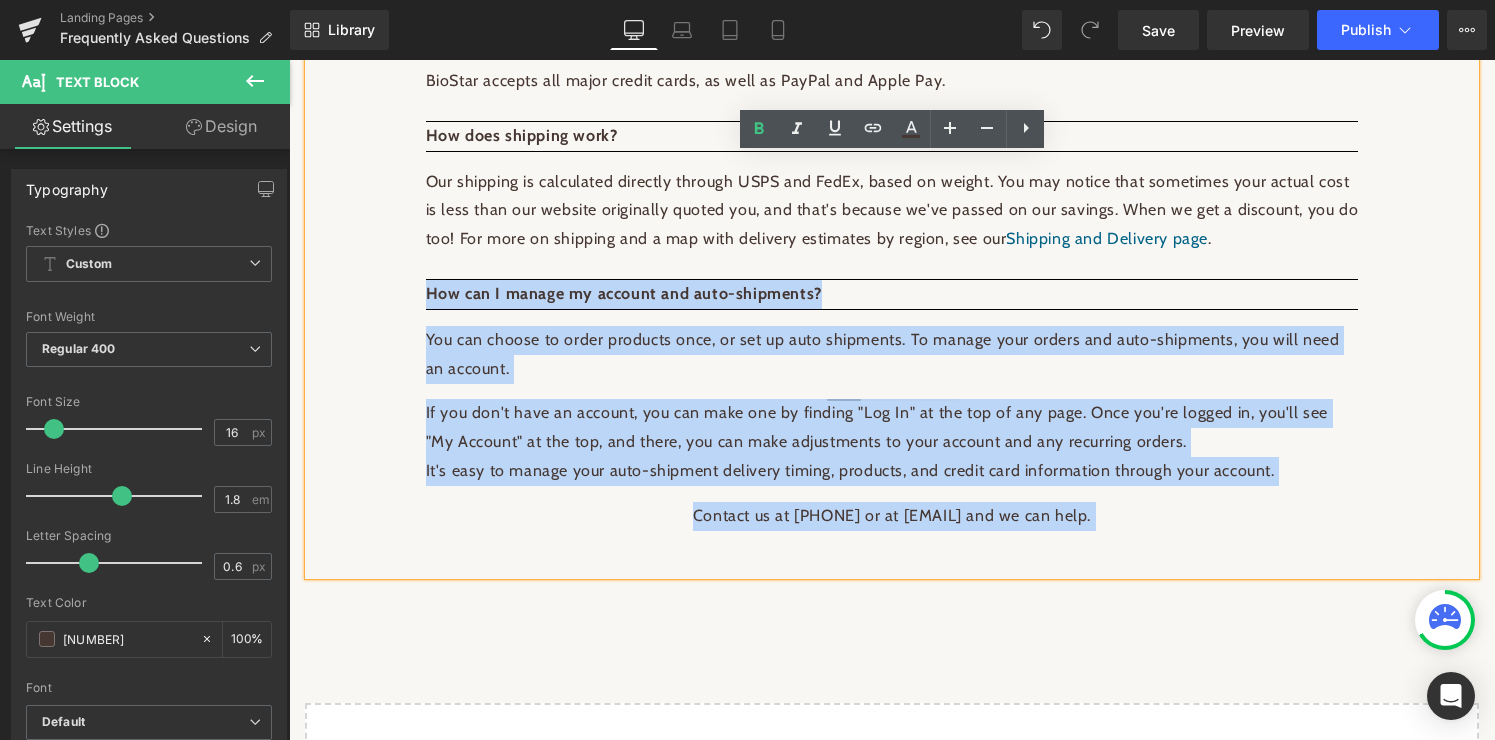 drag, startPoint x: 421, startPoint y: 269, endPoint x: 1214, endPoint y: 504, distance: 827.08765 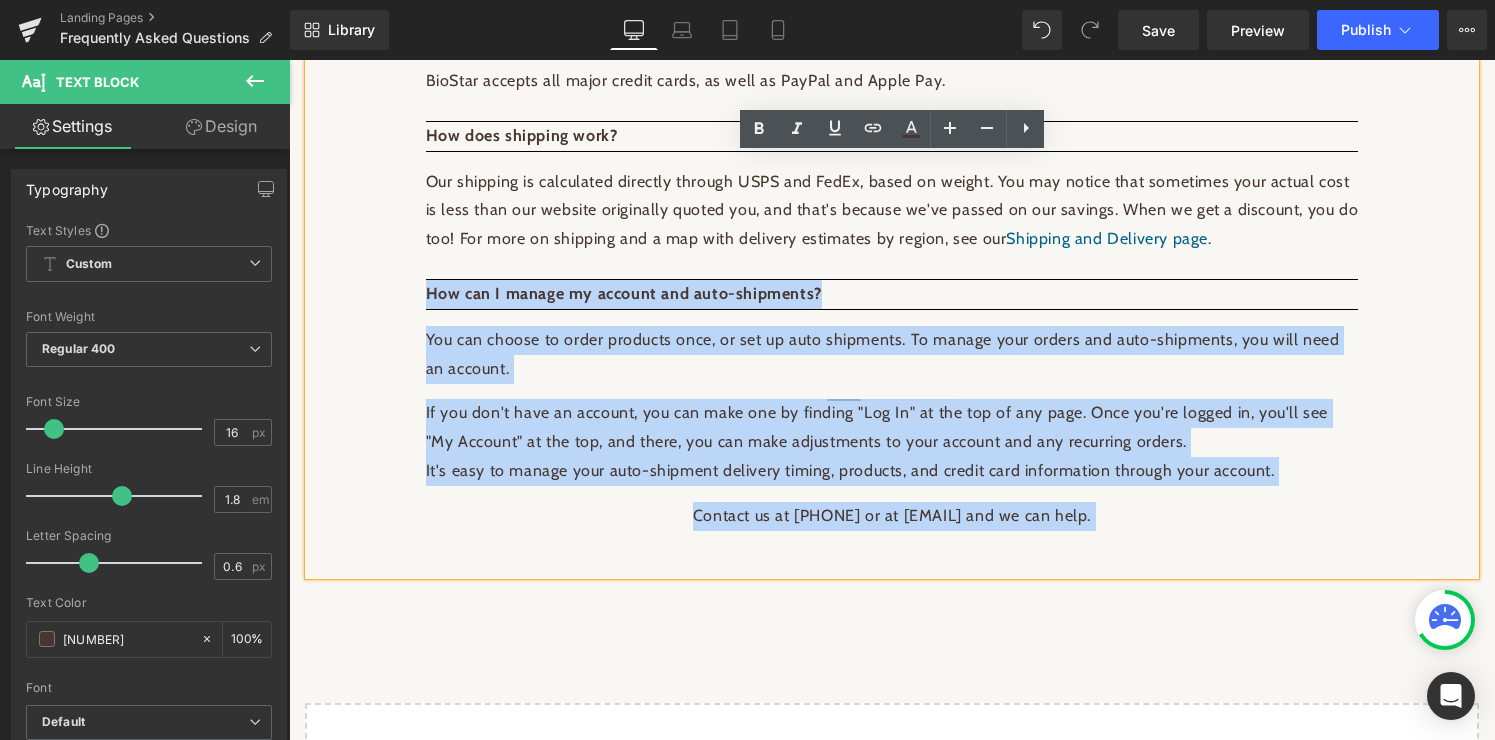 copy on "How can I manage my account and auto-shipments?
You can choose to order products once, or set up auto shipments. To manage your orders and auto-shipments, you will need an account.
If you don't have an account, you can make one by finding "Log In" at the top of any page. Once you're logged in, you'll see "My Account" at the top, and there, you can make adjustments to your account and any recurring orders.  It's easy to manage your auto-shipment delivery timing, products, and credit card information through your account.
Contact us at 800-686-9544 or at support@biostarus.com and we can help." 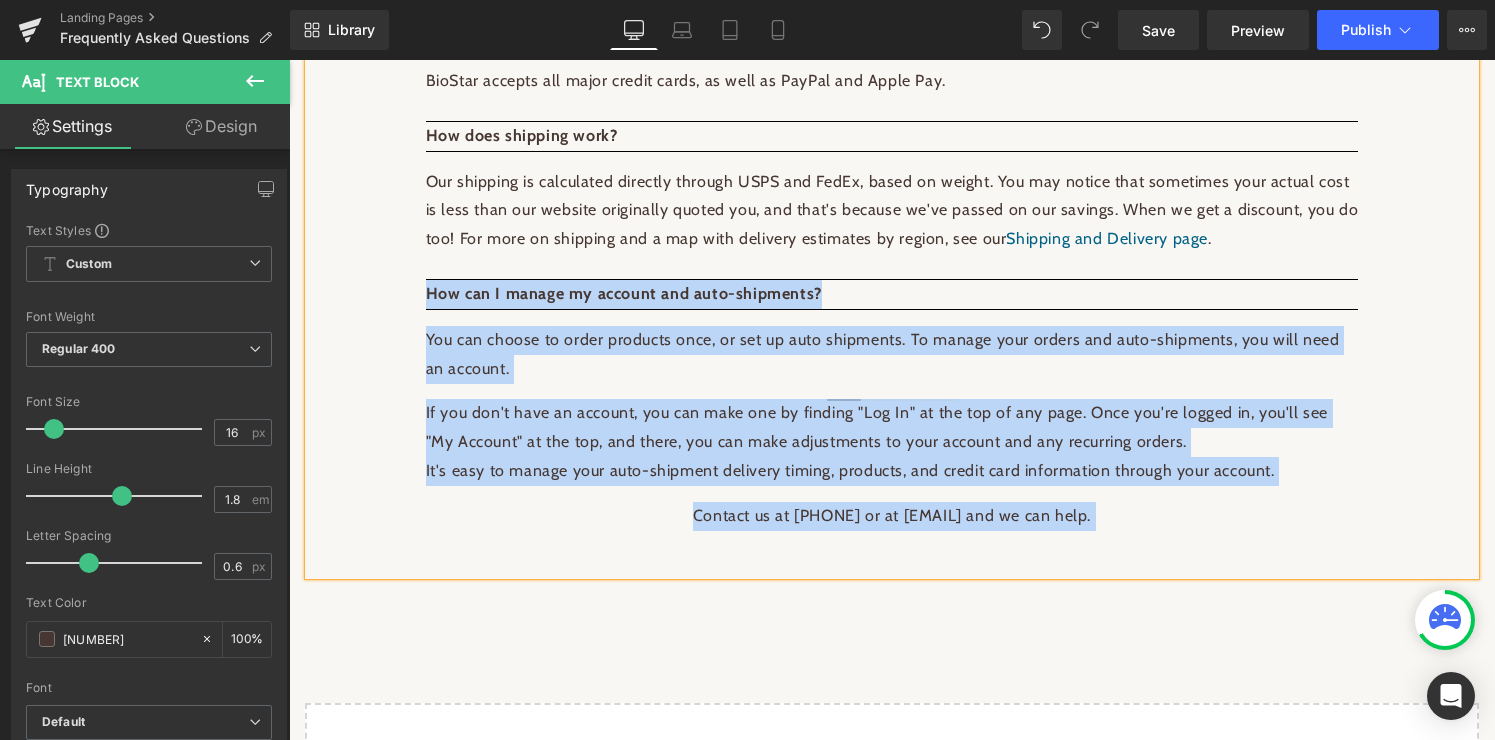 click on "You can choose to order products once, or set up auto shipments. To manage your orders and auto-shipments, you will need an account.
If you don't have an account, you can make one by finding "Log In" at the top of any page. Once you're logged in, you'll see "My Account" at the top, and there, you can make adjustments to your account and any recurring orders.  It's easy to manage your auto-shipment delivery timing, products, and credit card information through your account.
Contact us at 800-686-9544 or at support@biostarus.com and we can help." at bounding box center [892, 451] 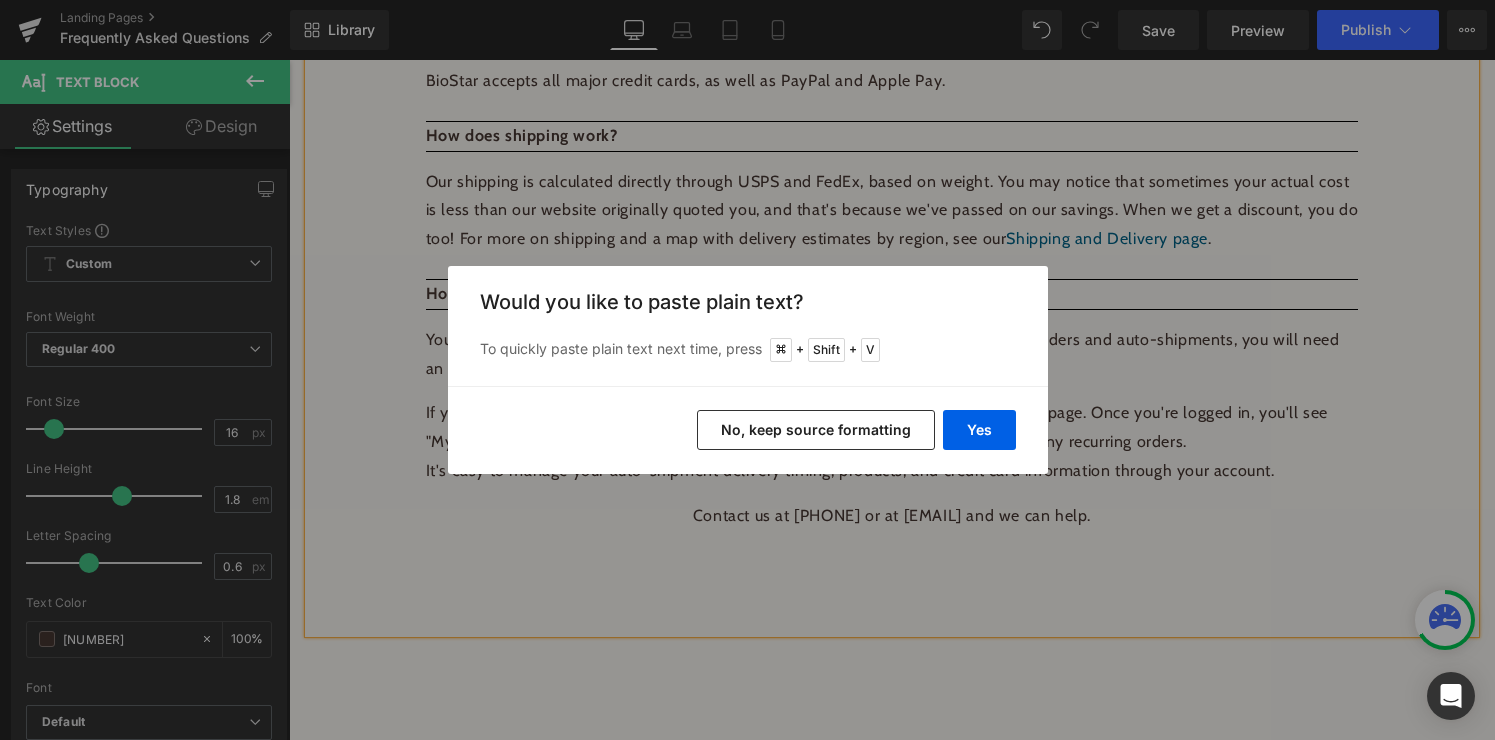 click on "No, keep source formatting" at bounding box center [816, 430] 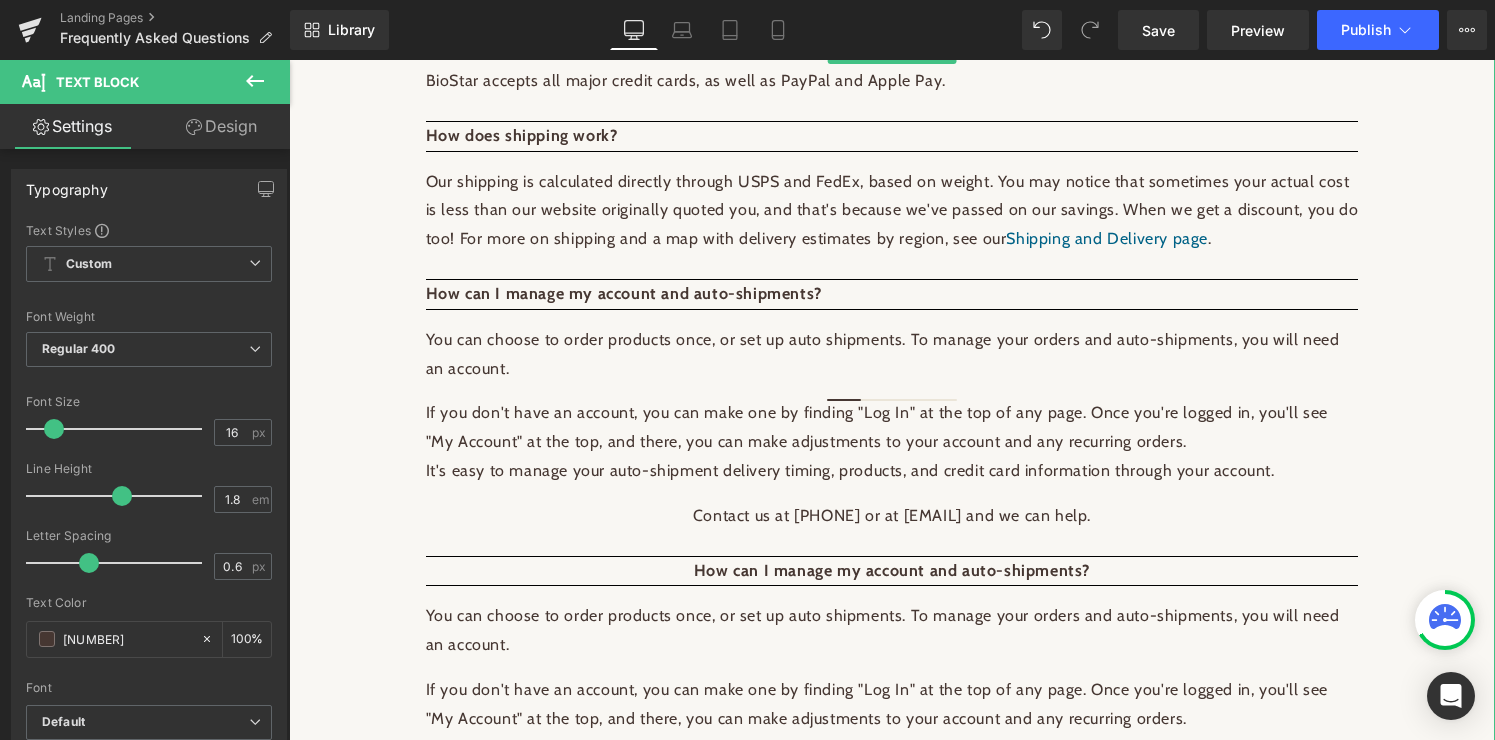 click on "How can I manage my account and auto-shipments?" at bounding box center (892, 570) 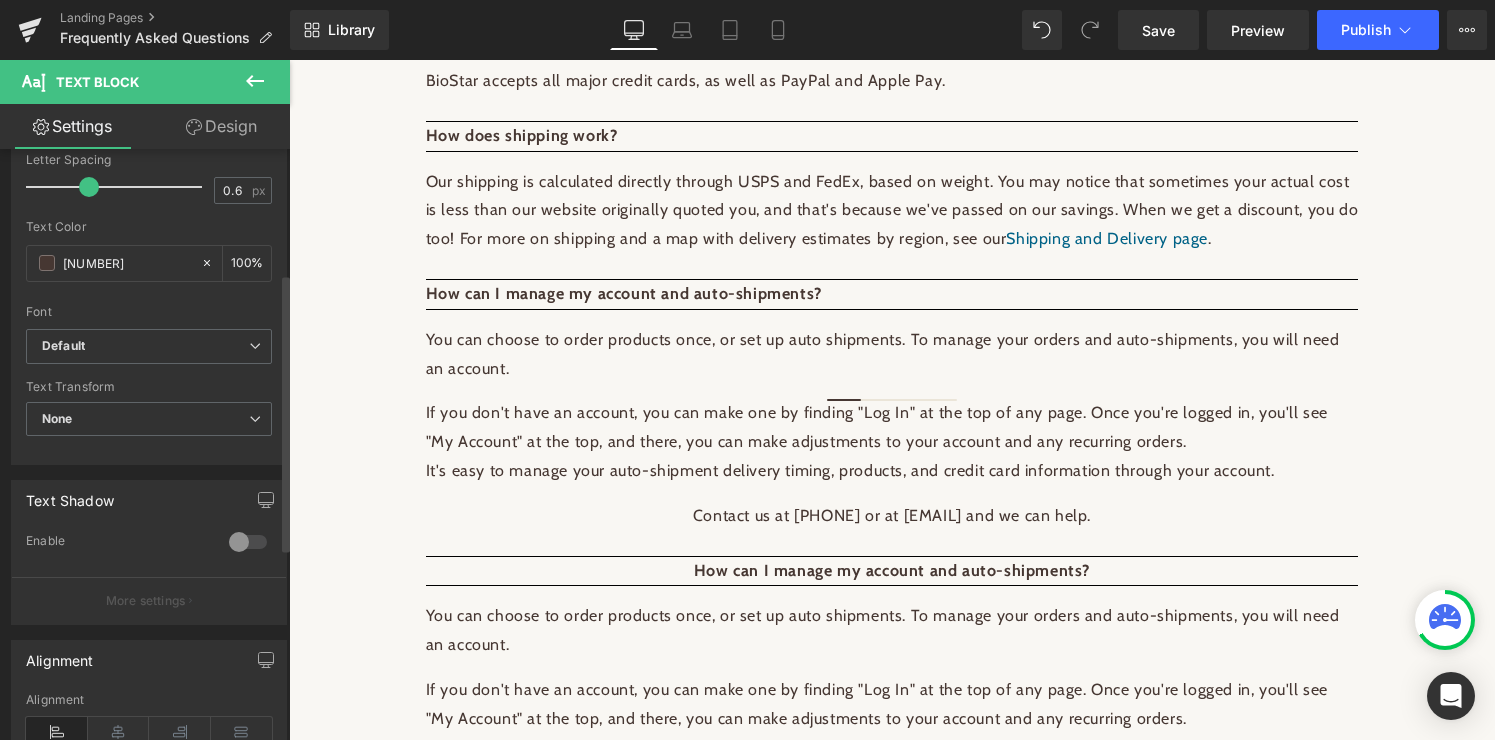 scroll, scrollTop: 437, scrollLeft: 0, axis: vertical 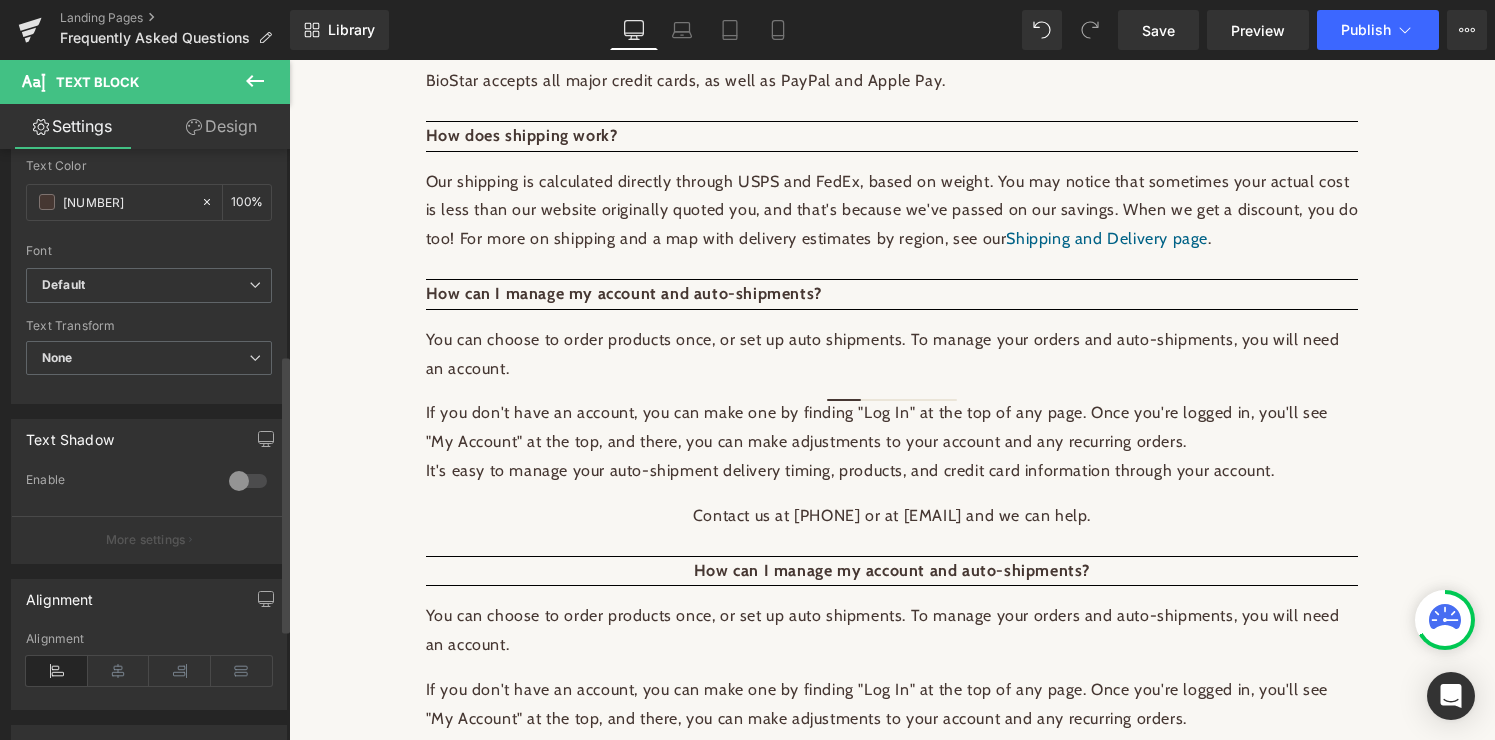 click at bounding box center [57, 671] 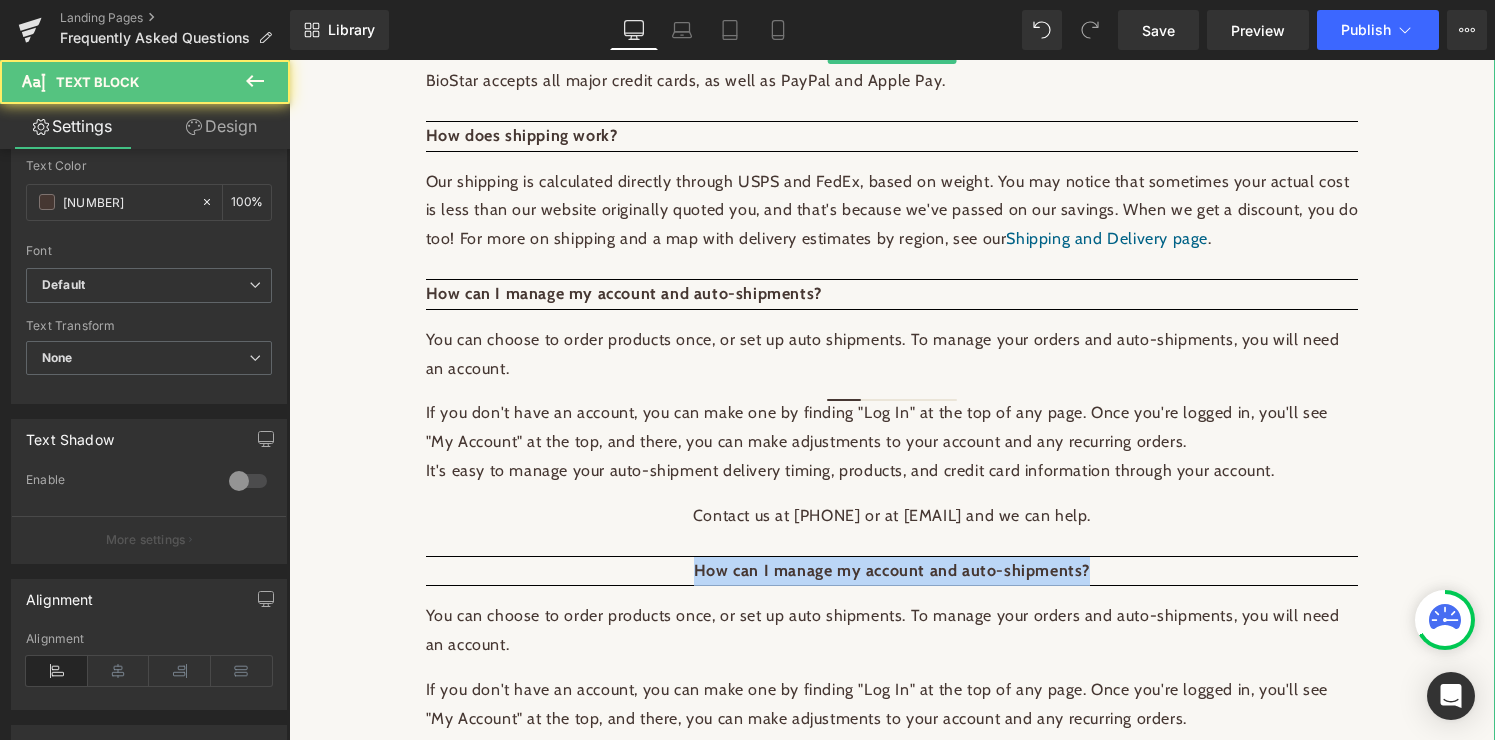 drag, startPoint x: 684, startPoint y: 546, endPoint x: 1140, endPoint y: 530, distance: 456.2806 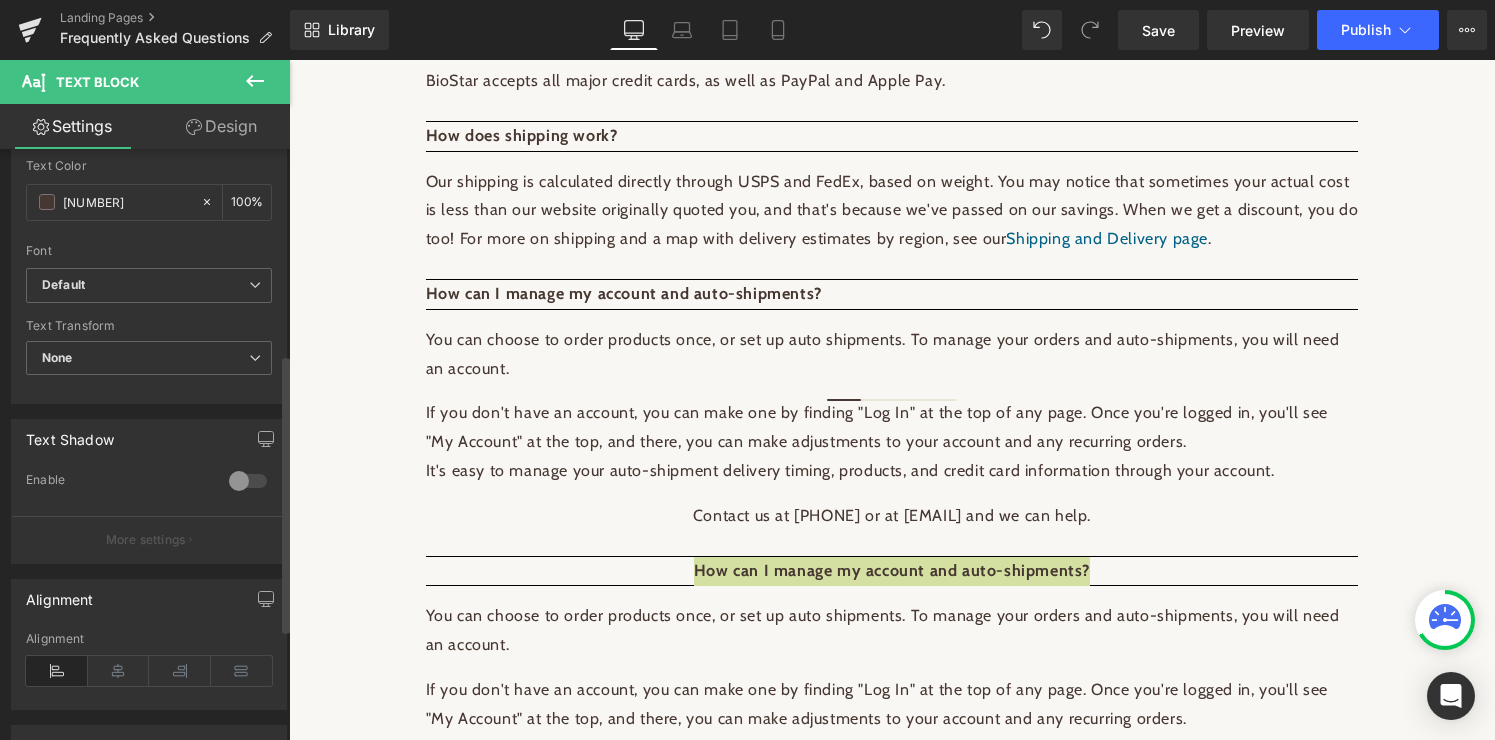 click at bounding box center (57, 671) 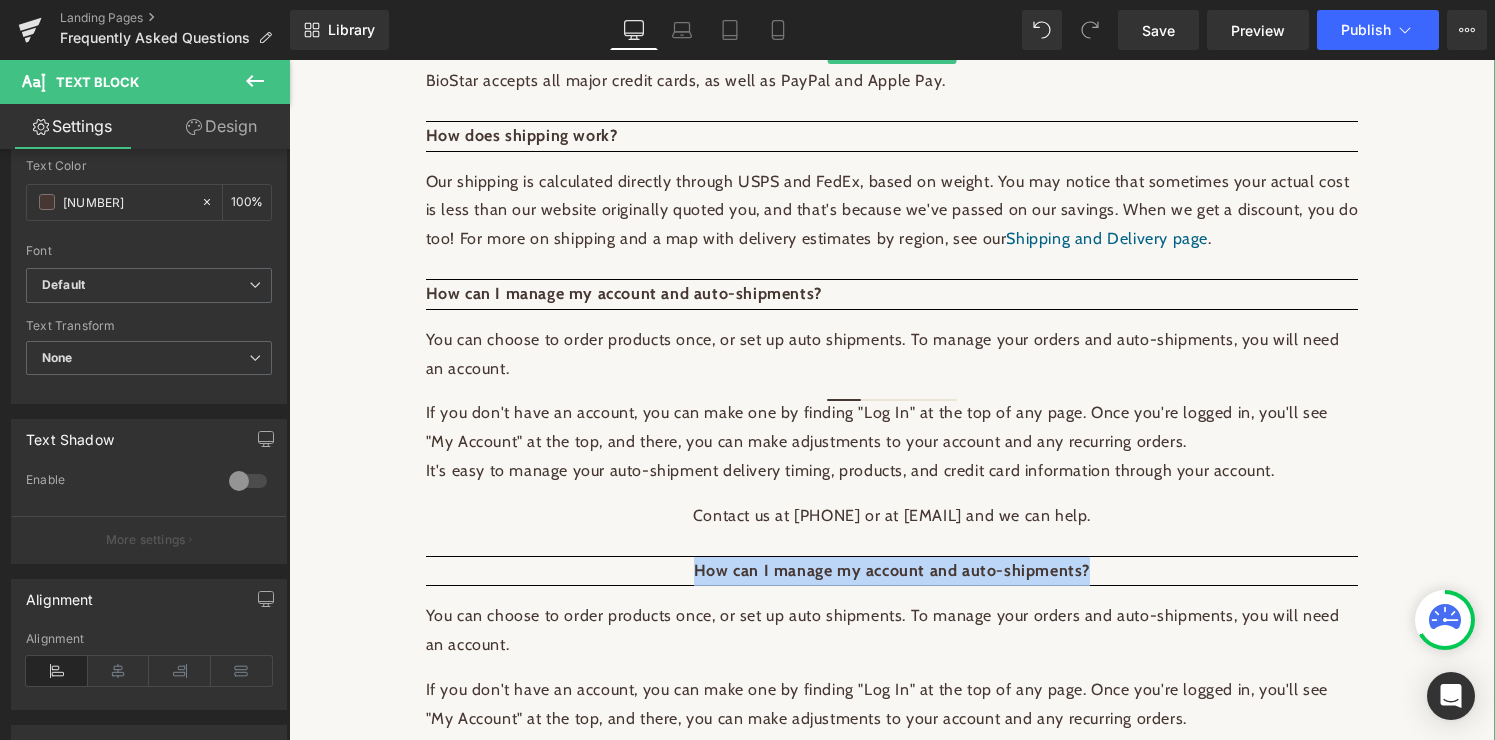 click on "How can I manage my account and auto-shipments?" at bounding box center [892, 570] 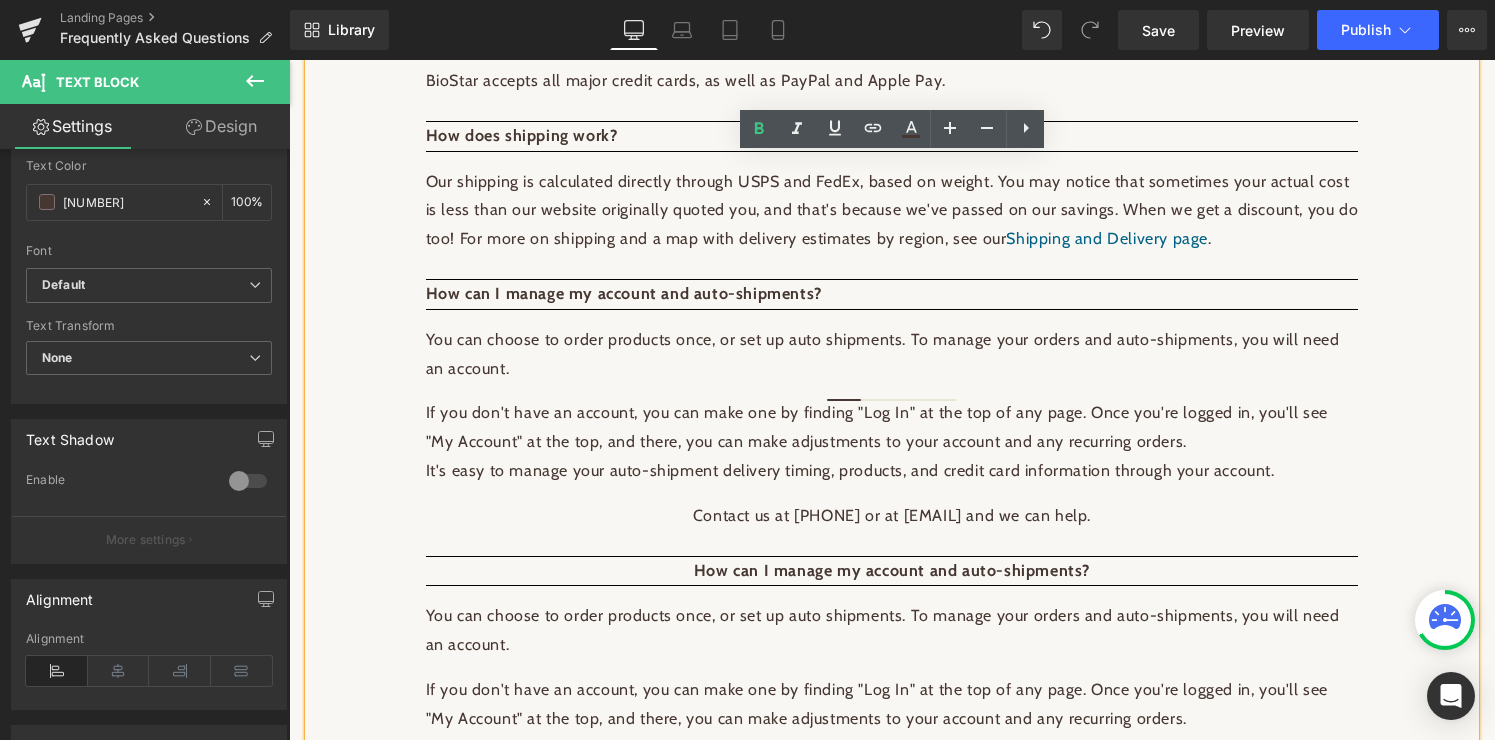 drag, startPoint x: 699, startPoint y: 545, endPoint x: 424, endPoint y: 545, distance: 275 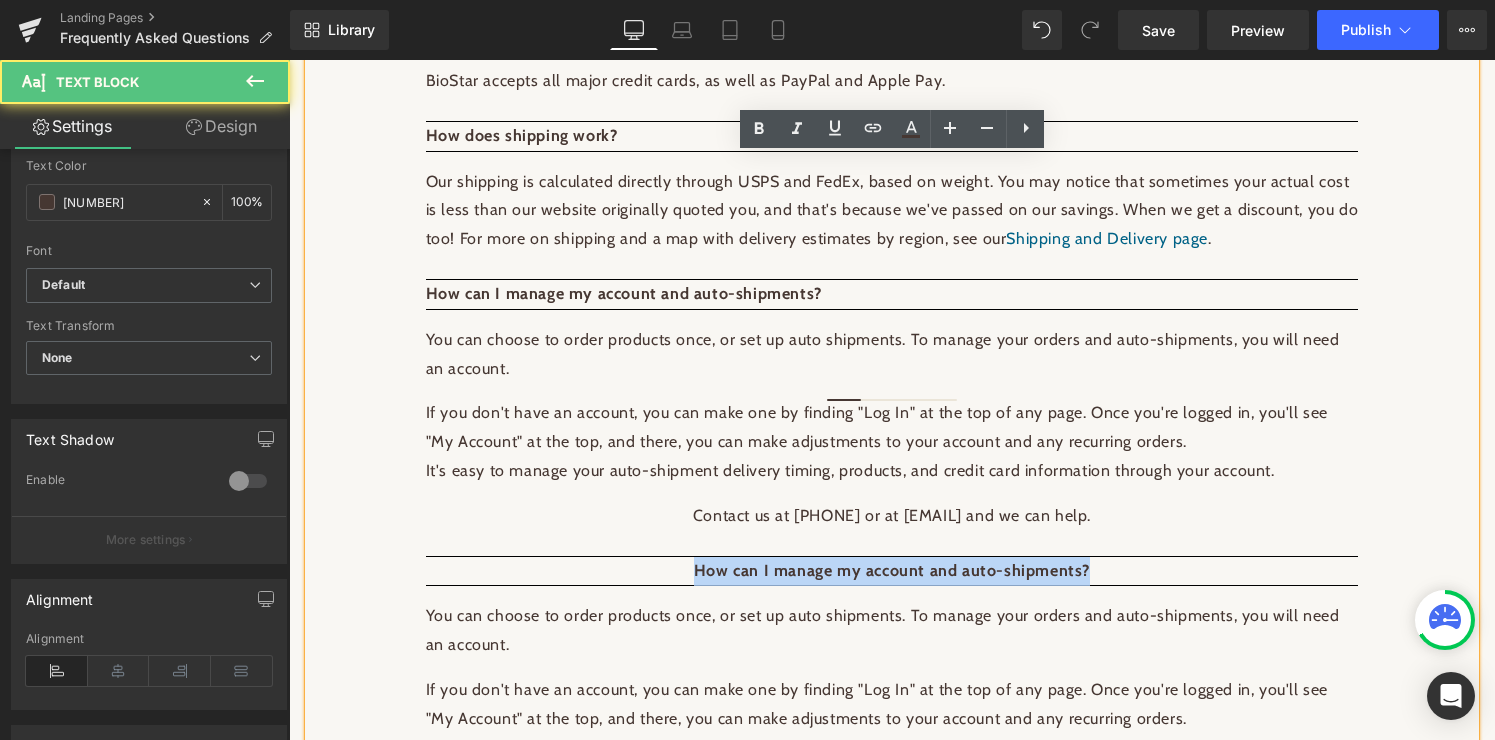 drag, startPoint x: 1124, startPoint y: 539, endPoint x: 481, endPoint y: 534, distance: 643.0195 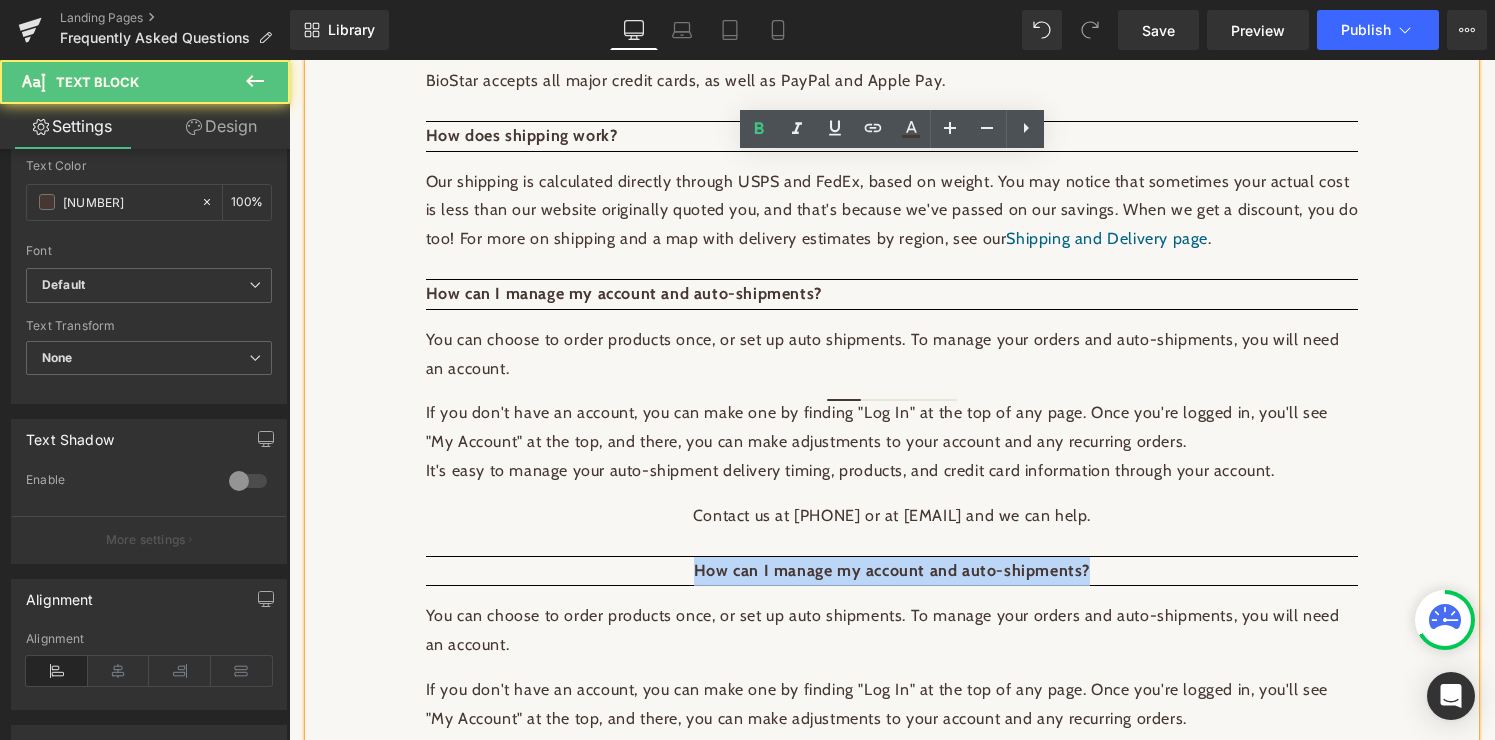 click on "You can choose to order products once, or set up auto shipments. To manage your orders and auto-shipments, you will need an account." at bounding box center (892, 631) 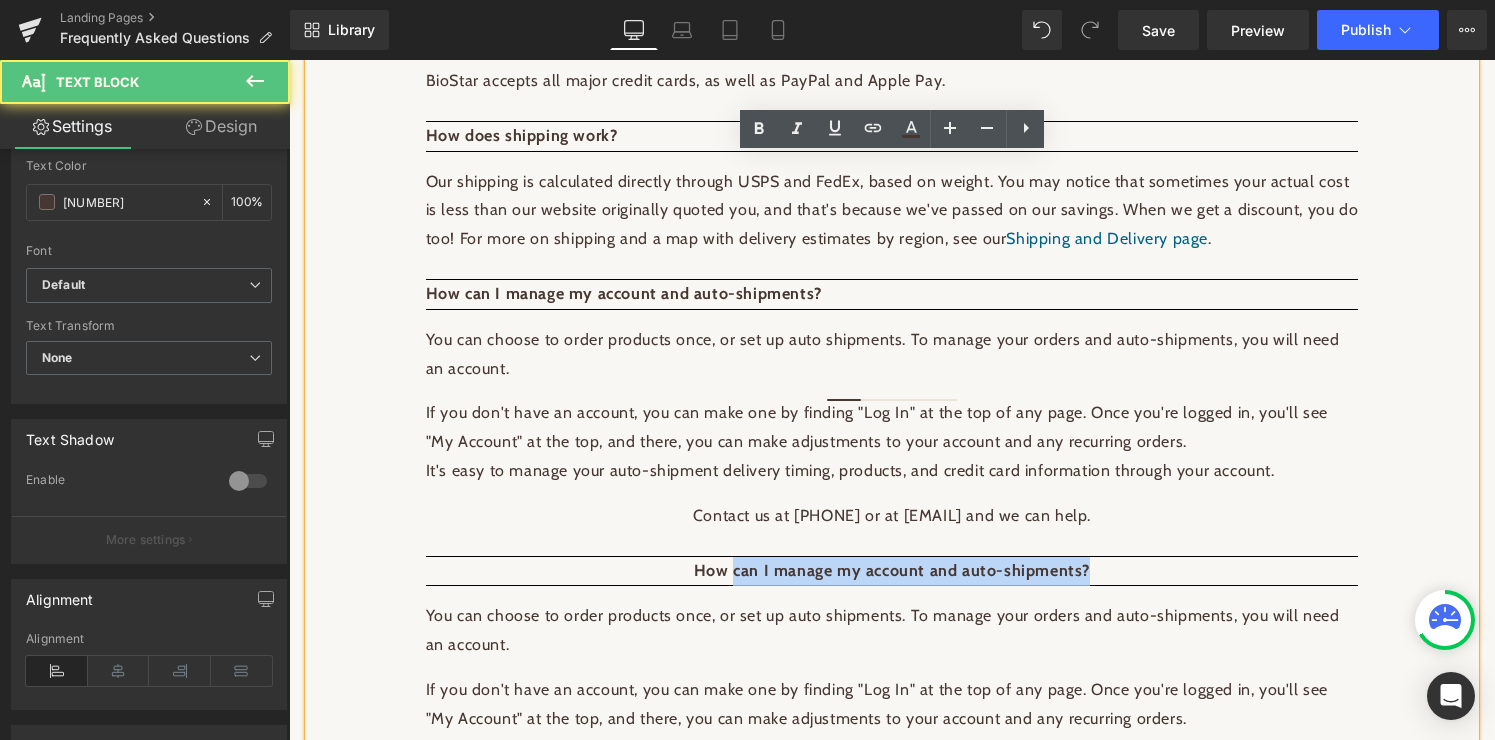 drag, startPoint x: 738, startPoint y: 542, endPoint x: 1125, endPoint y: 548, distance: 387.0465 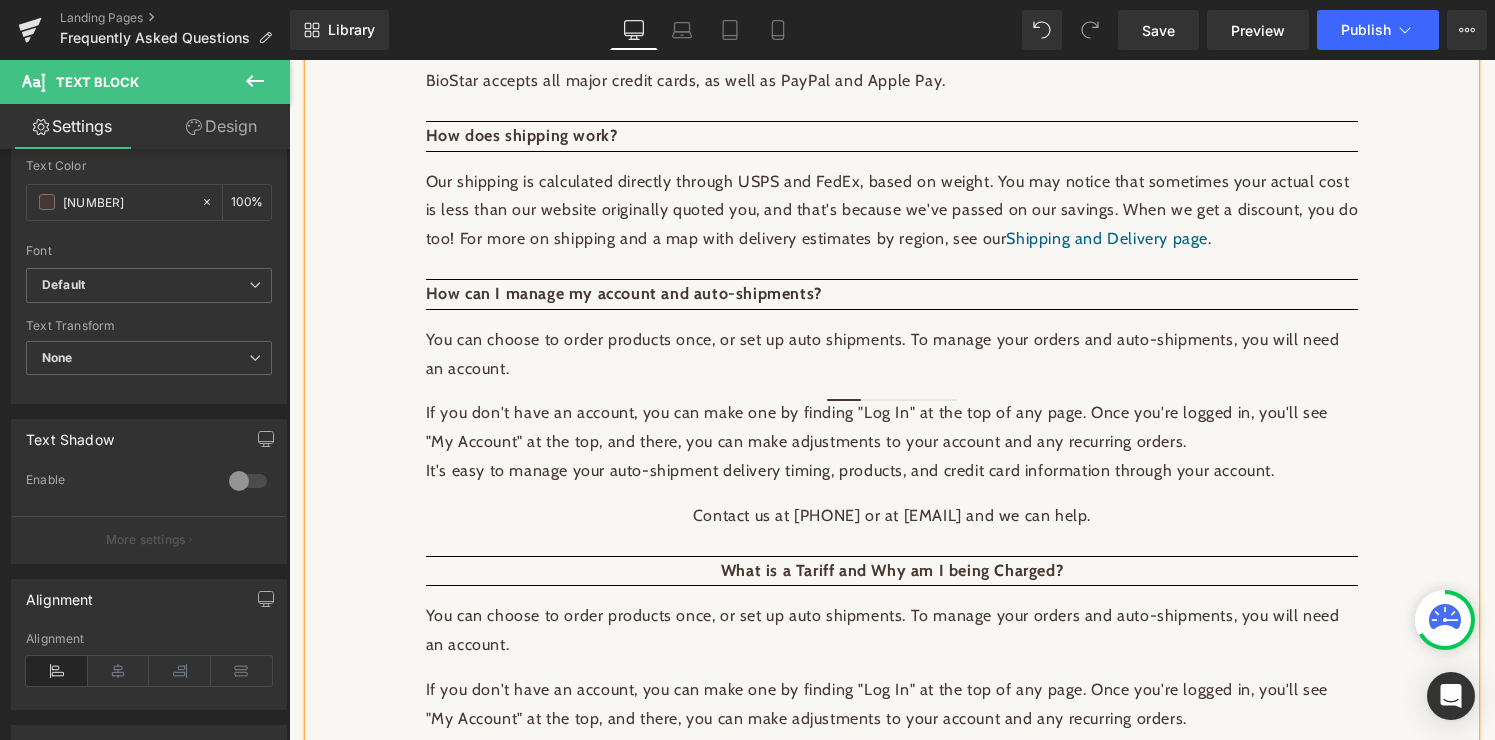 click on "What is a Tariff and Why am I being Charged?" at bounding box center (892, 570) 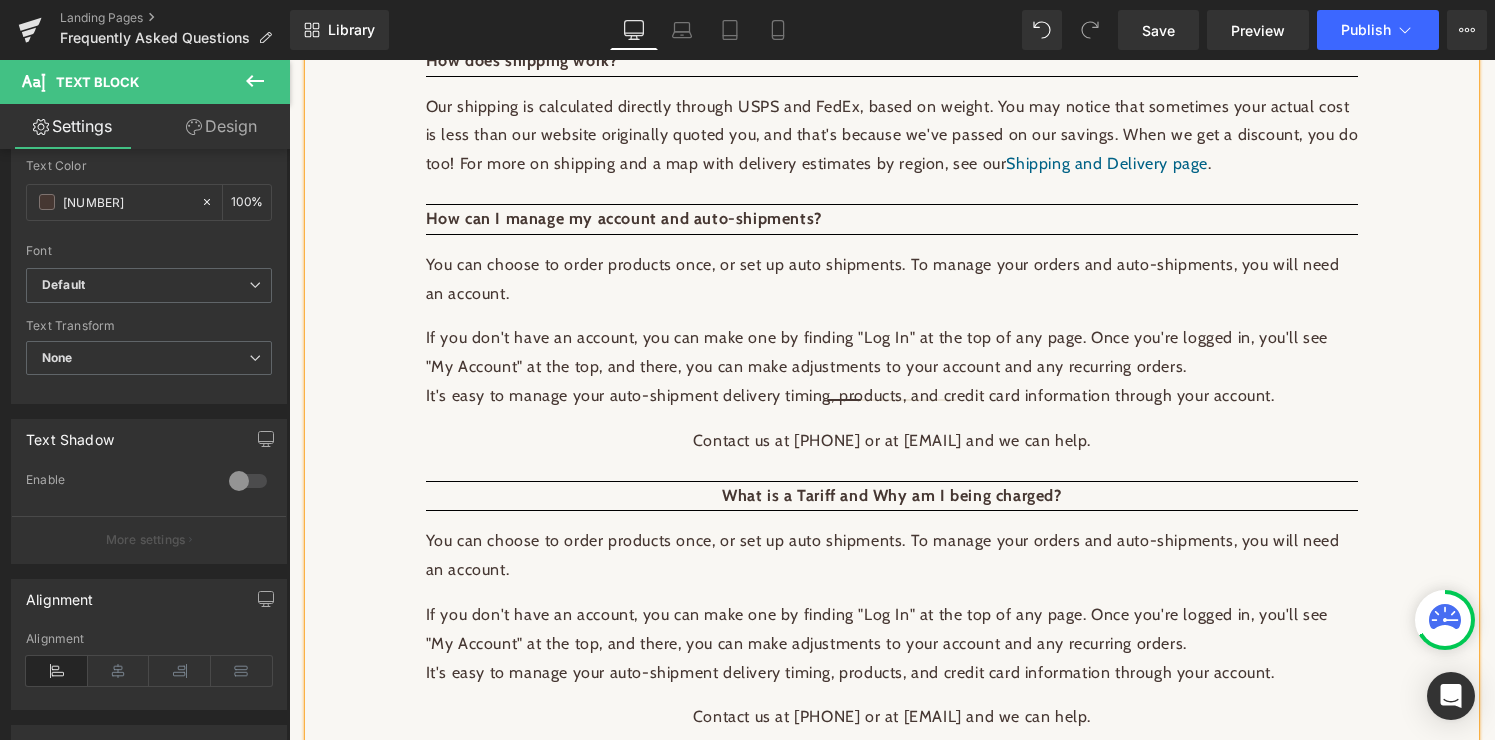 scroll, scrollTop: 1979, scrollLeft: 0, axis: vertical 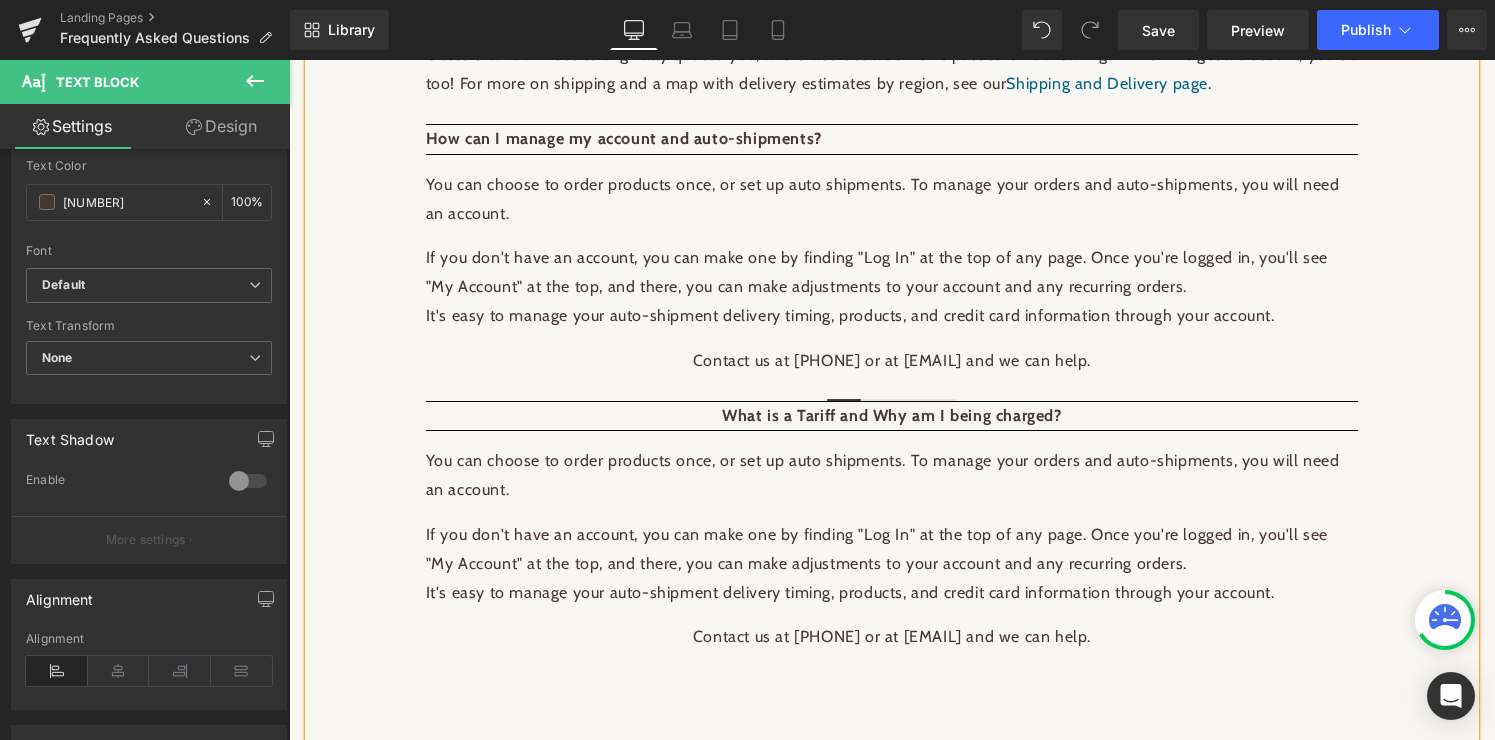 click on "You can choose to order products once, or set up auto shipments. To manage your orders and auto-shipments, you will need an account. If you don't have an account, you can make one by finding "Log In" at the top of any page. Once you're logged in, you'll see "My Account" at the top, and there, you can make adjustments to your account and any recurring orders. It's easy to manage your auto-shipment delivery timing, products, and credit card information through your account." at bounding box center [892, 527] 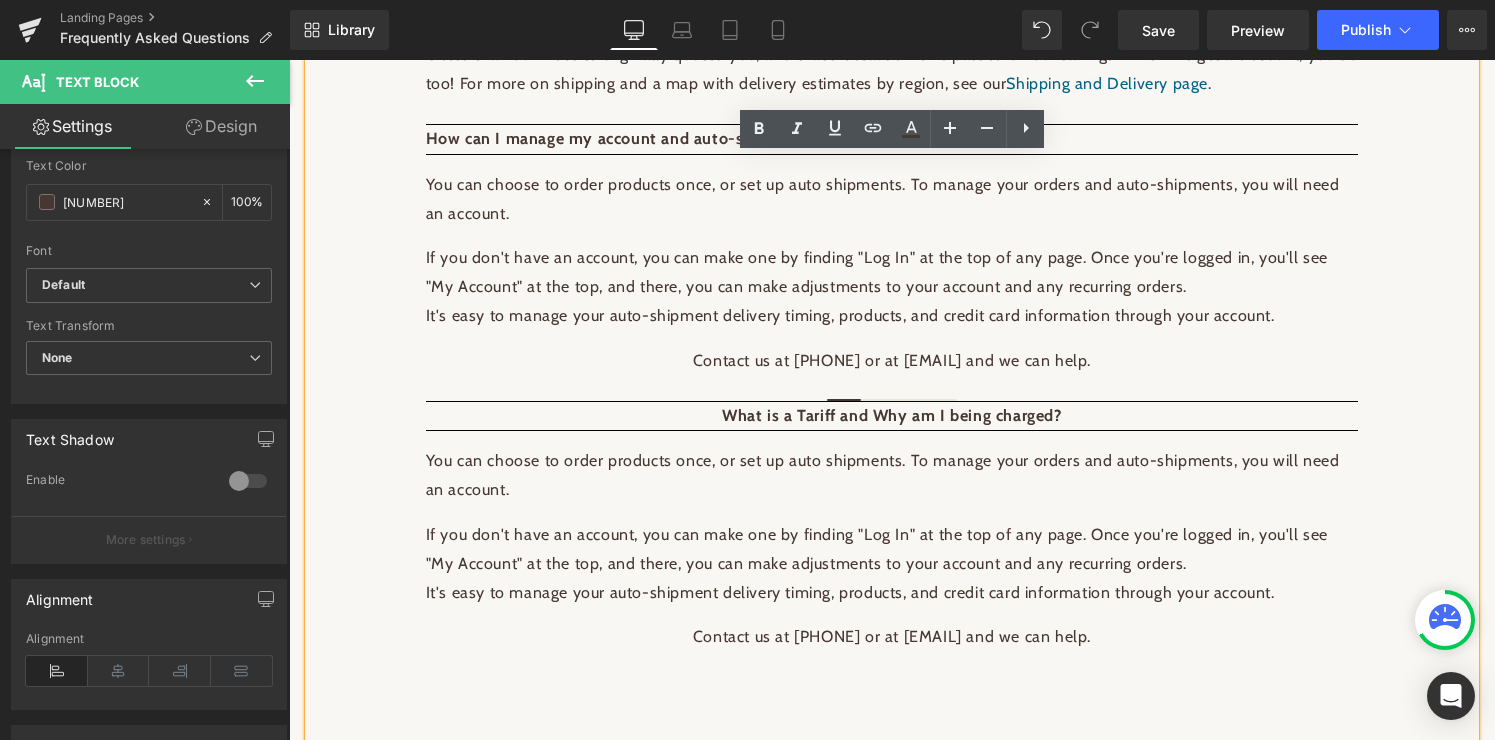 click on "You can choose to order products once, or set up auto shipments. To manage your orders and auto-shipments, you will need an account." at bounding box center [892, 476] 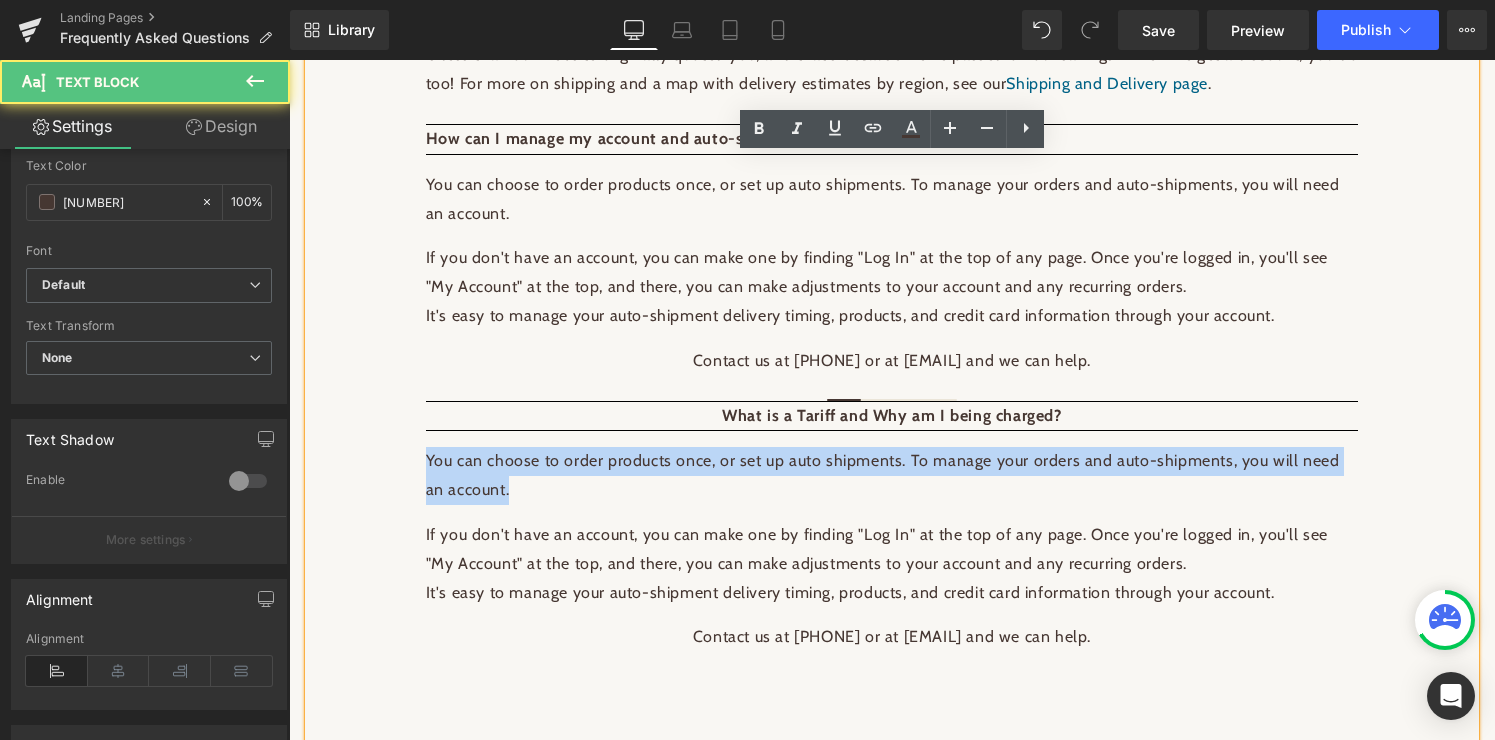 drag, startPoint x: 425, startPoint y: 433, endPoint x: 519, endPoint y: 461, distance: 98.0816 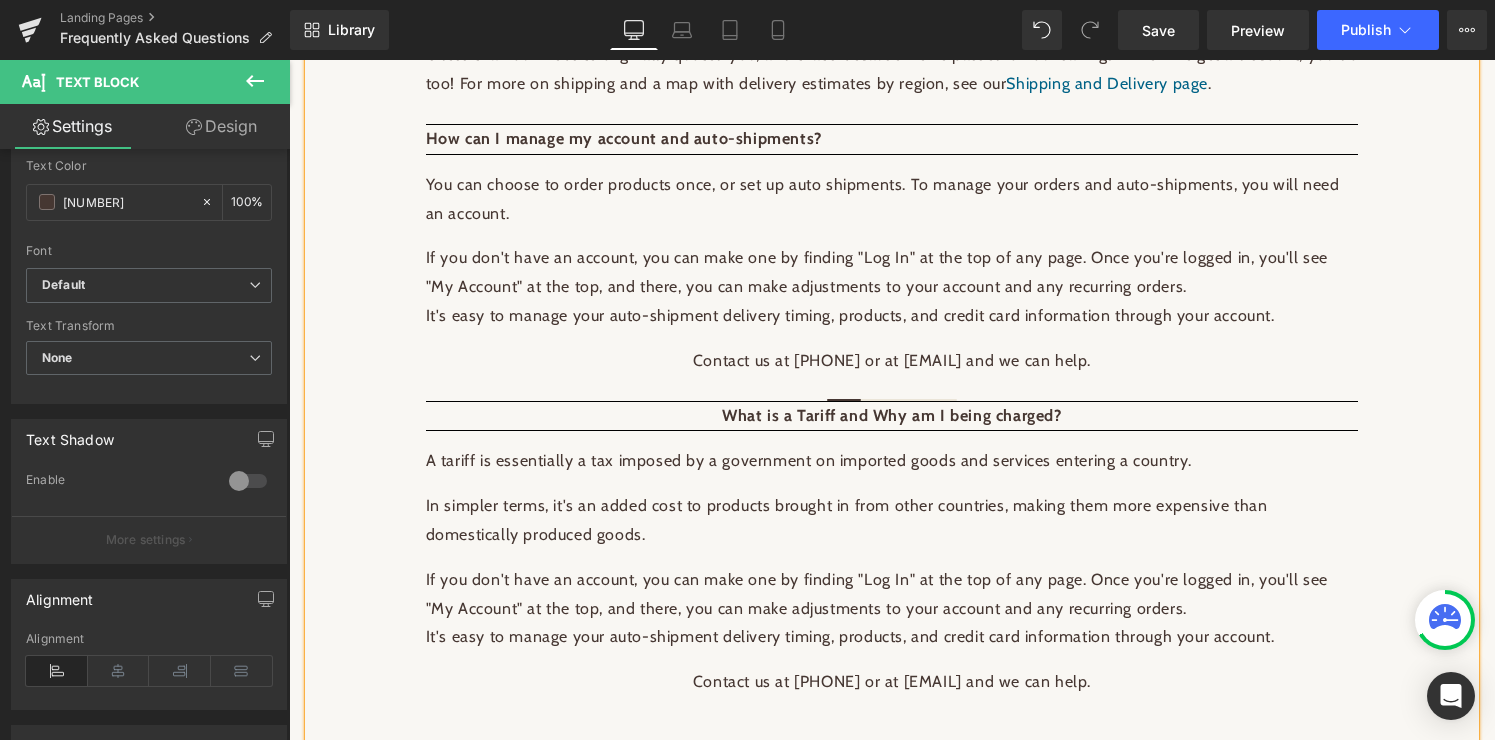 click on "In simpler terms, it's an added cost to products brought in from other countries, making them more expensive than domestically produced goods." at bounding box center (892, 521) 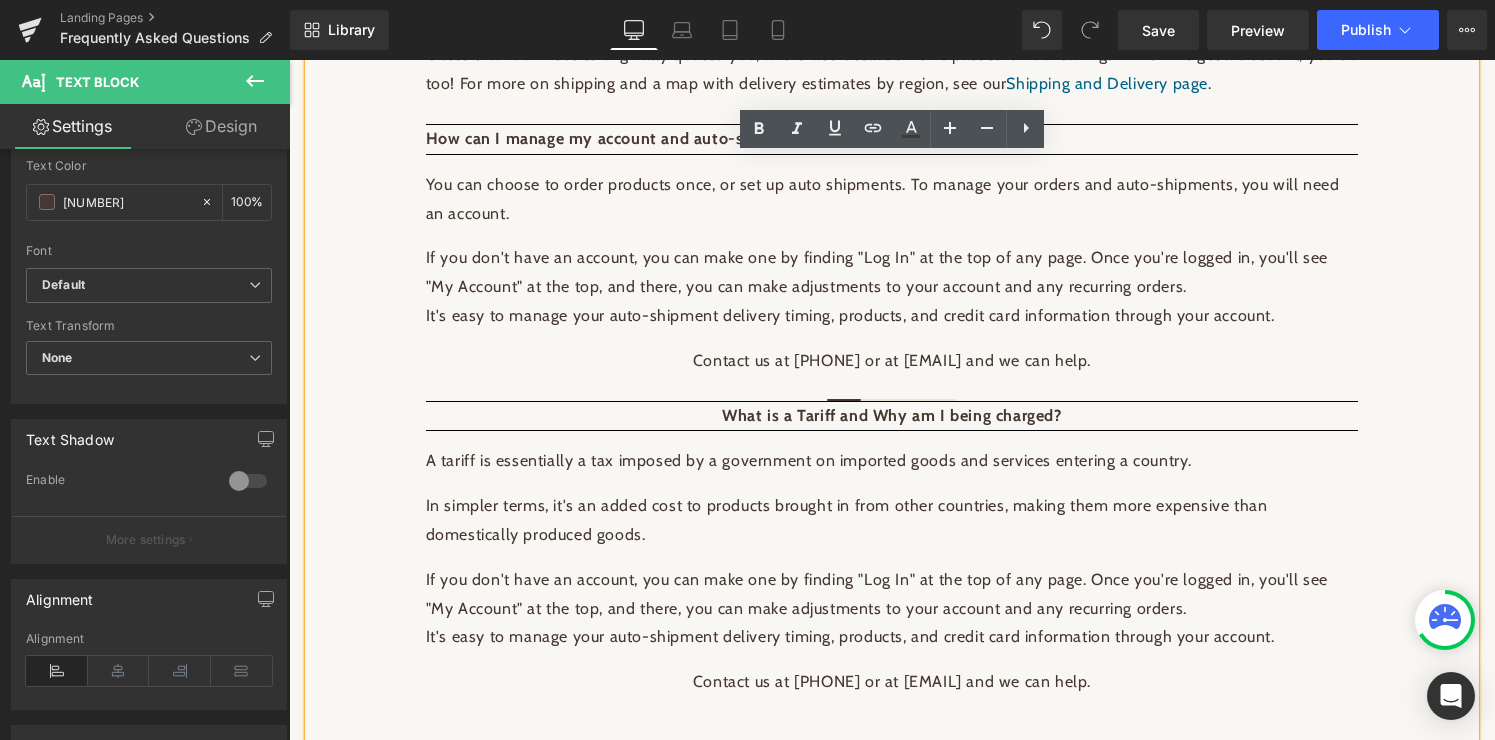 click on "A tariff is essentially a tax imposed by a government on imported goods and services entering a country." at bounding box center [892, 461] 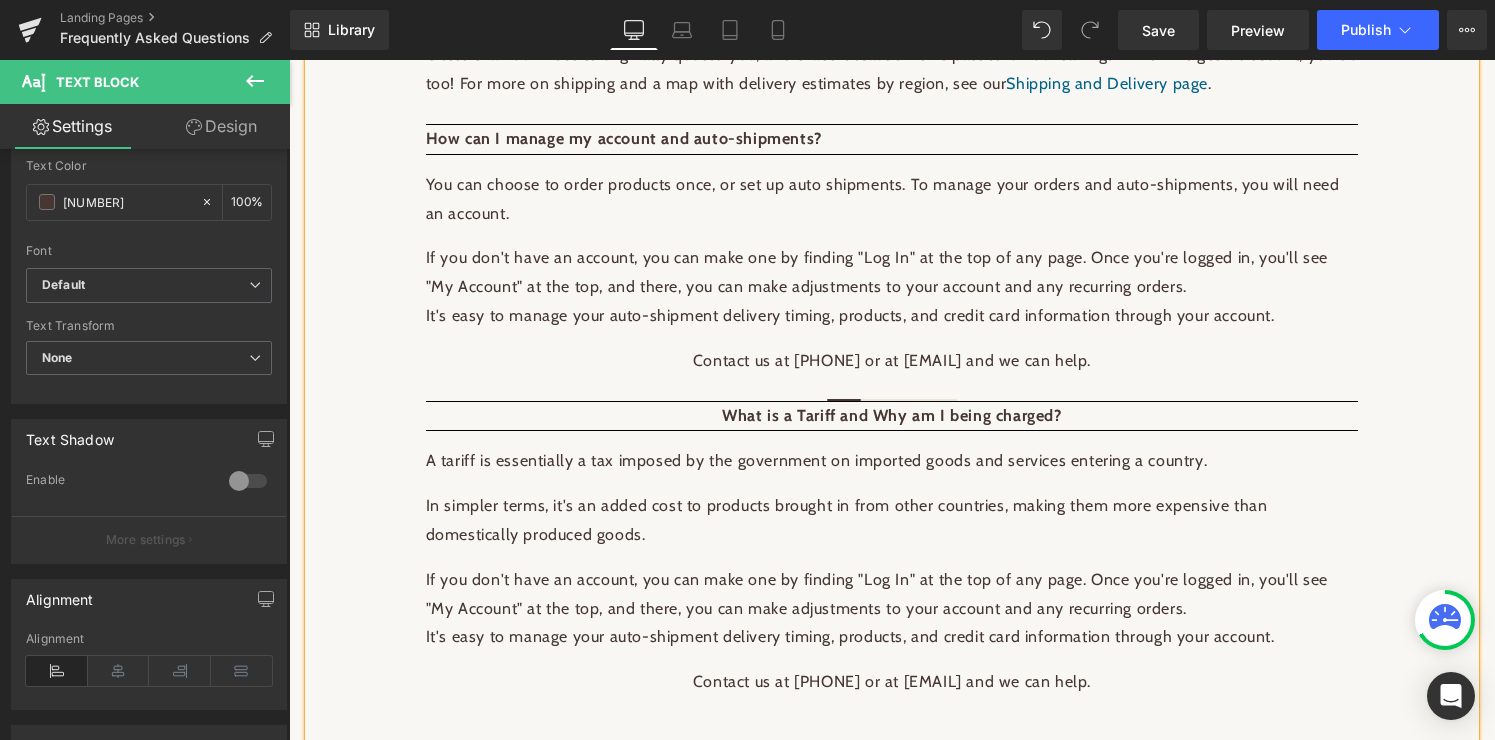 click on "In simpler terms, it's an added cost to products brought in from other countries, making them more expensive than domestically produced goods." at bounding box center [892, 521] 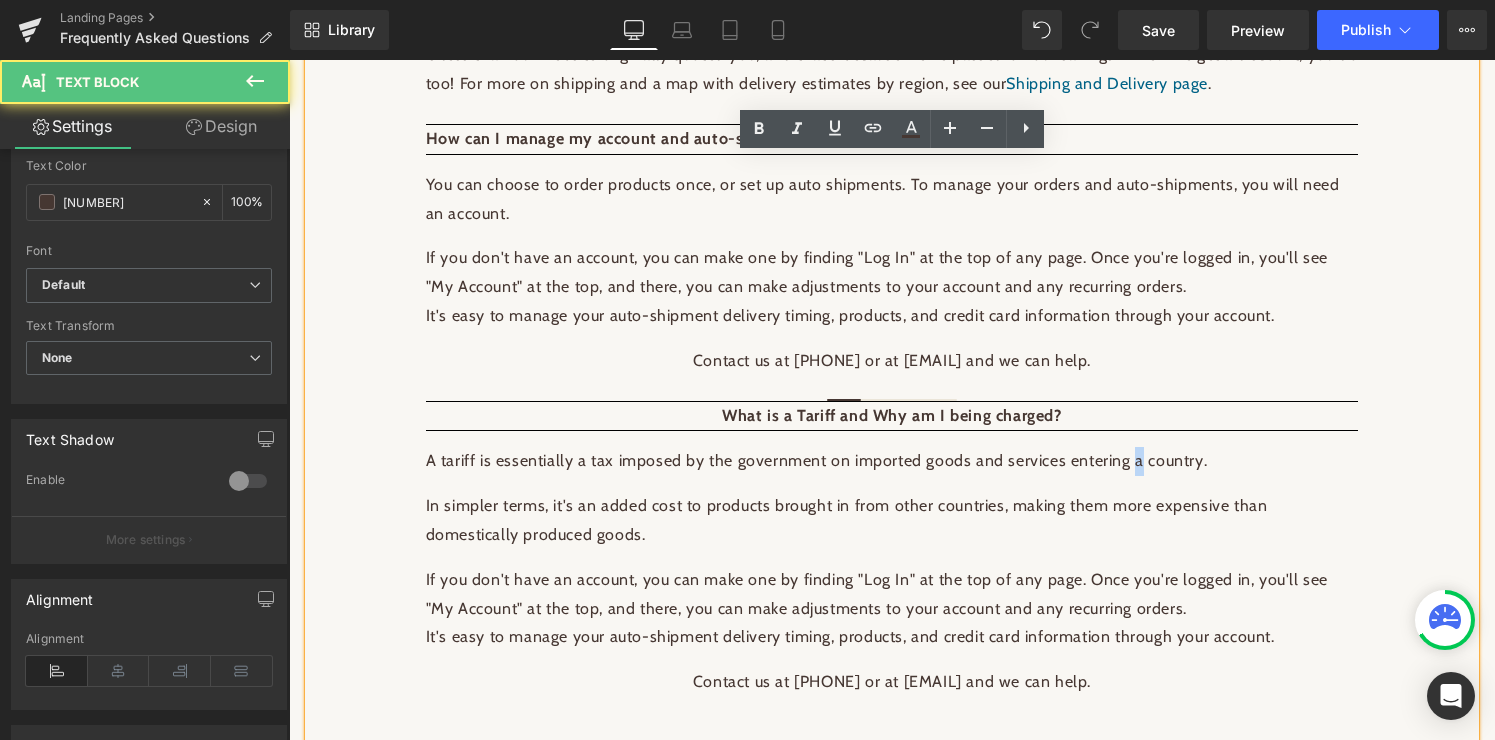 click on "A tariff is essentially a tax imposed by the government on imported goods and services entering a country." at bounding box center (892, 461) 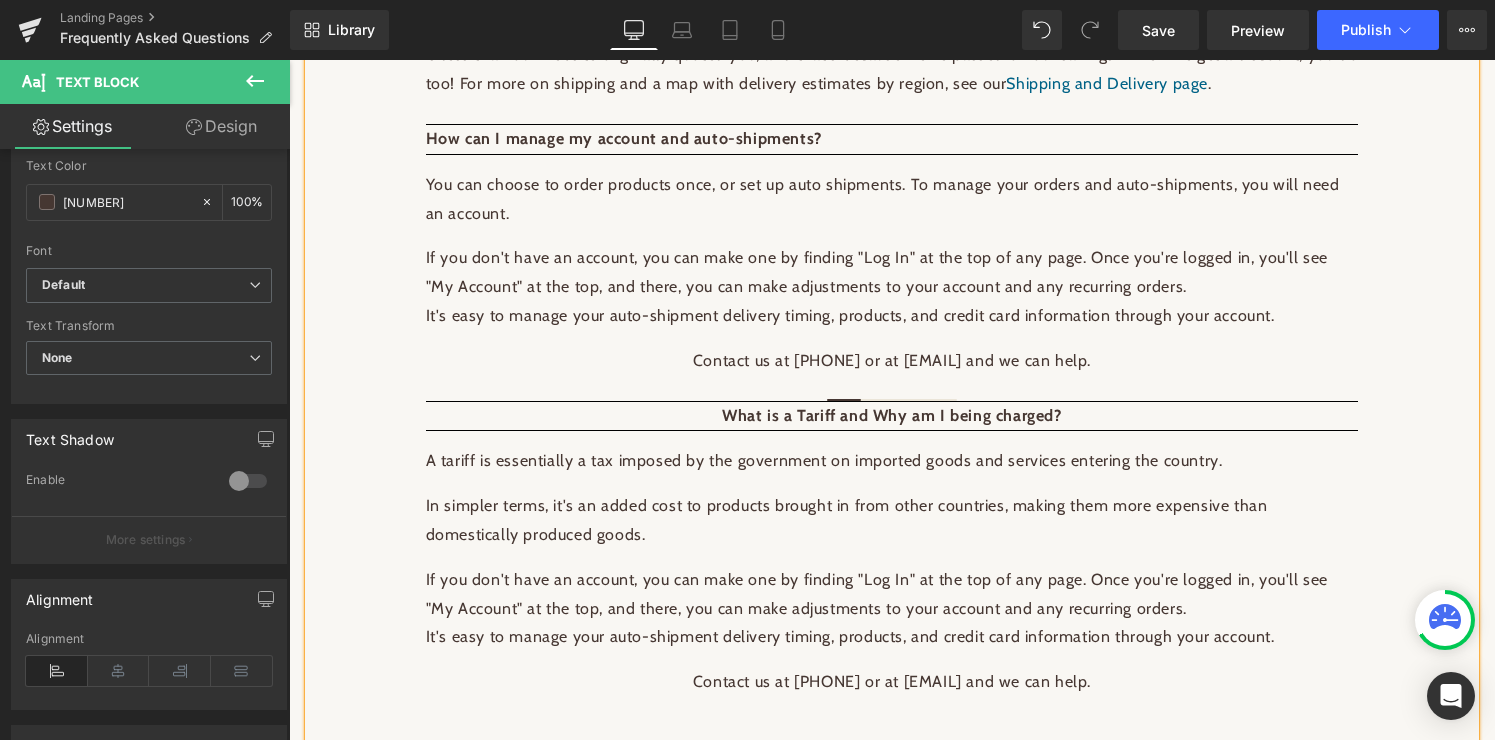 click on "In simpler terms, it's an added cost to products brought in from other countries, making them more expensive than domestically produced goods." at bounding box center (892, 521) 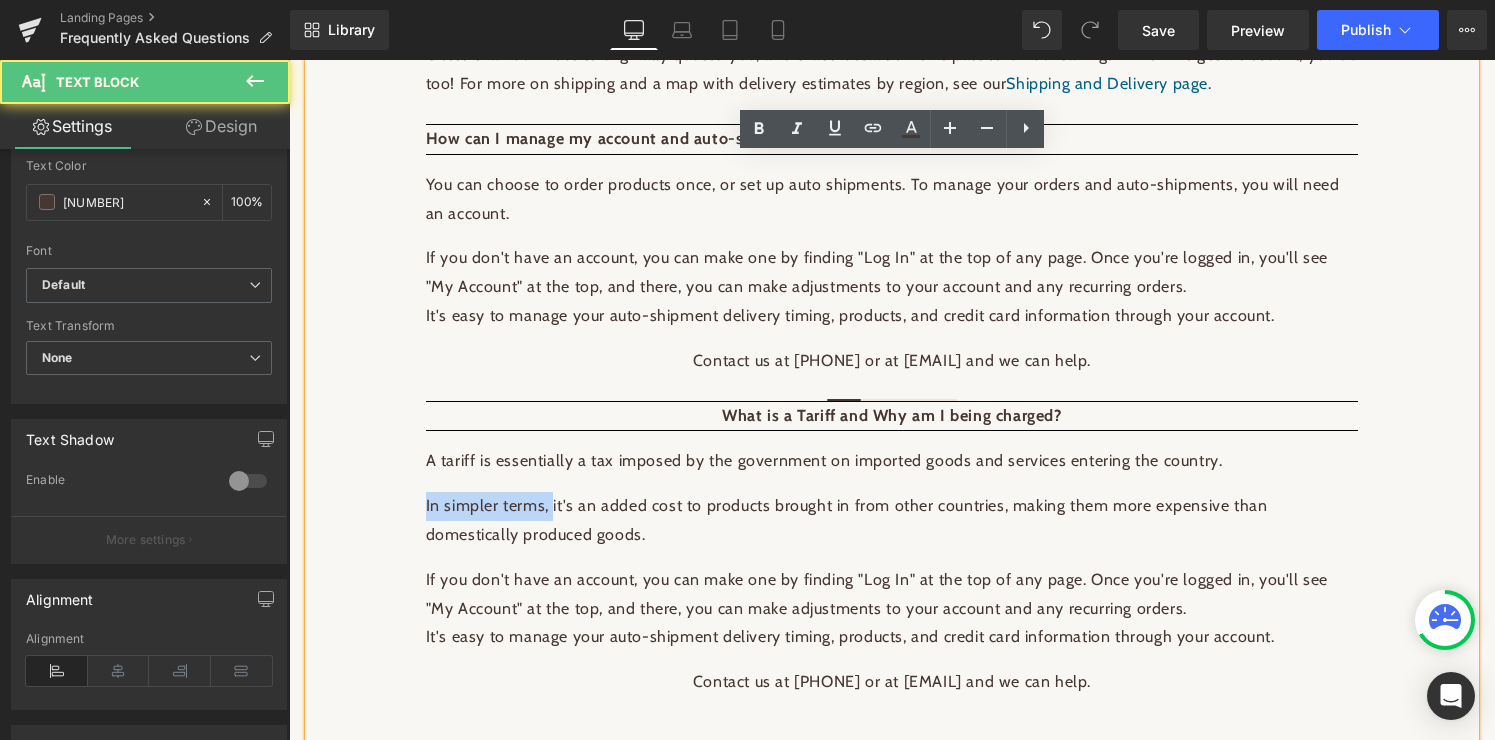 drag, startPoint x: 554, startPoint y: 484, endPoint x: 410, endPoint y: 479, distance: 144.08678 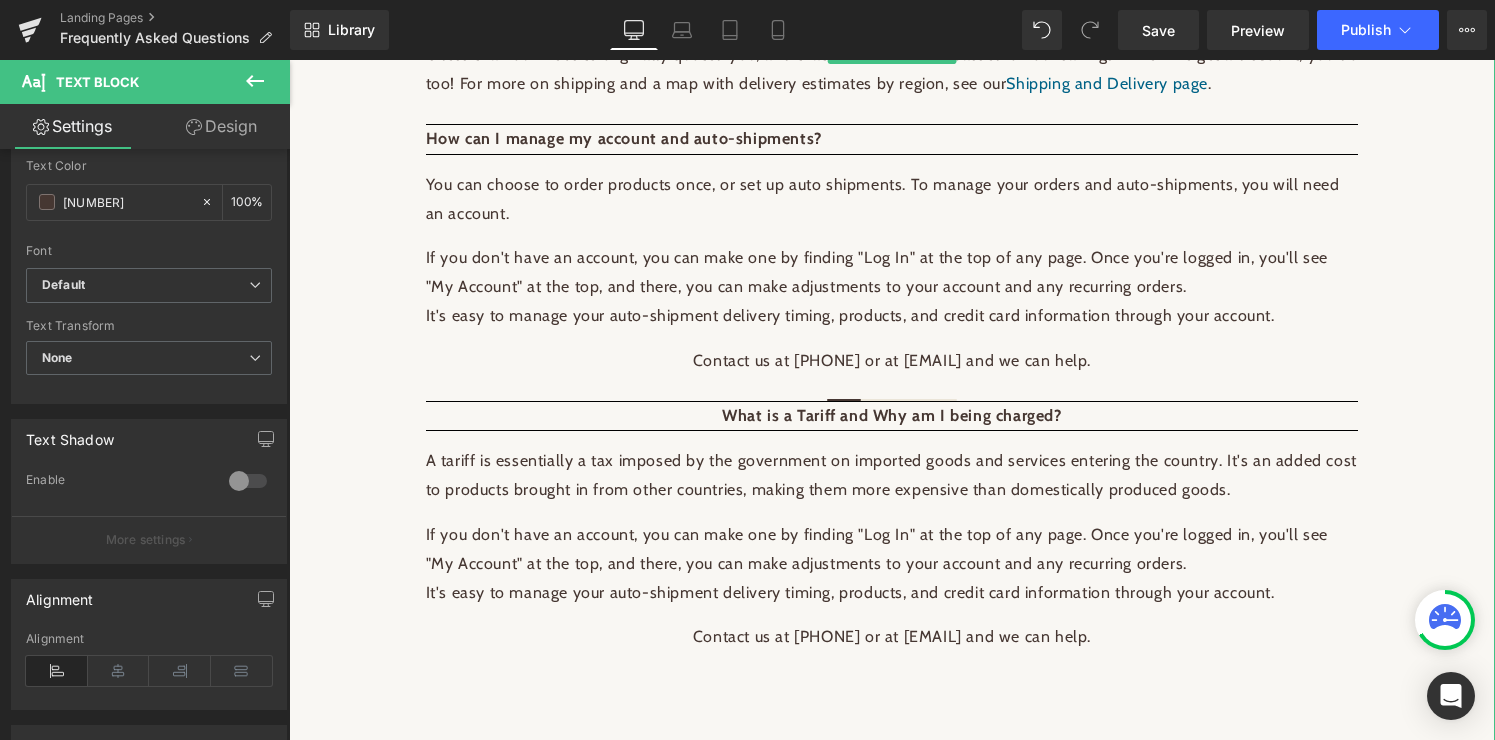click on "If you don't have an account, you can make one by finding "Log In" at the top of any page. Once you're logged in, you'll see "My Account" at the top, and there, you can make adjustments to your account and any recurring orders. It's easy to manage your auto-shipment delivery timing, products, and credit card information through your account." at bounding box center (892, 564) 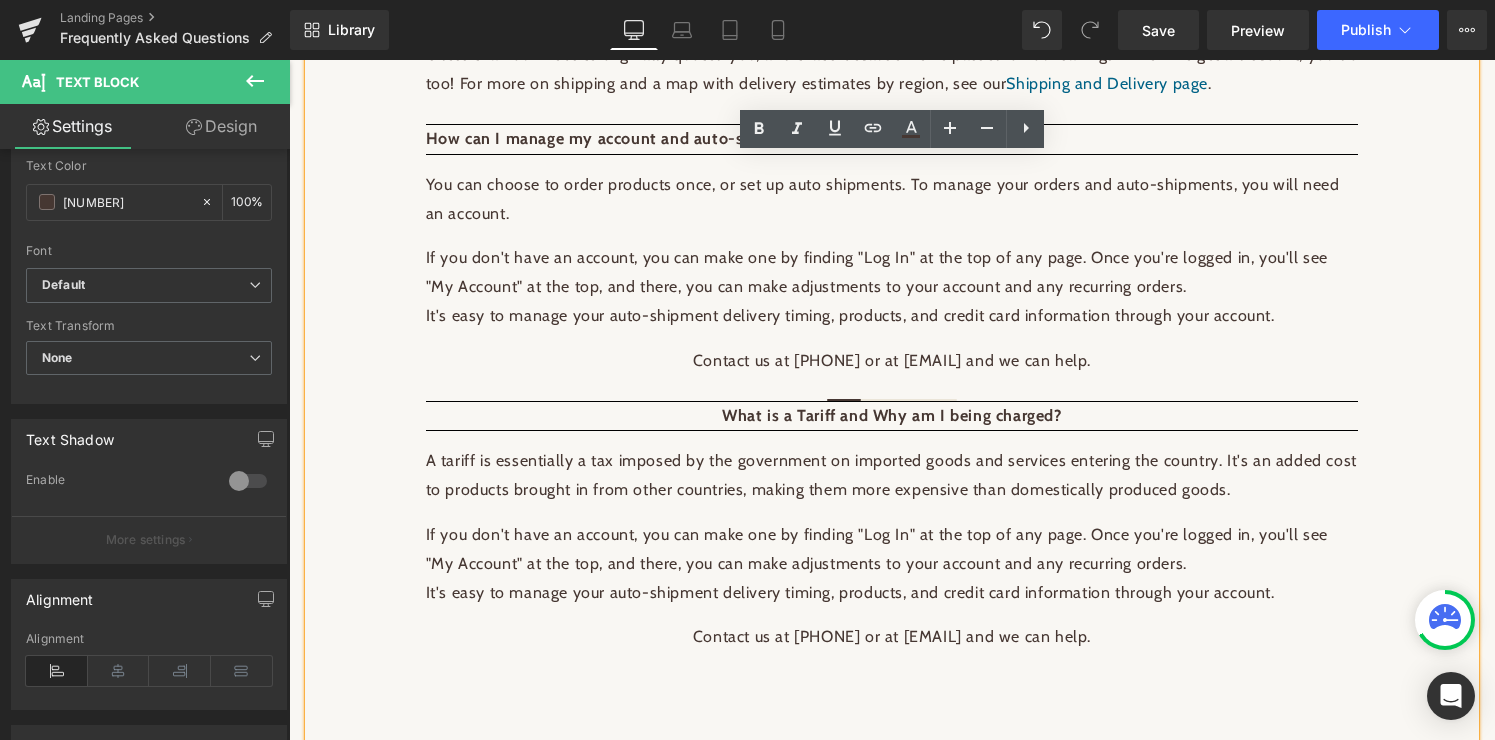 click on "t's an added cost to products brought in from other countries, making them more expensive than domestically produced goods." at bounding box center (891, 475) 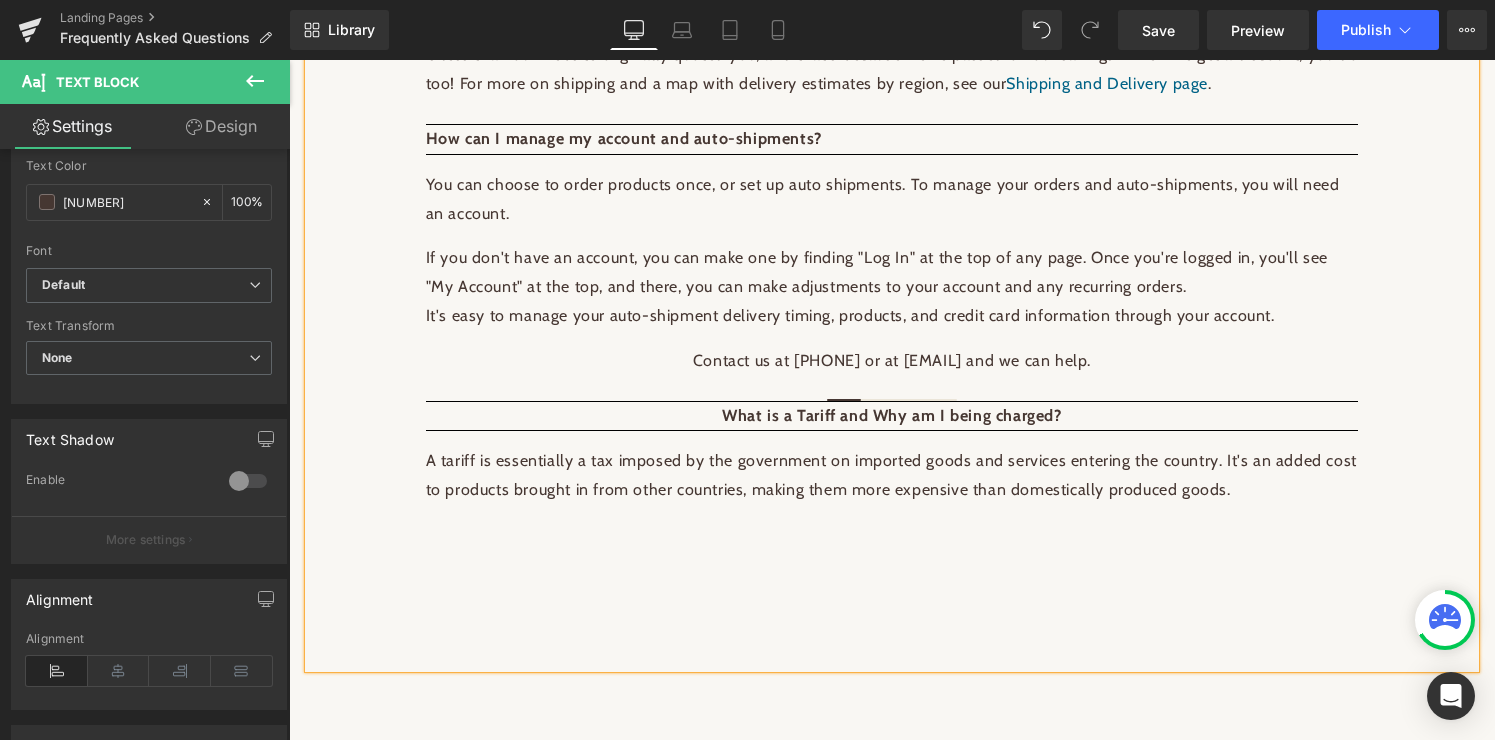 click on "t's an added cost to products brought in from other countries, making them more expensive than domestically produced goods." at bounding box center (891, 475) 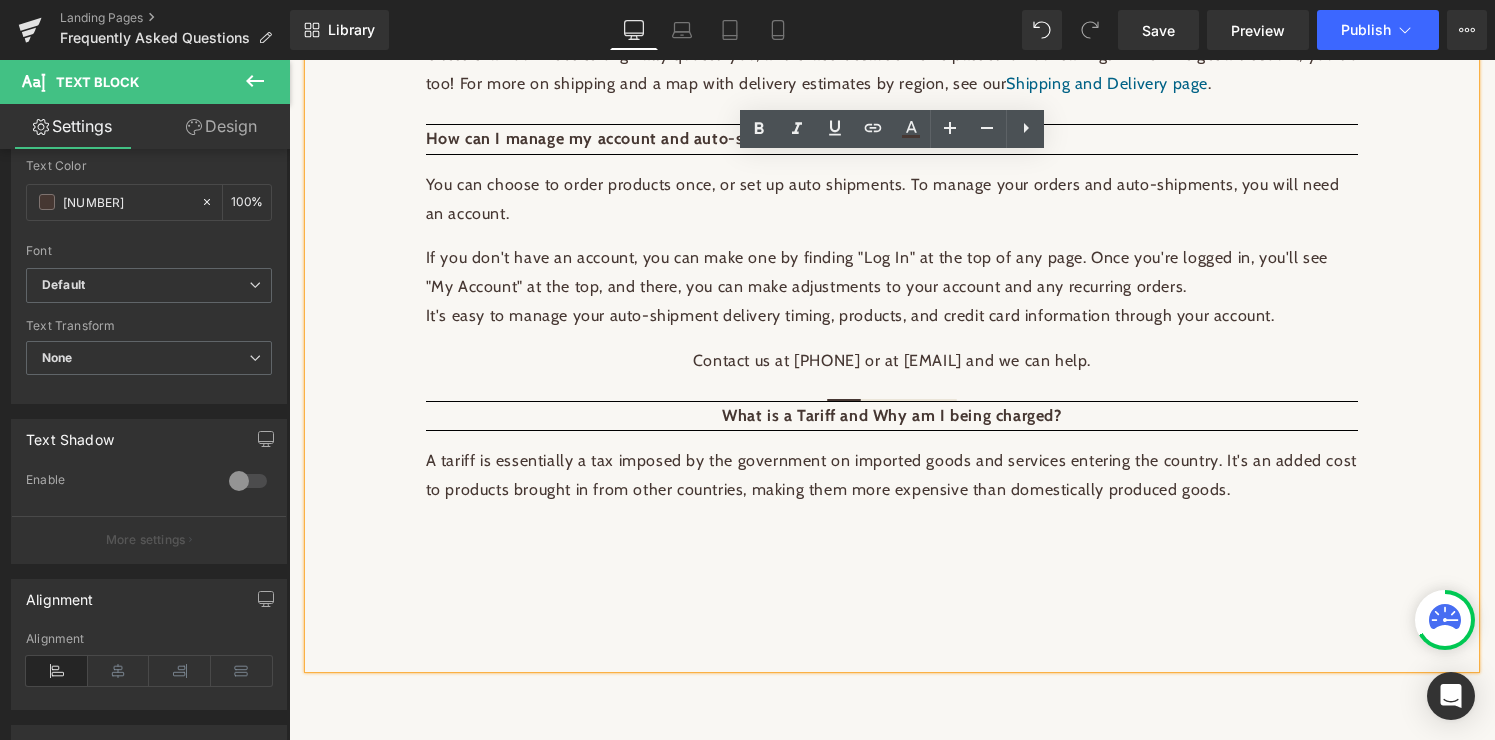 click on "A tariff is essentially a tax imposed by the government on imported goods and services entering the country. I t's an added cost to products brought in from other countries, making them more expensive than domestically produced goods." at bounding box center [892, 476] 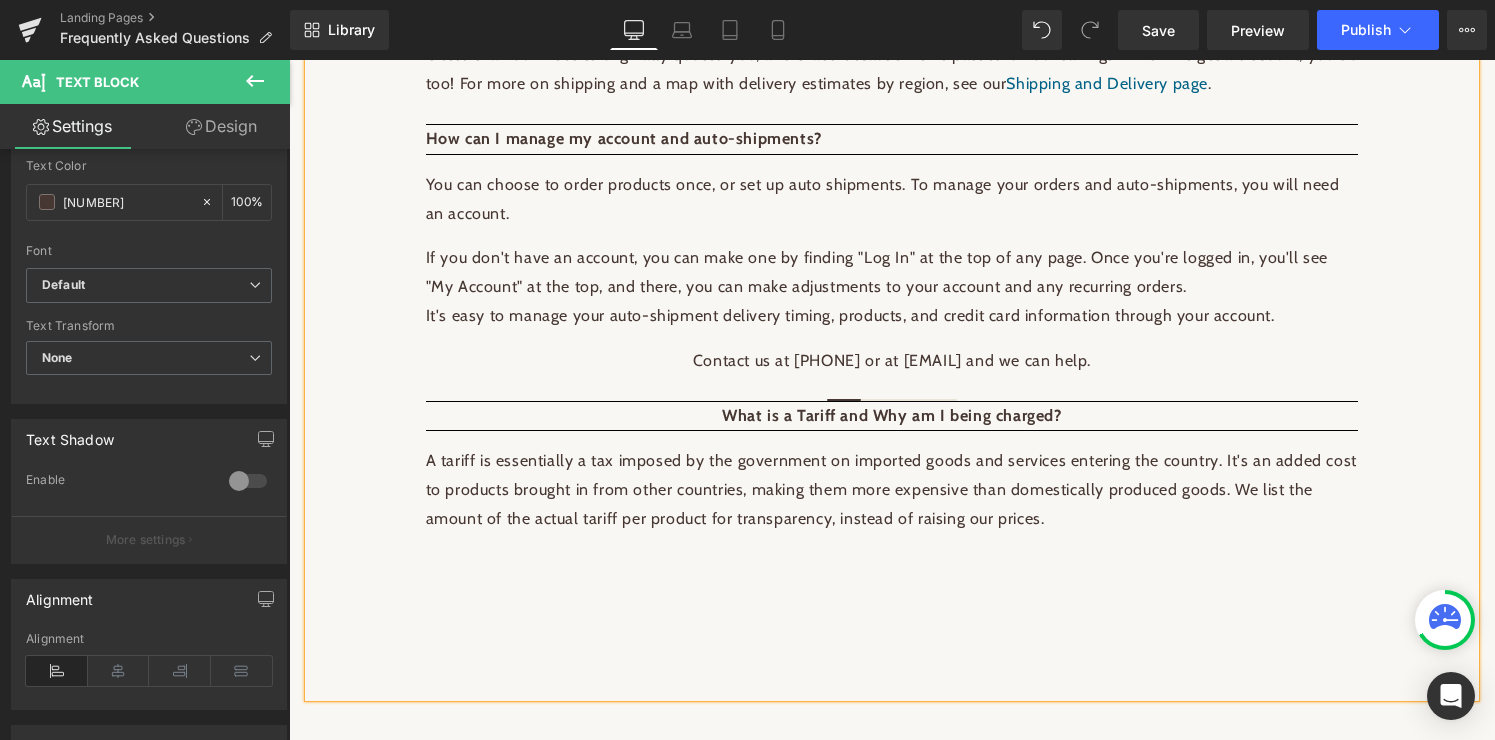 click on "A tariff is essentially a tax imposed by the government on imported goods and services entering the country. I t's an added cost to products brought in from other countries, making them more expensive than domestically produced goods. We list the amount of the actual tariff per product for transparency, instead of raising our prices." at bounding box center (892, 490) 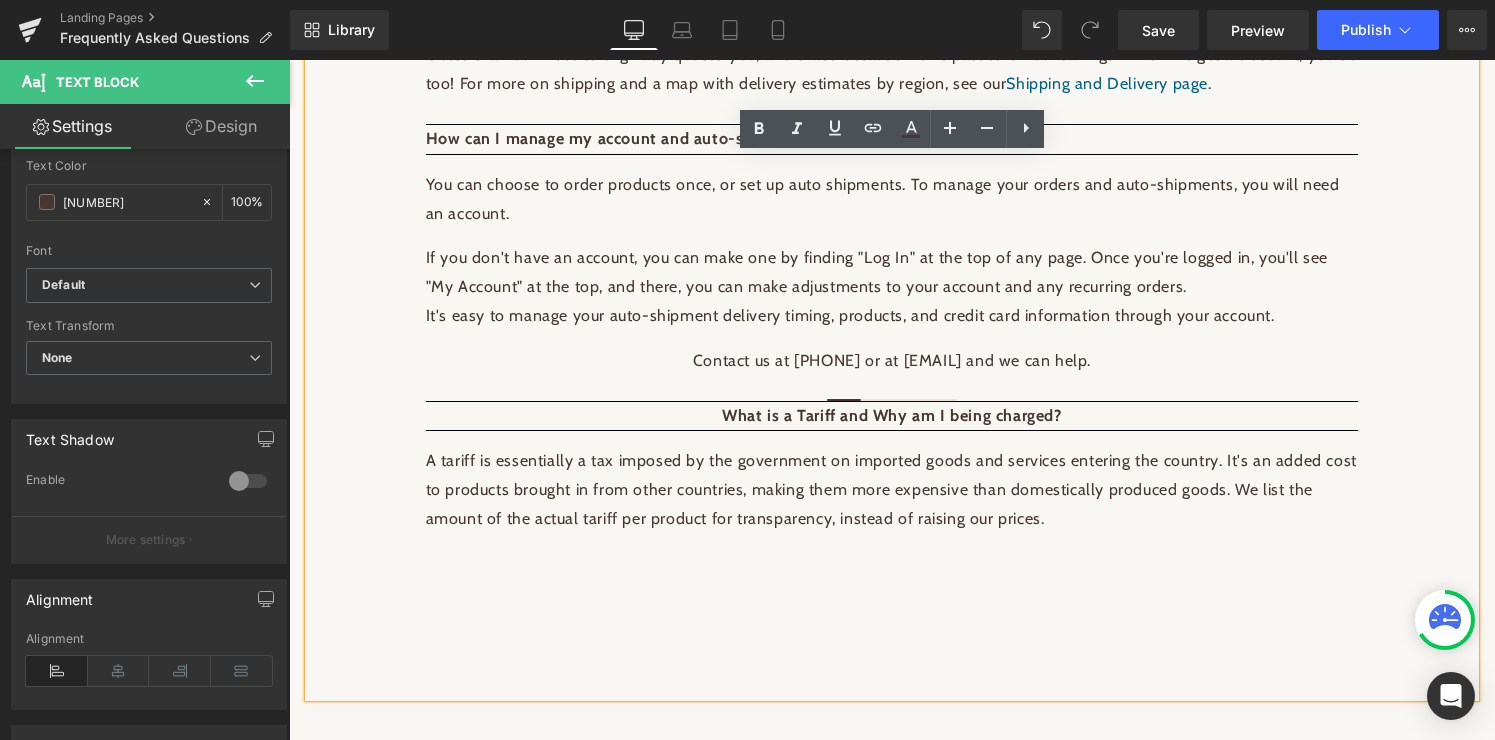 click on "A tariff is essentially a tax imposed by the government on imported goods and services entering the country. I t's an added cost to products brought in from other countries, making them more expensive than domestically produced goods. We list the amount of the actual tariff per product for transparency, instead of raising our prices." at bounding box center [892, 490] 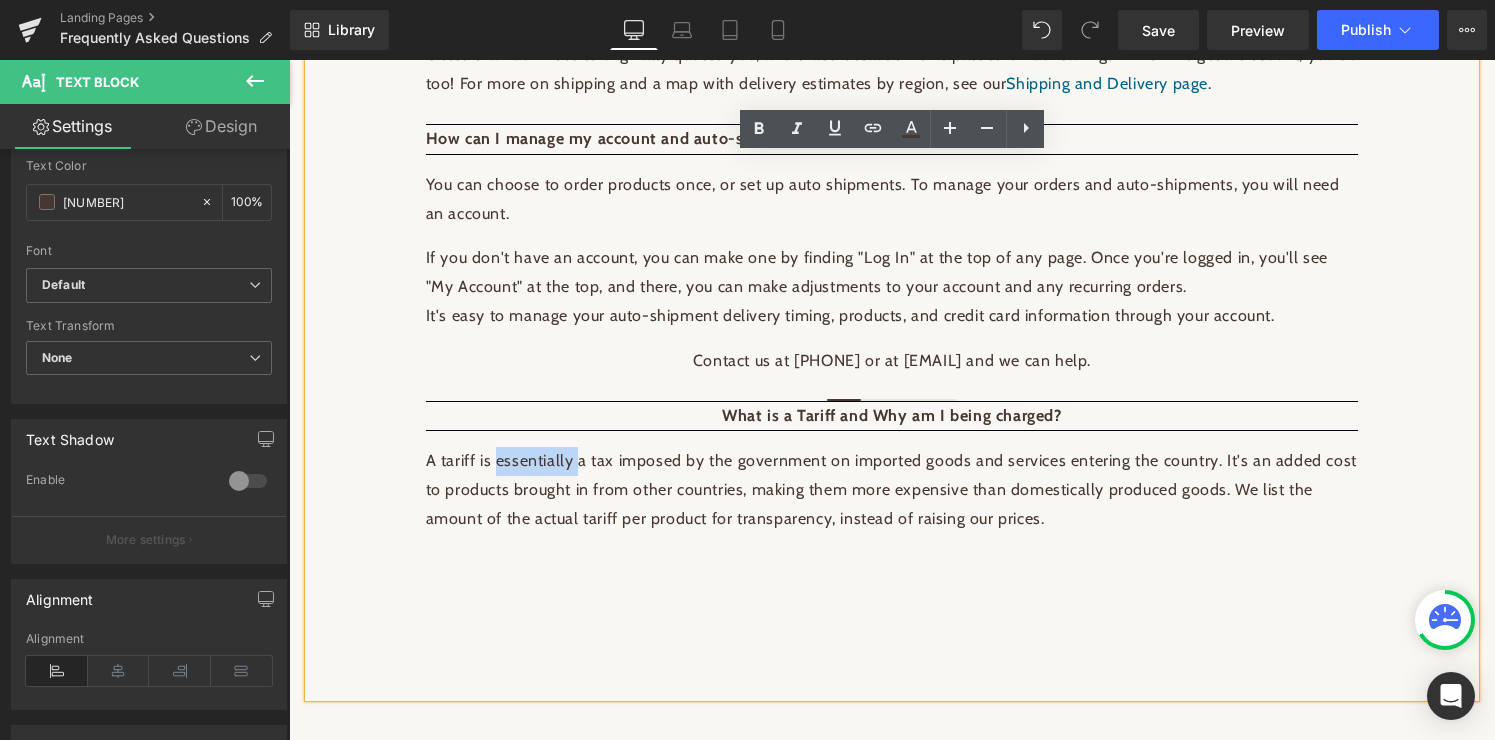 drag, startPoint x: 497, startPoint y: 433, endPoint x: 579, endPoint y: 436, distance: 82.05486 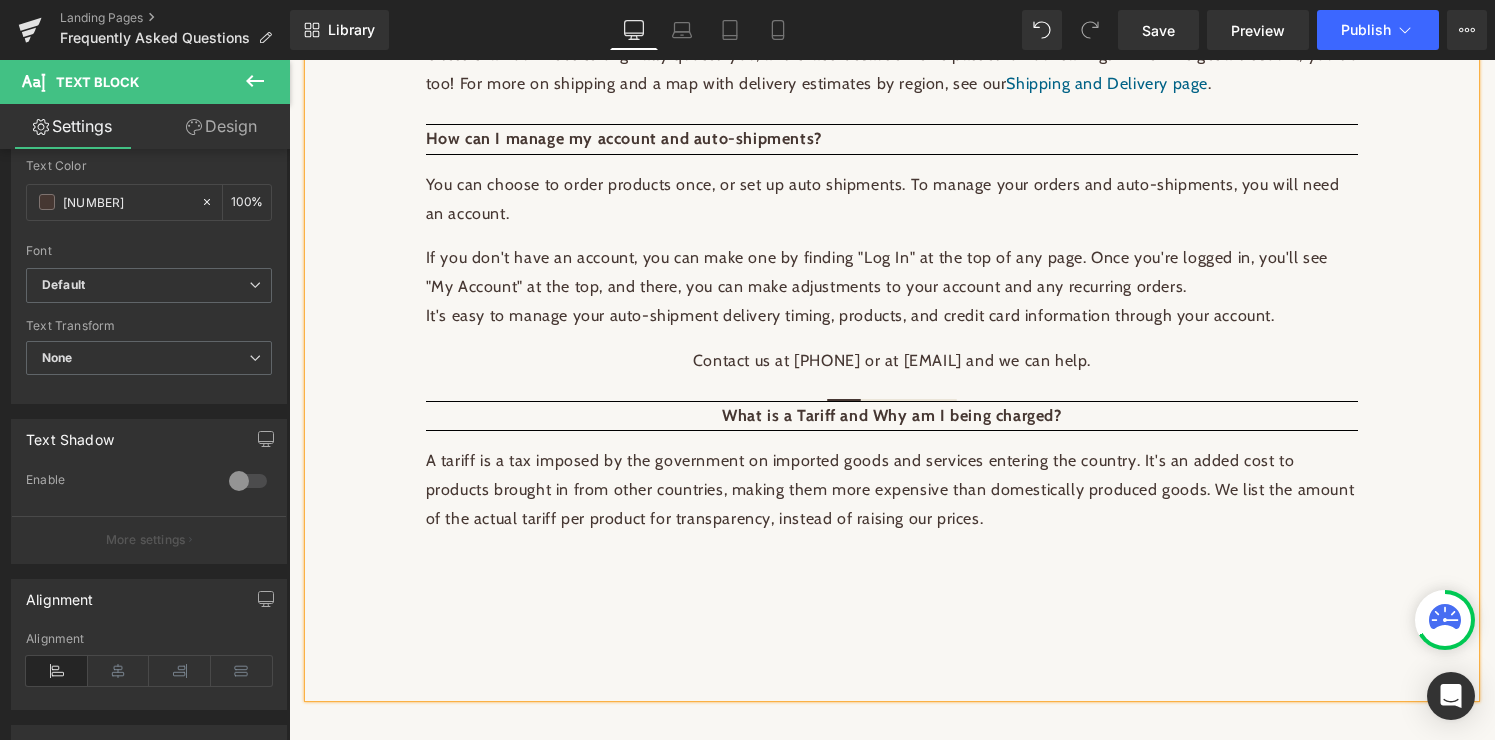 click on "t's an added cost to products brought in from other countries, making them more expensive than domestically produced goods. We list the amount of the actual tariff per product for transparency, instead of raising our prices." at bounding box center (890, 489) 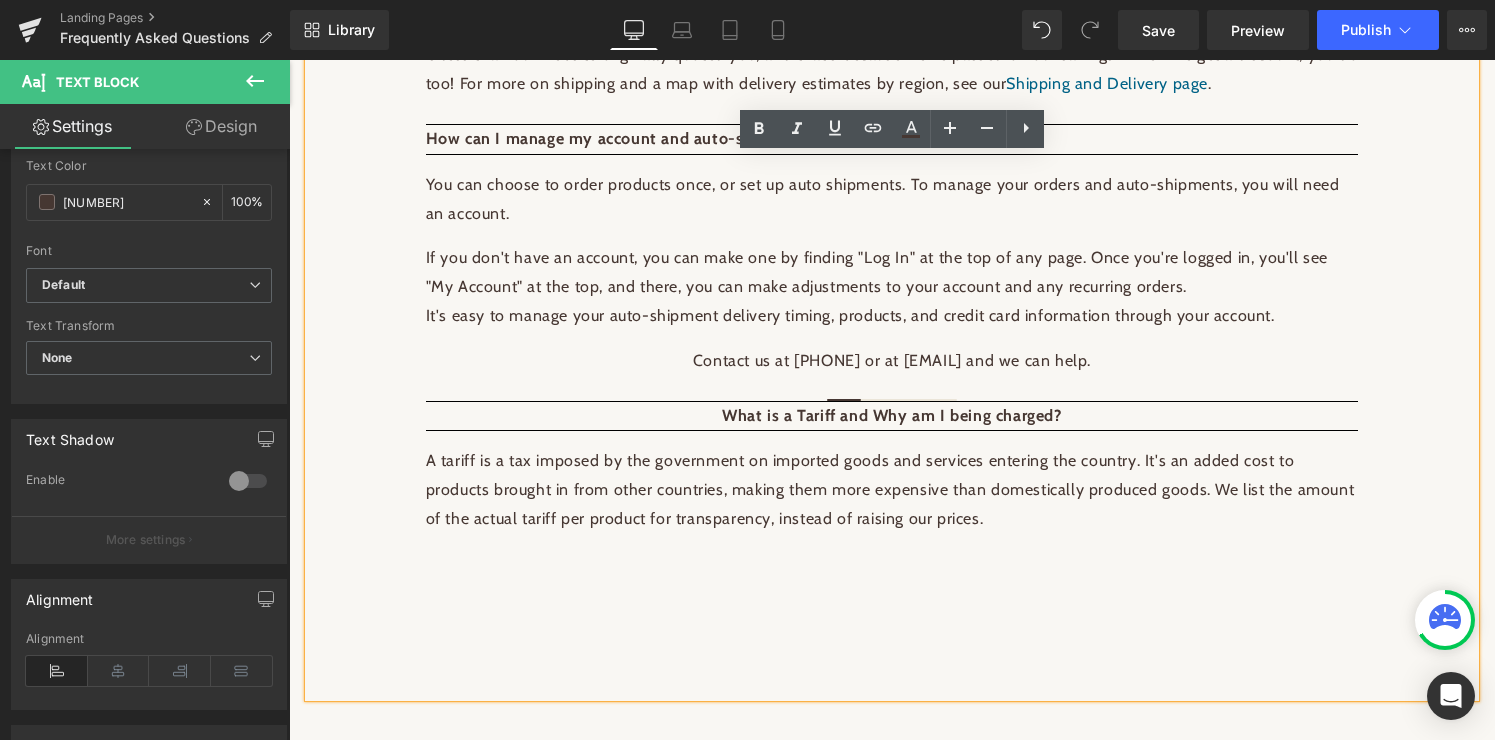 click on "t's an added cost to products brought in from other countries, making them more expensive than domestically produced goods. We list the amount of the actual tariff per product for transparency, instead of raising our prices." at bounding box center (890, 489) 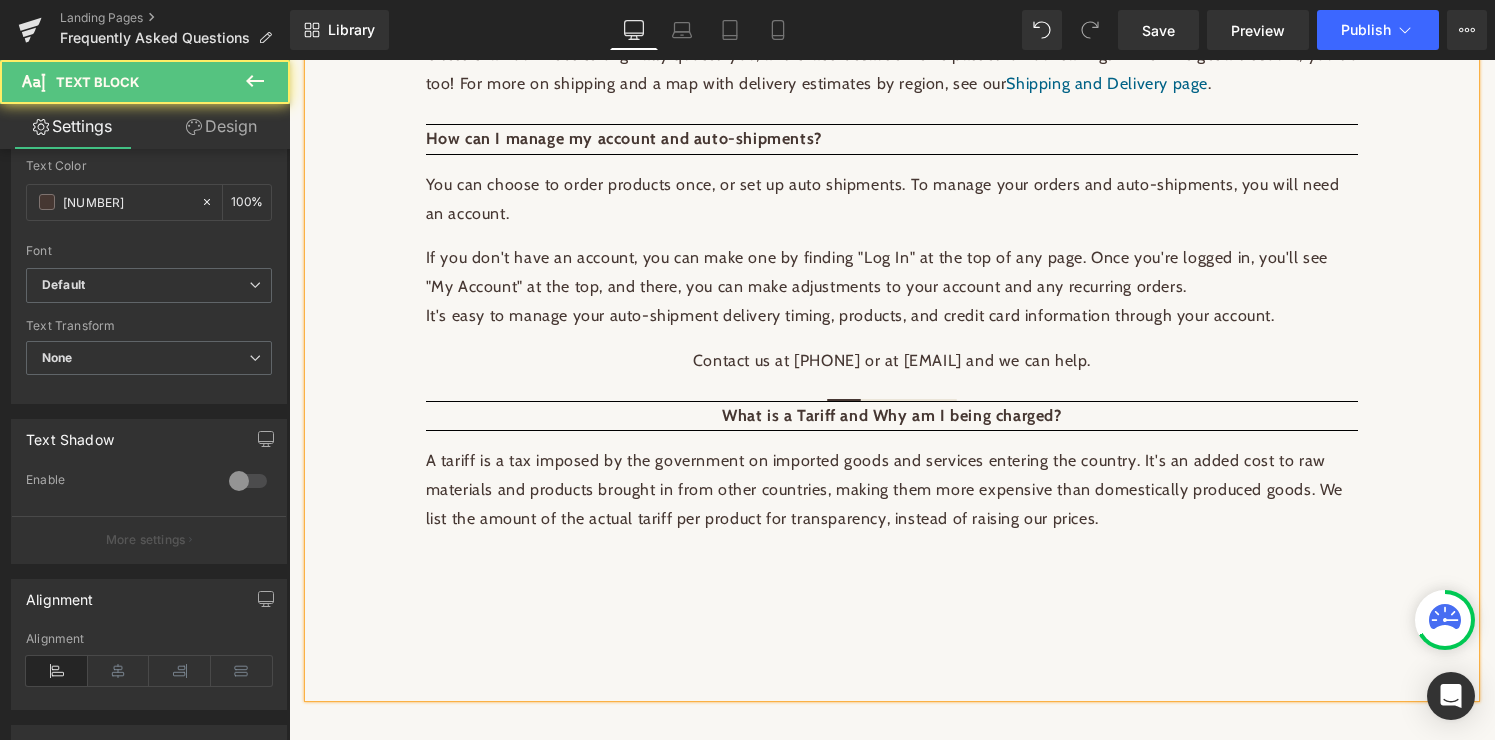 click on "A tariff is a tax imposed by the government on imported goods and services entering the country. I t's an added cost to raw materials and products brought in from other countries, making them more expensive than domestically produced goods. We list the amount of the actual tariff per product for transparency, instead of raising our prices." at bounding box center [892, 512] 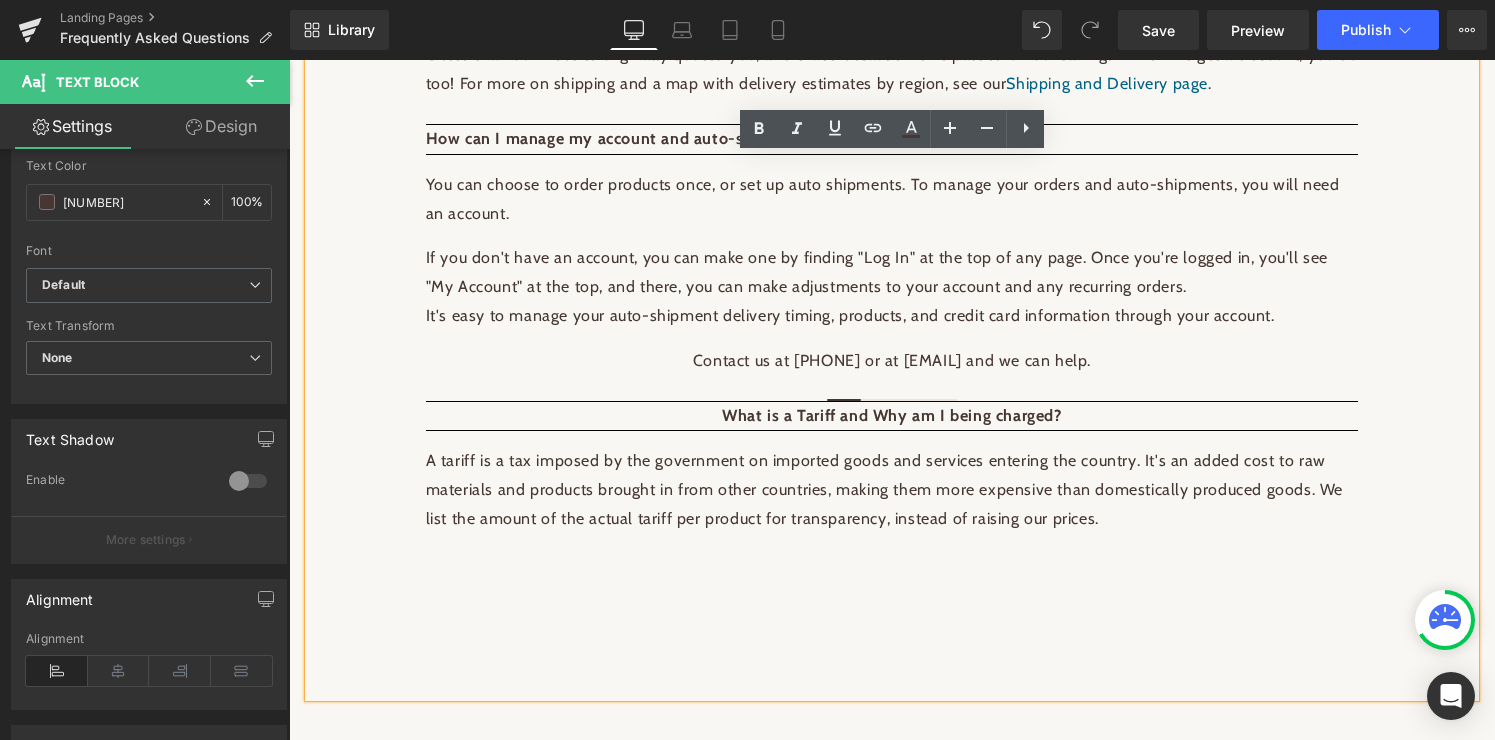 click on "A tariff is a tax imposed by the government on imported goods and services entering the country. I t's an added cost to raw materials and products brought in from other countries, making them more expensive than domestically produced goods. We list the amount of the actual tariff per product for transparency, instead of raising our prices." at bounding box center (892, 490) 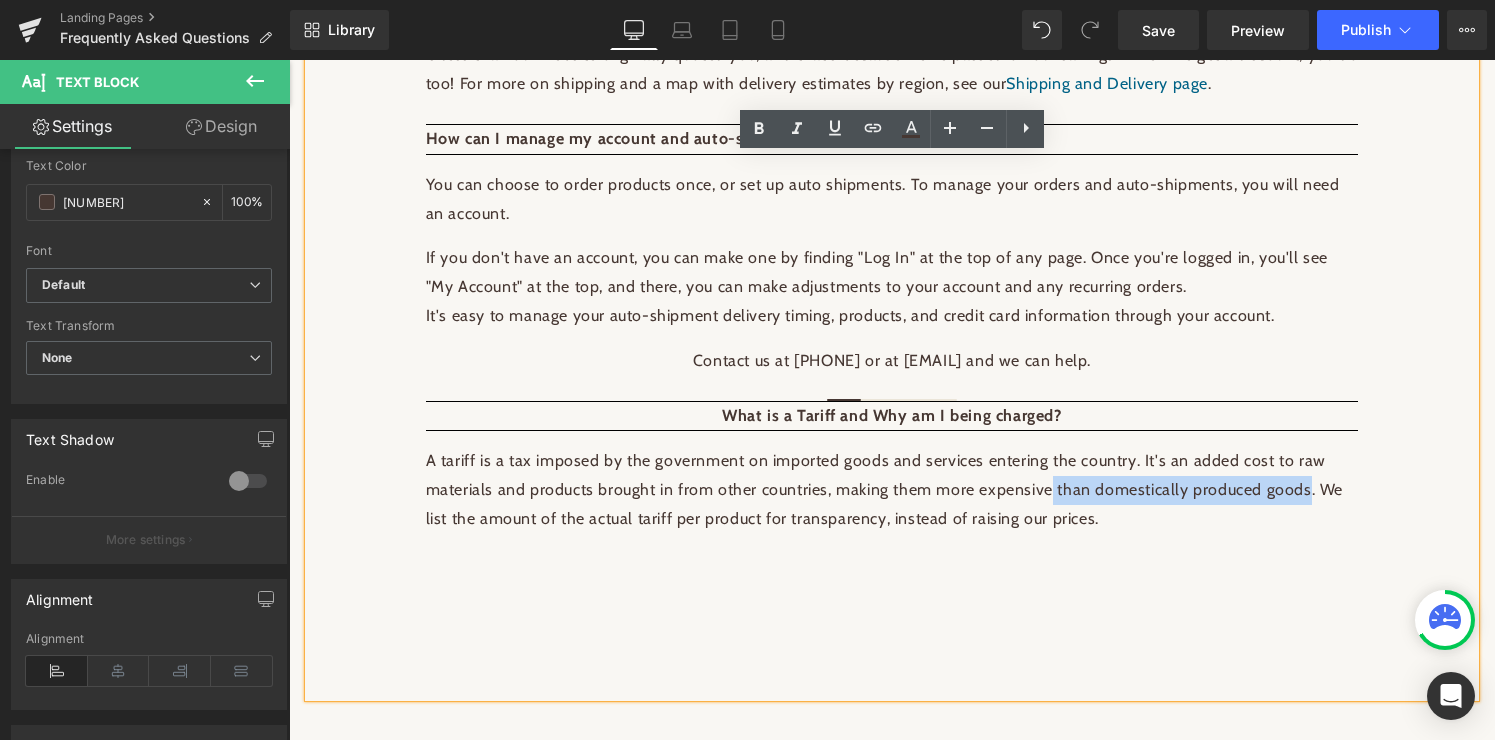 drag, startPoint x: 1047, startPoint y: 462, endPoint x: 1303, endPoint y: 465, distance: 256.01758 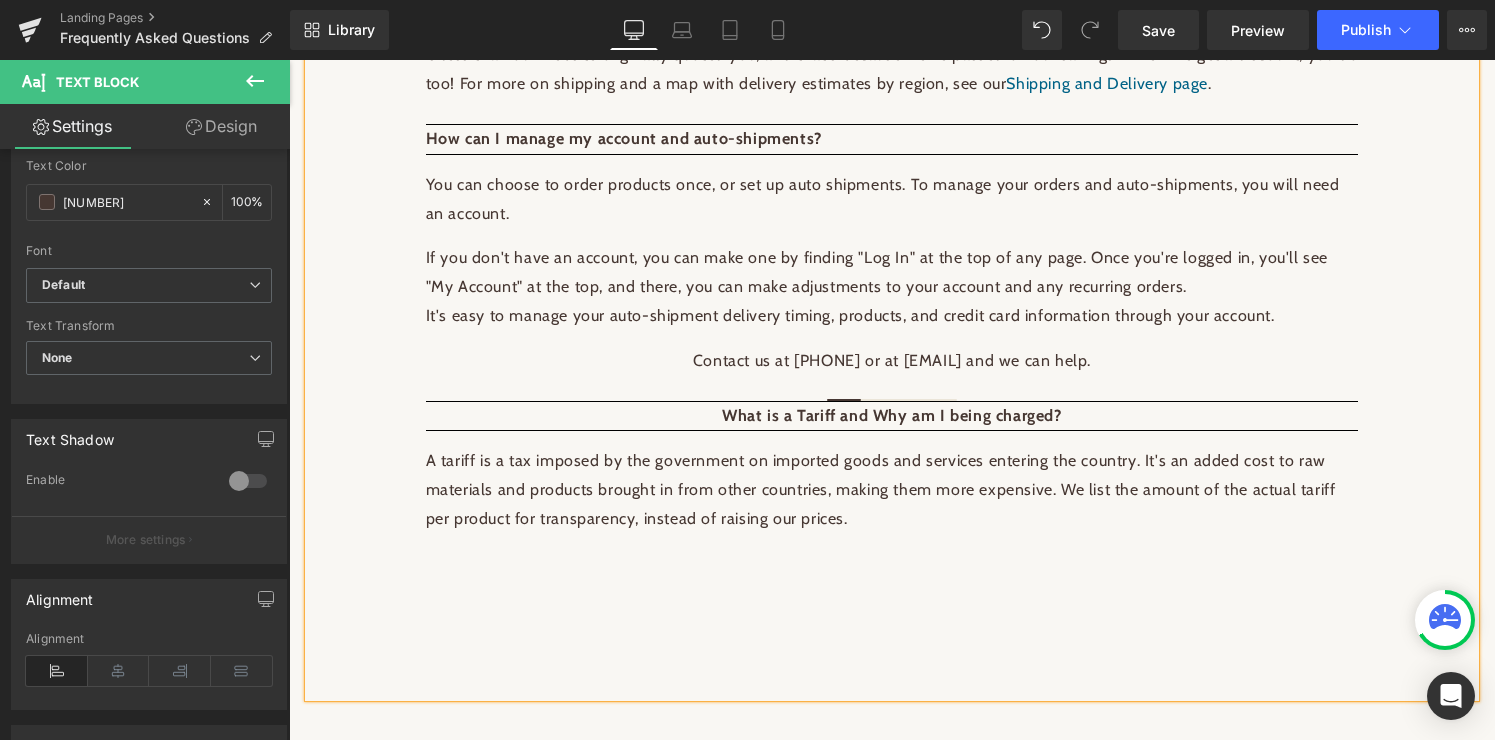 click on "A tariff is a tax imposed by the government on imported goods and services entering the country. I t's an added cost to raw materials and products brought in from other countries, making them more expensive. We list the amount of the actual tariff per product for transparency, instead of raising our prices." at bounding box center [892, 490] 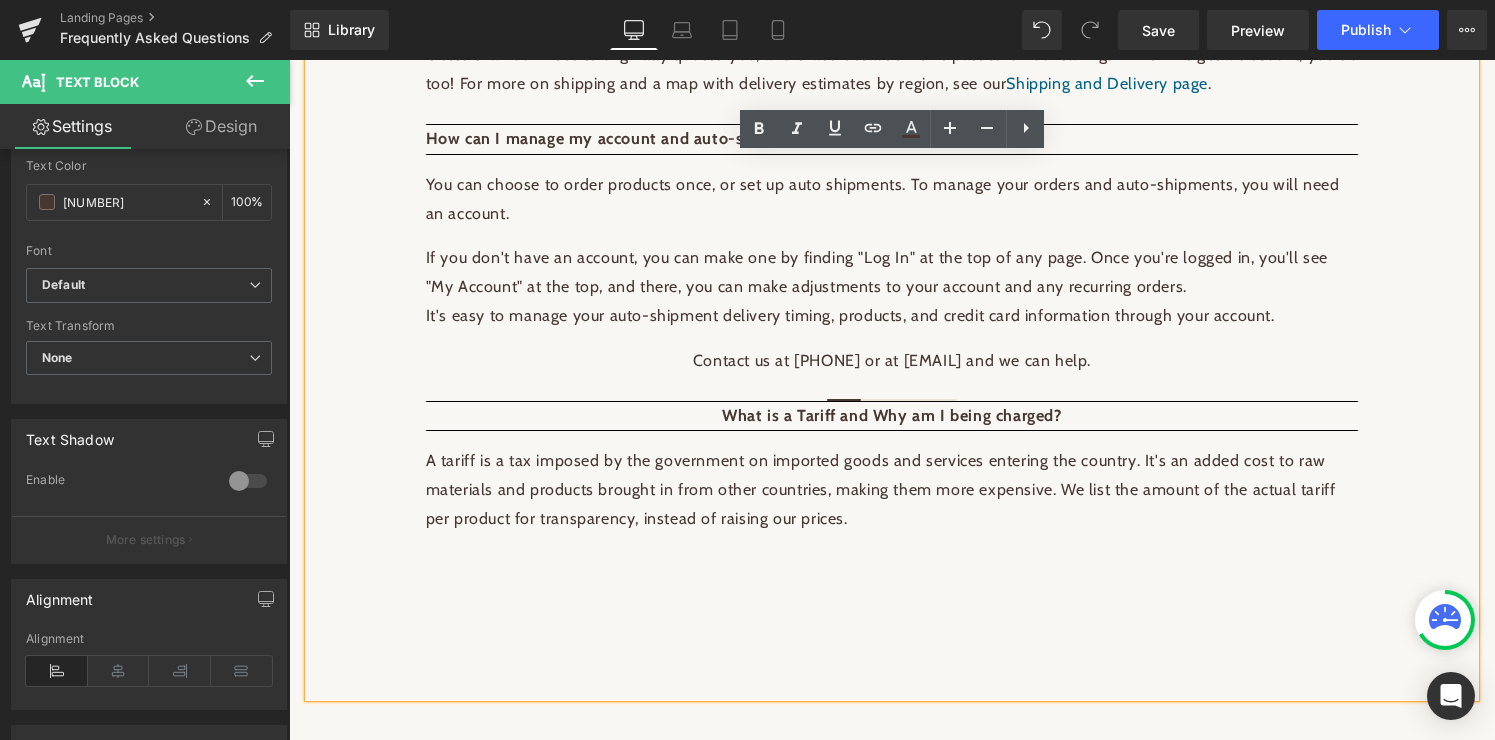 click on "t's an added cost to raw materials and products brought in from other countries, making them more expensive. We list the amount of the actual tariff per product for transparency, instead of raising our prices." at bounding box center [881, 489] 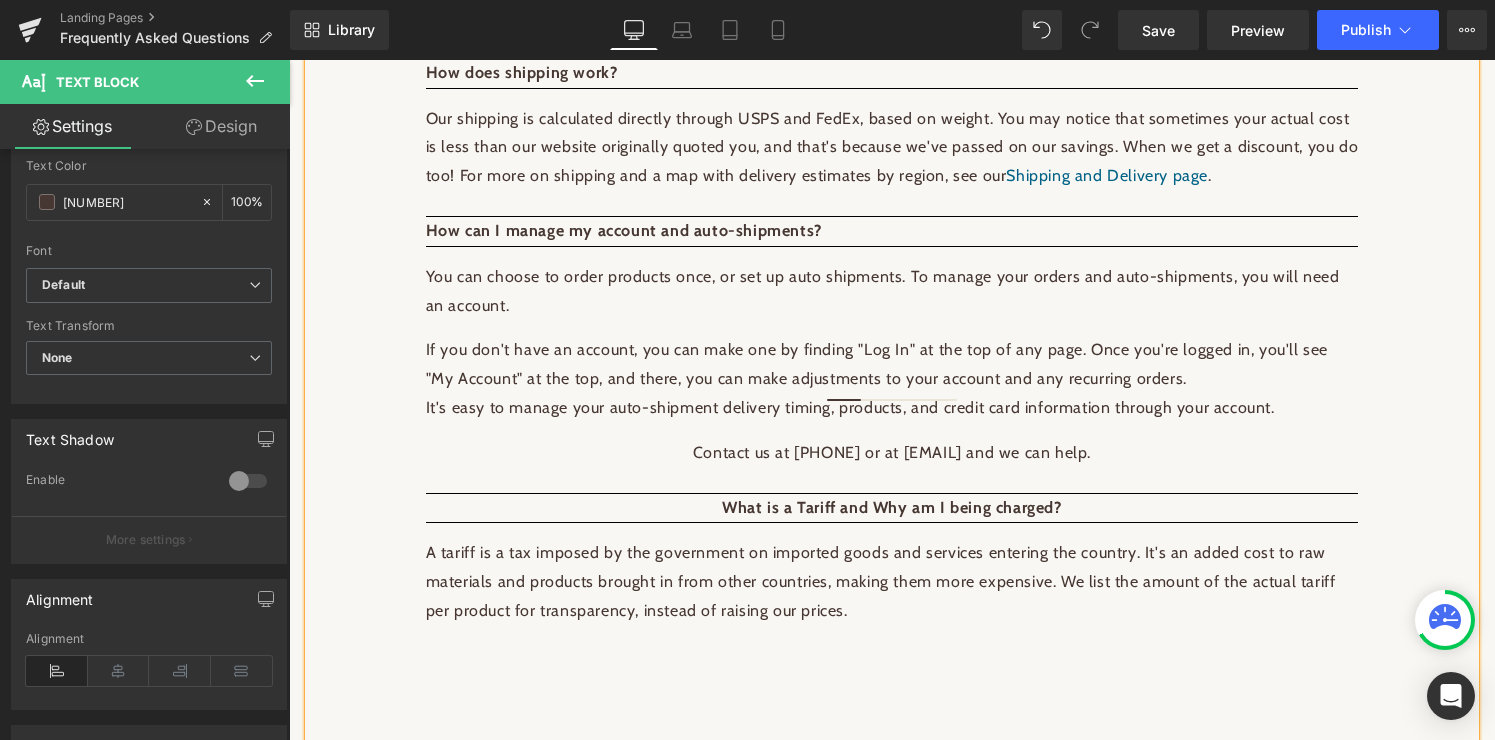 scroll, scrollTop: 1991, scrollLeft: 0, axis: vertical 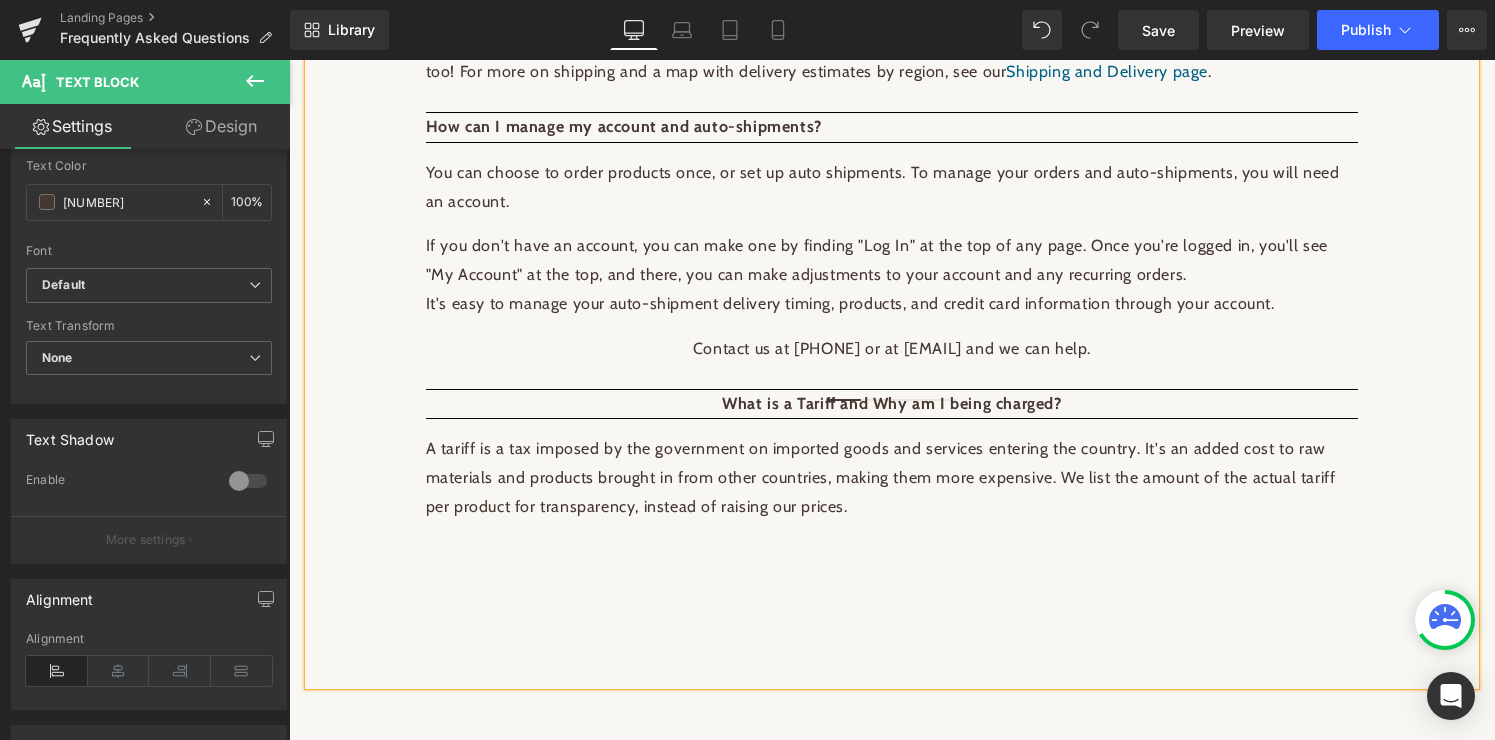 click on "What is a Tariff and Why am I being charged?" at bounding box center (891, 403) 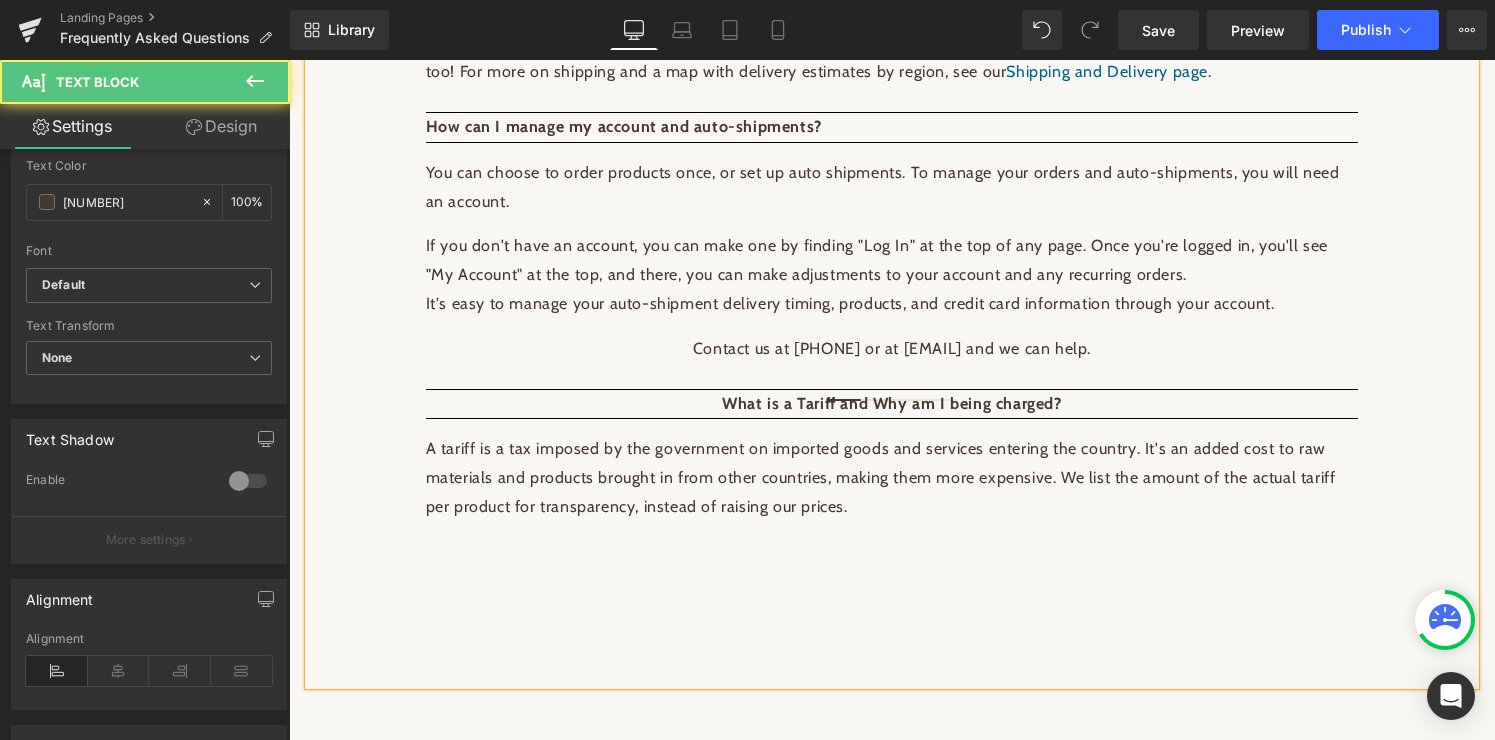 click on "How can I manage my account and auto-shipments?" at bounding box center (522, -32) 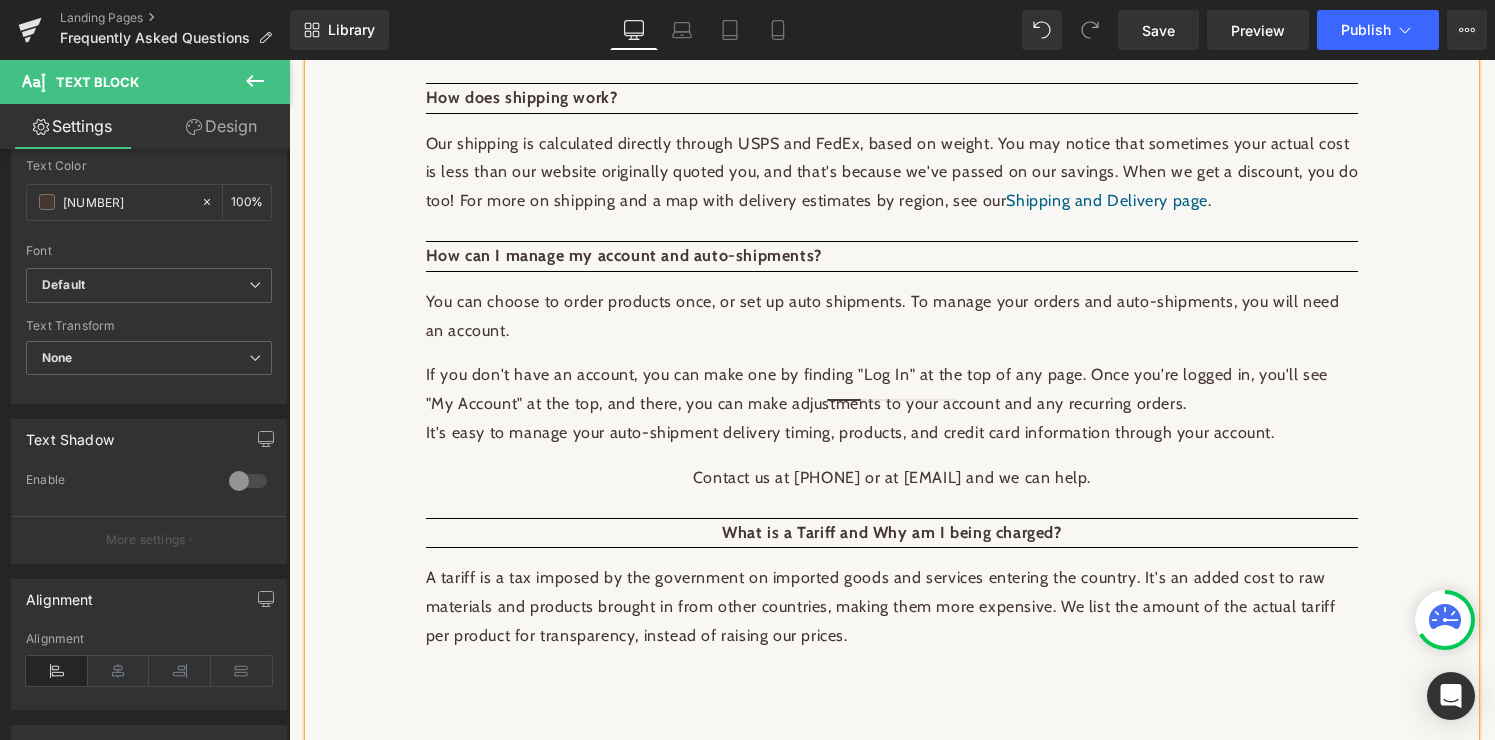 scroll, scrollTop: 1855, scrollLeft: 0, axis: vertical 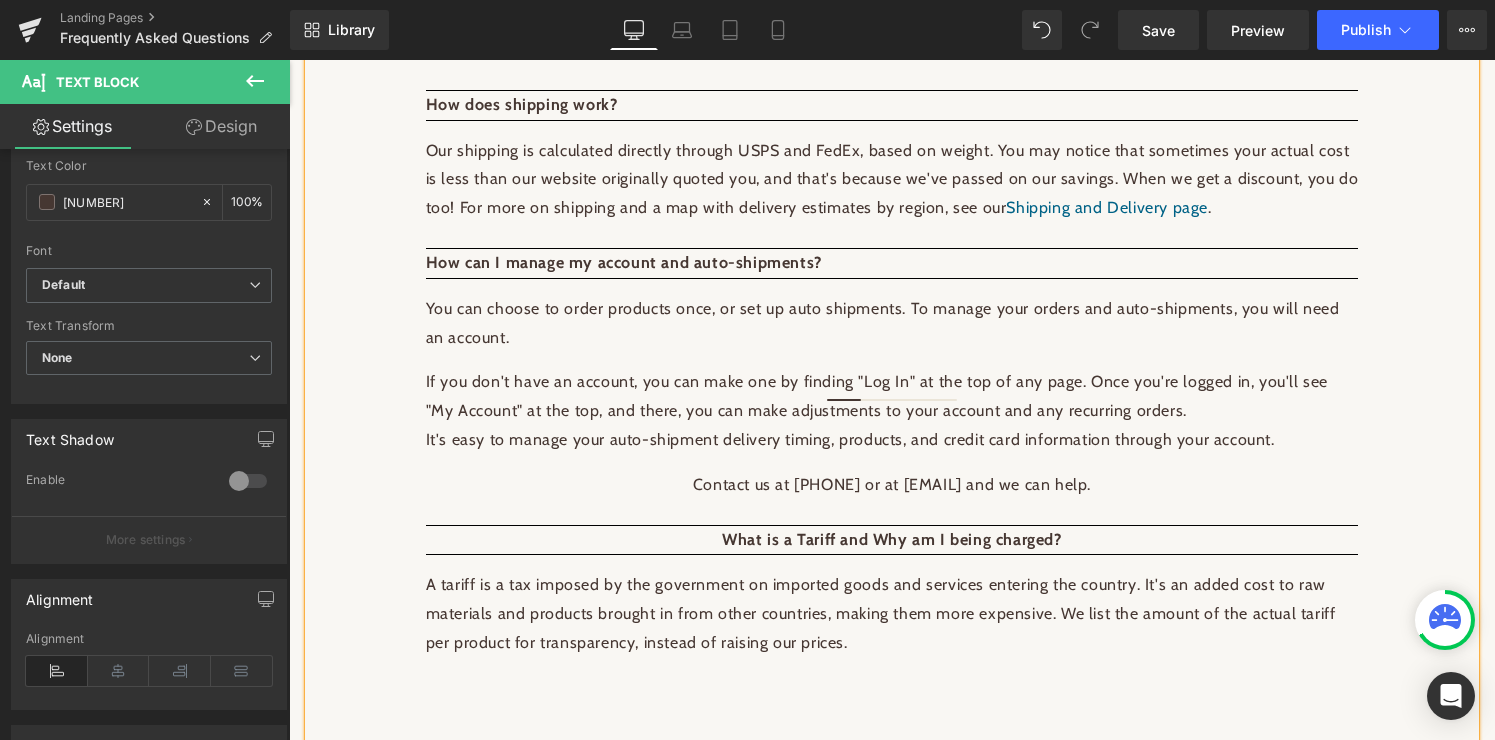 click on "What is a Tariff and Why am I being charged?" at bounding box center [892, 540] 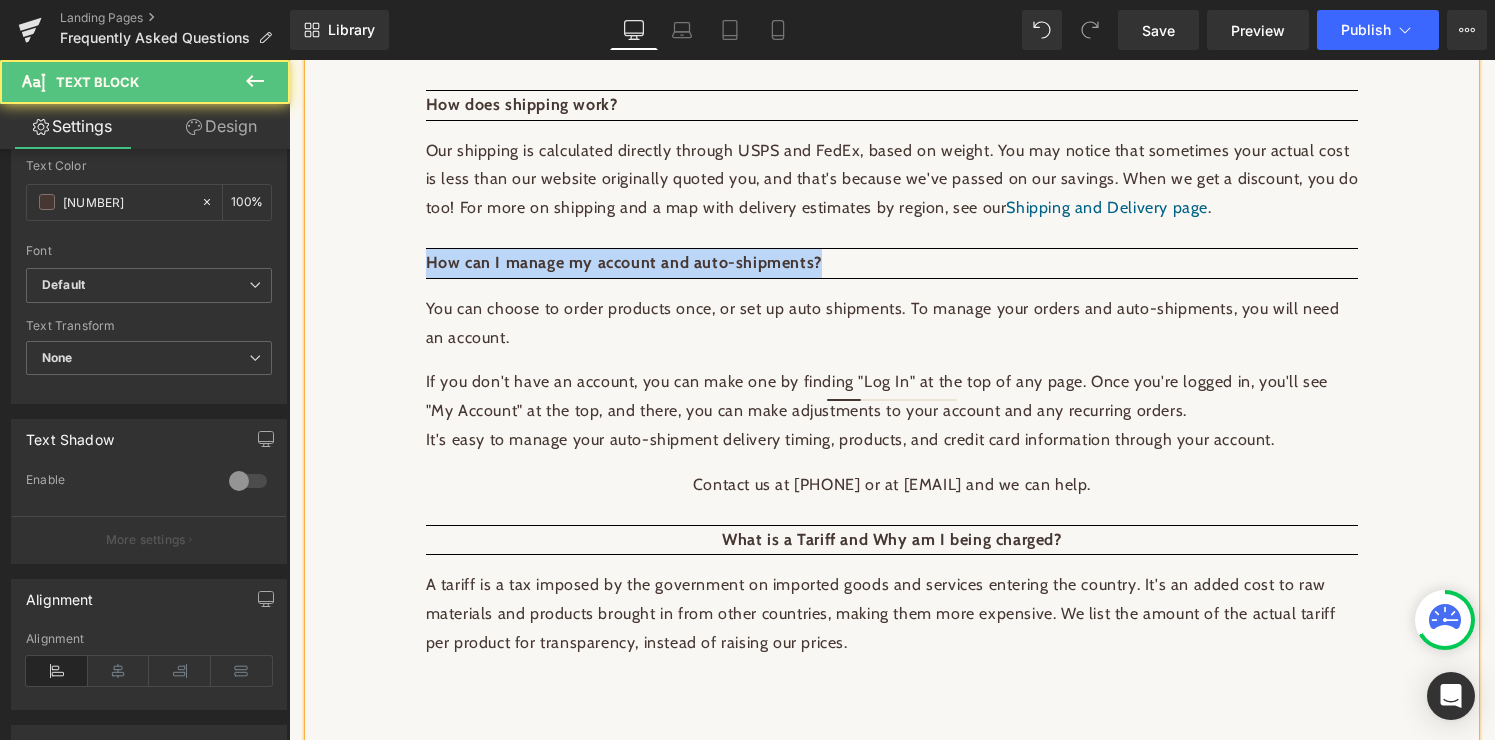 drag, startPoint x: 840, startPoint y: 227, endPoint x: 437, endPoint y: 208, distance: 403.44763 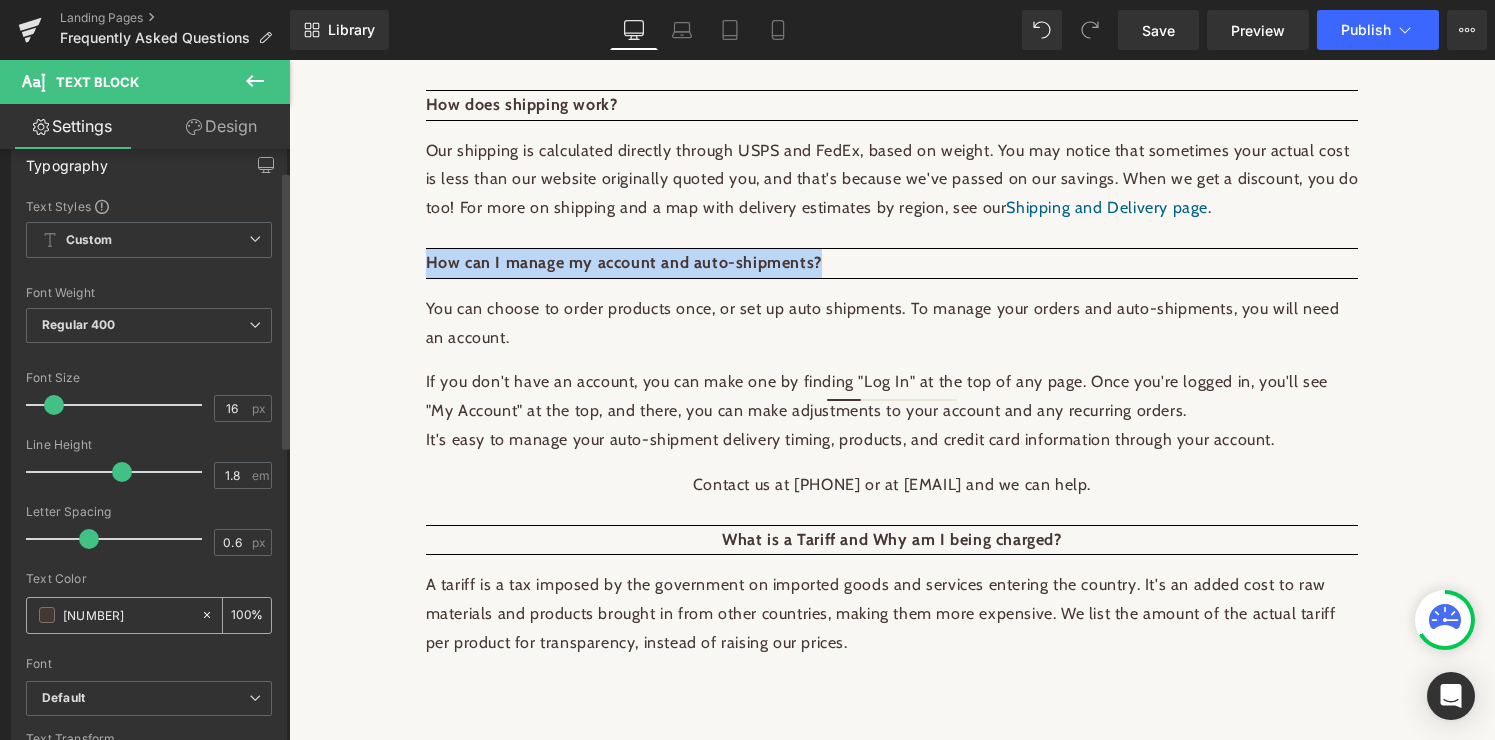 scroll, scrollTop: 0, scrollLeft: 0, axis: both 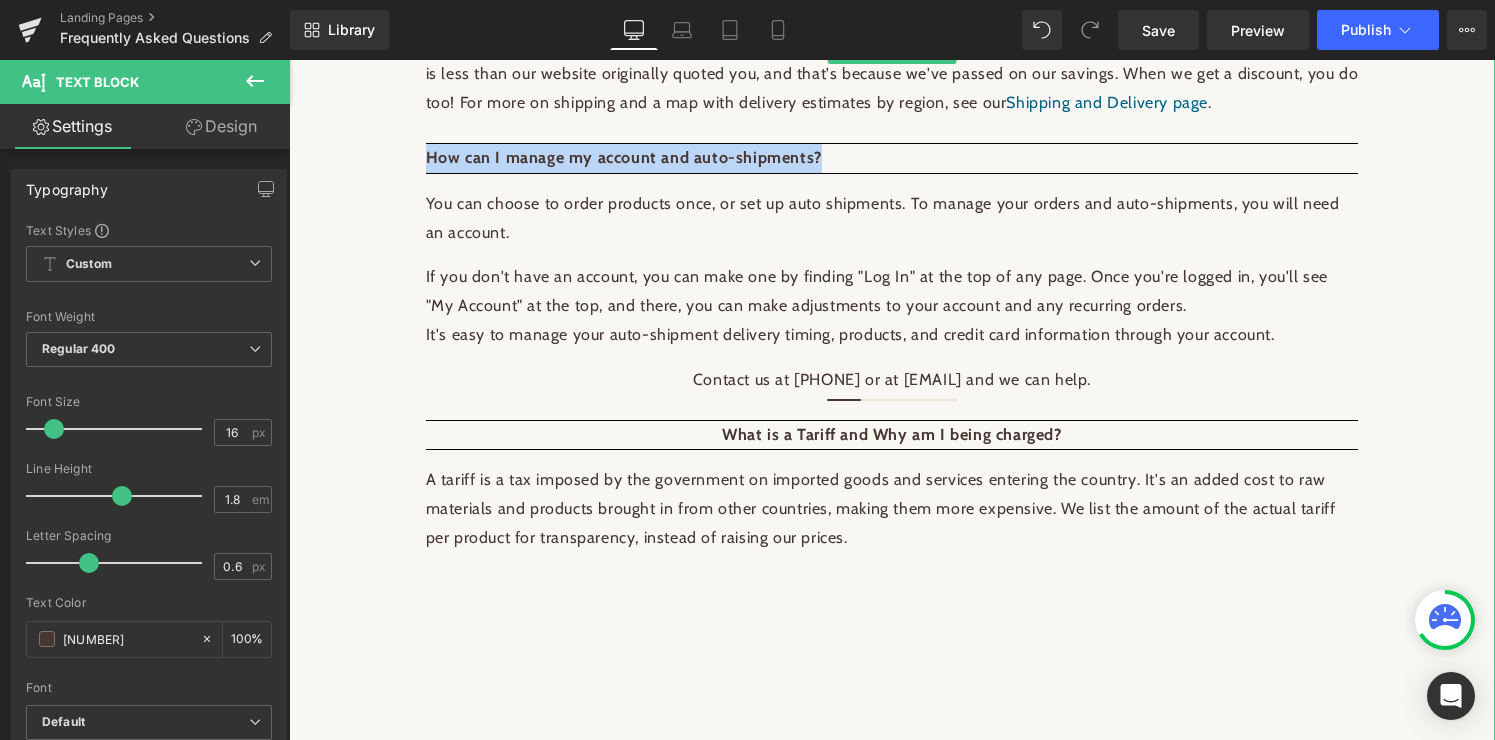 click on "What is a Tariff and Why am I being charged?" at bounding box center (891, 434) 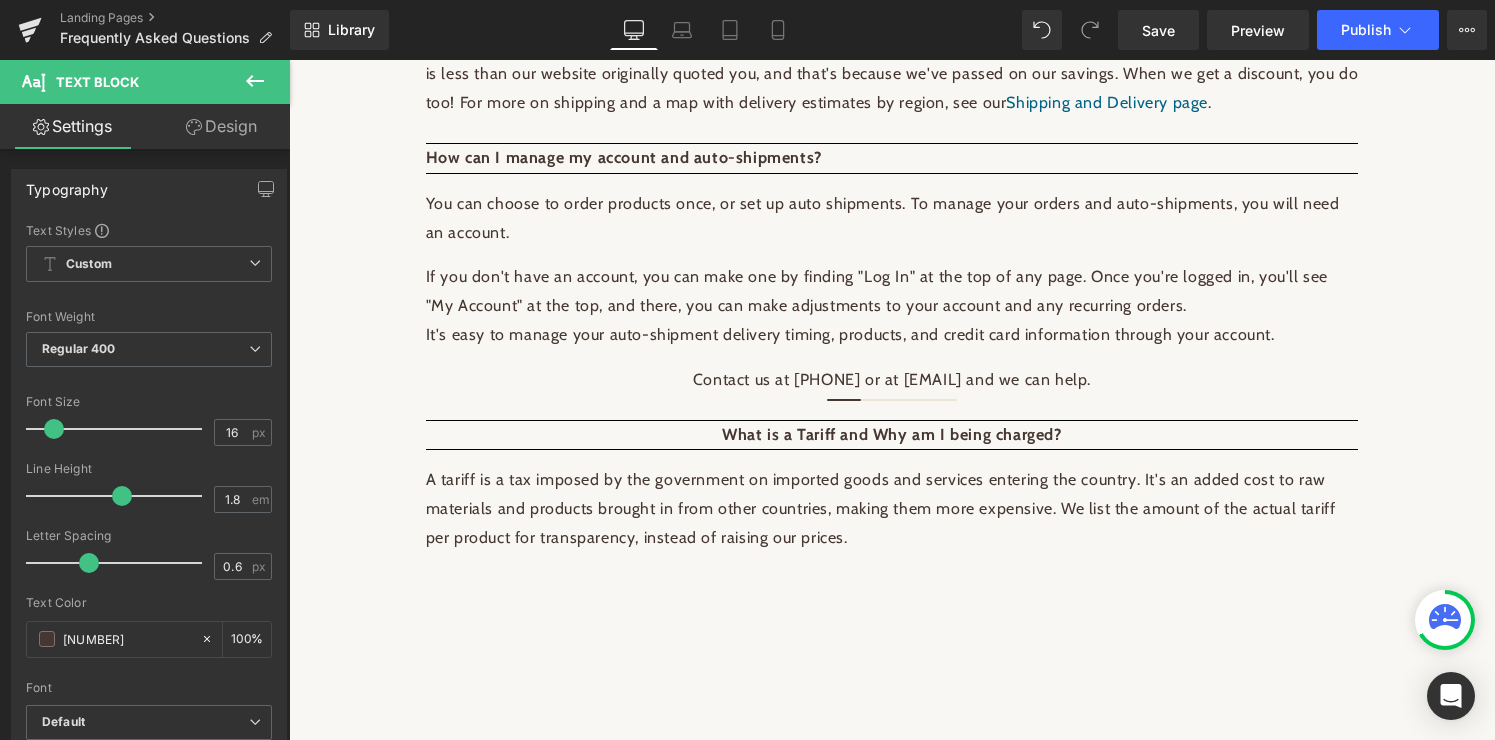 click on "Design" at bounding box center [221, 126] 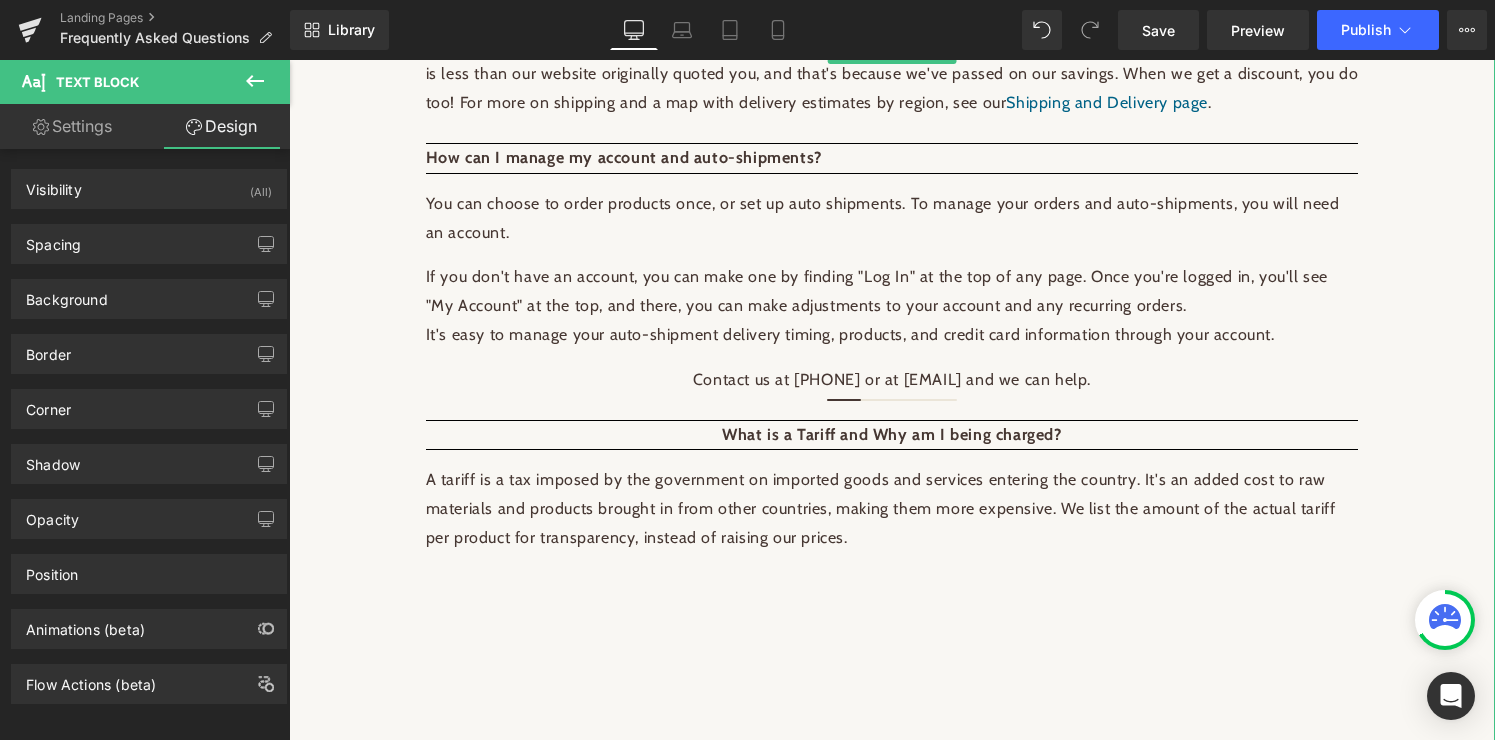 click on "Questions? We've given the answers to some of the most common ones here, and we’ll answer any questions you have if you call or email us. If we don't know the answer right away, we’ll take the time to find it!  Contact us .
How long do your products stay fresh?
Our products are freeze-dried or dehydrated and are generally considered fresh within six months of their creation.  You will find a best-by date on each package, before which the product is at its best. To maximize freshness, keep BioStar products stored in a cool, dry place away from direct sunlight, and keep bags and jars closed when not in use.
If the expiration date has passed, do I need to throw away the product?
That's up to you.  Our products have a "best by" date, which means that while the product may no longer be as potent as it once was, it will not hurt to continue to use it. Similar to kitchen spices, the effectiveness may wane over time, but the supplement is not considered dangerous to use." at bounding box center (892, -488) 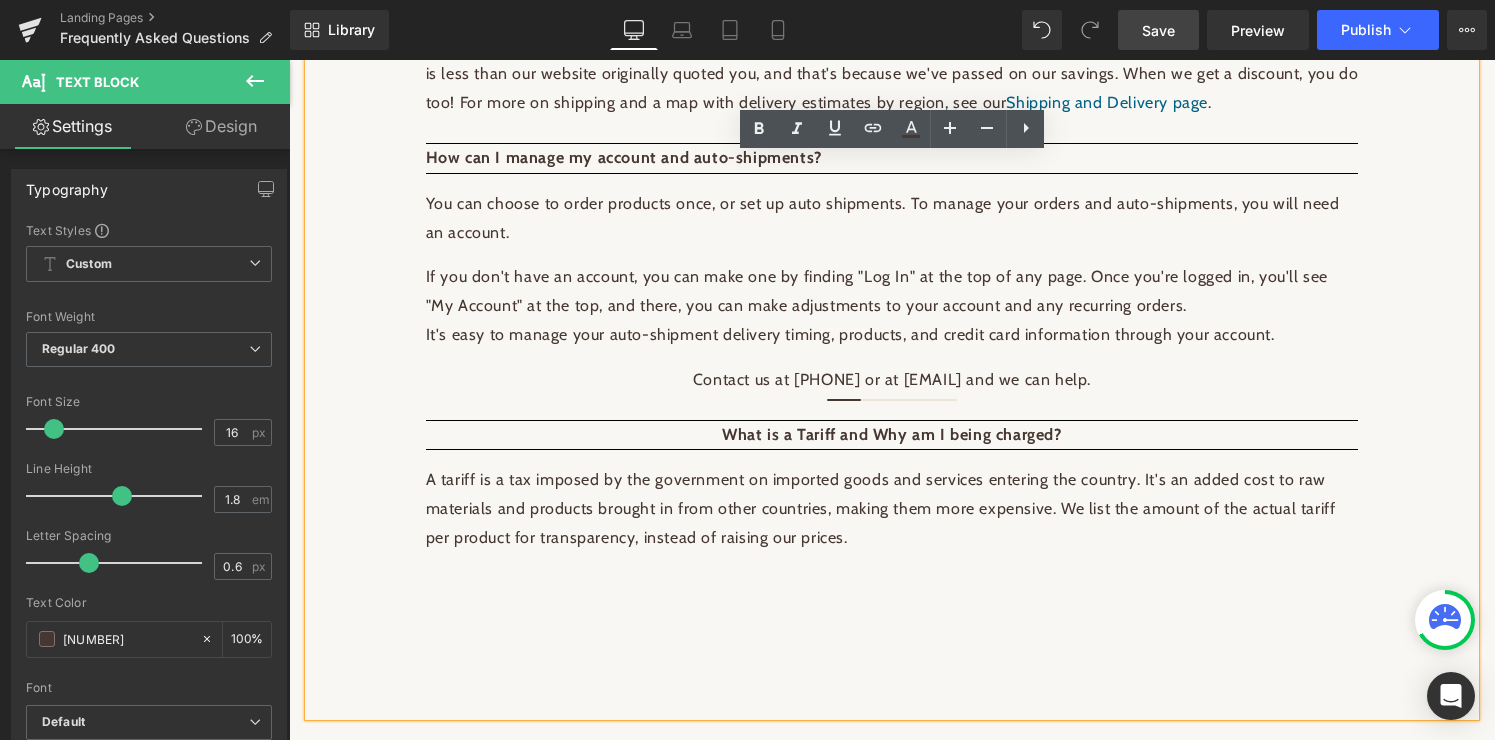 click on "Save" at bounding box center [1158, 30] 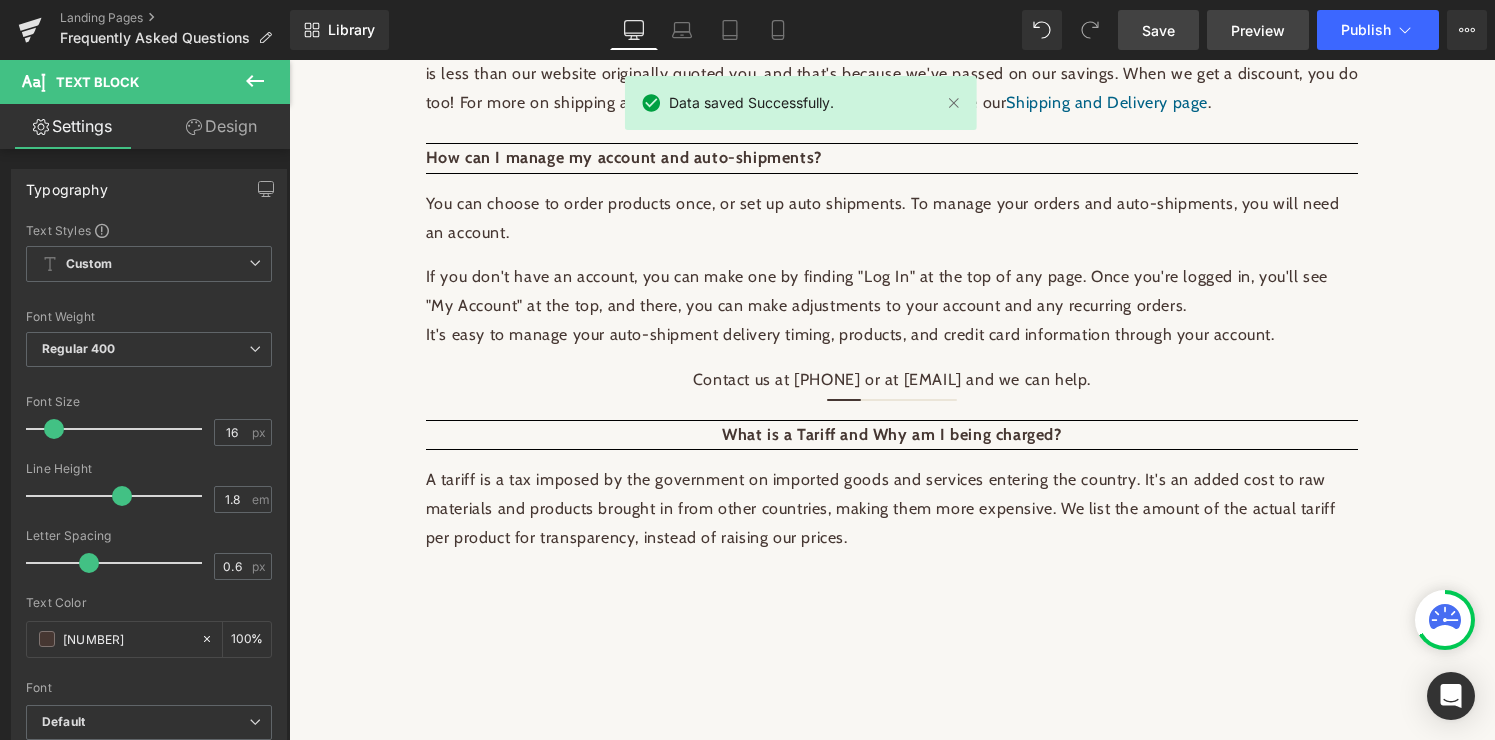 click on "Preview" at bounding box center (1258, 30) 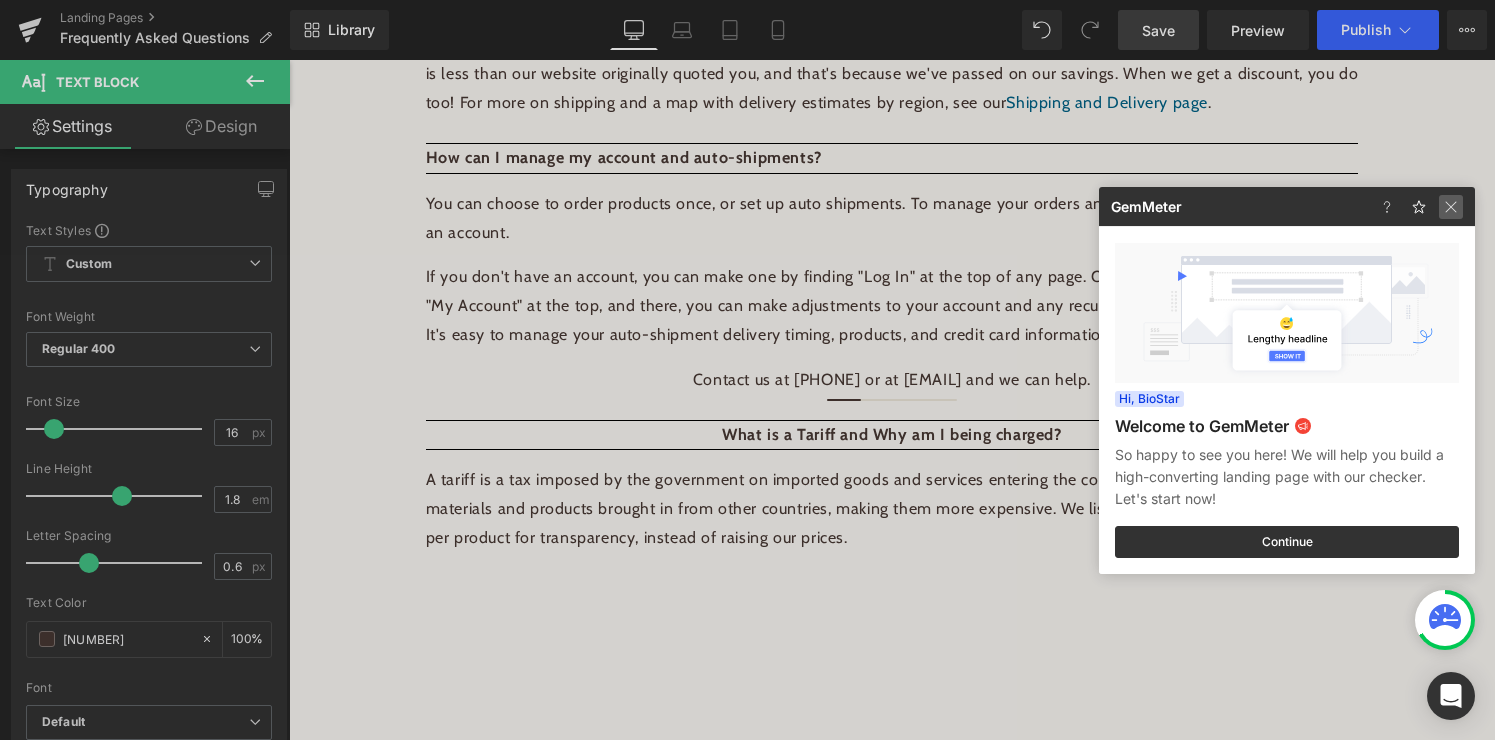 click 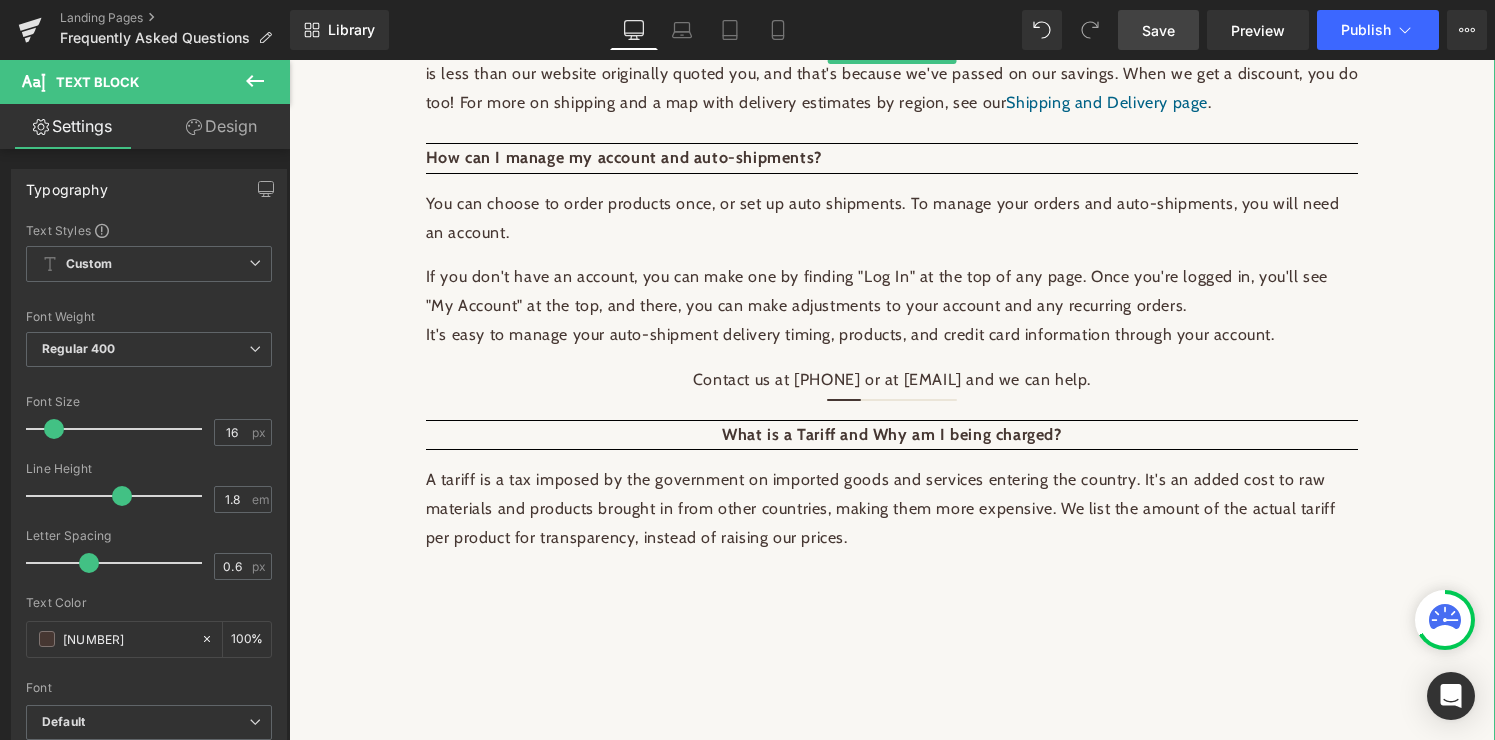 click on "What is a Tariff and Why am I being charged?" at bounding box center (892, 435) 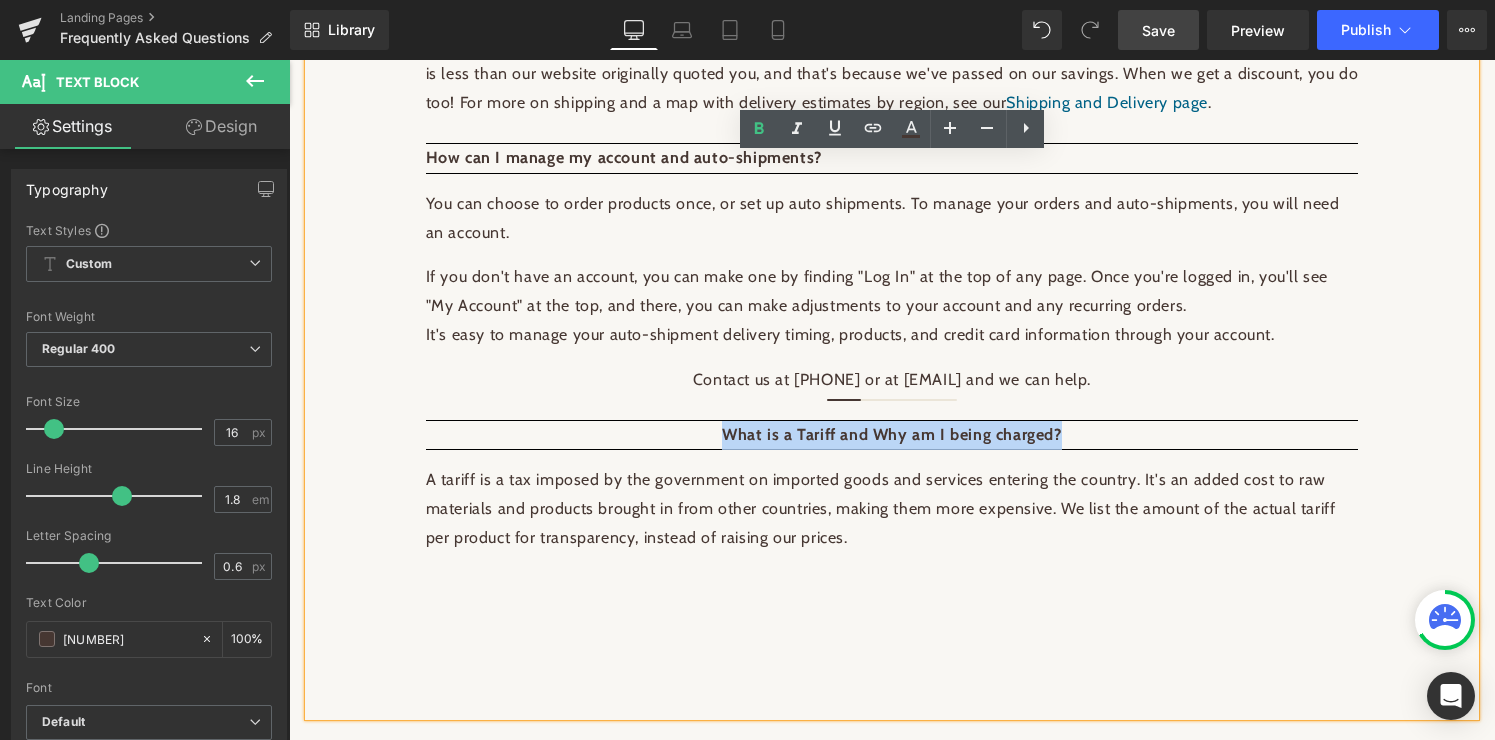 drag, startPoint x: 1085, startPoint y: 406, endPoint x: 675, endPoint y: 401, distance: 410.0305 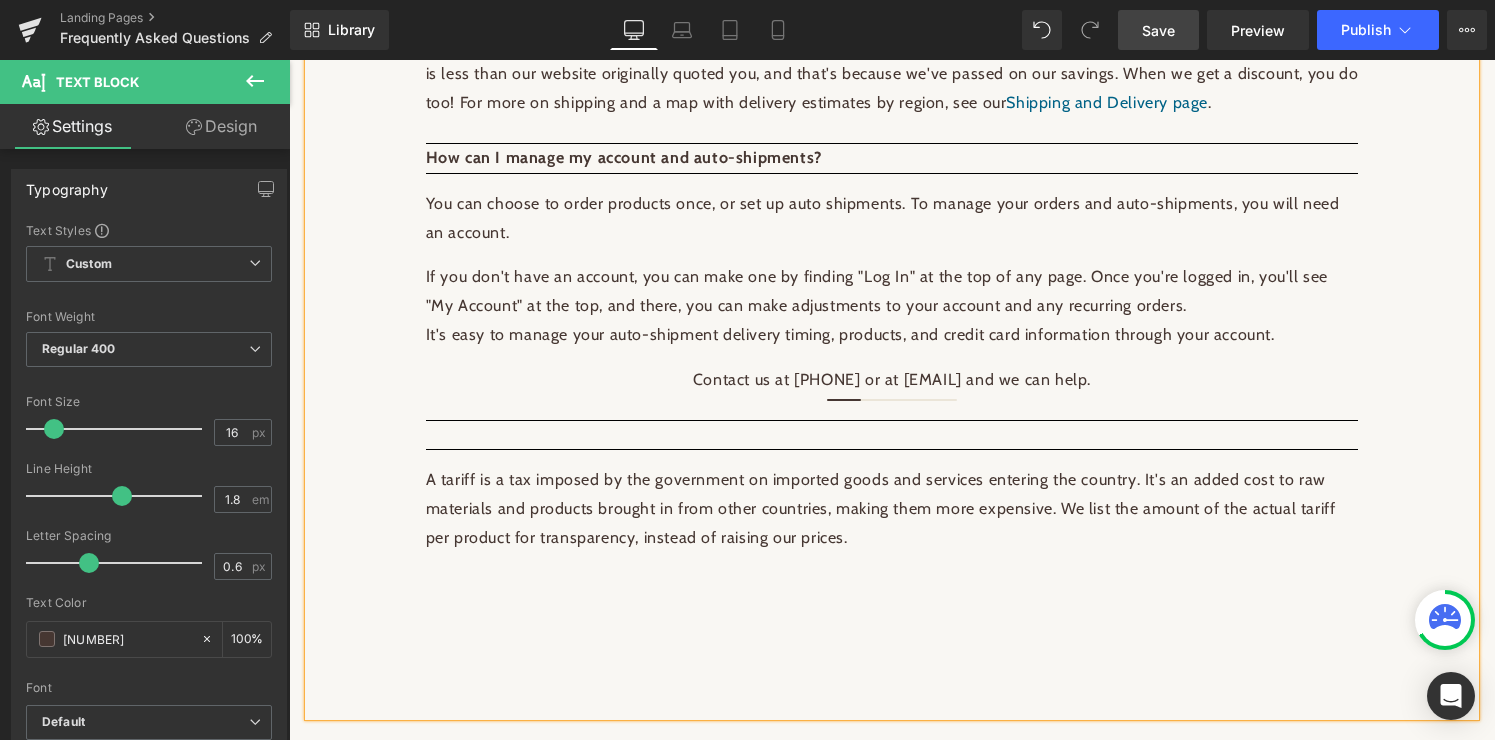 click at bounding box center [892, 435] 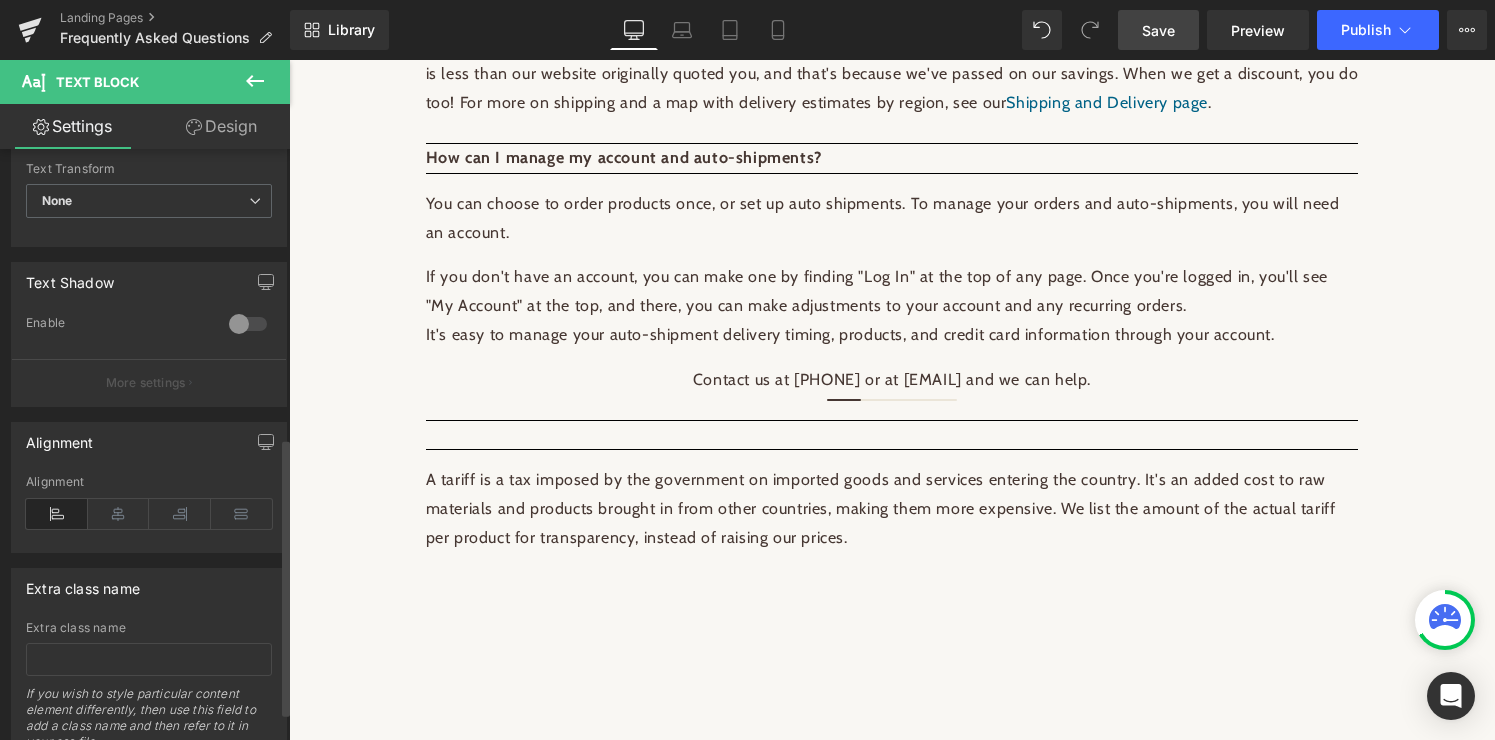 scroll, scrollTop: 614, scrollLeft: 0, axis: vertical 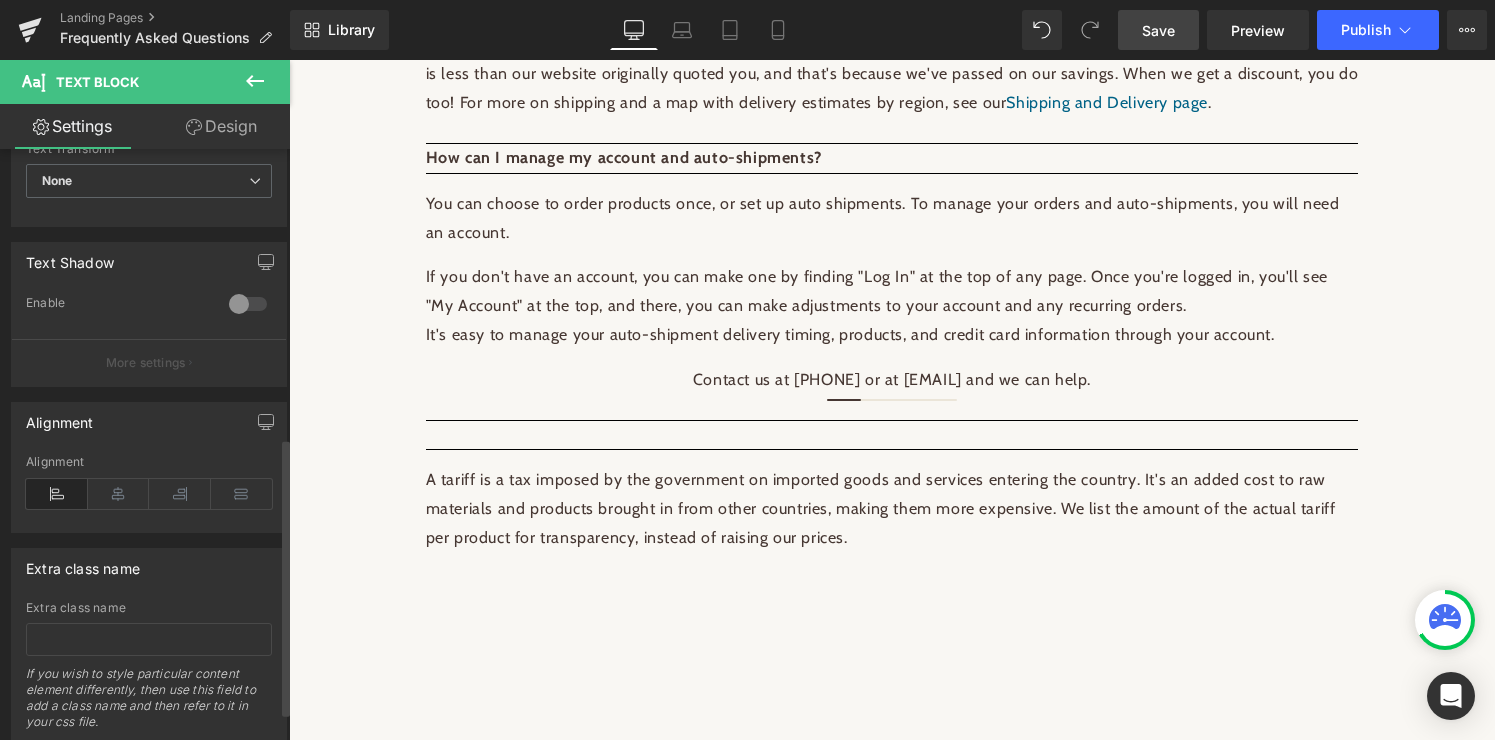 click at bounding box center (57, 494) 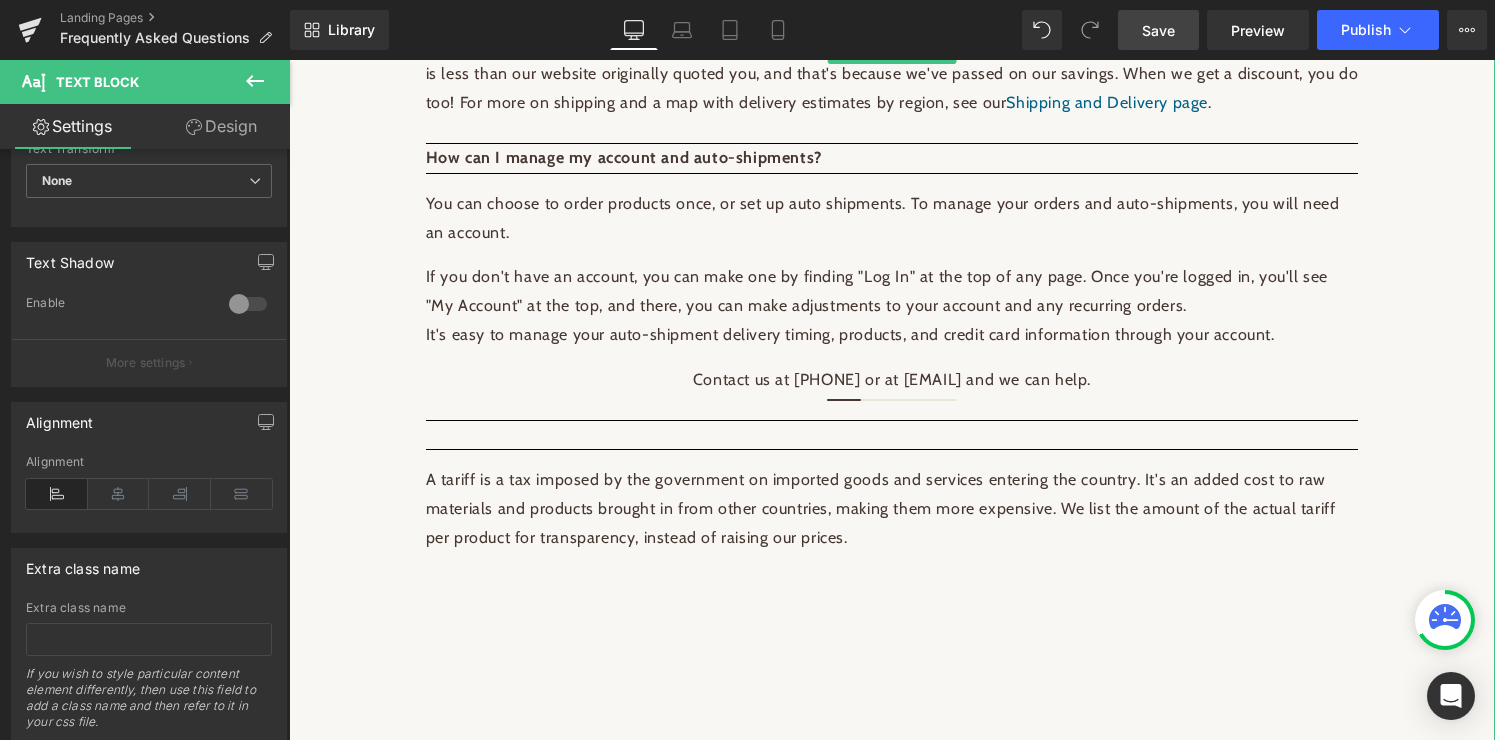 click at bounding box center [892, 435] 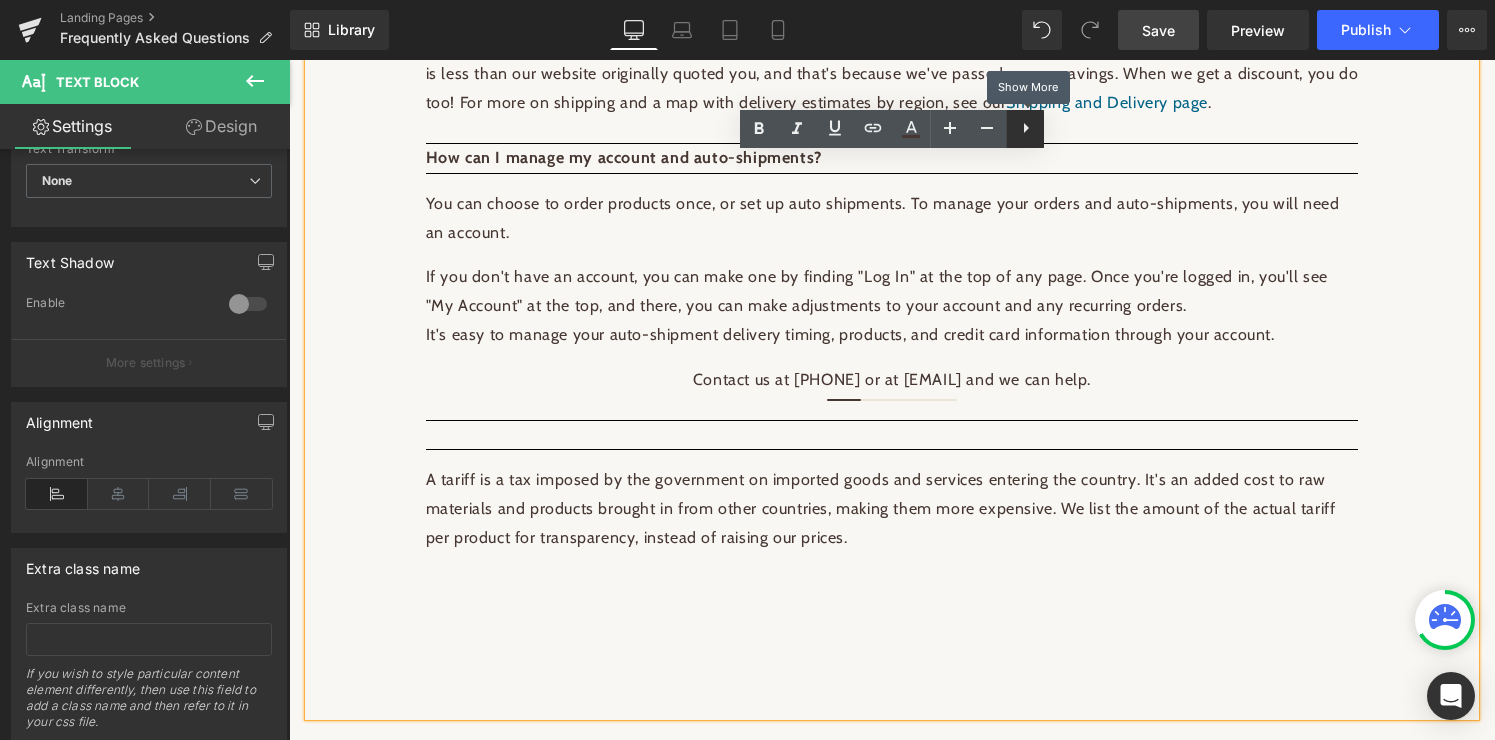 click 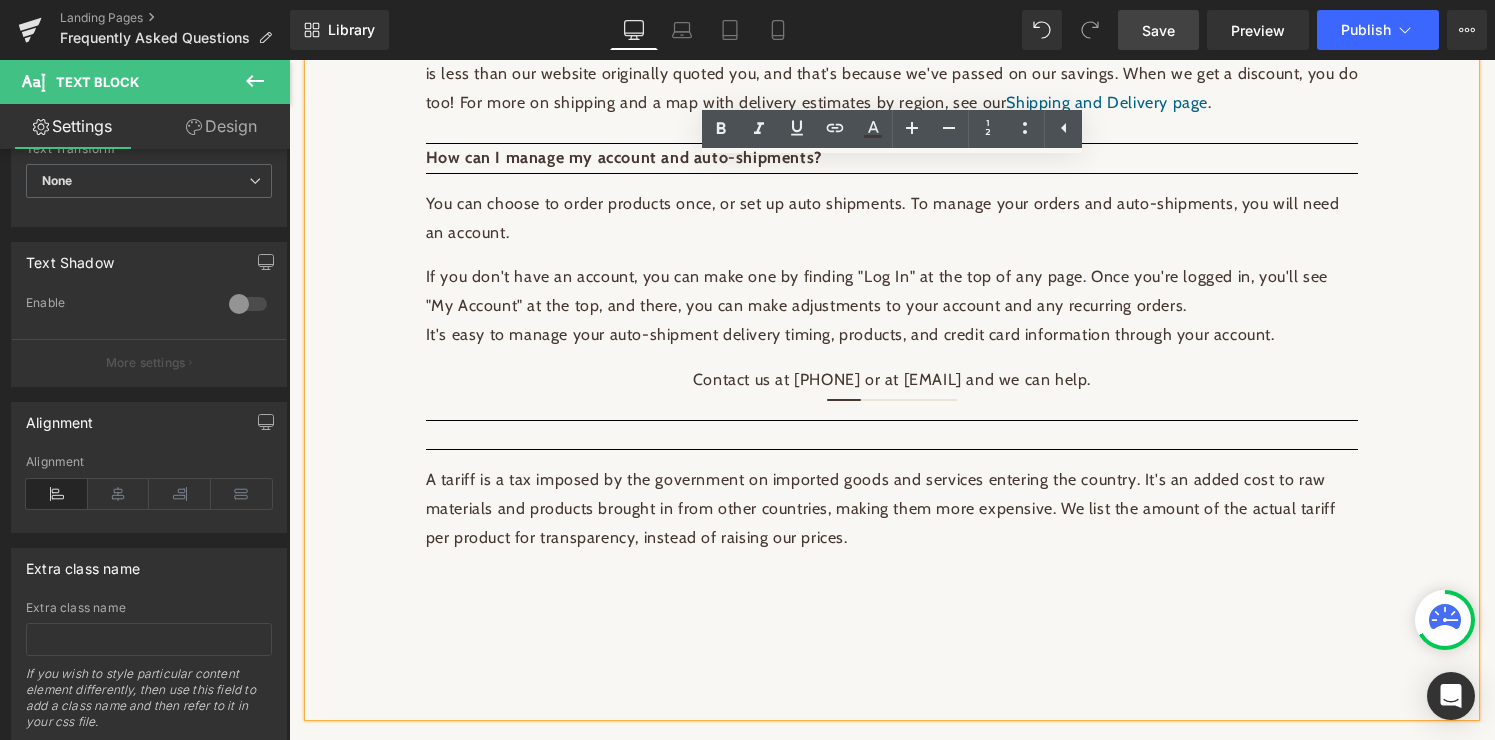 drag, startPoint x: 1239, startPoint y: 406, endPoint x: 418, endPoint y: 408, distance: 821.00244 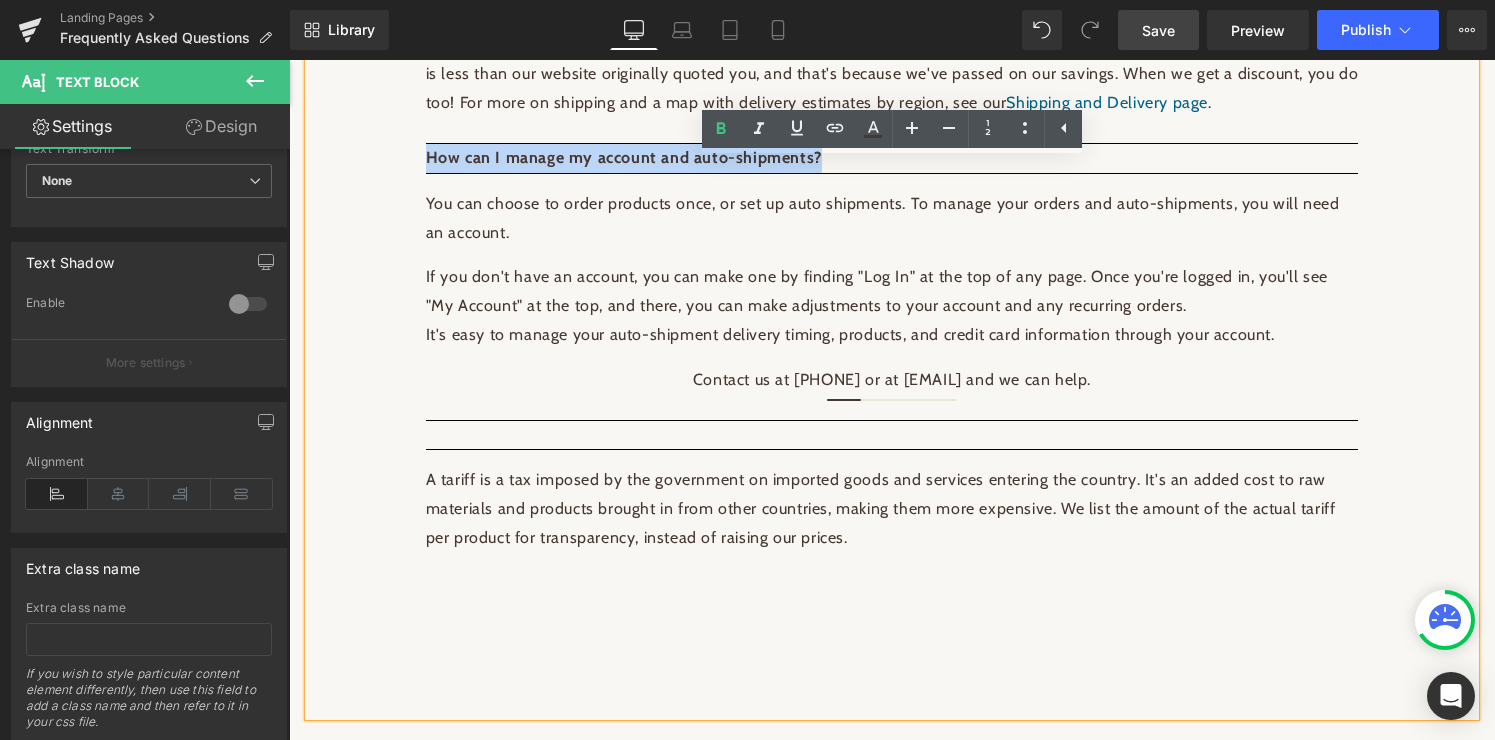 drag, startPoint x: 426, startPoint y: 129, endPoint x: 1136, endPoint y: 156, distance: 710.5132 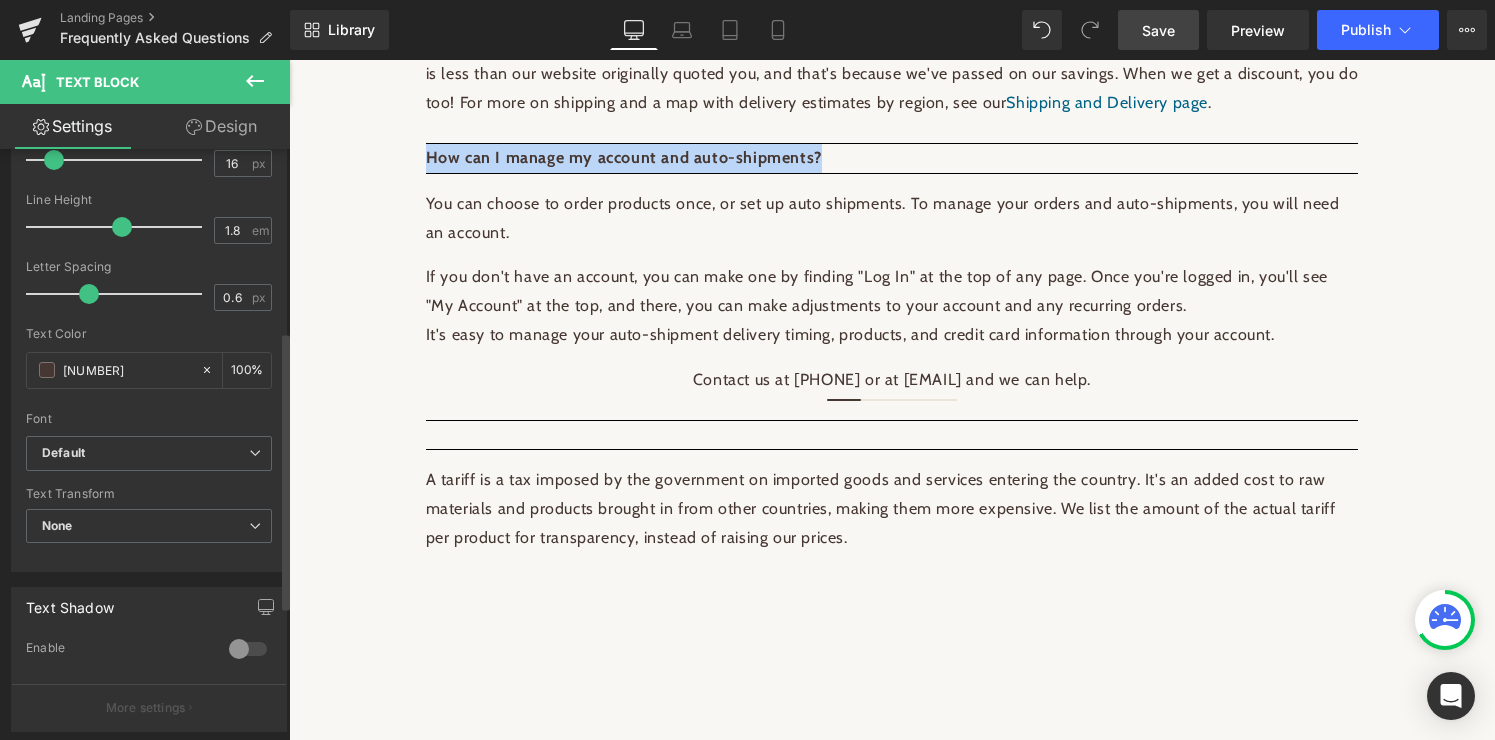 scroll, scrollTop: 139, scrollLeft: 0, axis: vertical 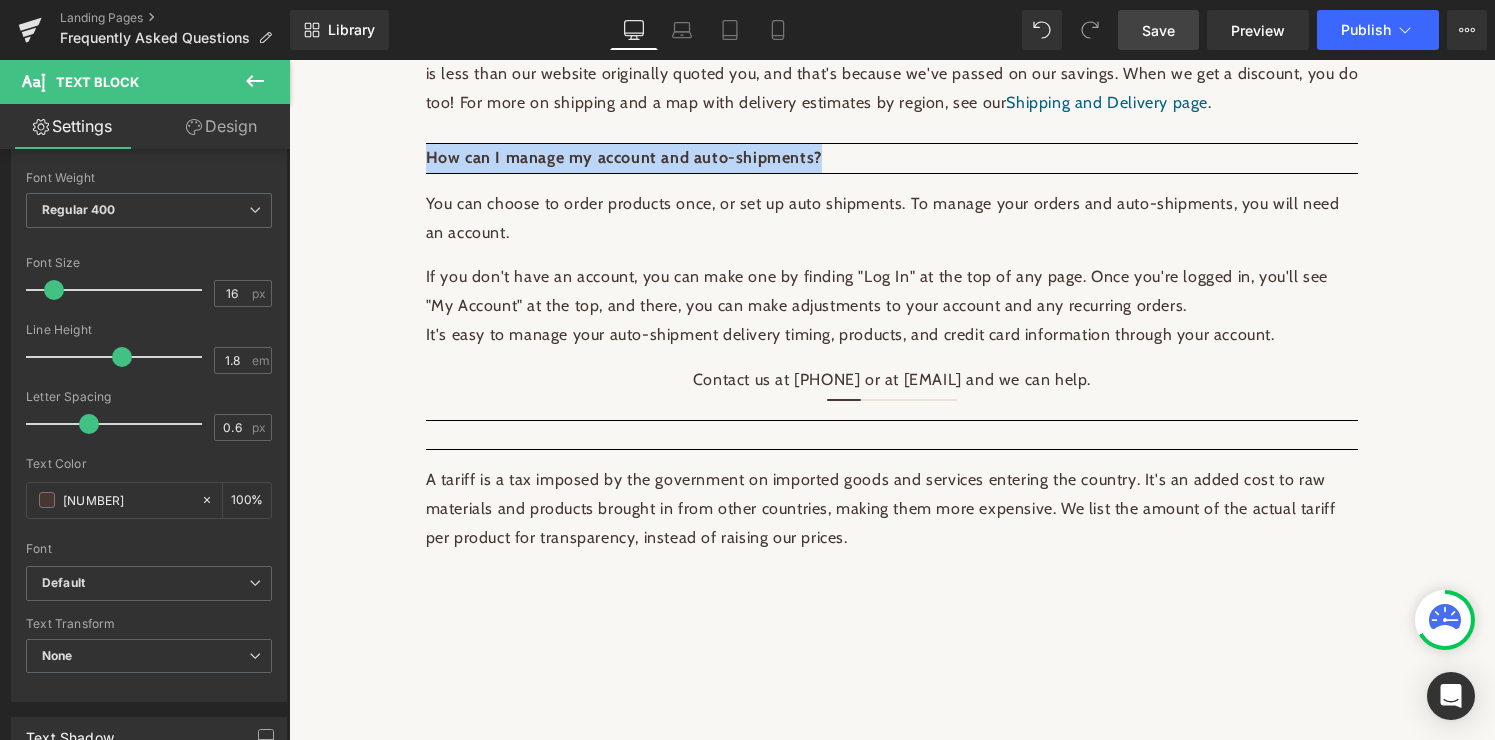 copy on "How can I manage my account and auto-shipments?" 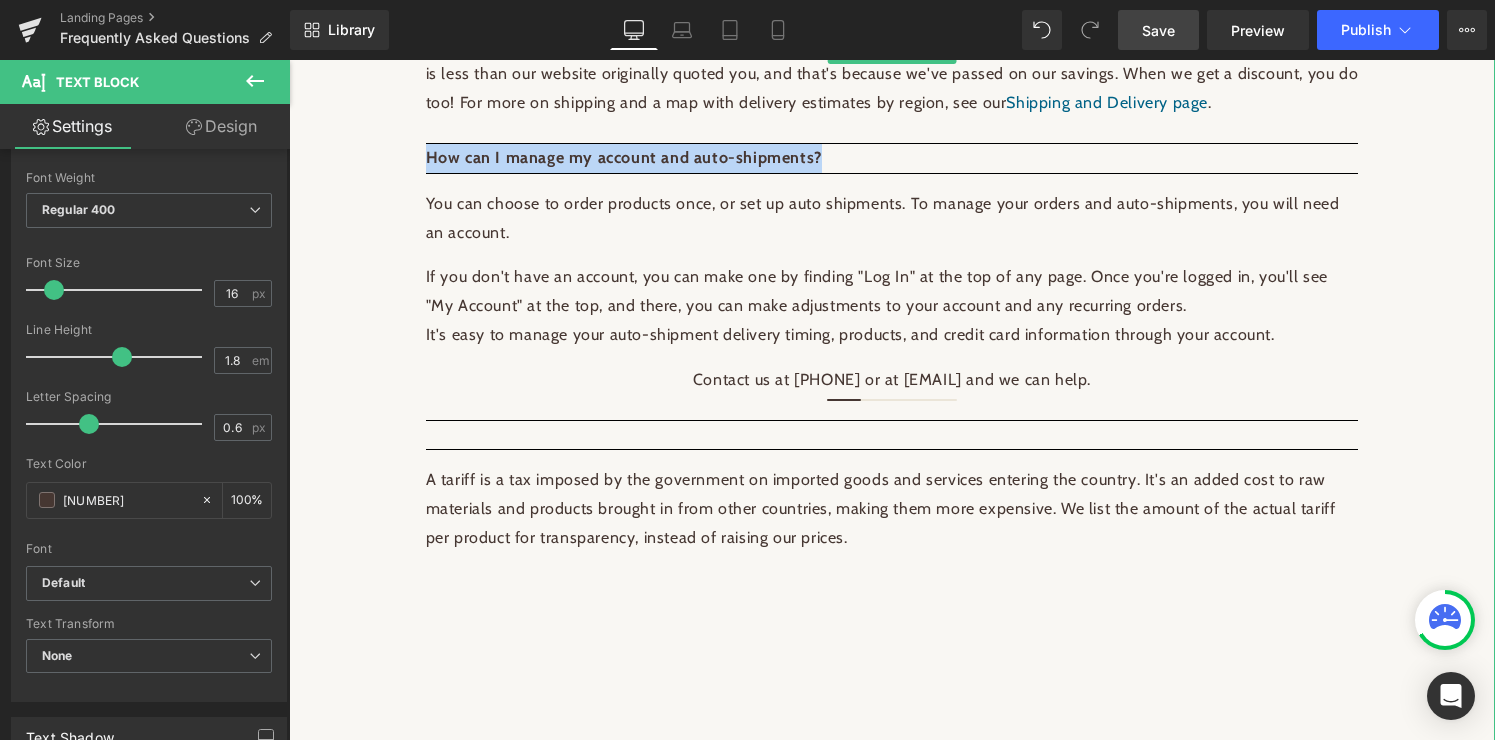 click at bounding box center (892, 435) 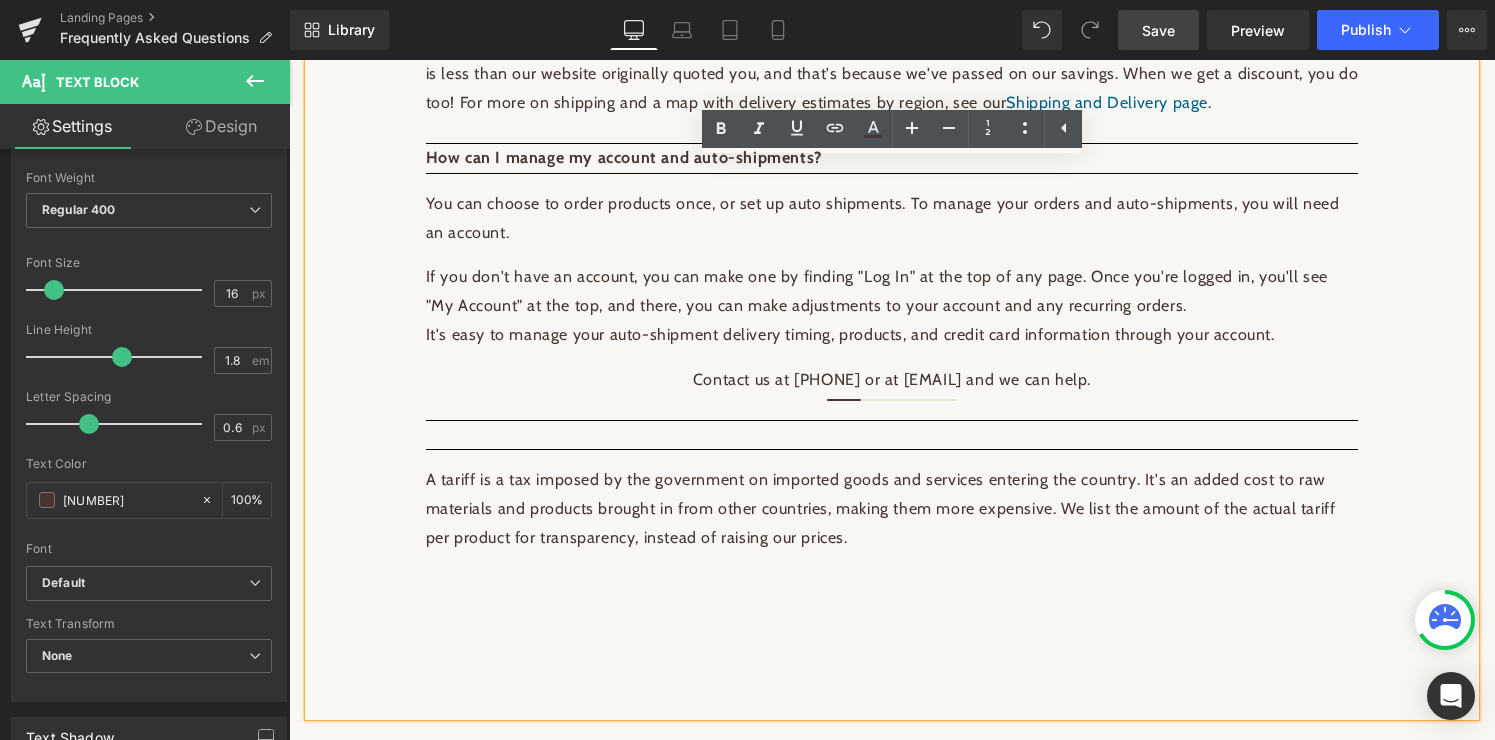 drag, startPoint x: 1054, startPoint y: 409, endPoint x: 406, endPoint y: 402, distance: 648.0378 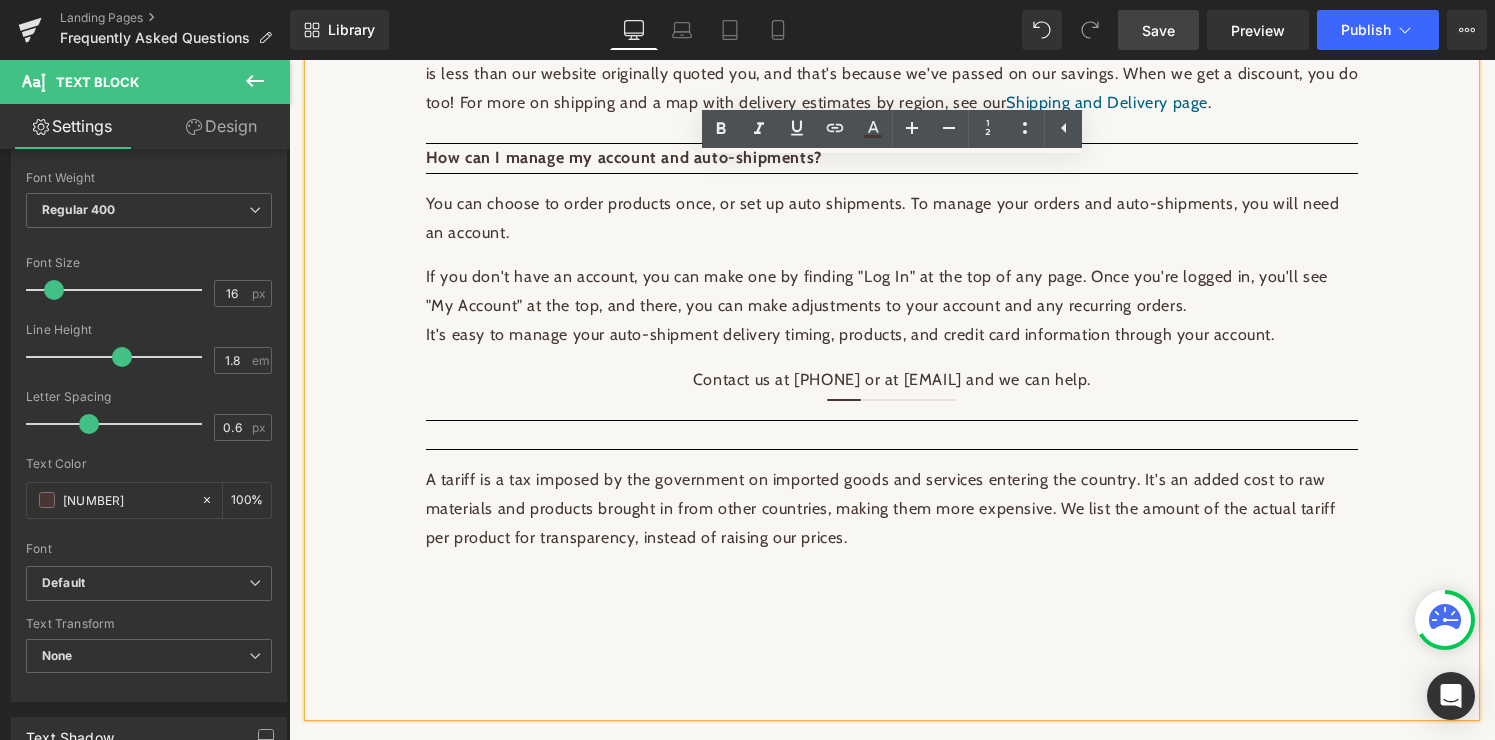 click on "Questions? We've given the answers to some of the most common ones here, and we’ll answer any questions you have if you call or email us. If we don't know the answer right away, we’ll take the time to find it!  Contact us .
How long do your products stay fresh?
Our products are freeze-dried or dehydrated and are generally considered fresh within six months of their creation.  You will find a best-by date on each package, before which the product is at its best. To maximize freshness, keep BioStar products stored in a cool, dry place away from direct sunlight, and keep bags and jars closed when not in use.
If the expiration date has passed, do I need to throw away the product?
That's up to you.  Our products have a "best by" date, which means that while the product may no longer be as potent as it once was, it will not hurt to continue to use it. Similar to kitchen spices, the effectiveness may wane over time, but the supplement is not considered dangerous to use." at bounding box center [892, -488] 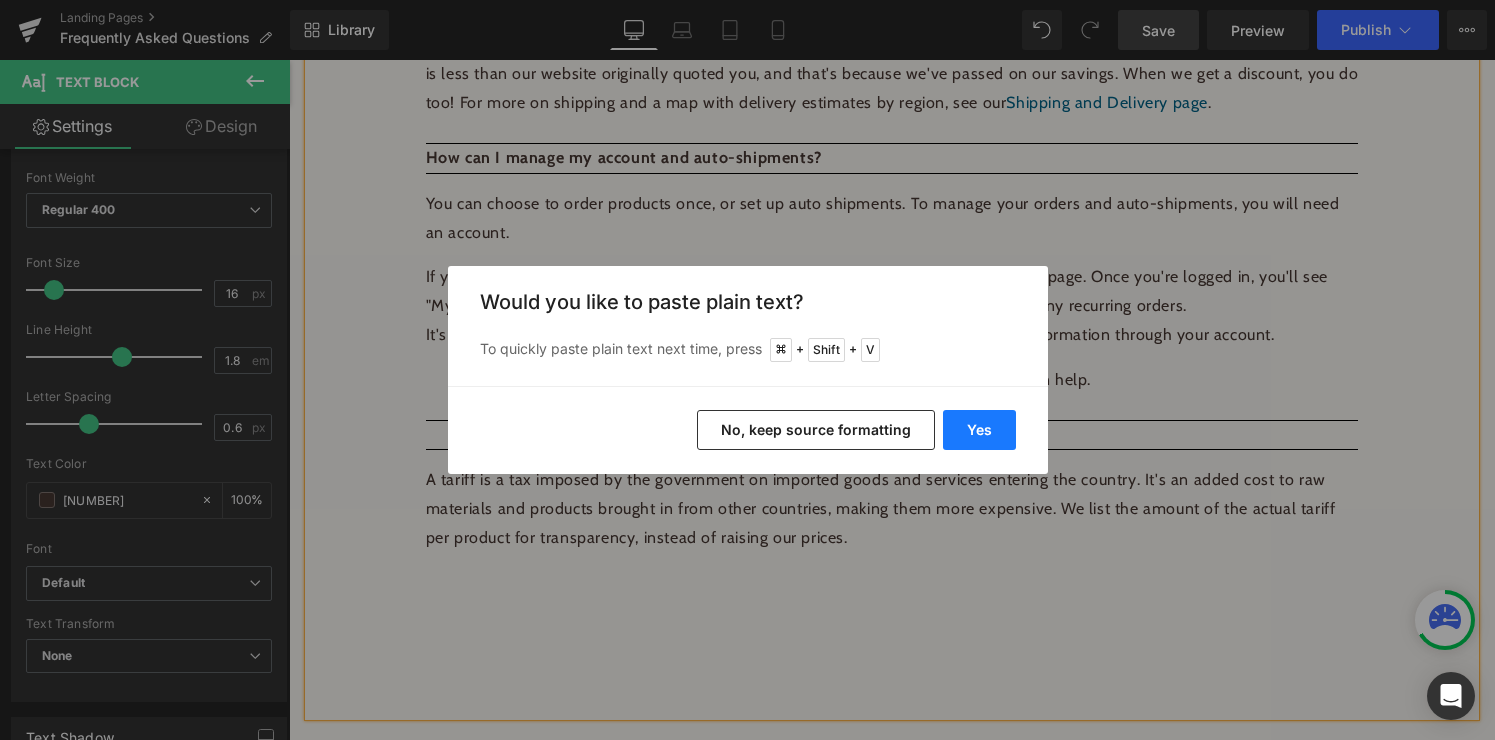 click on "Yes" at bounding box center [979, 430] 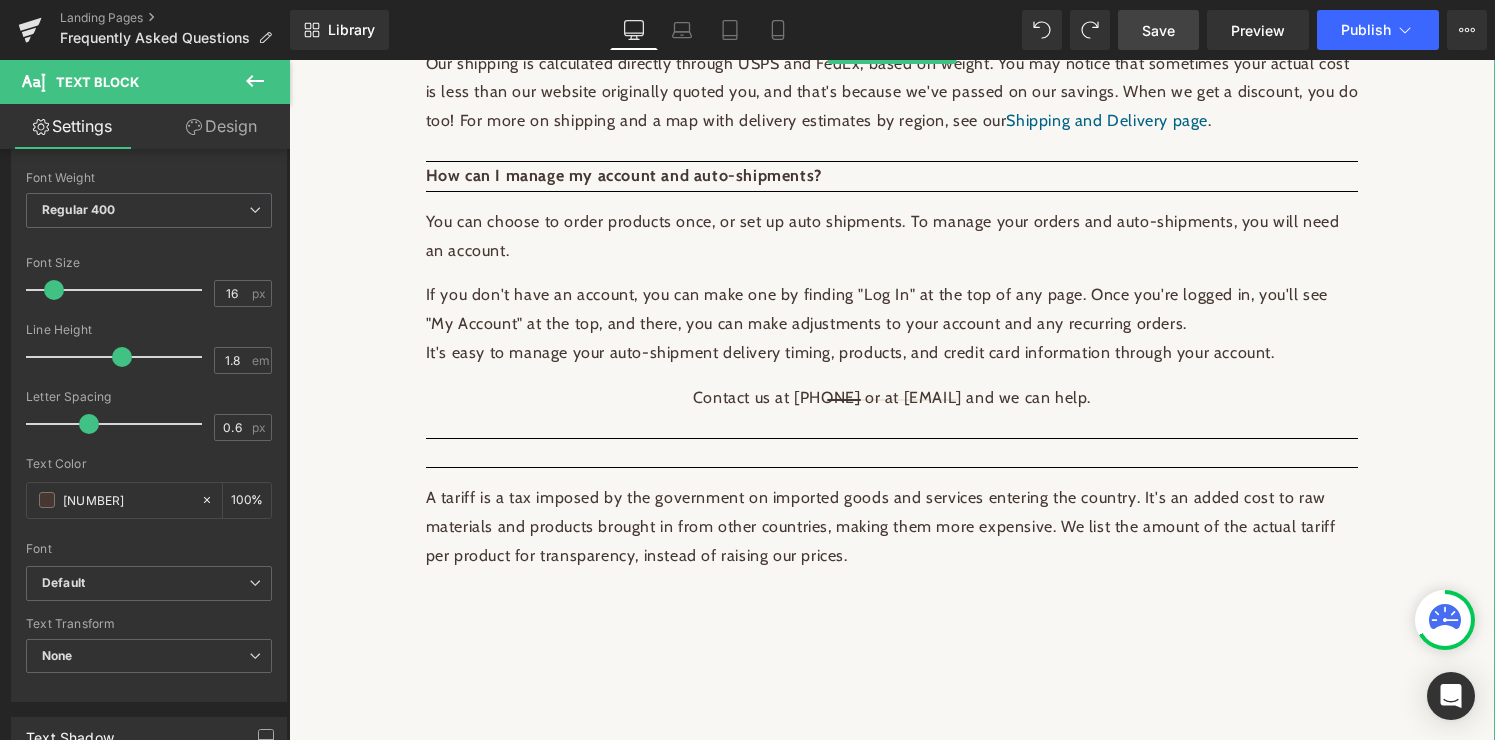 scroll, scrollTop: 2025, scrollLeft: 0, axis: vertical 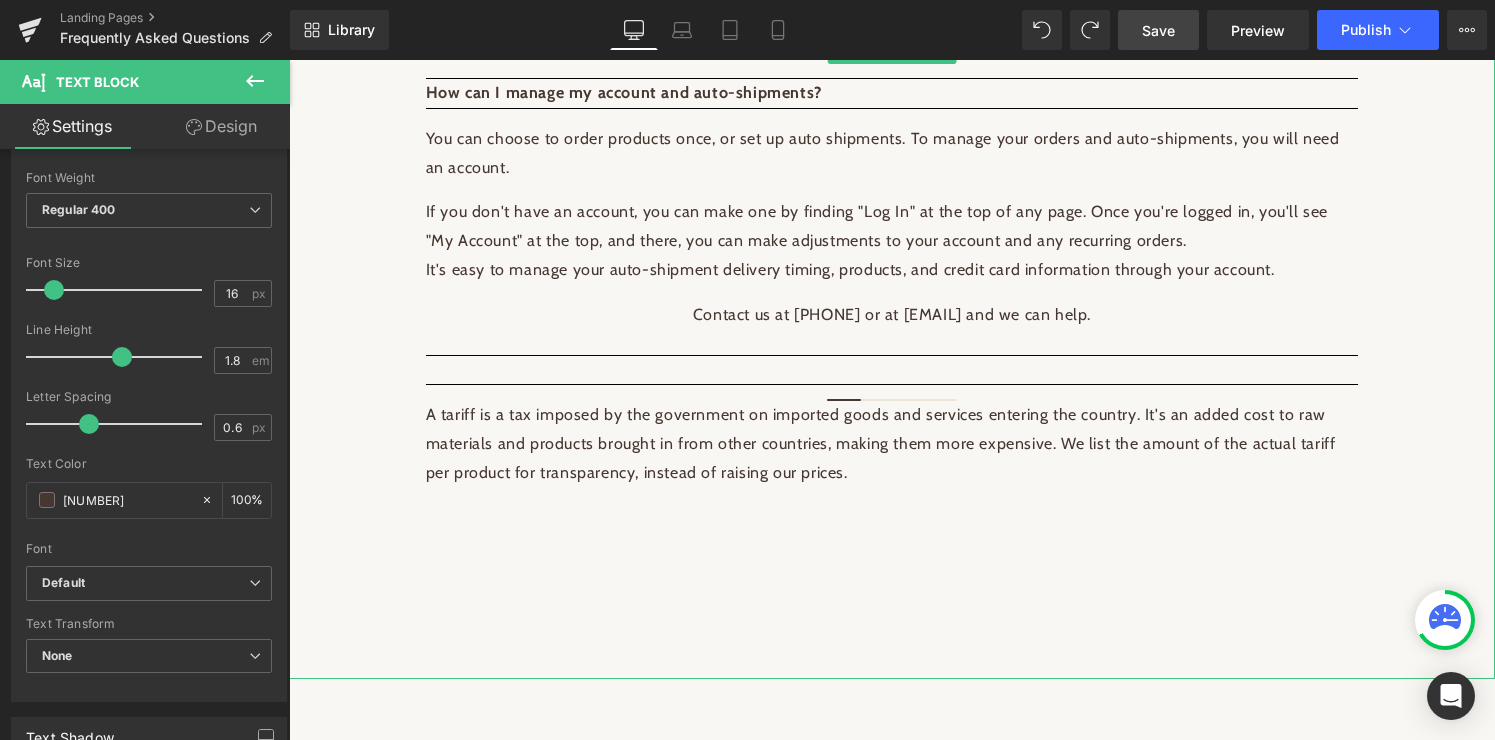 click at bounding box center [892, 370] 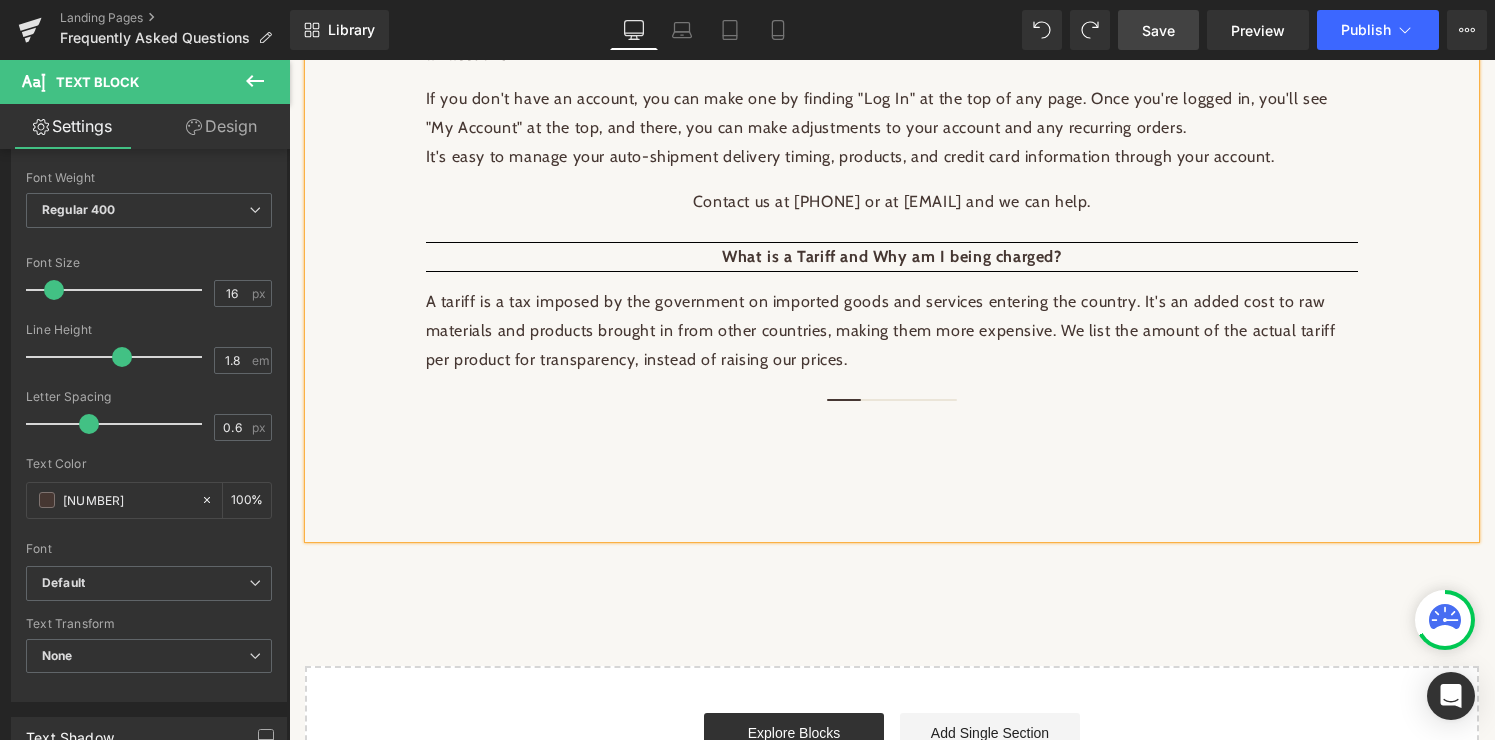 scroll, scrollTop: 2167, scrollLeft: 0, axis: vertical 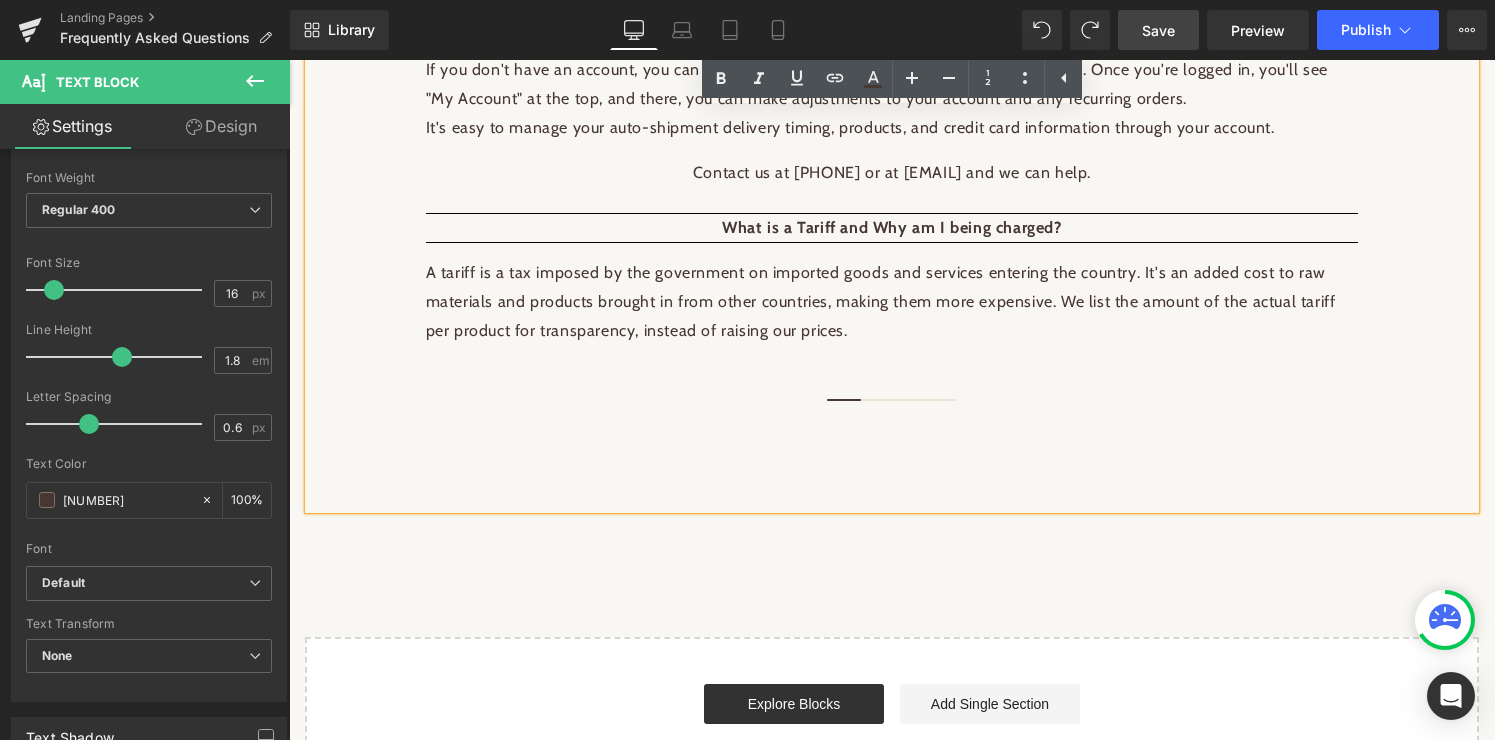 click on "What is a Tariff and Why am I being charged?" at bounding box center (891, 227) 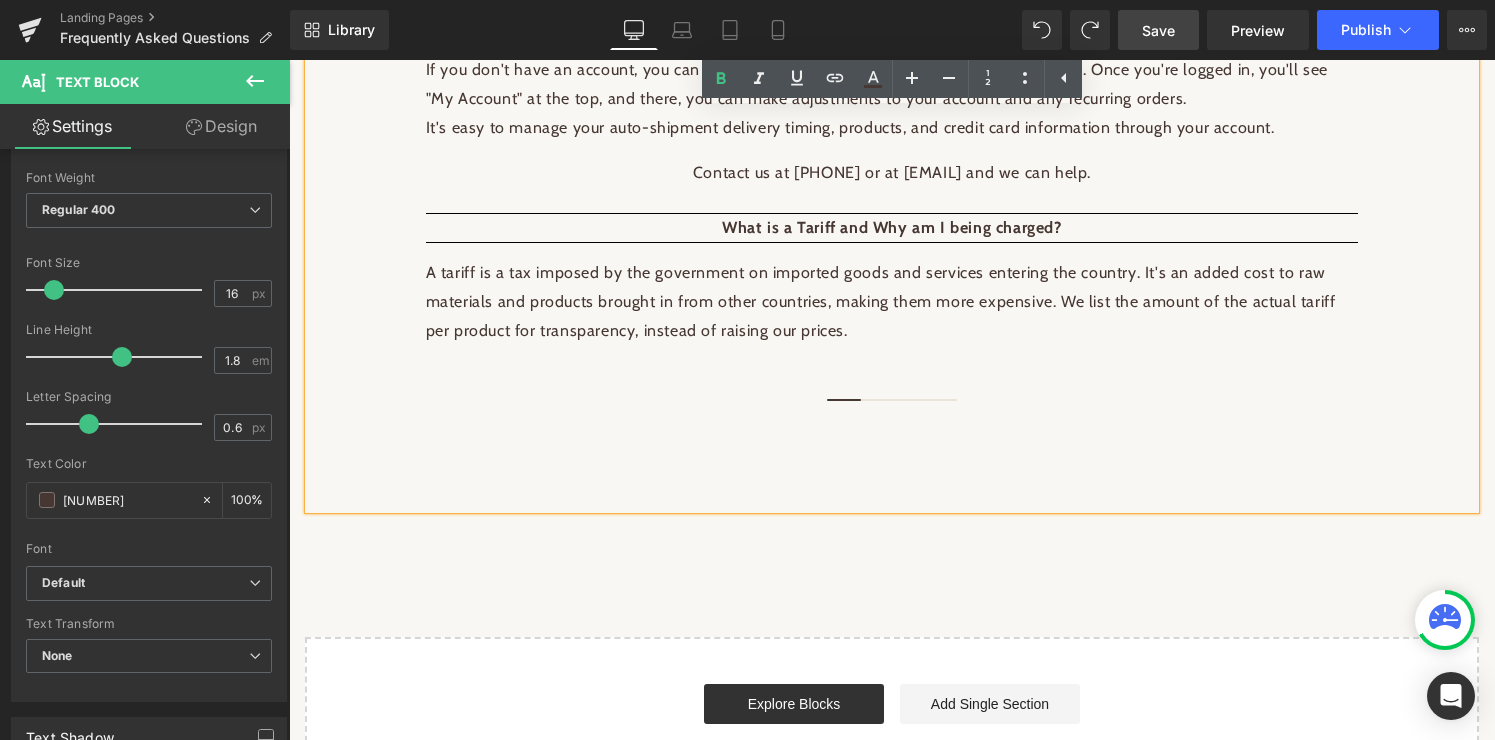 click on "What is a Tariff and Why am I being charged?" at bounding box center (891, 227) 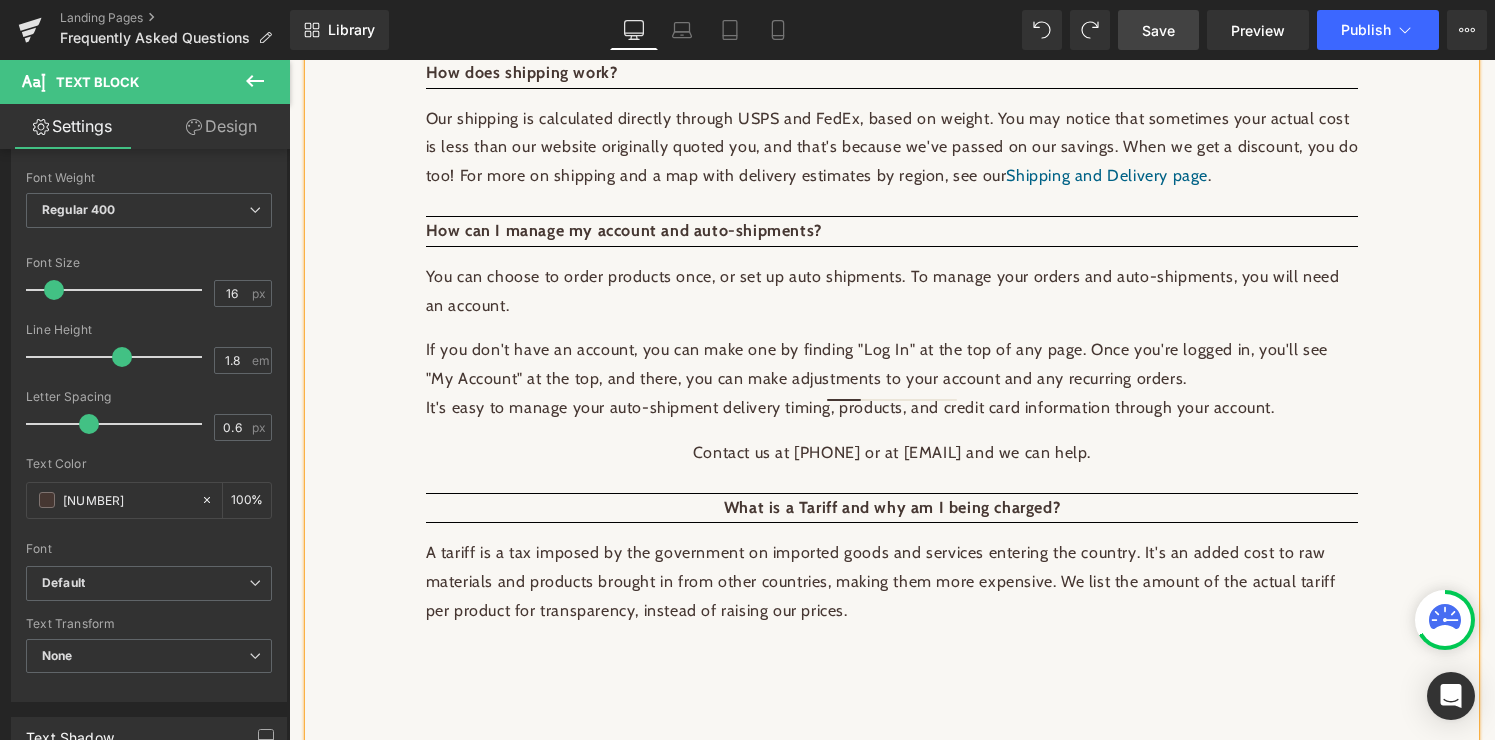 scroll, scrollTop: 1822, scrollLeft: 0, axis: vertical 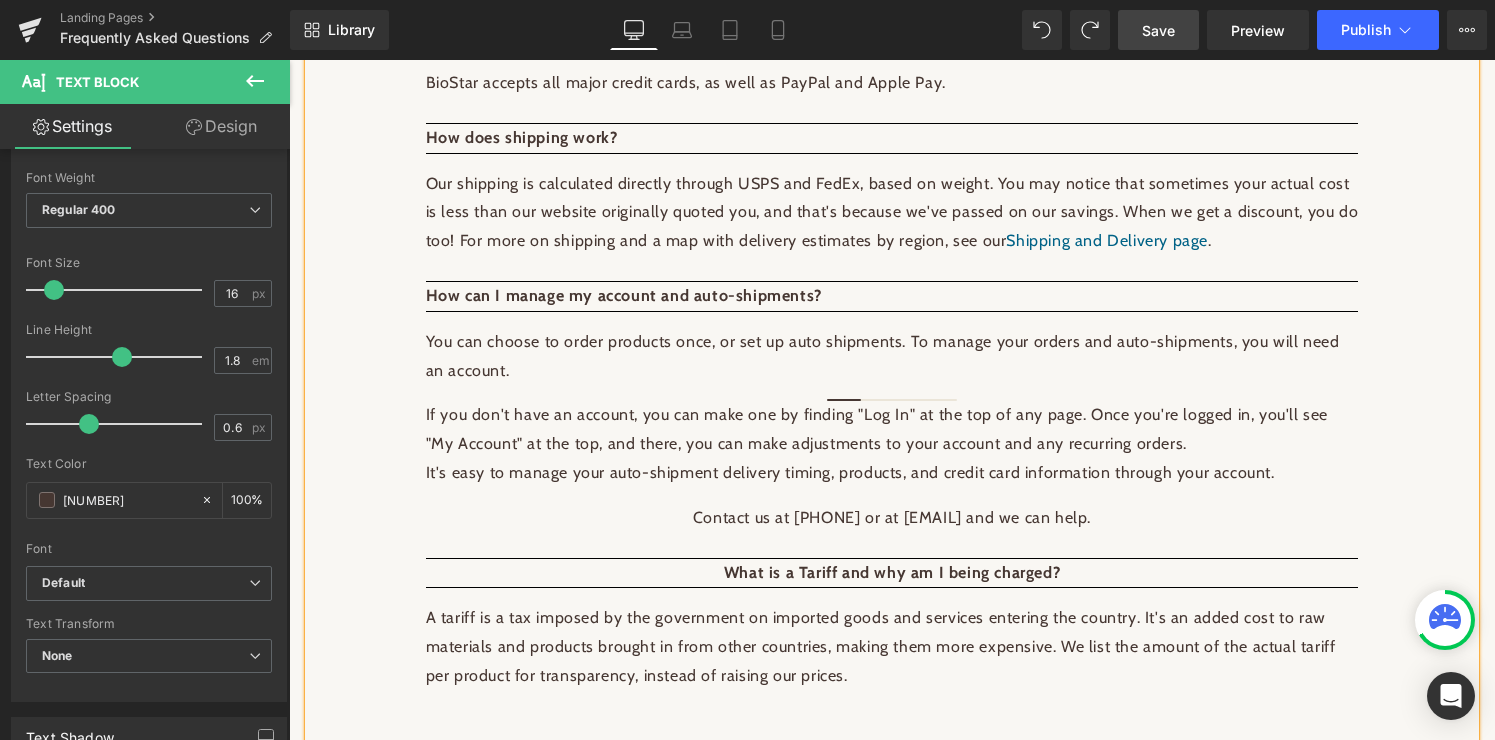 click on "What is a Tariff and why am I being charged?" at bounding box center (892, 573) 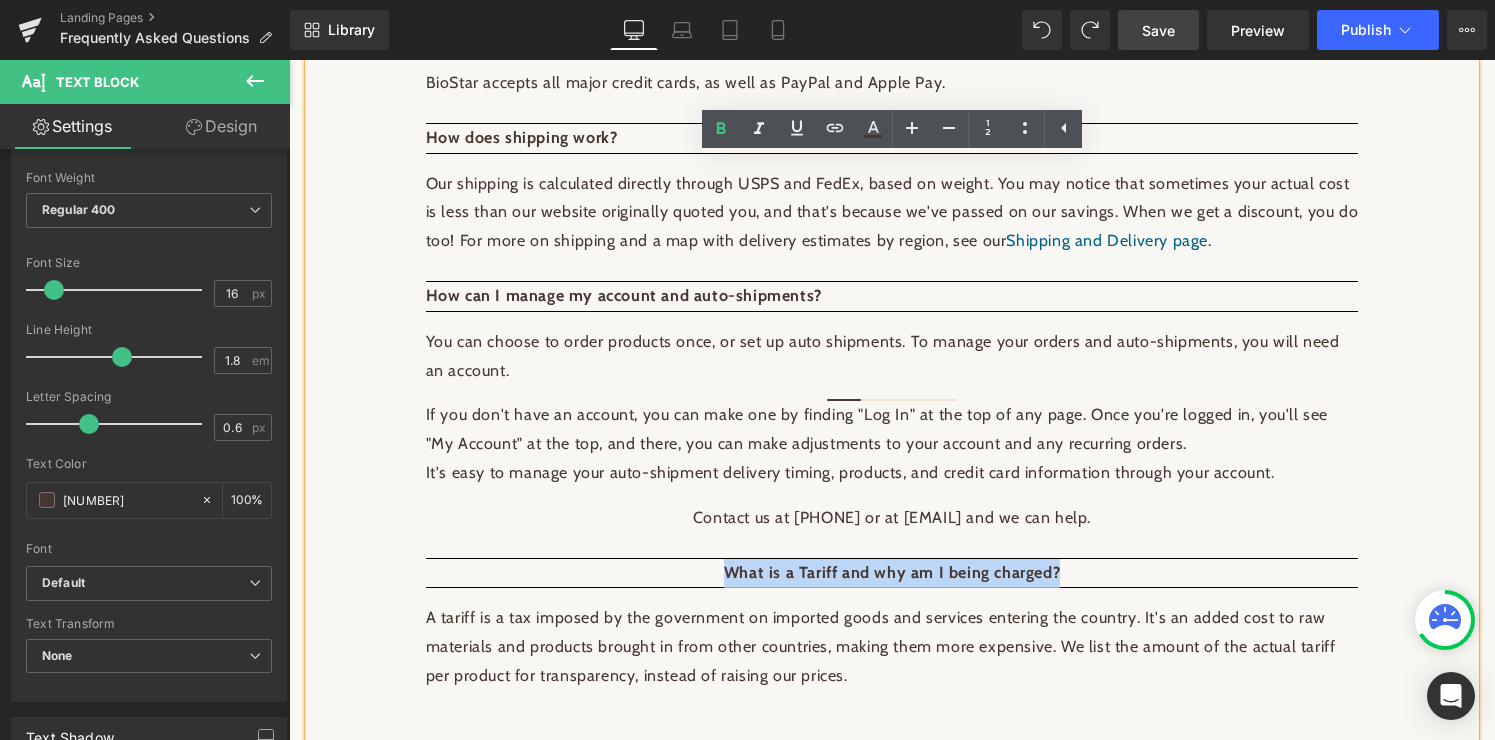 drag, startPoint x: 1124, startPoint y: 537, endPoint x: 447, endPoint y: 551, distance: 677.1447 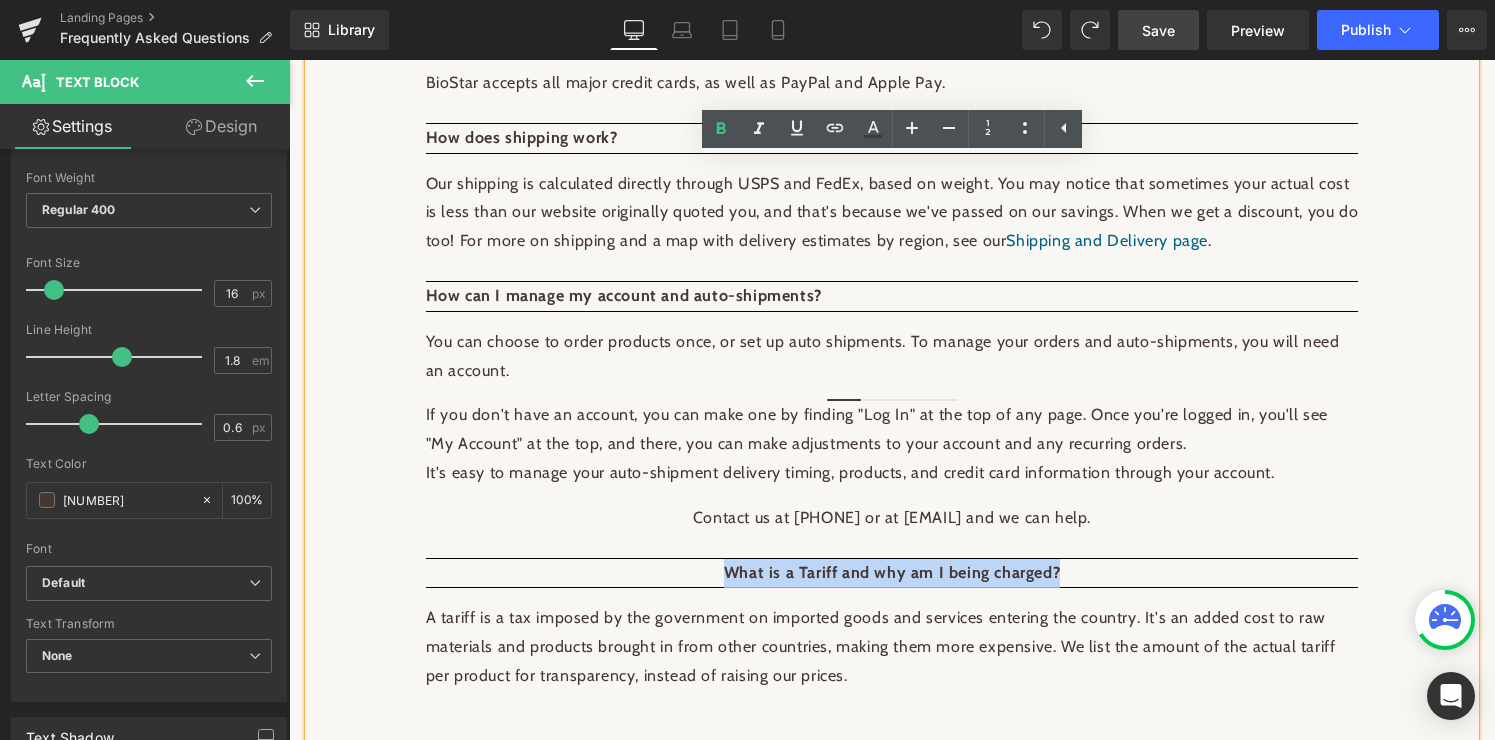 click on "What is a Tariff and why am I being charged?" at bounding box center (892, 573) 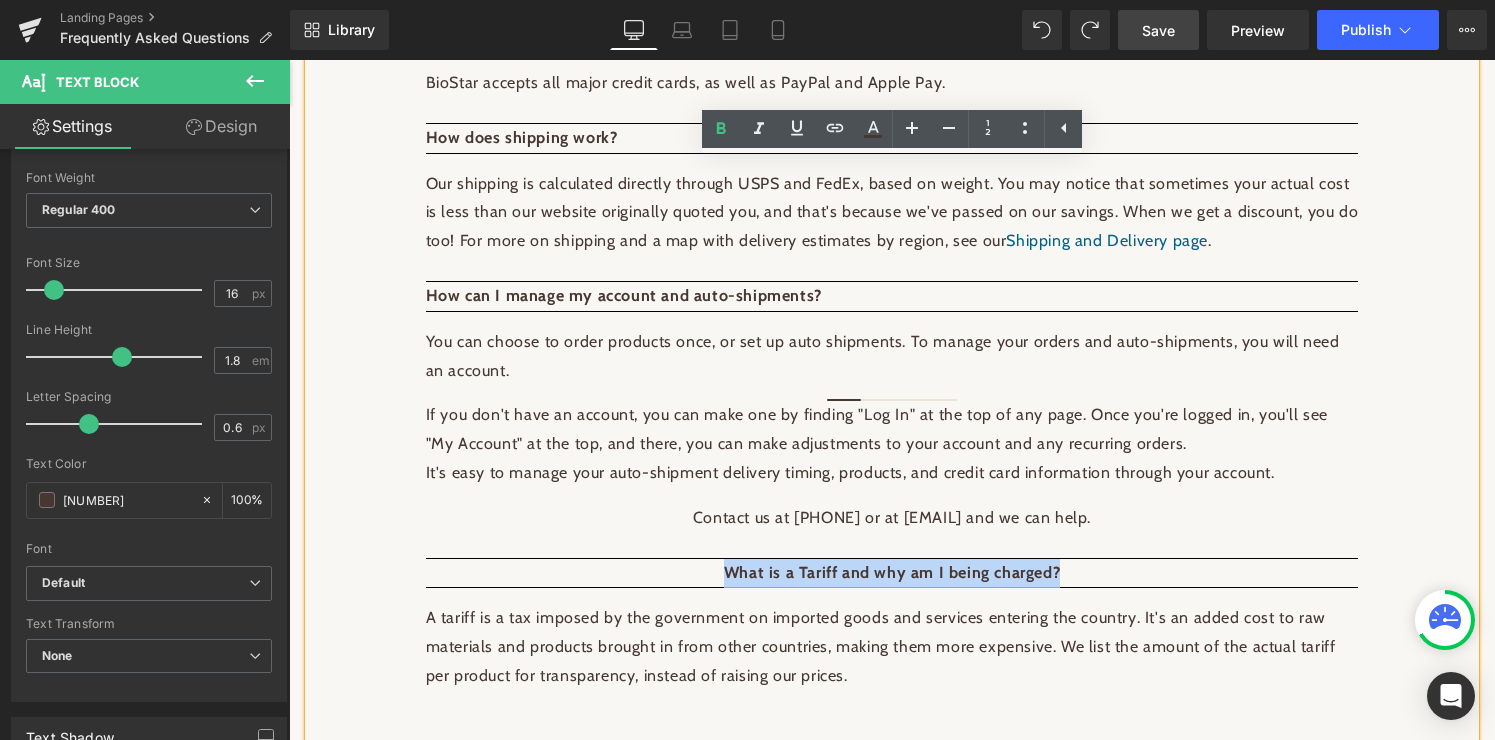 click on "How can I manage my account and auto-shipments?" at bounding box center [522, 137] 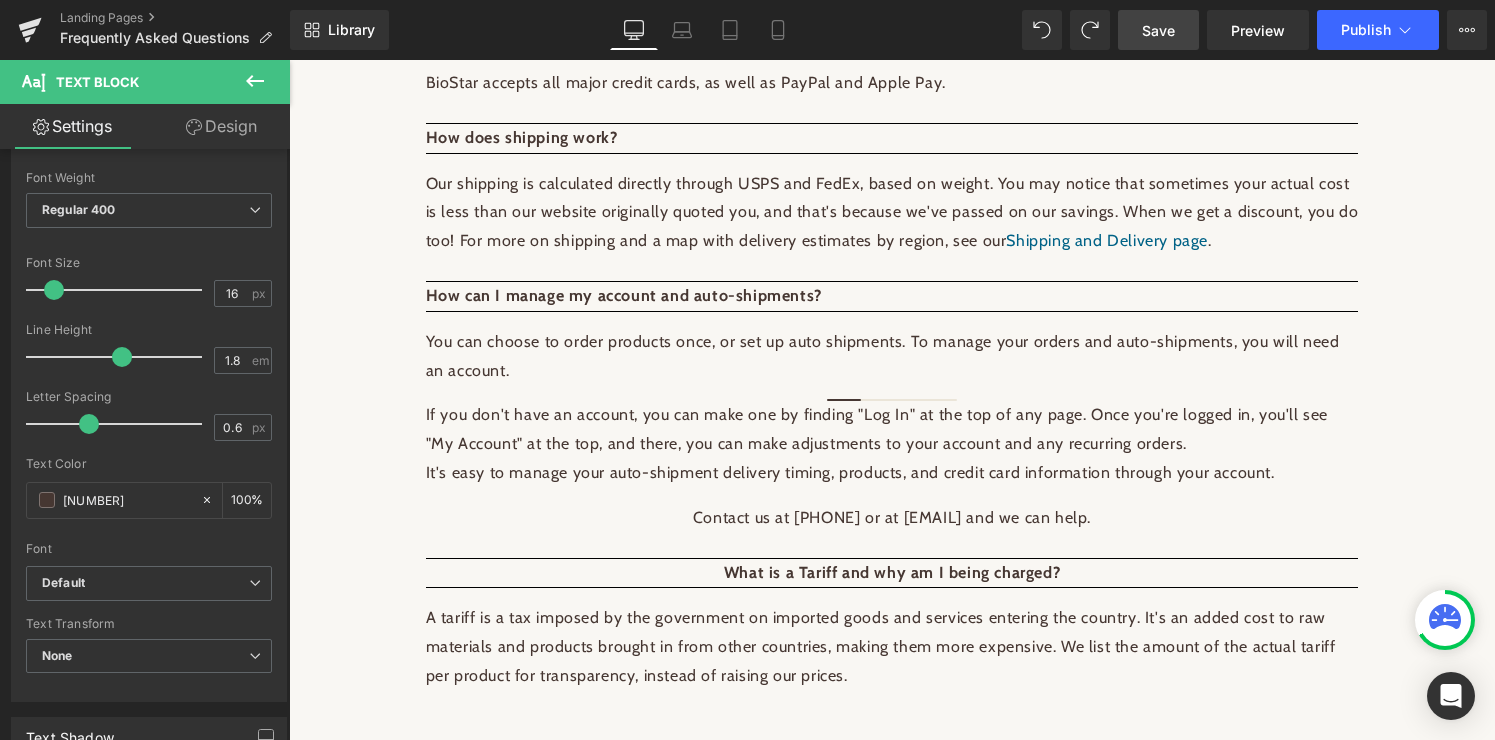 click on "Design" at bounding box center (221, 126) 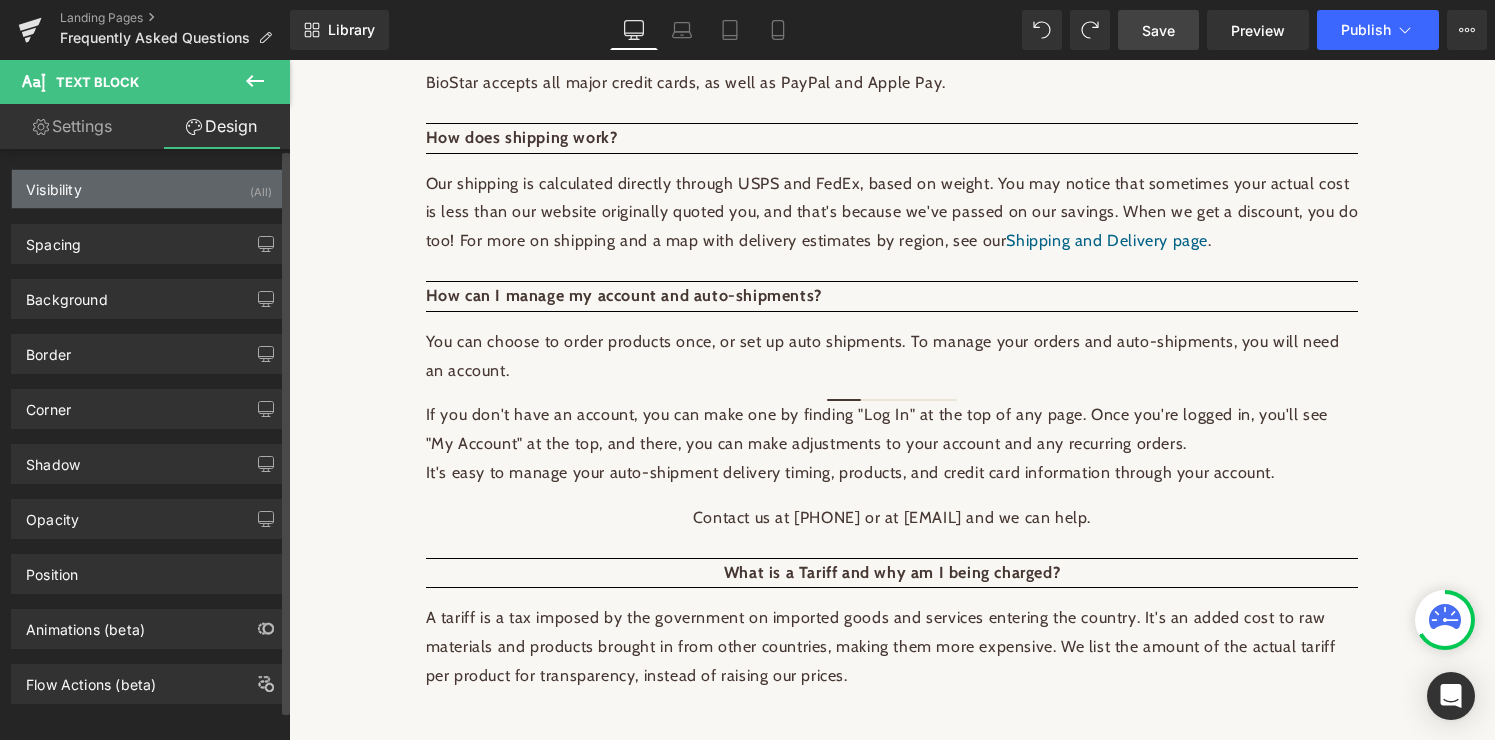 click on "Visibility
(All)" at bounding box center (149, 189) 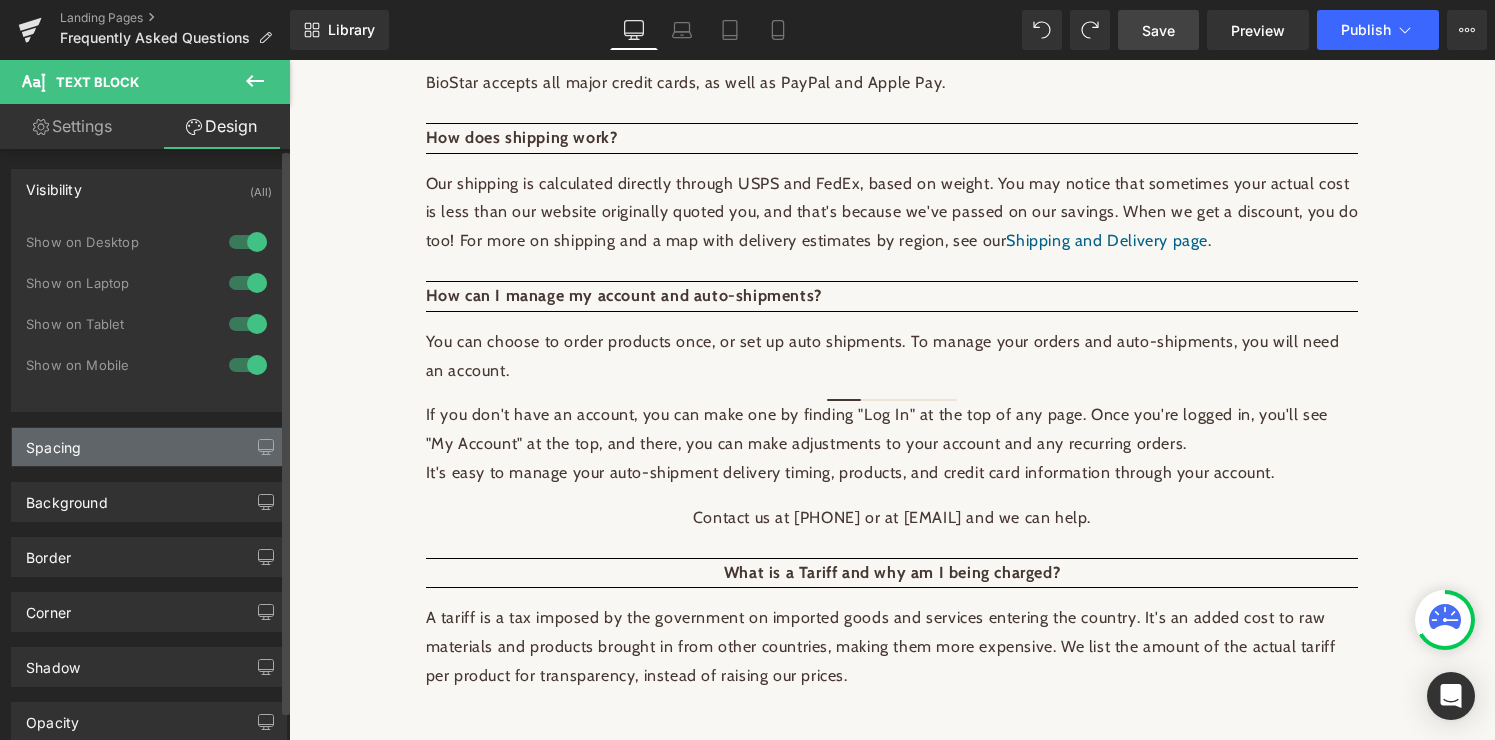 click on "Spacing" at bounding box center (149, 447) 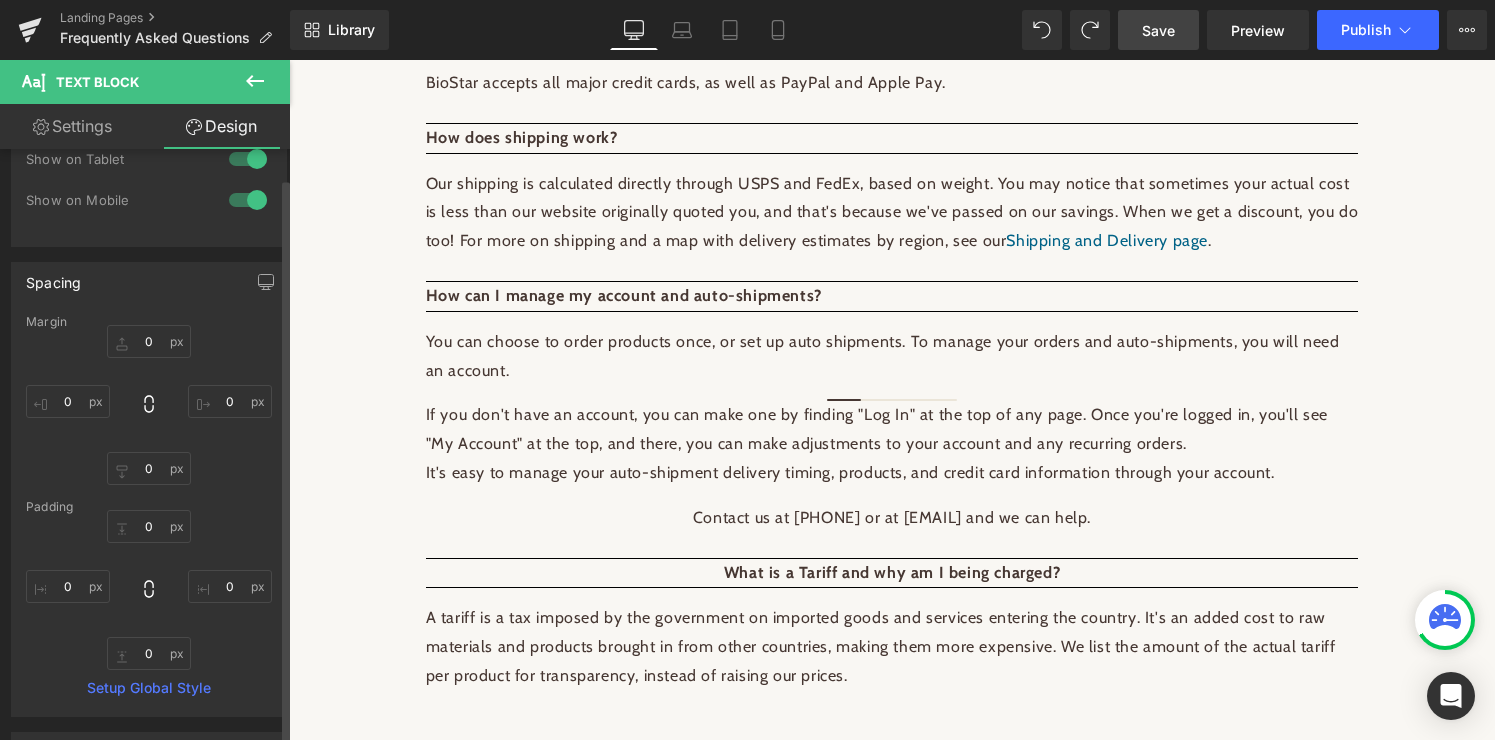scroll, scrollTop: 186, scrollLeft: 0, axis: vertical 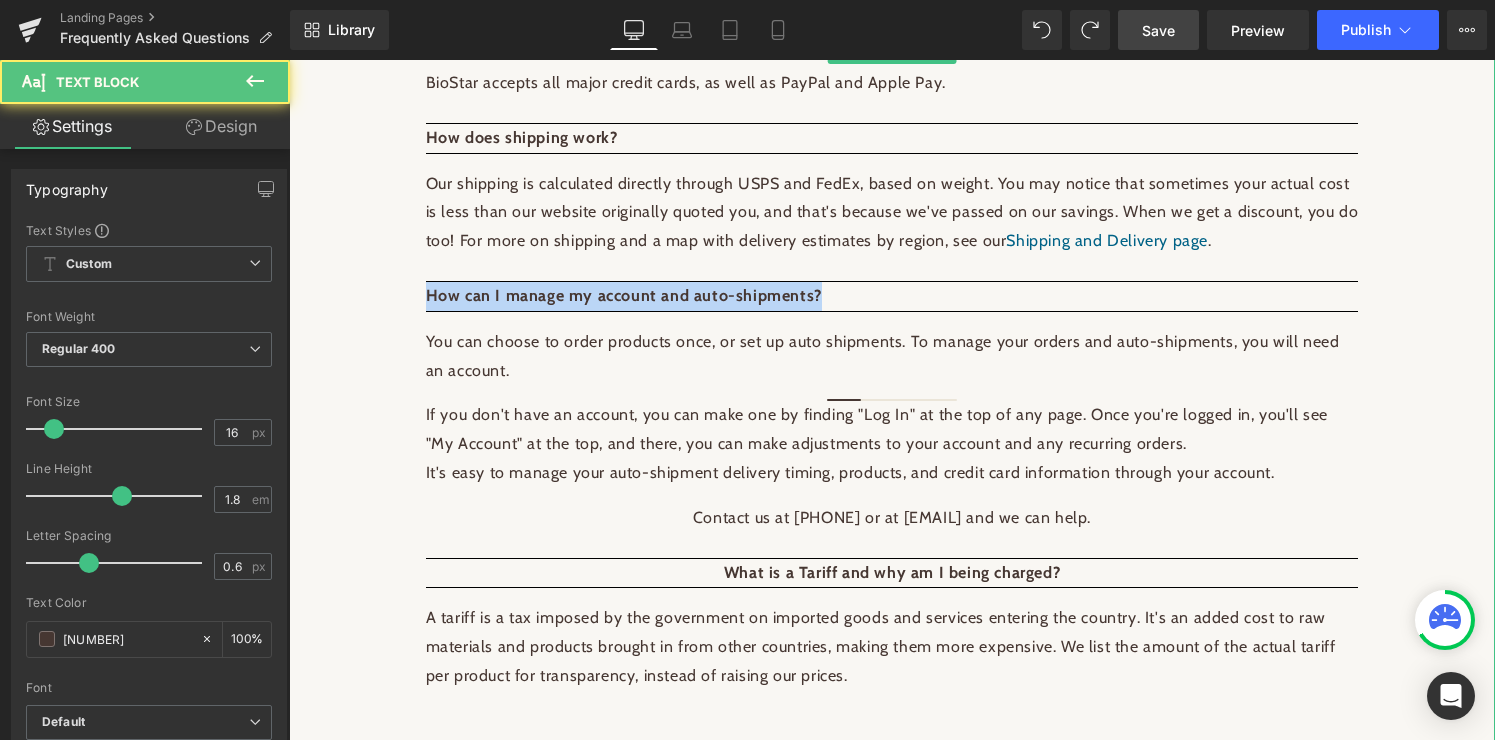 drag, startPoint x: 425, startPoint y: 271, endPoint x: 886, endPoint y: 268, distance: 461.00977 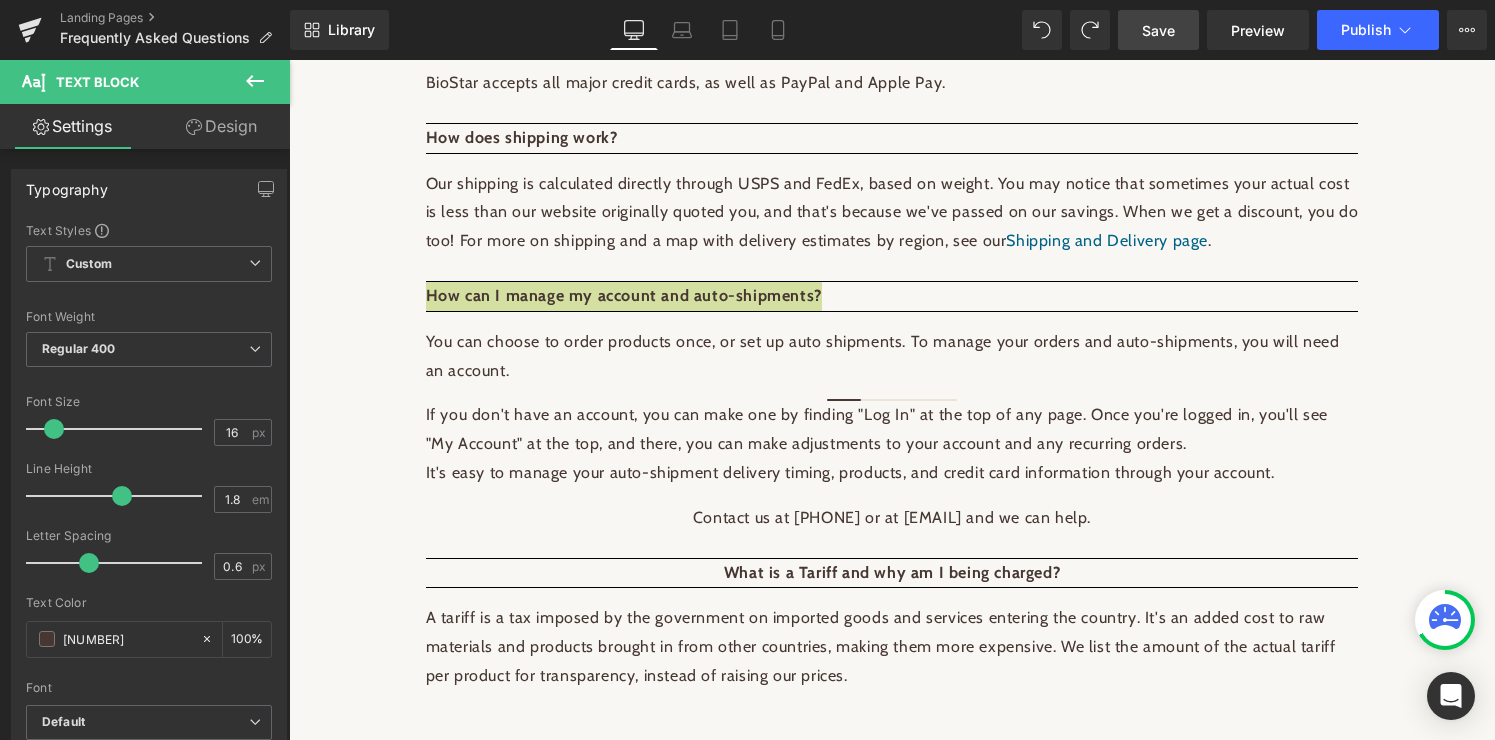 click on "Design" at bounding box center [221, 126] 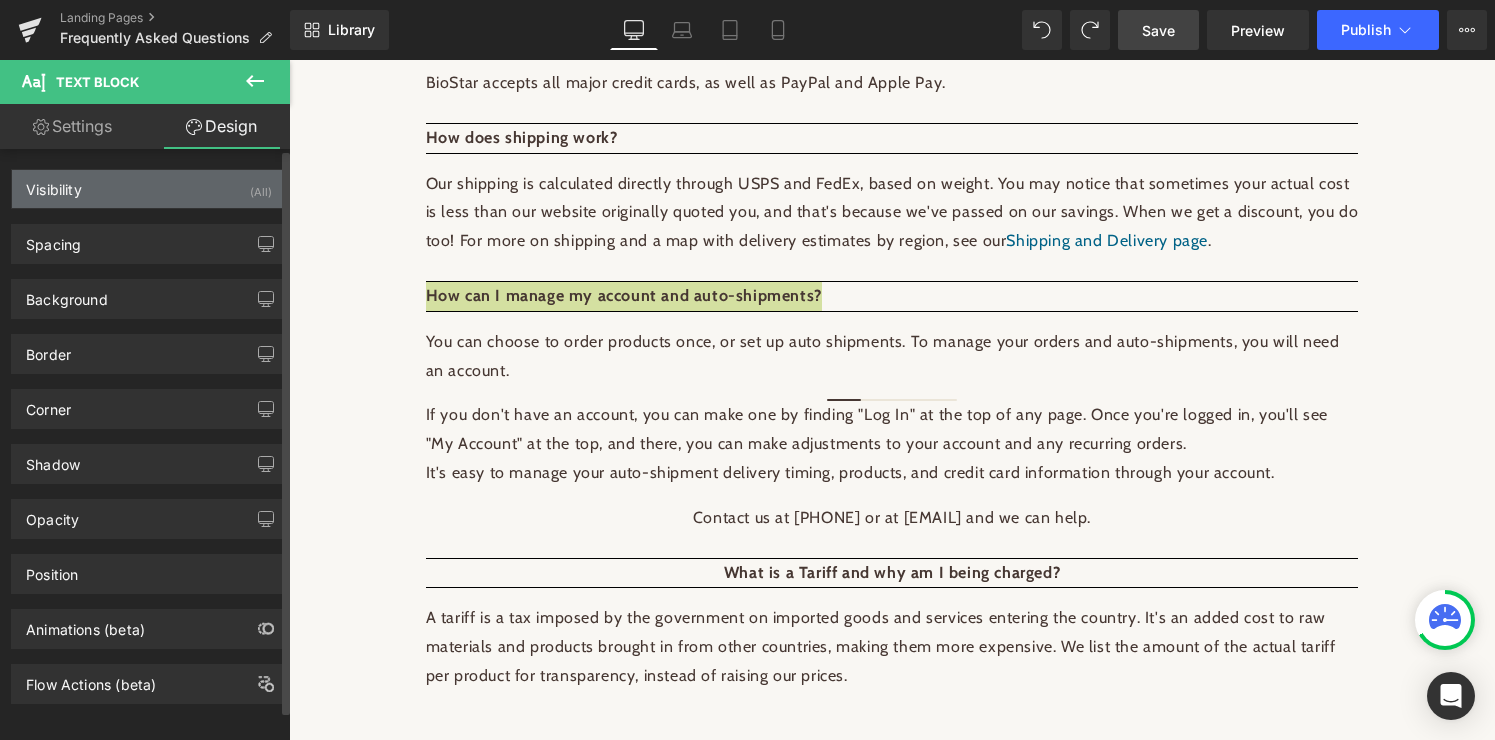 click on "Visibility
(All)" at bounding box center [149, 189] 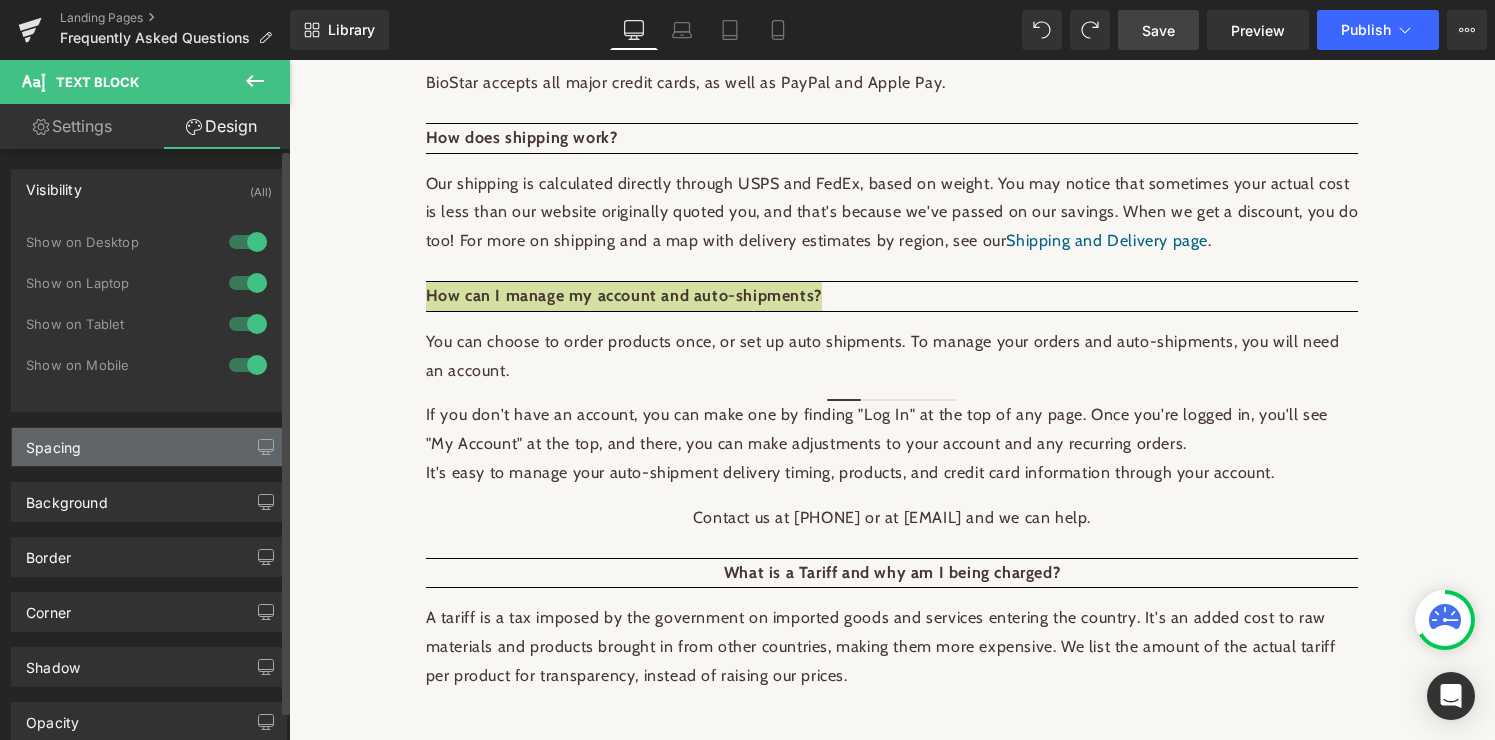 click on "Spacing" at bounding box center (149, 447) 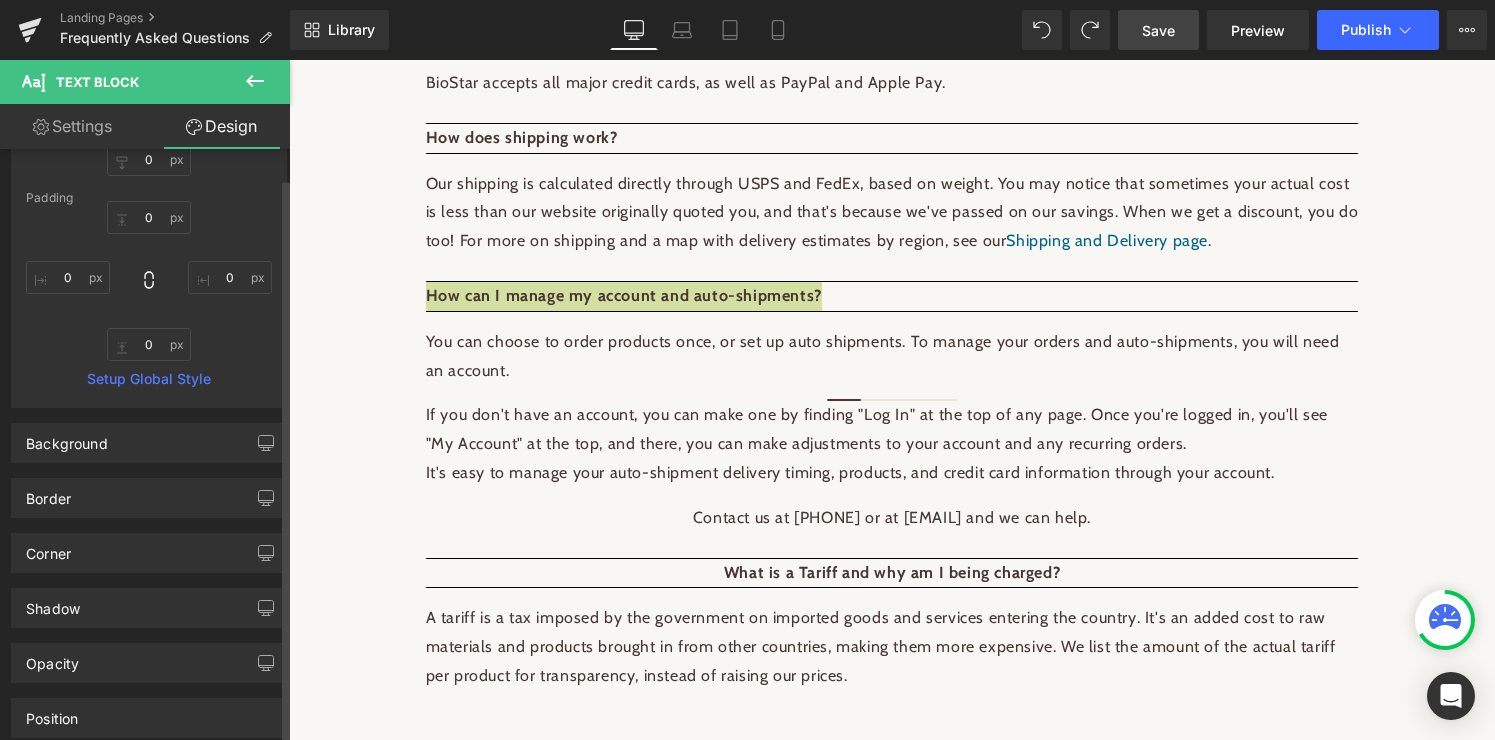 scroll, scrollTop: 576, scrollLeft: 0, axis: vertical 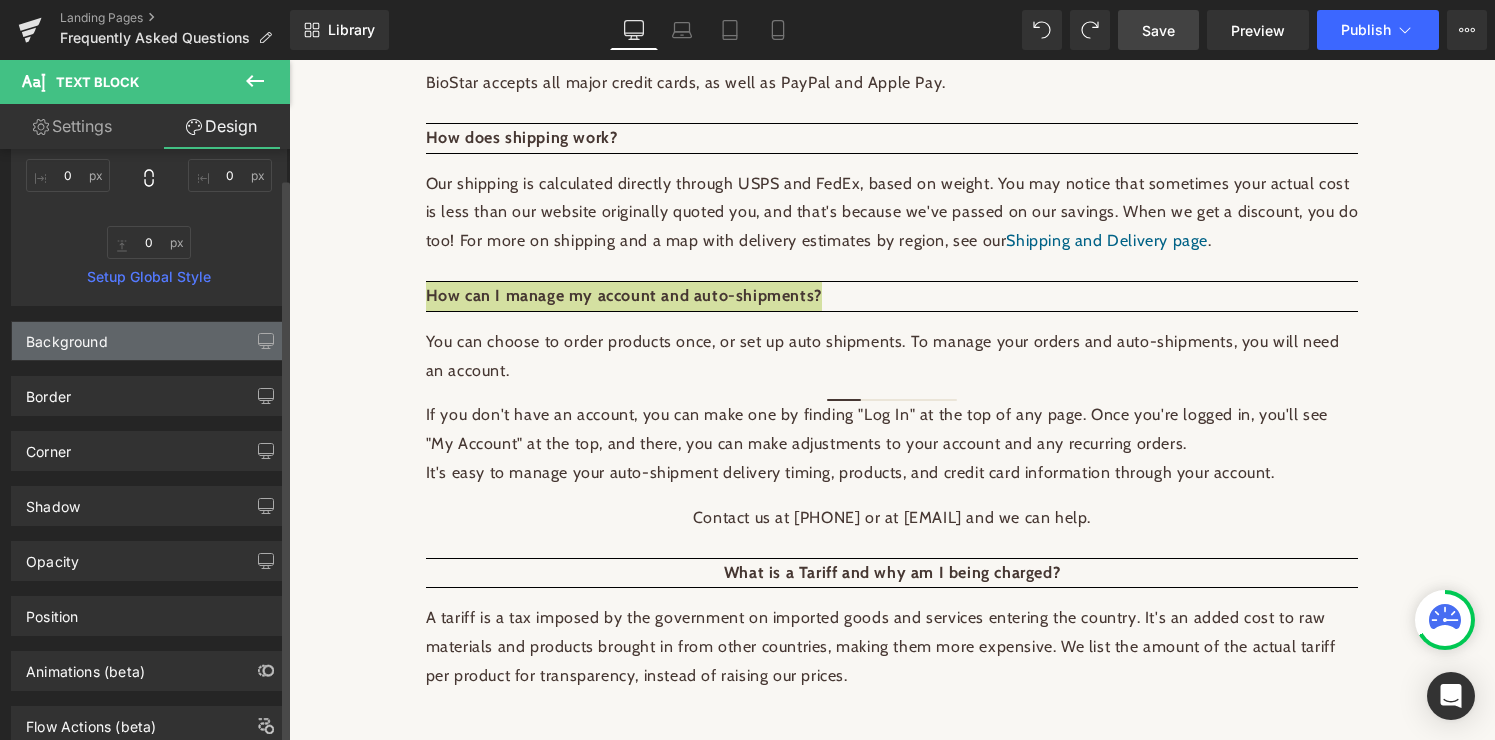 click on "Background" at bounding box center (149, 341) 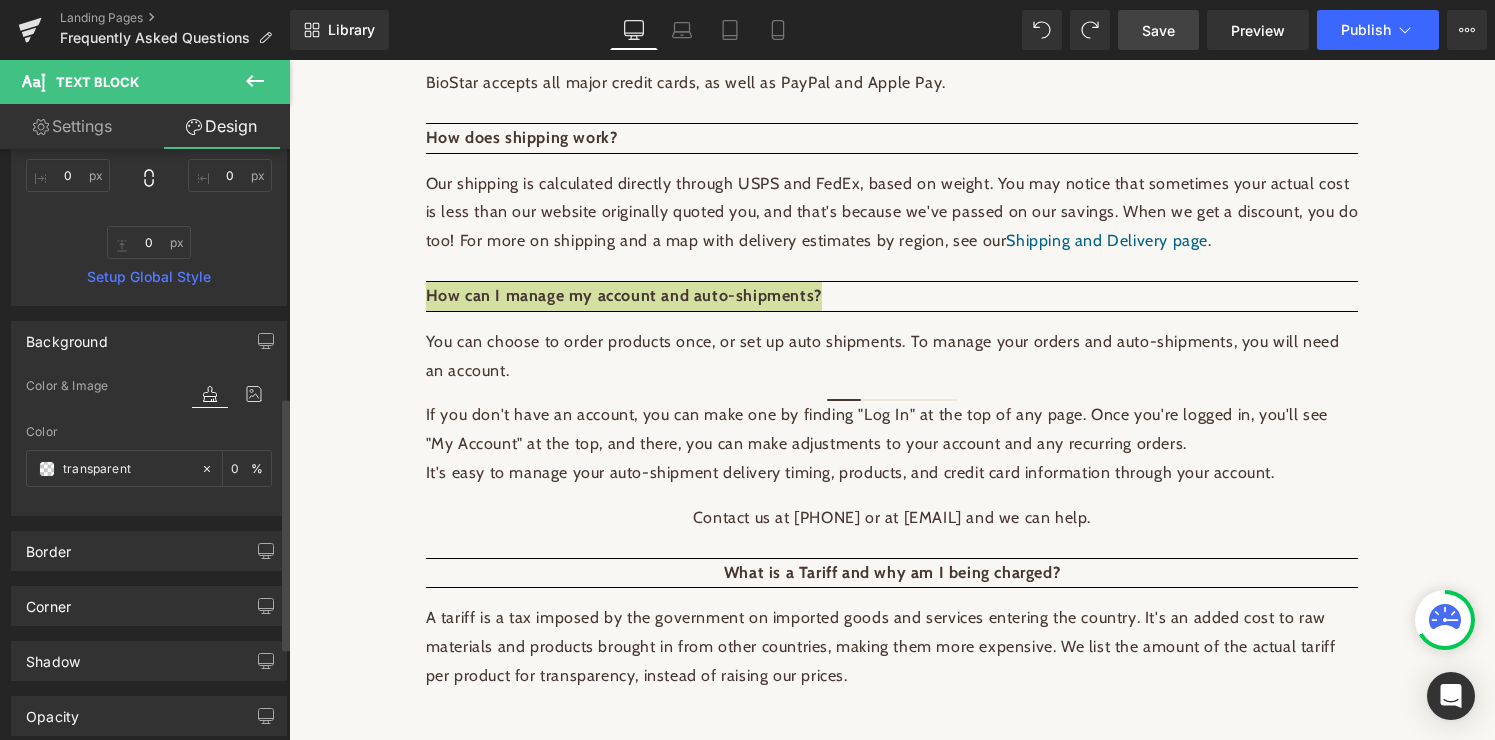 scroll, scrollTop: 784, scrollLeft: 0, axis: vertical 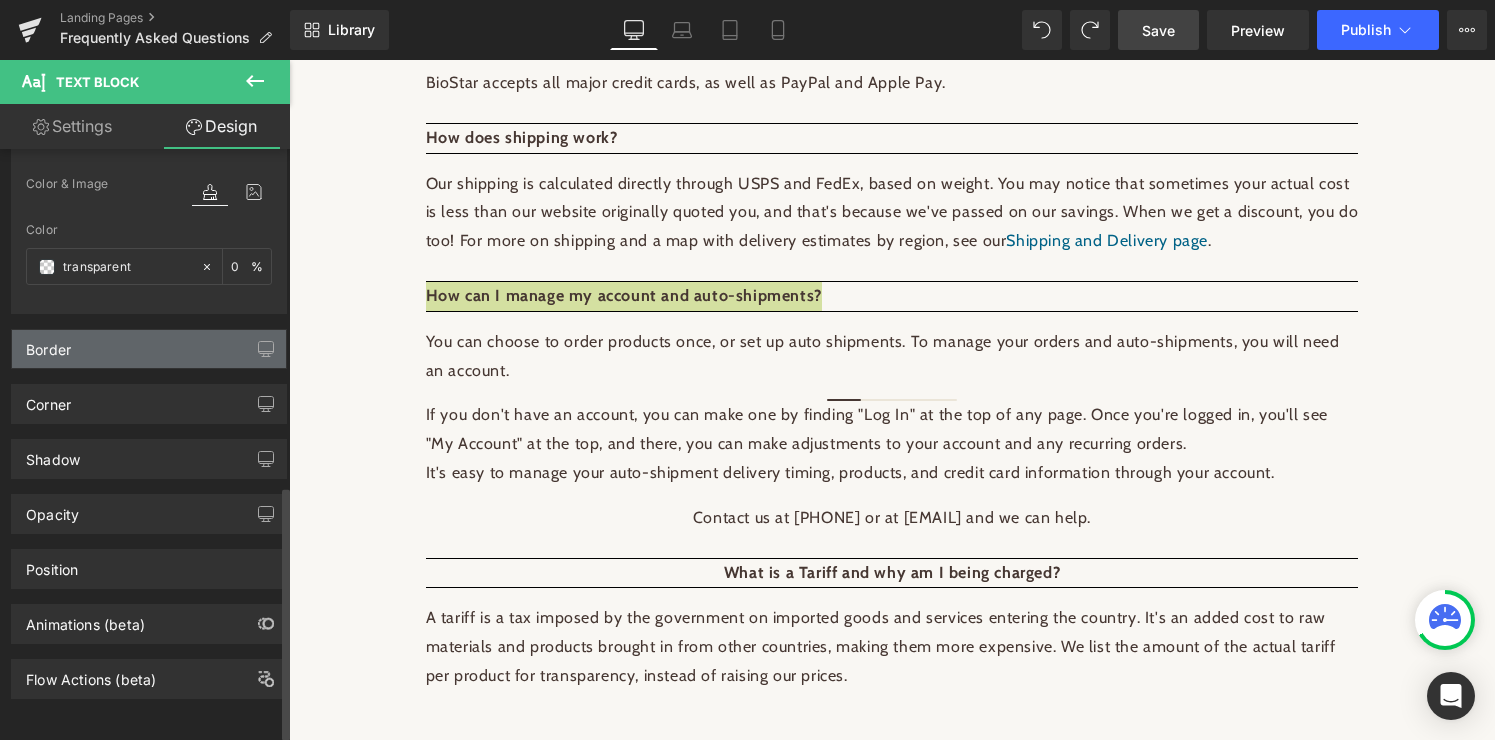 click on "Border" at bounding box center [149, 349] 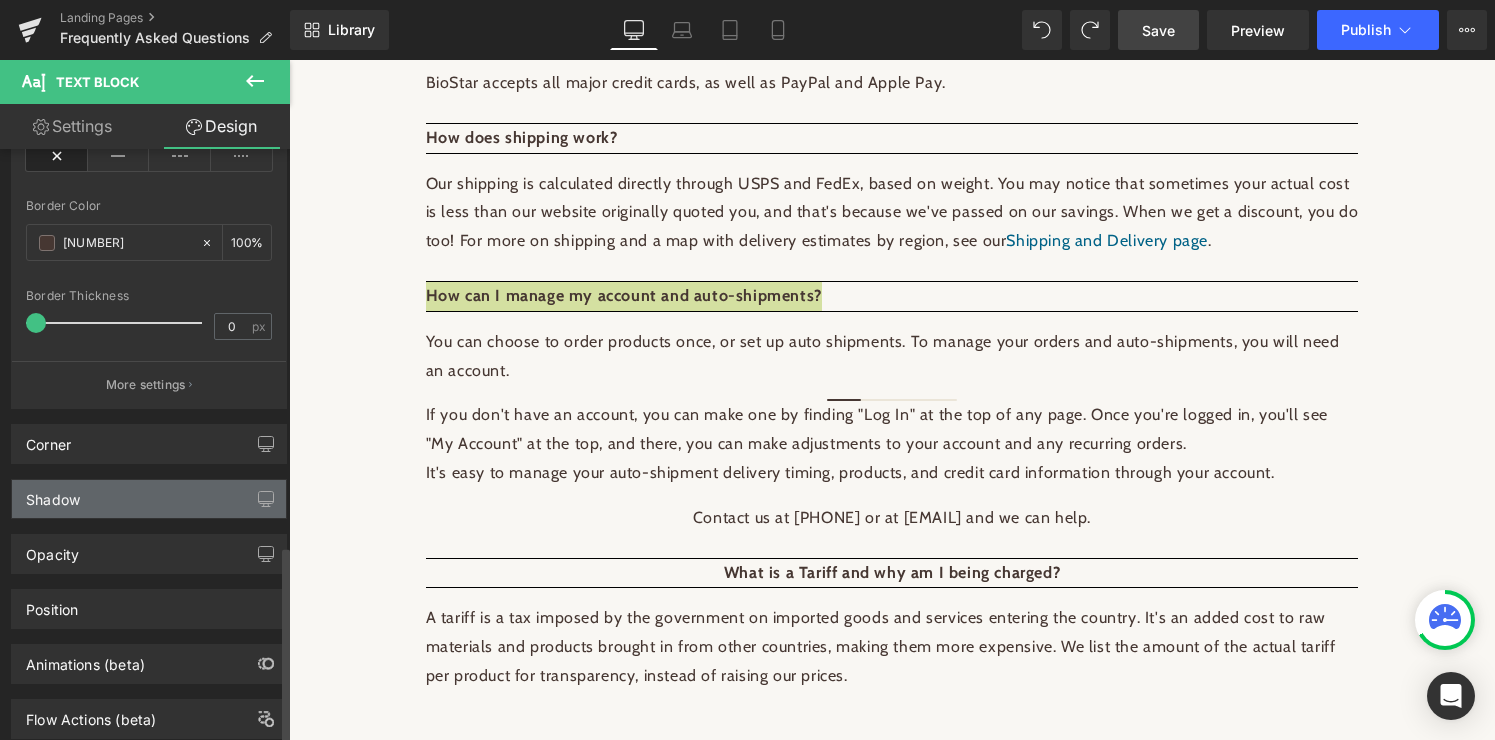 scroll, scrollTop: 1187, scrollLeft: 0, axis: vertical 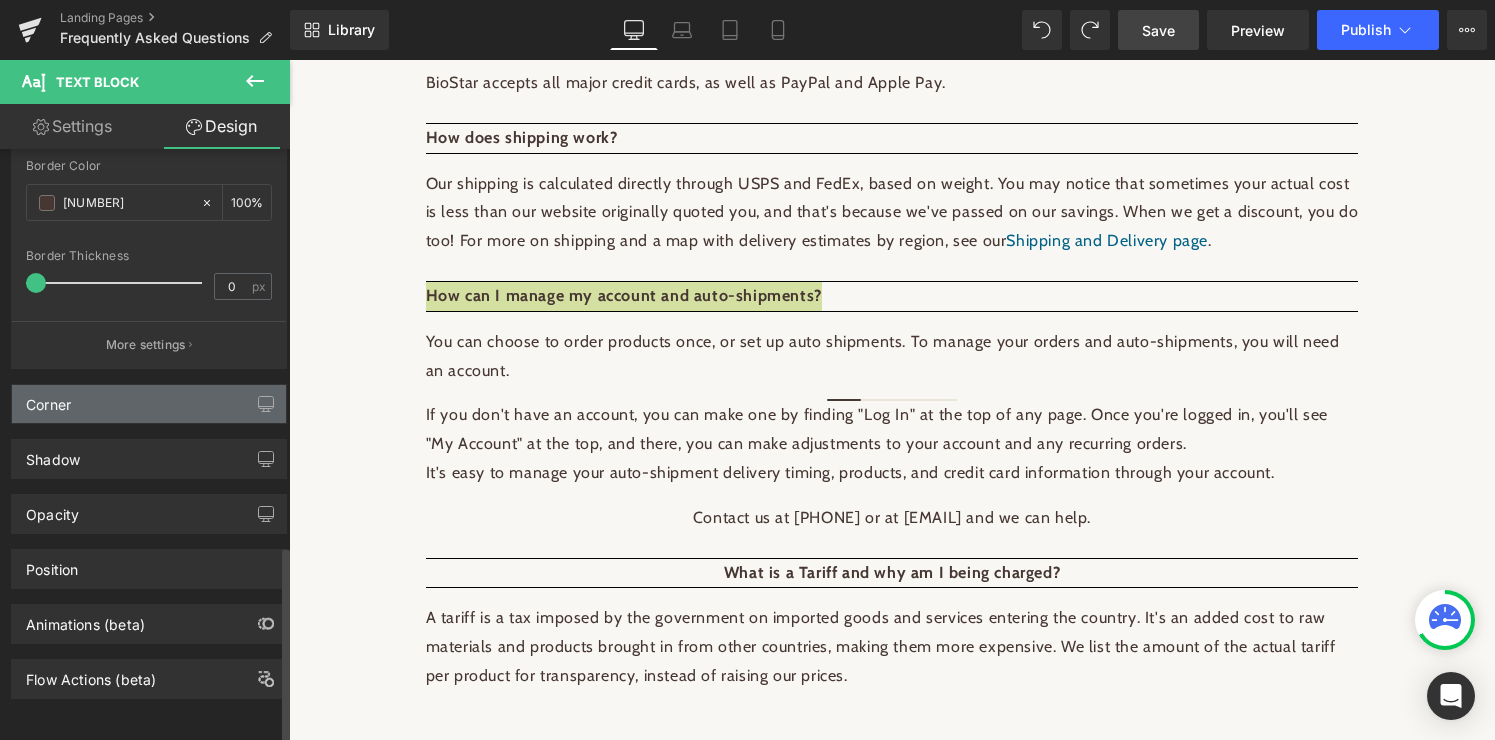 click on "Corner" at bounding box center (149, 404) 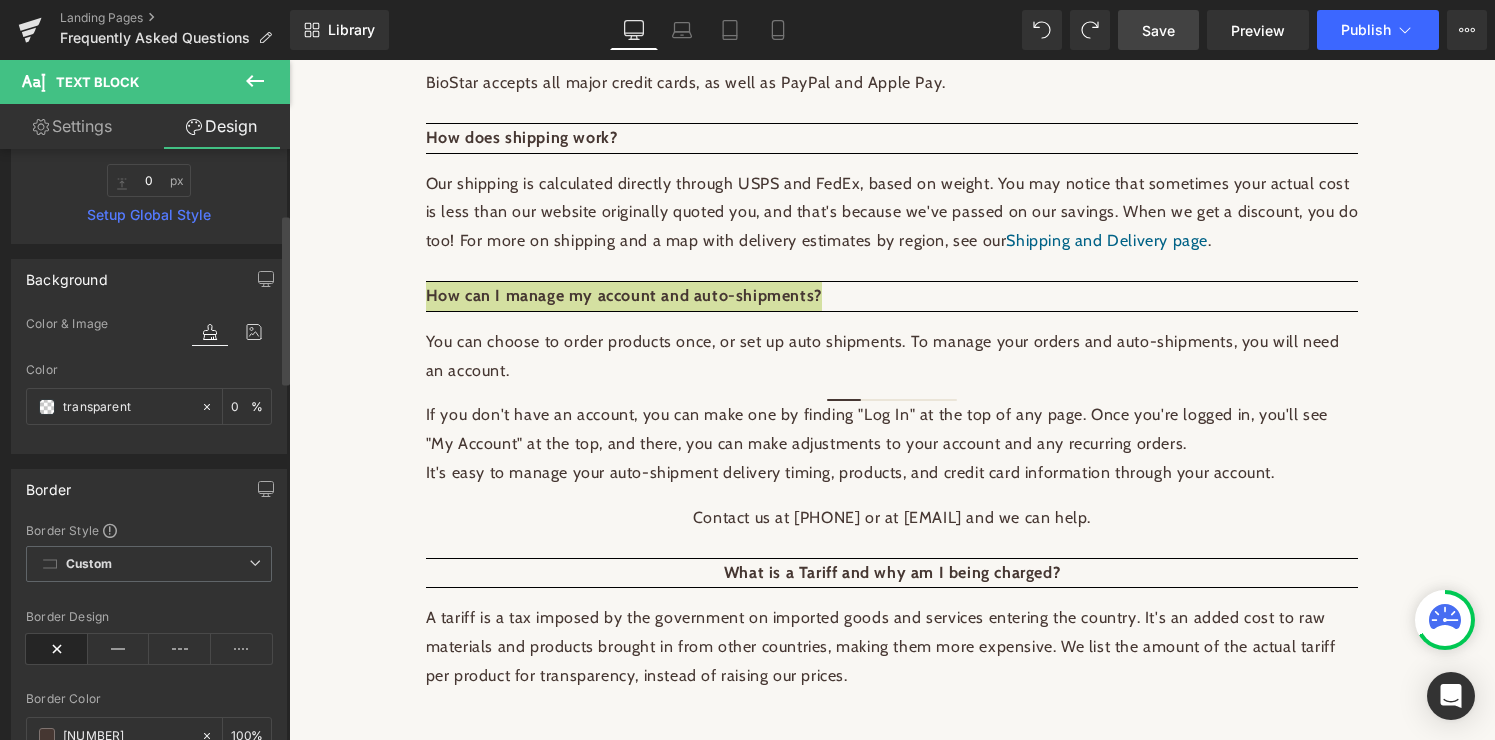 scroll, scrollTop: 0, scrollLeft: 0, axis: both 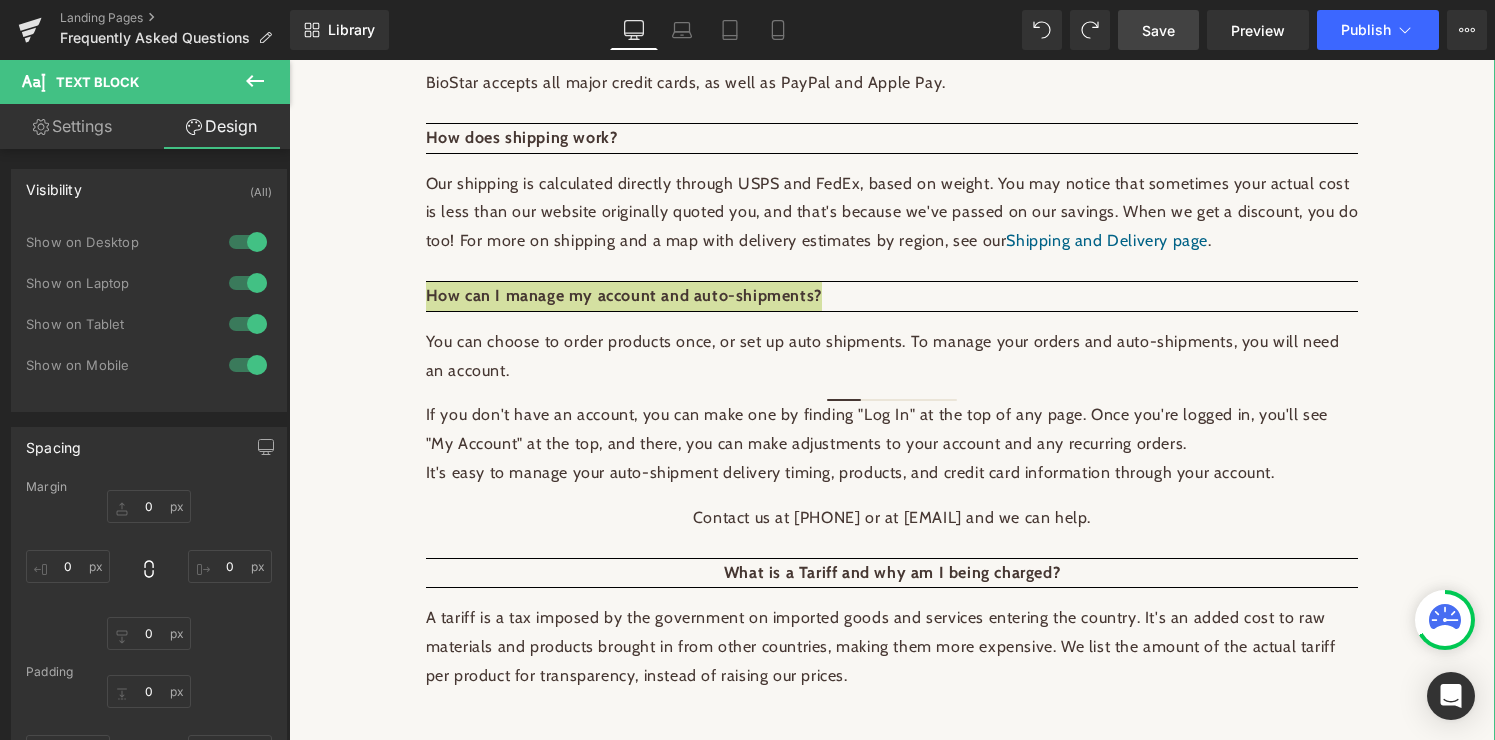click on "Settings" at bounding box center [72, 126] 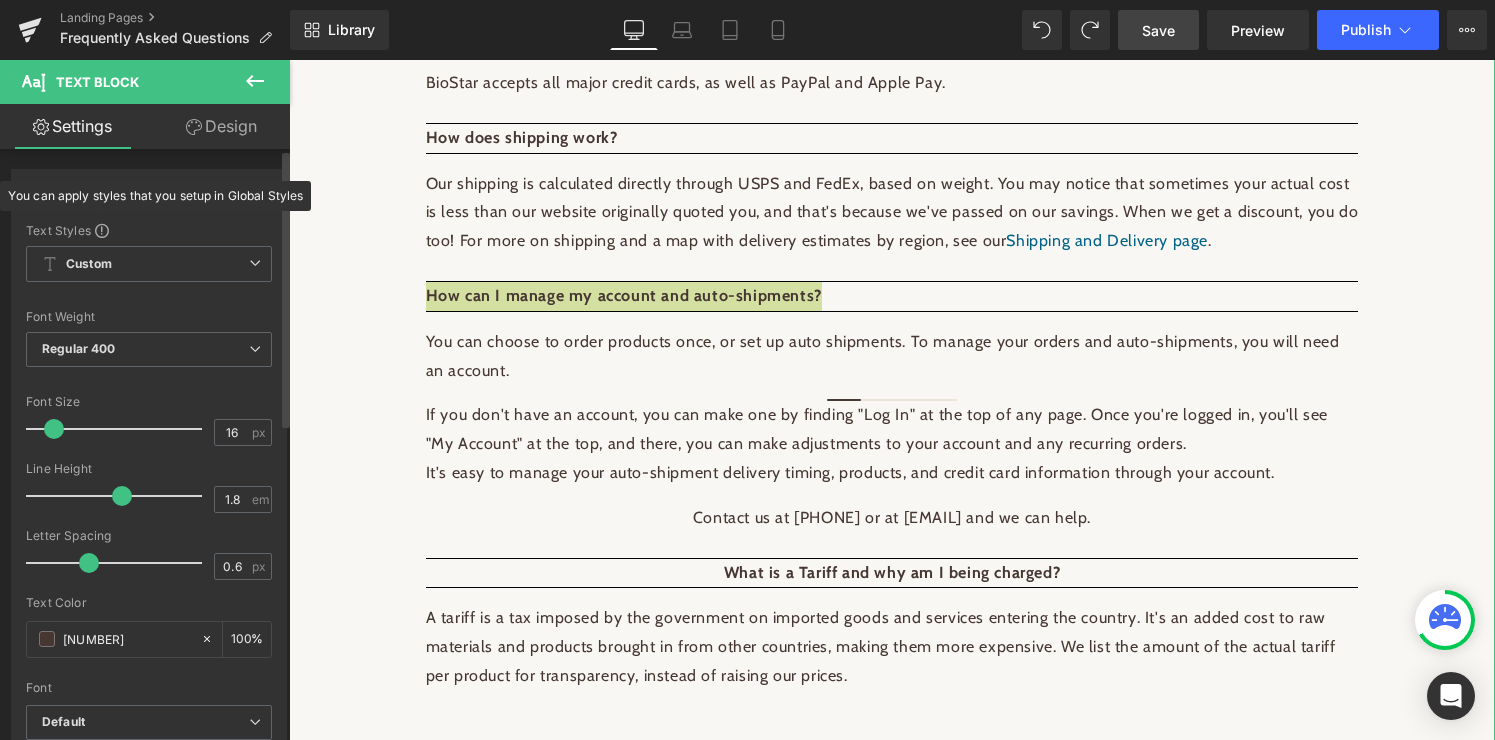 click at bounding box center [102, 231] 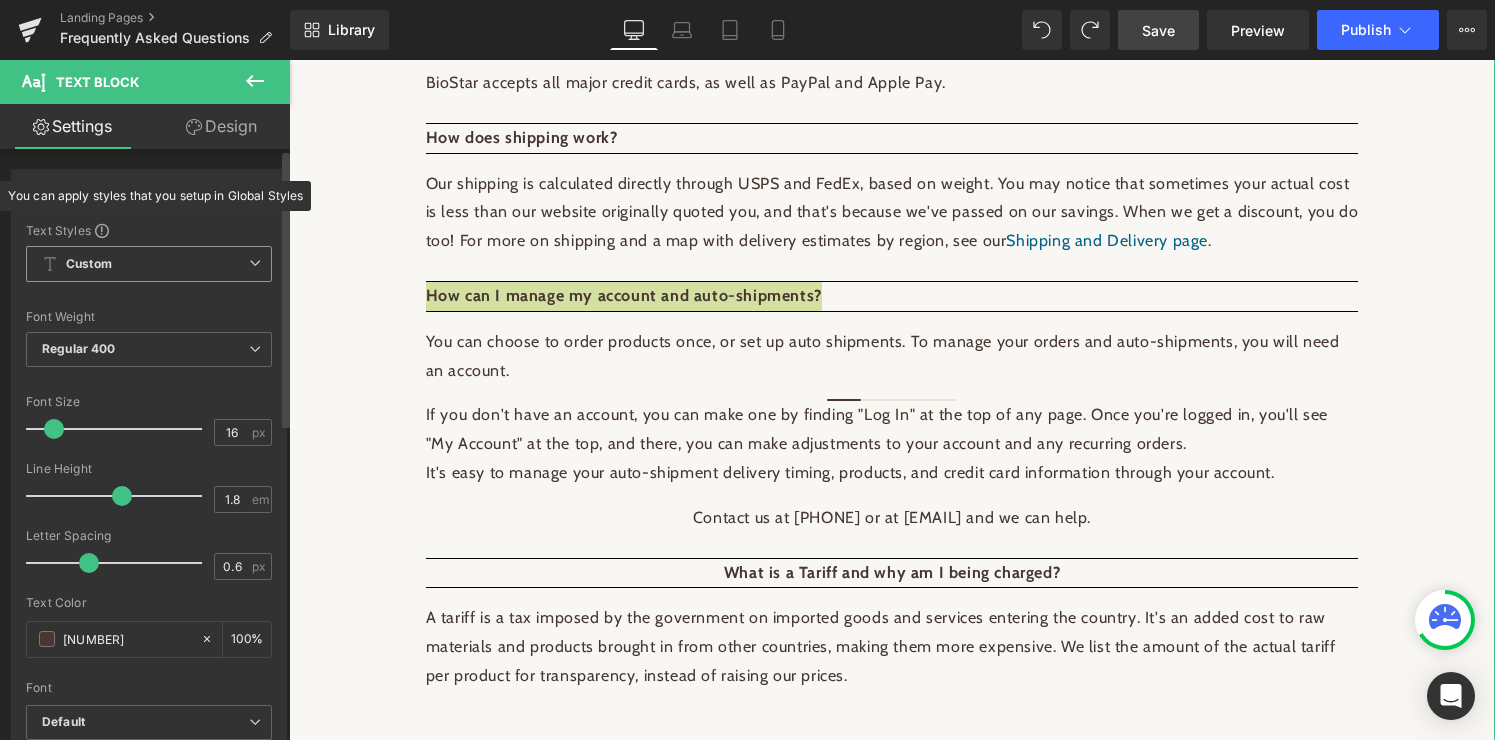 click on "Custom
Setup Global Style" at bounding box center (149, 264) 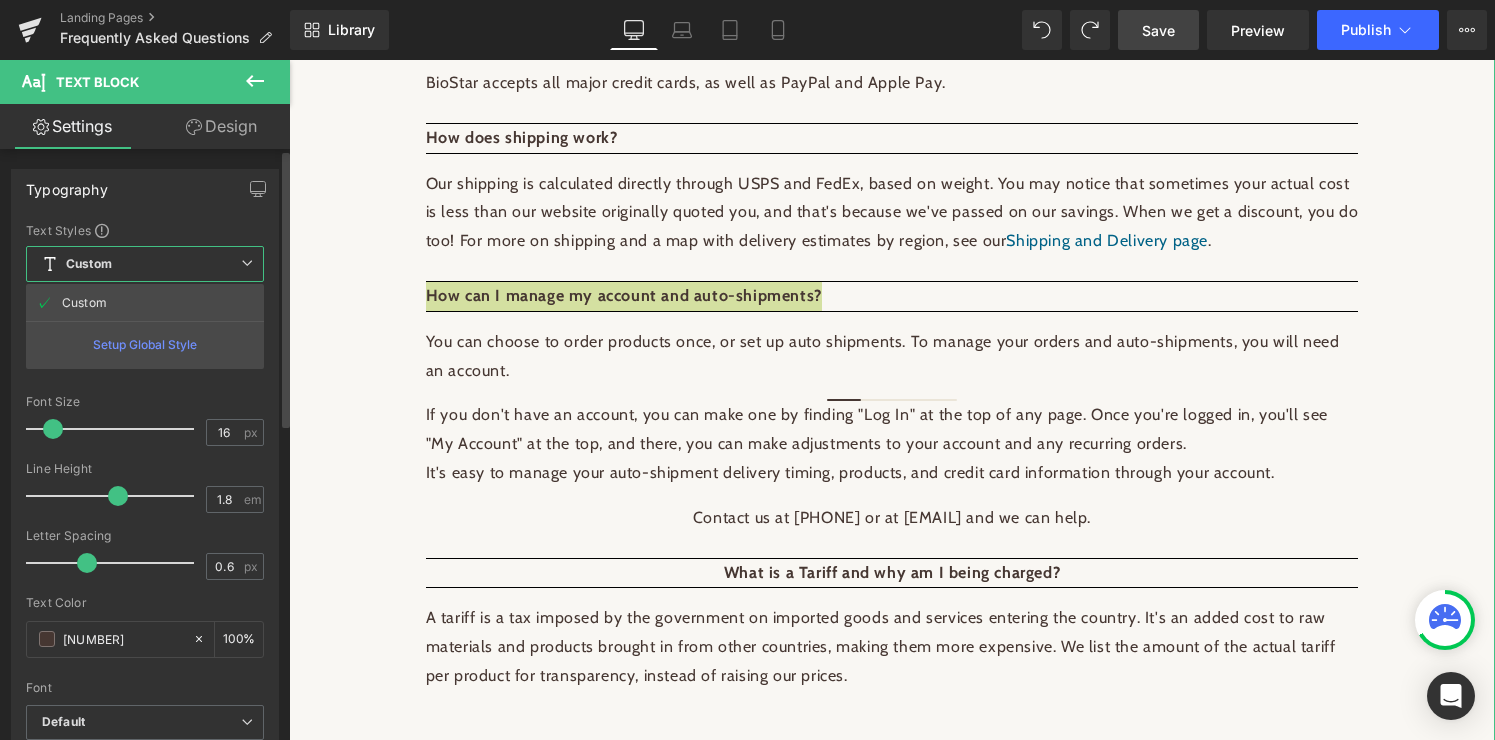 click on "Text Styles" at bounding box center (145, 230) 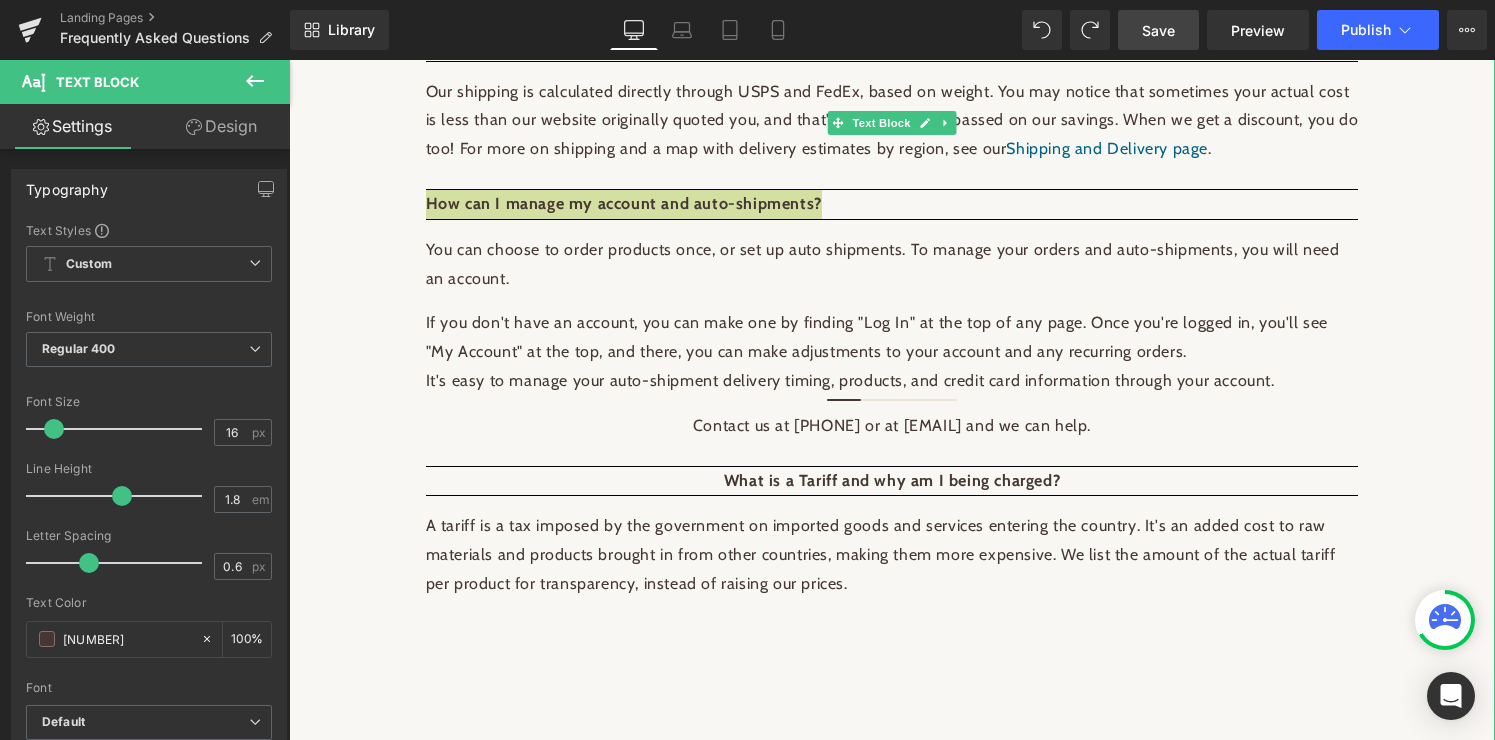 scroll, scrollTop: 2044, scrollLeft: 0, axis: vertical 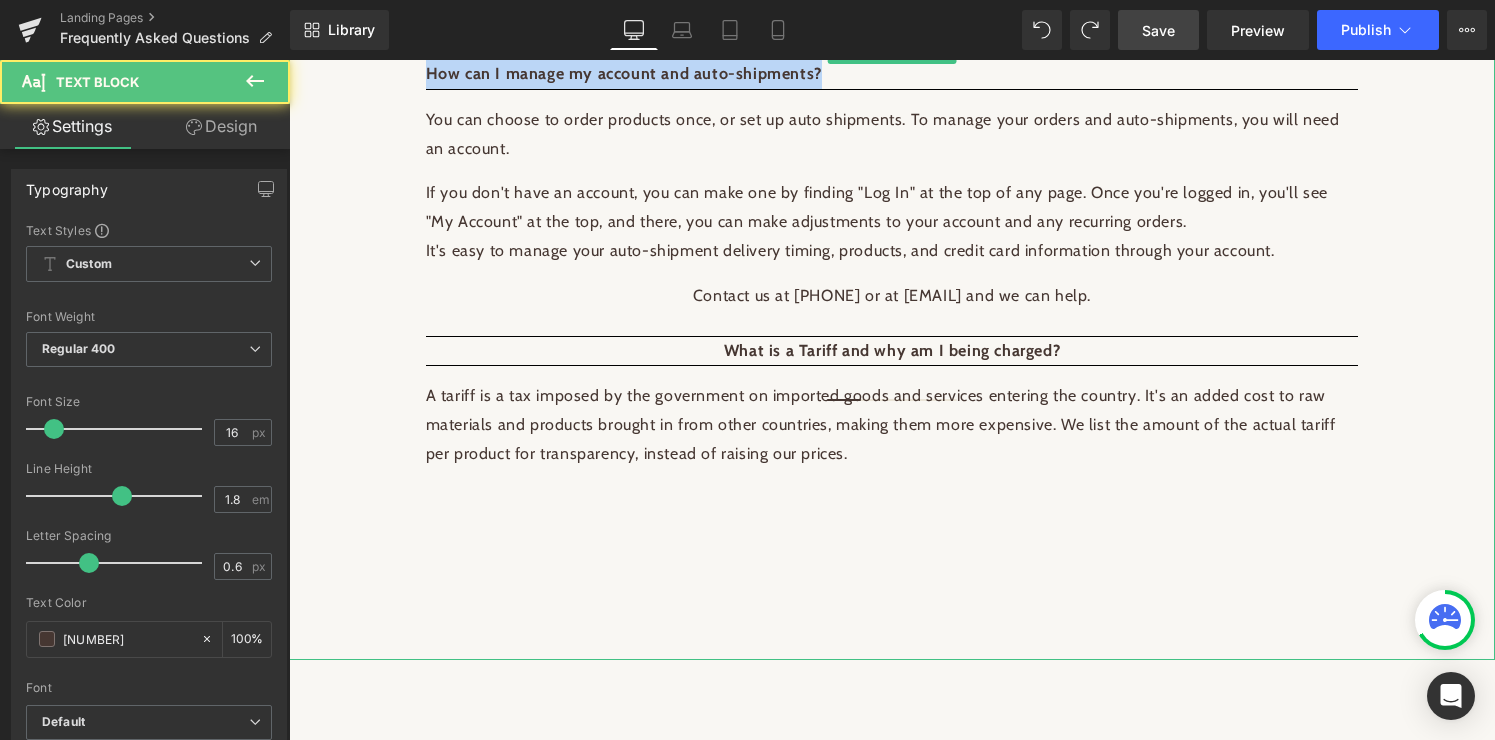 drag, startPoint x: 1173, startPoint y: 268, endPoint x: 579, endPoint y: 279, distance: 594.10187 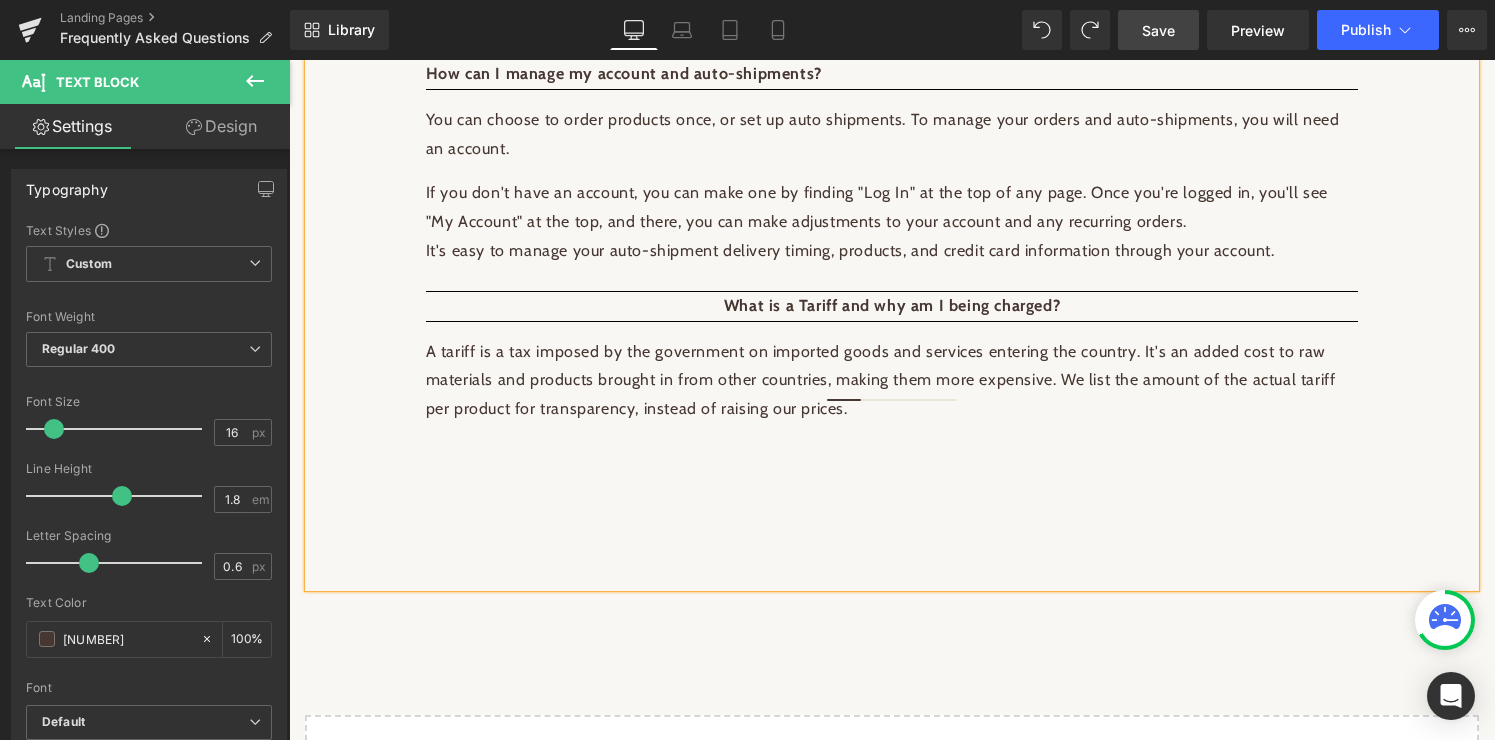 click at bounding box center (892, 454) 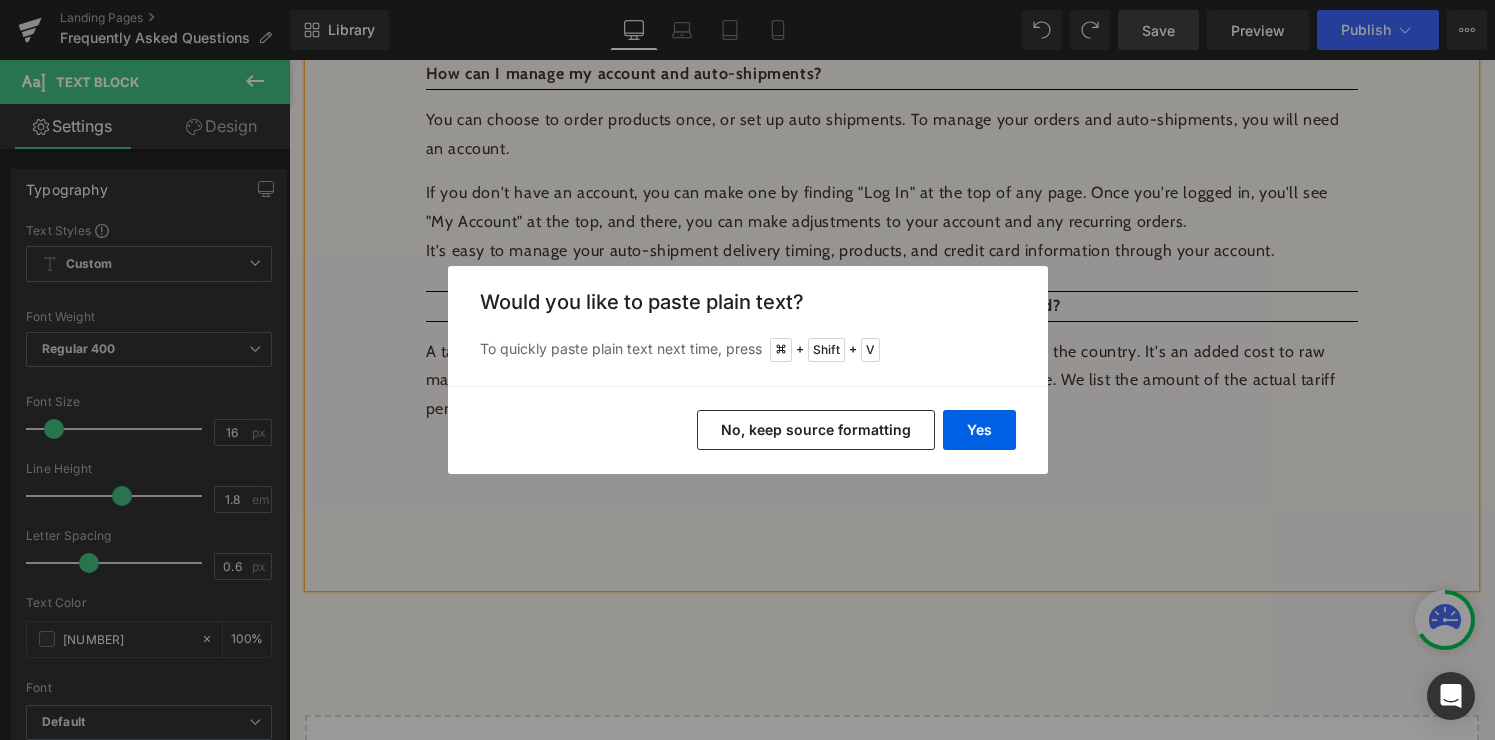 click on "No, keep source formatting" at bounding box center [816, 430] 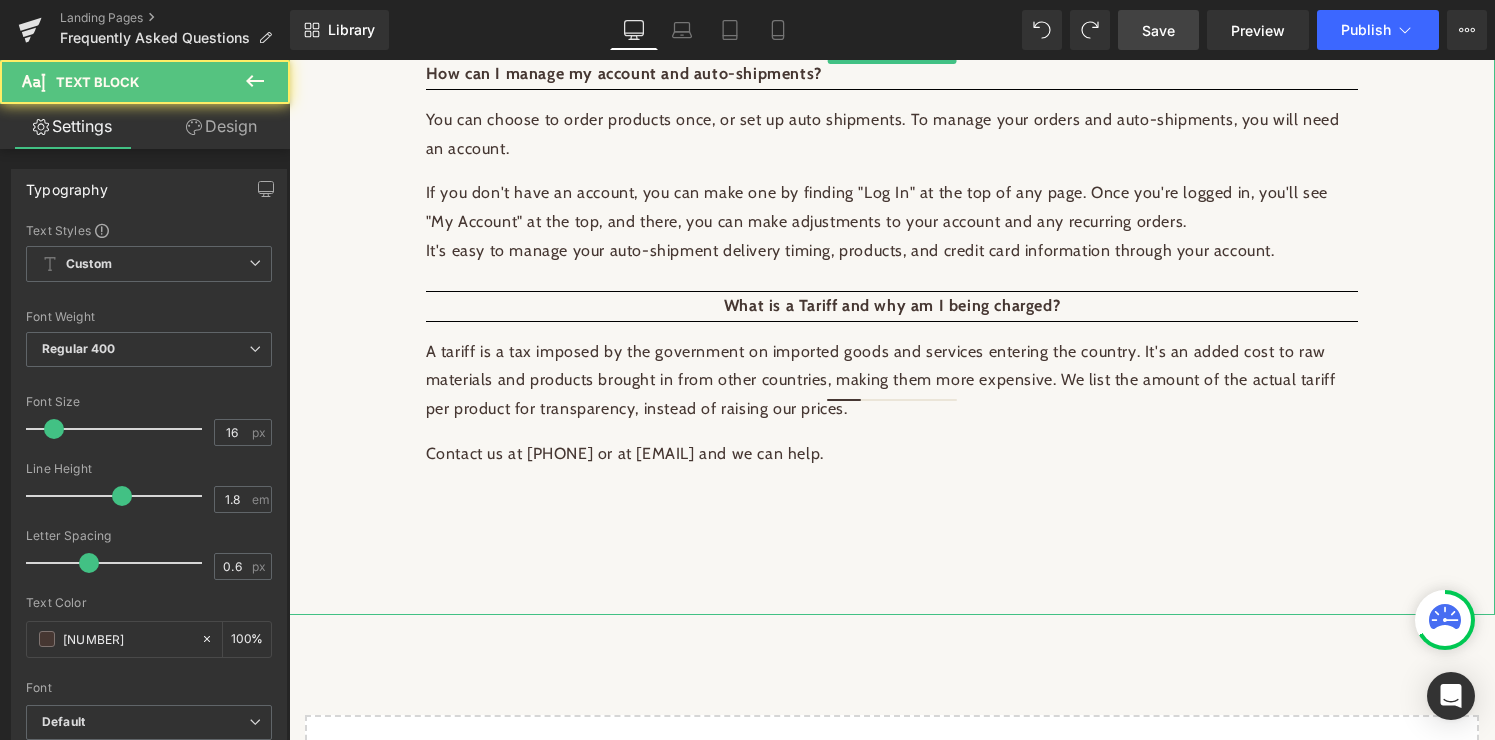 drag, startPoint x: 1015, startPoint y: 432, endPoint x: 381, endPoint y: 434, distance: 634.0032 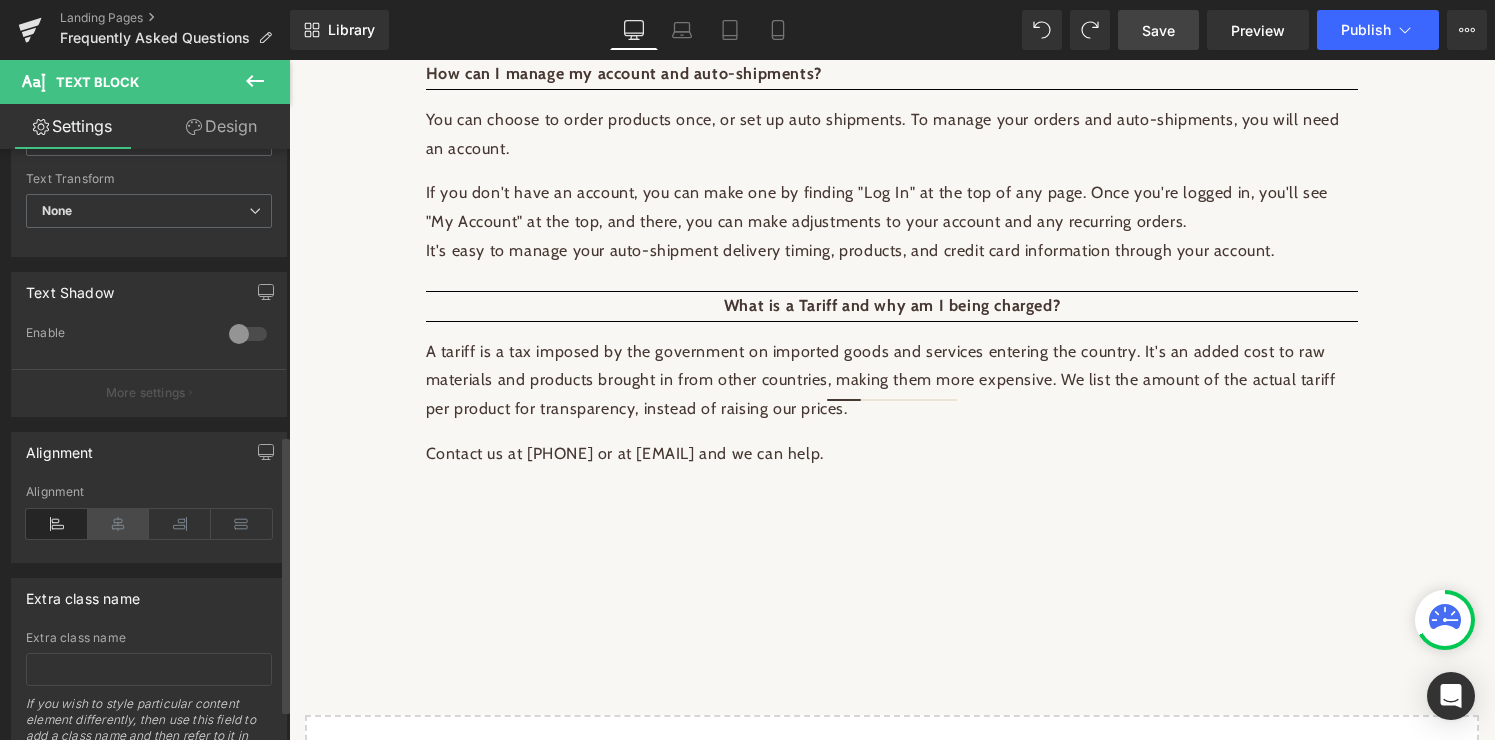 scroll, scrollTop: 608, scrollLeft: 0, axis: vertical 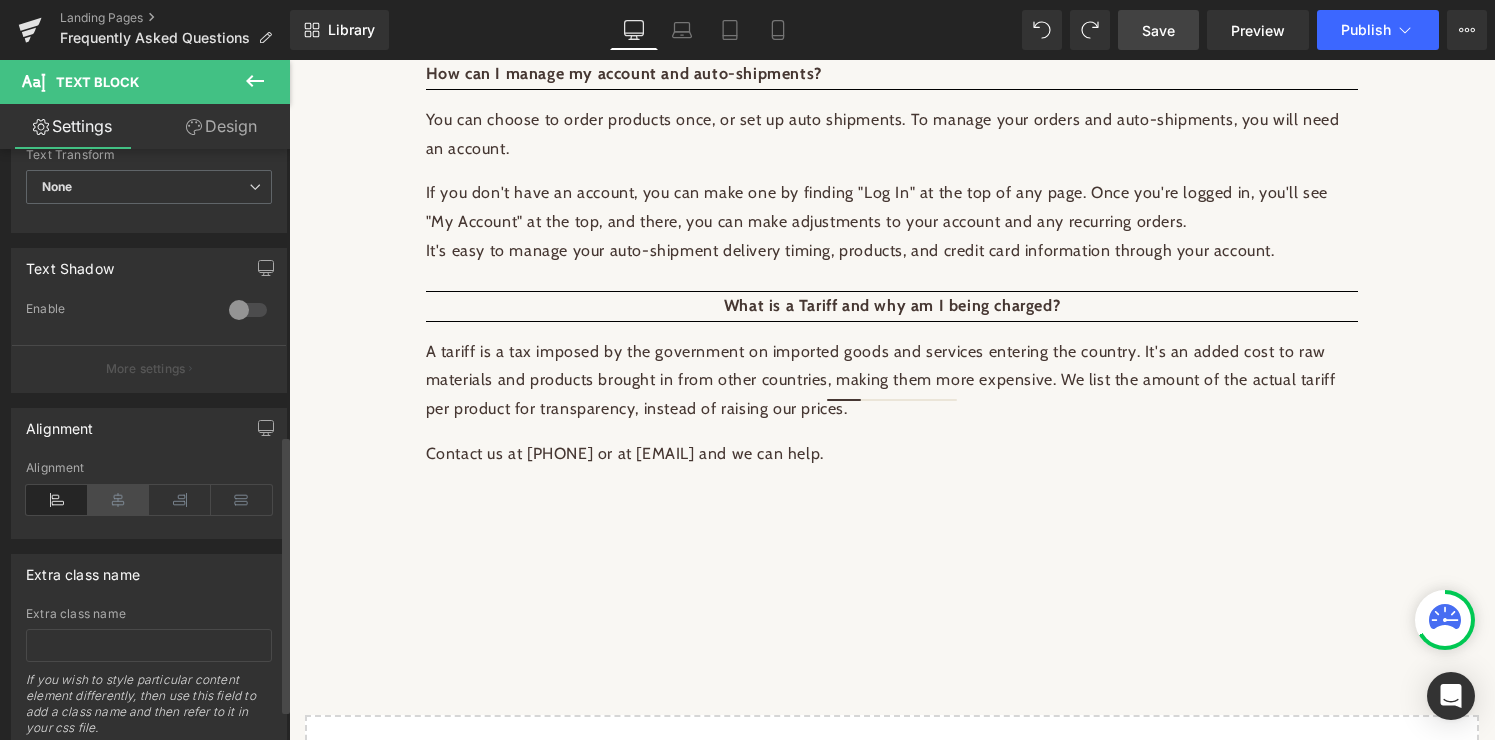 click at bounding box center [119, 500] 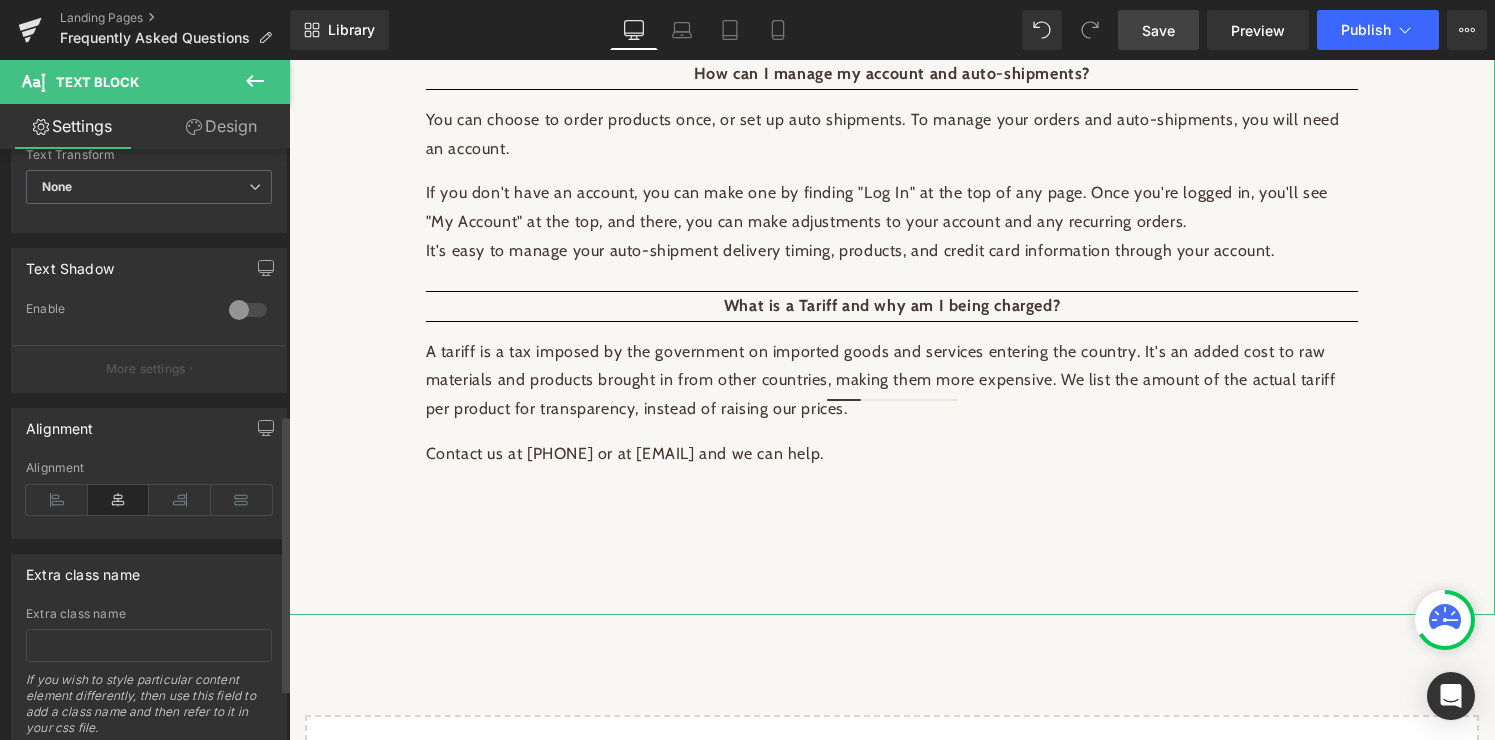 scroll, scrollTop: 0, scrollLeft: 0, axis: both 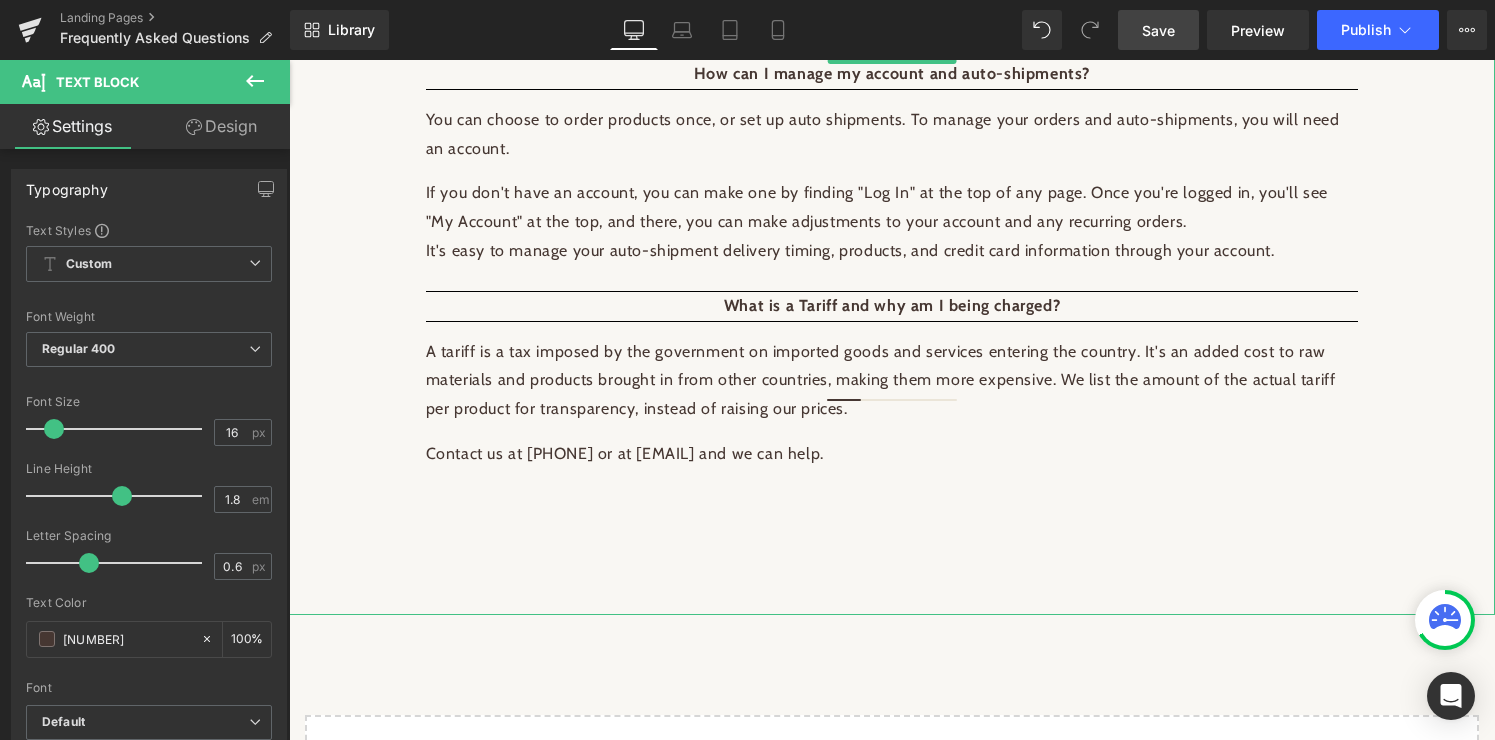 click on "What is a Tariff and why am I being charged? A tariff is a tax imposed by the government on imported goods and services entering the country. I t's an added cost to raw materials and products brought in from other countries, making them more expensive. We list the amount of the actual tariff per product for transparency, instead of raising our prices. Contact us at 800-686-9544 or at support@biostarus.com and we can help." at bounding box center [892, 439] 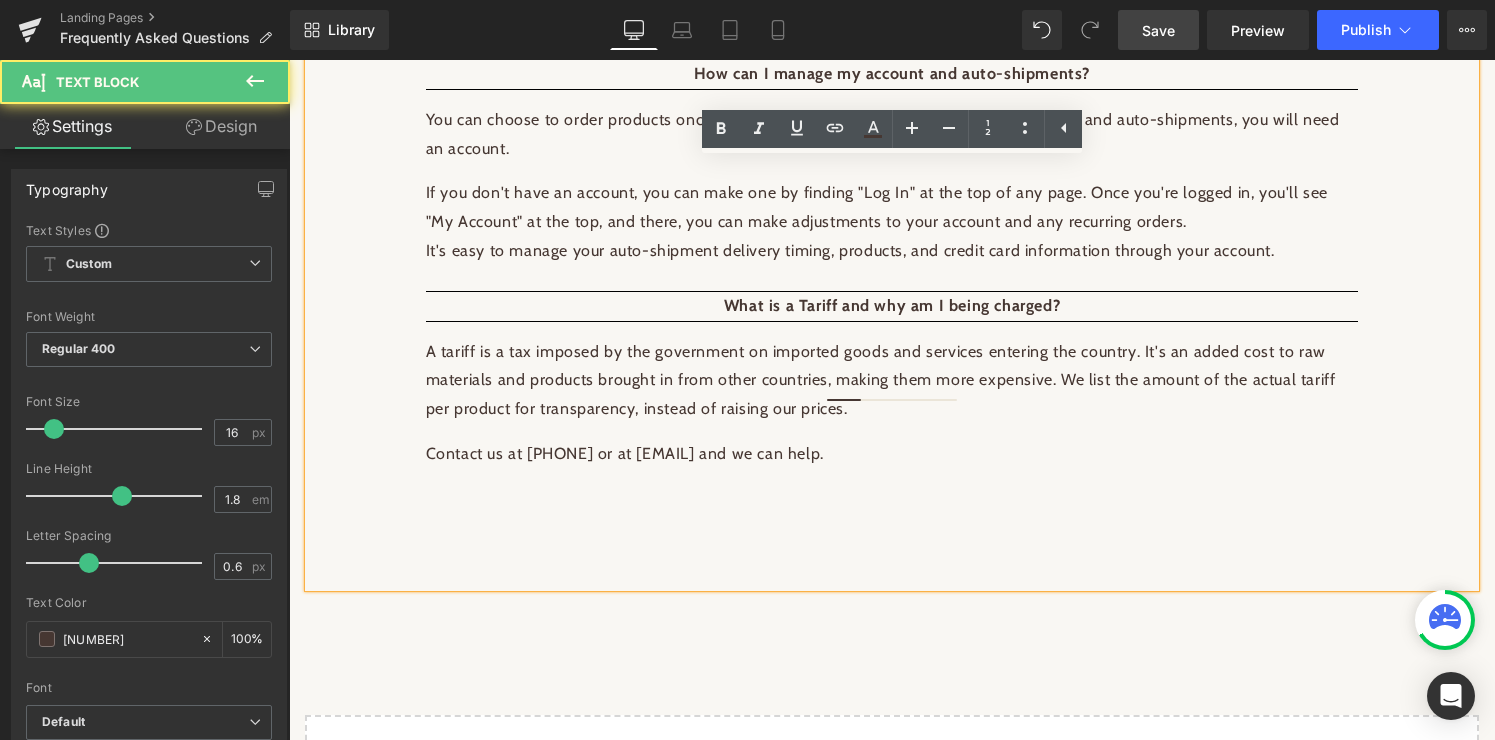 drag, startPoint x: 425, startPoint y: 427, endPoint x: 1100, endPoint y: 410, distance: 675.21405 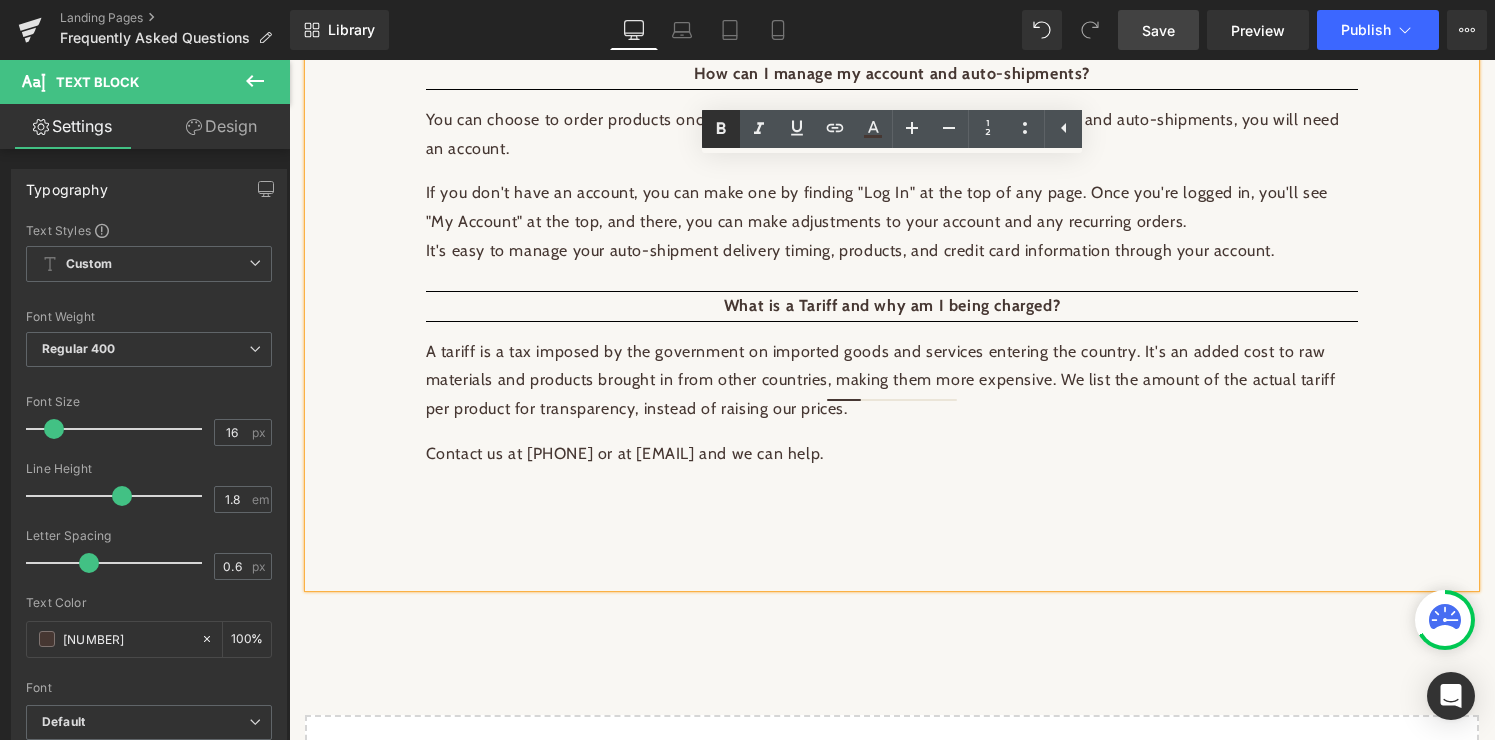 click 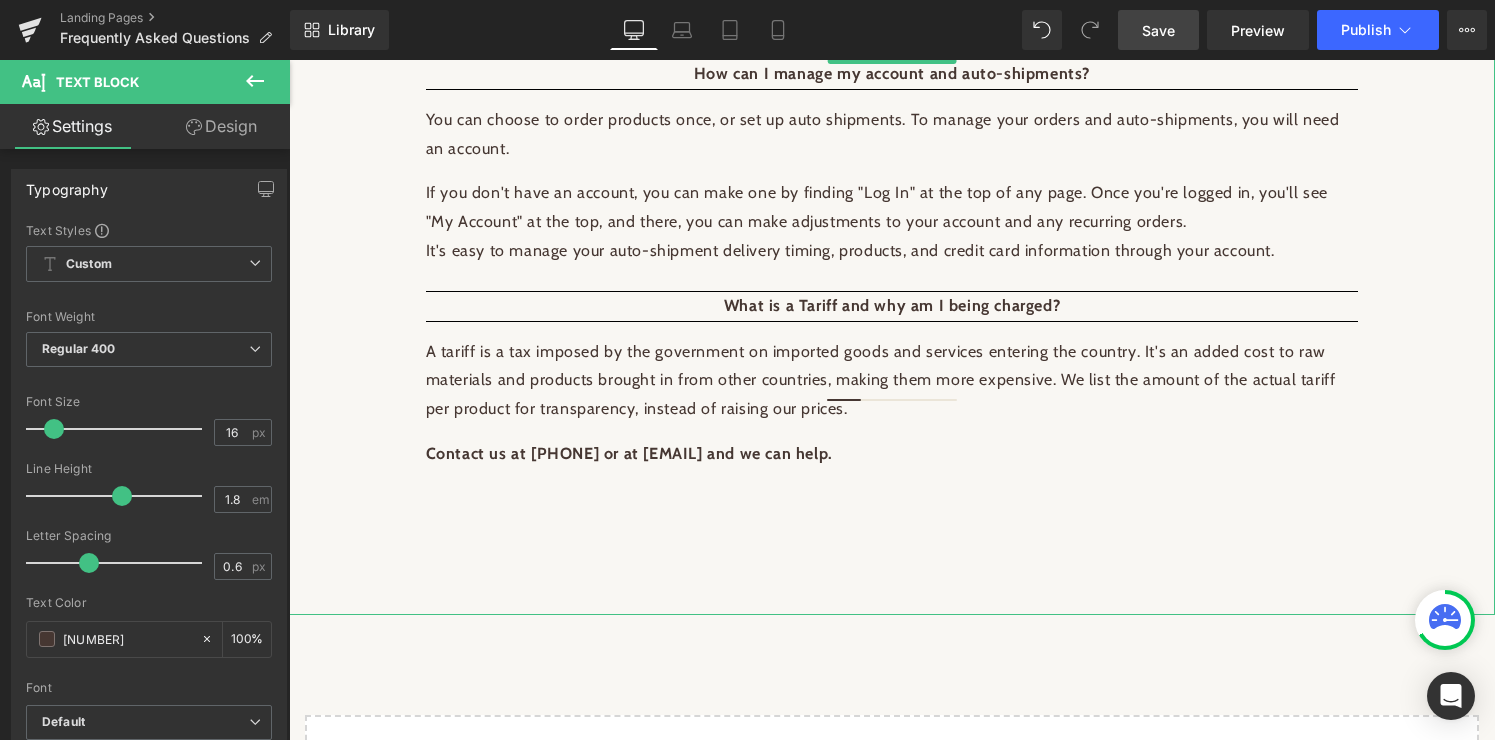 click on "What is a Tariff and why am I being charged? A tariff is a tax imposed by the government on imported goods and services entering the country. I t's an added cost to raw materials and products brought in from other countries, making them more expensive. We list the amount of the actual tariff per product for transparency, instead of raising our prices. Contact us at 800-686-9544 or at support@biostarus.com and we can help." at bounding box center (892, 439) 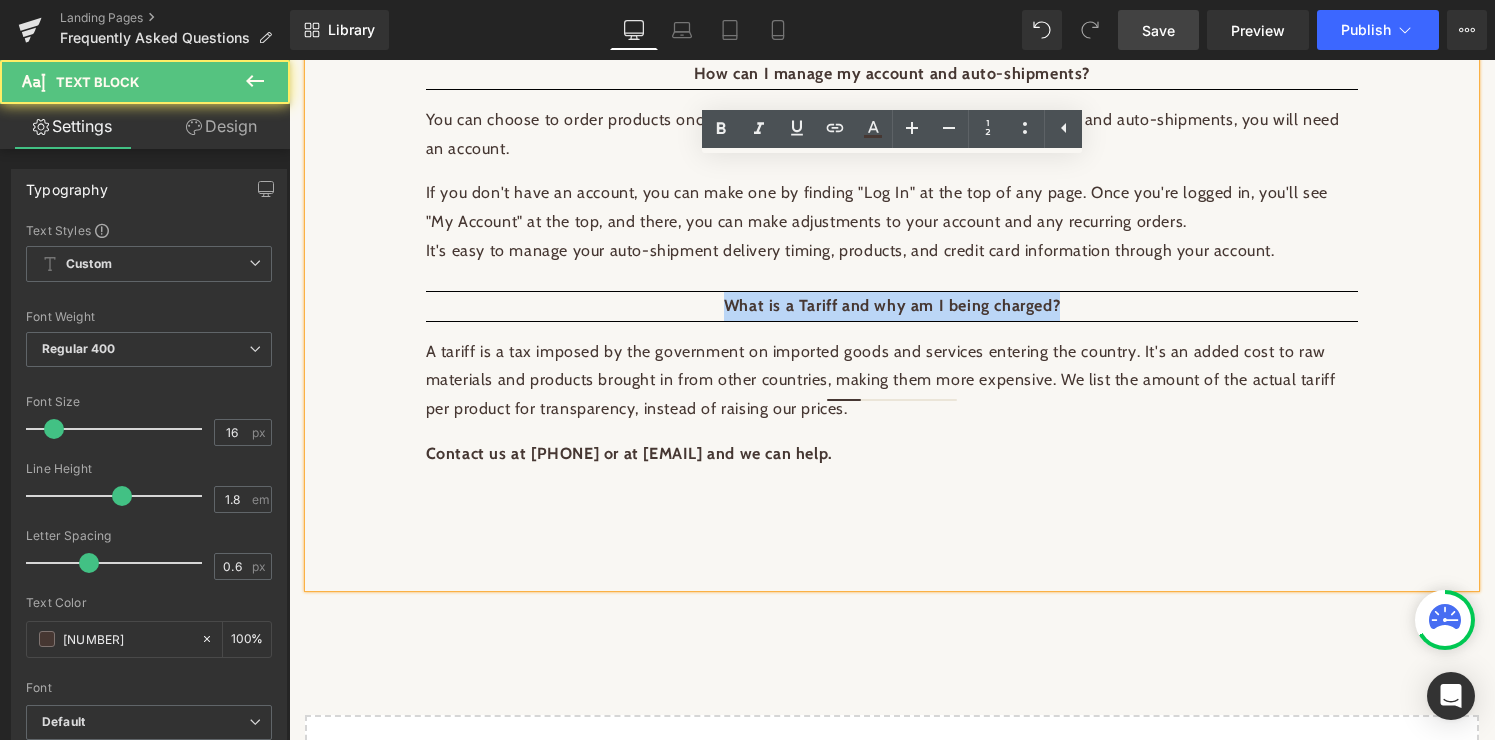 drag, startPoint x: 725, startPoint y: 279, endPoint x: 1136, endPoint y: 271, distance: 411.07785 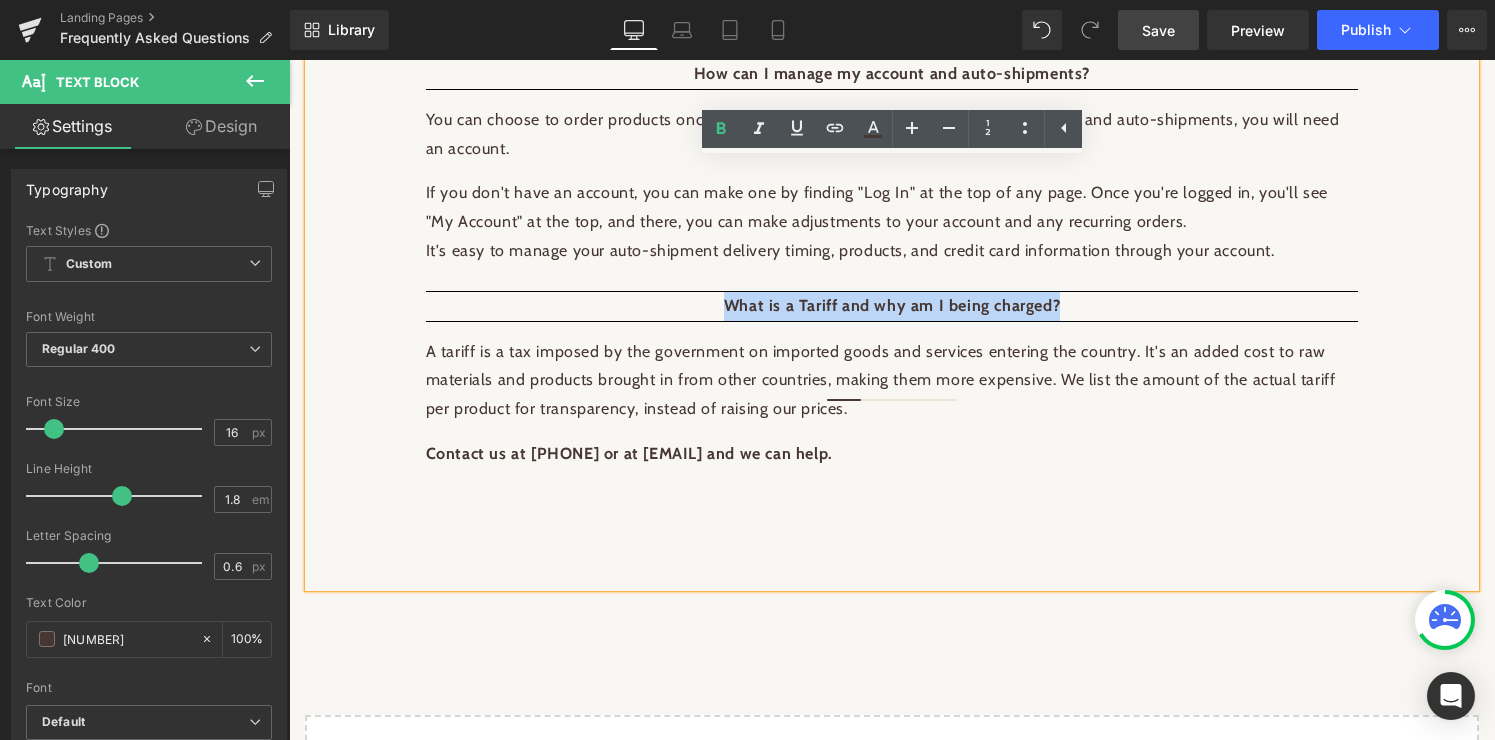 copy on "What is a Tariff and why am I being charged?" 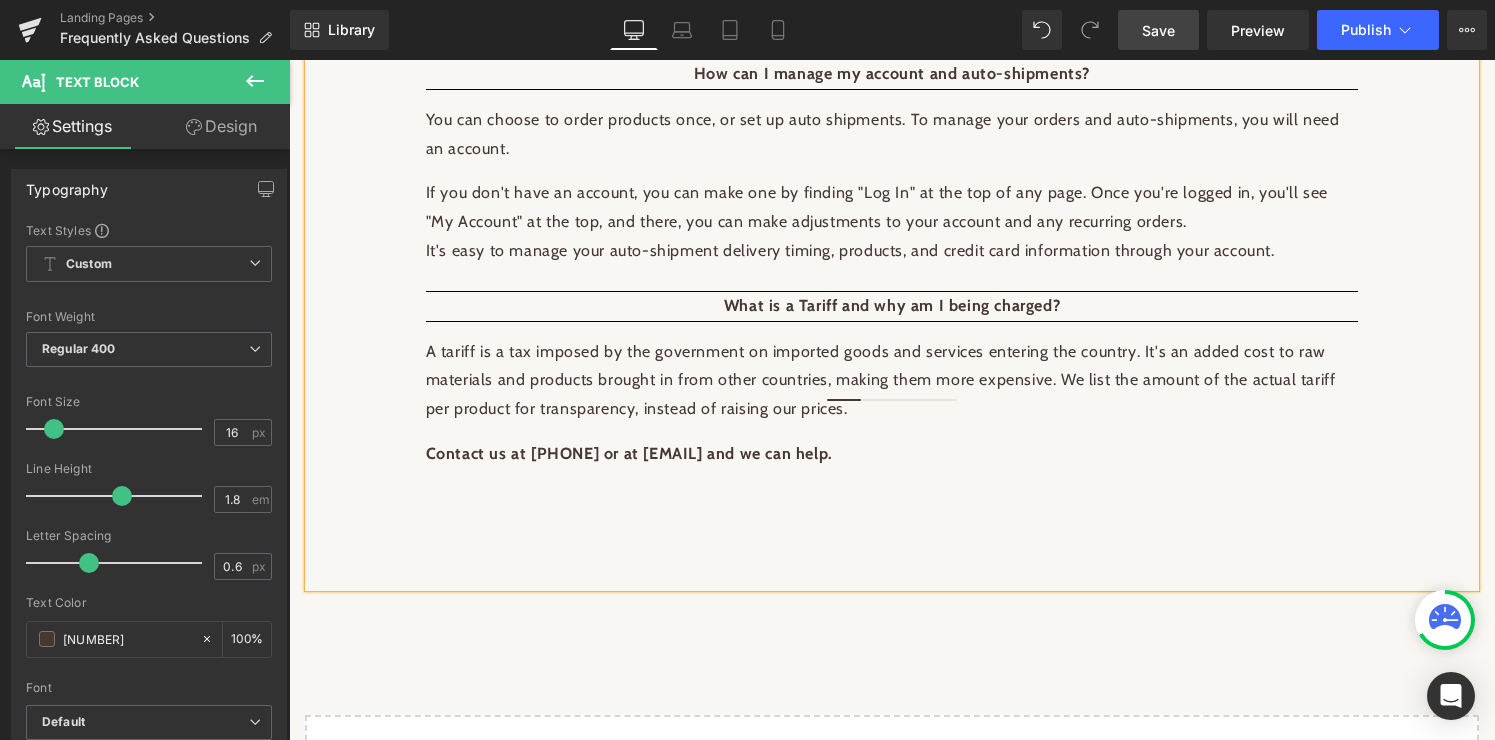 click on "Contact us at 800-686-9544 or at support@biostarus.com and we can help." at bounding box center [892, 454] 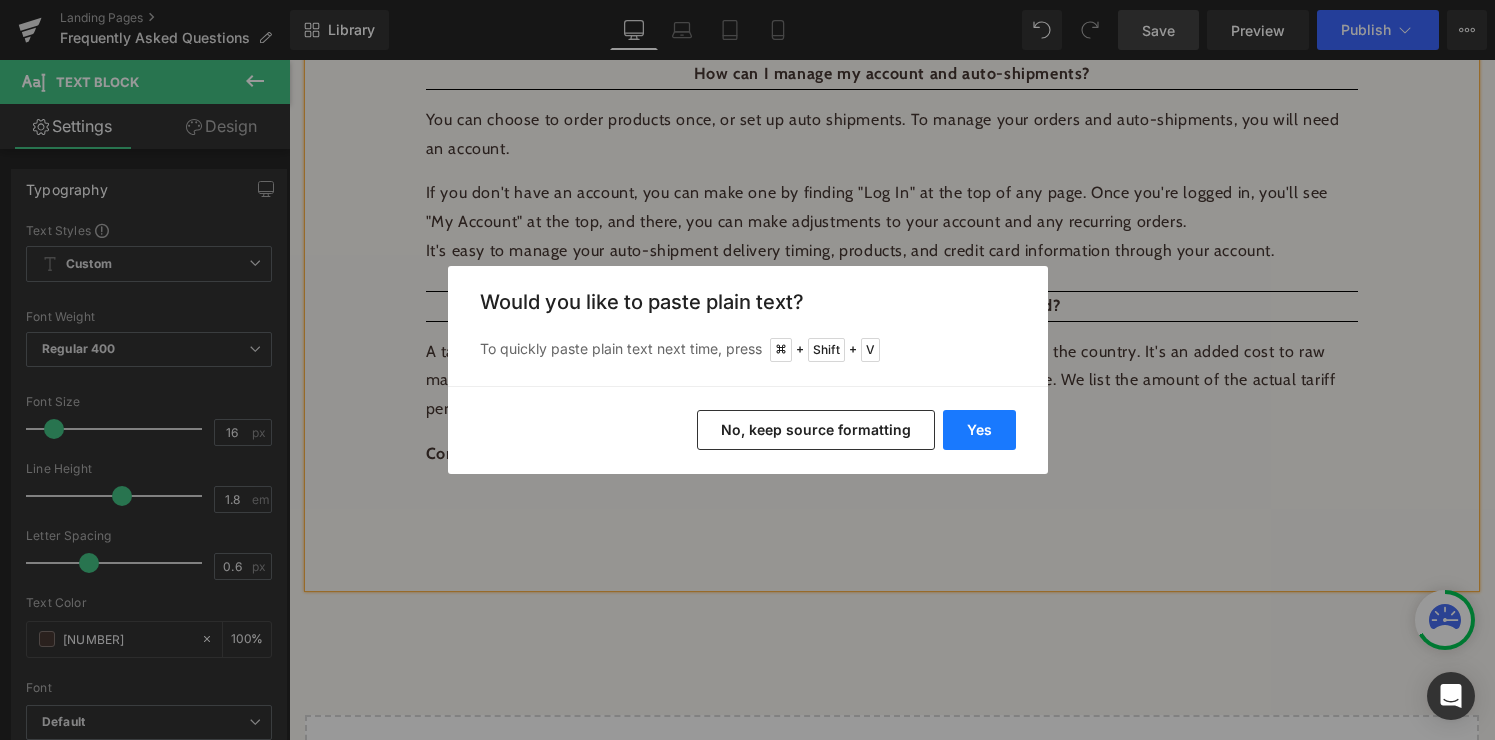 click on "Yes" at bounding box center (979, 430) 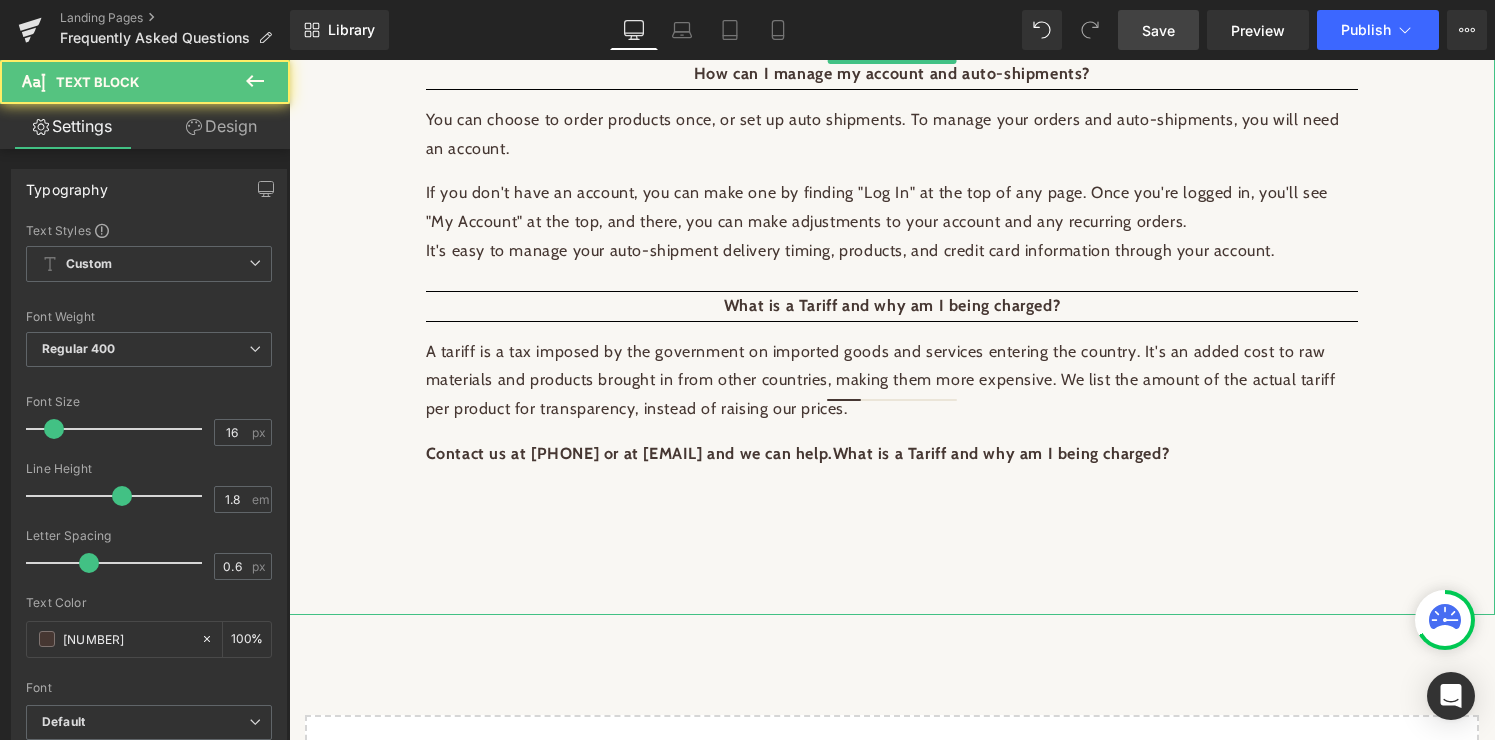 drag, startPoint x: 989, startPoint y: 426, endPoint x: 1378, endPoint y: 428, distance: 389.00513 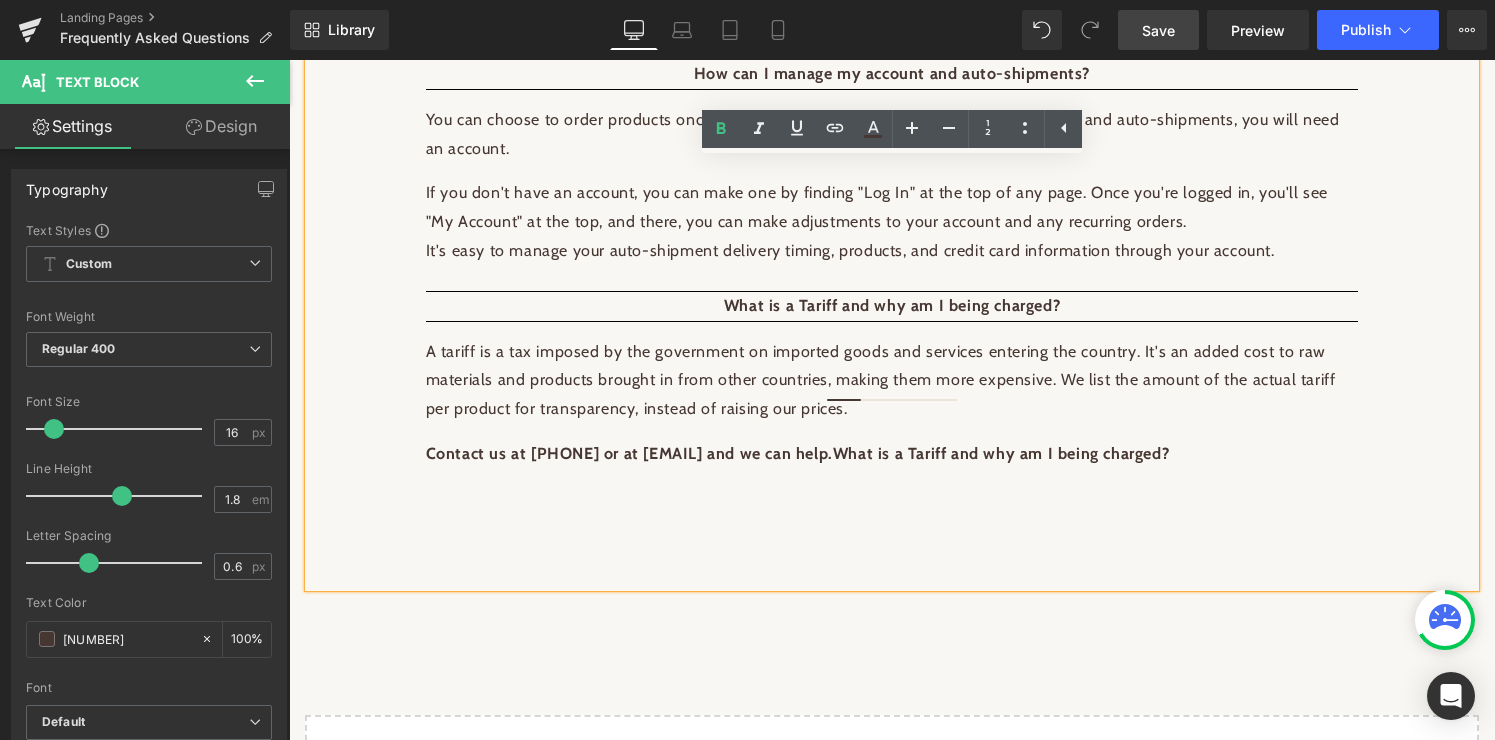 drag, startPoint x: 1378, startPoint y: 428, endPoint x: 993, endPoint y: 418, distance: 385.12985 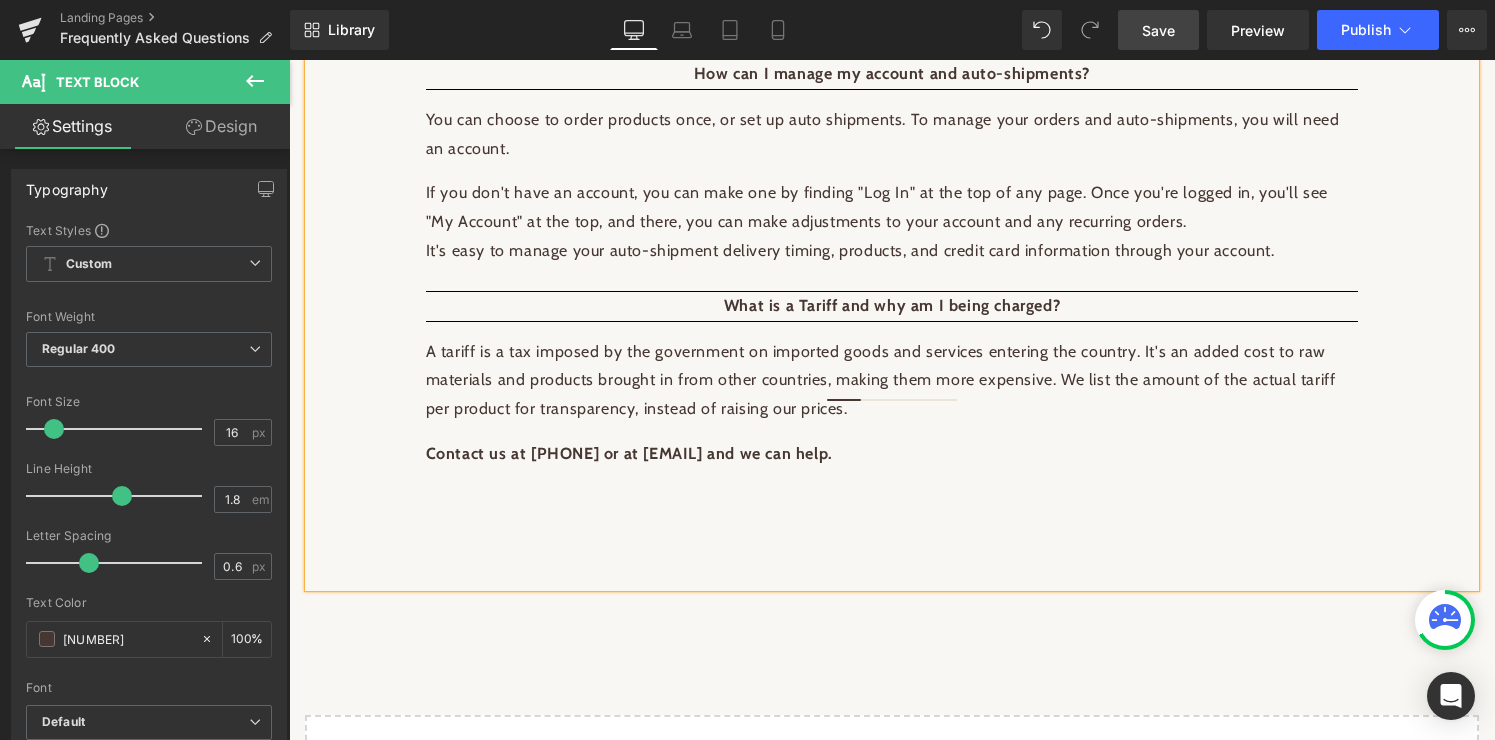 click at bounding box center [892, 499] 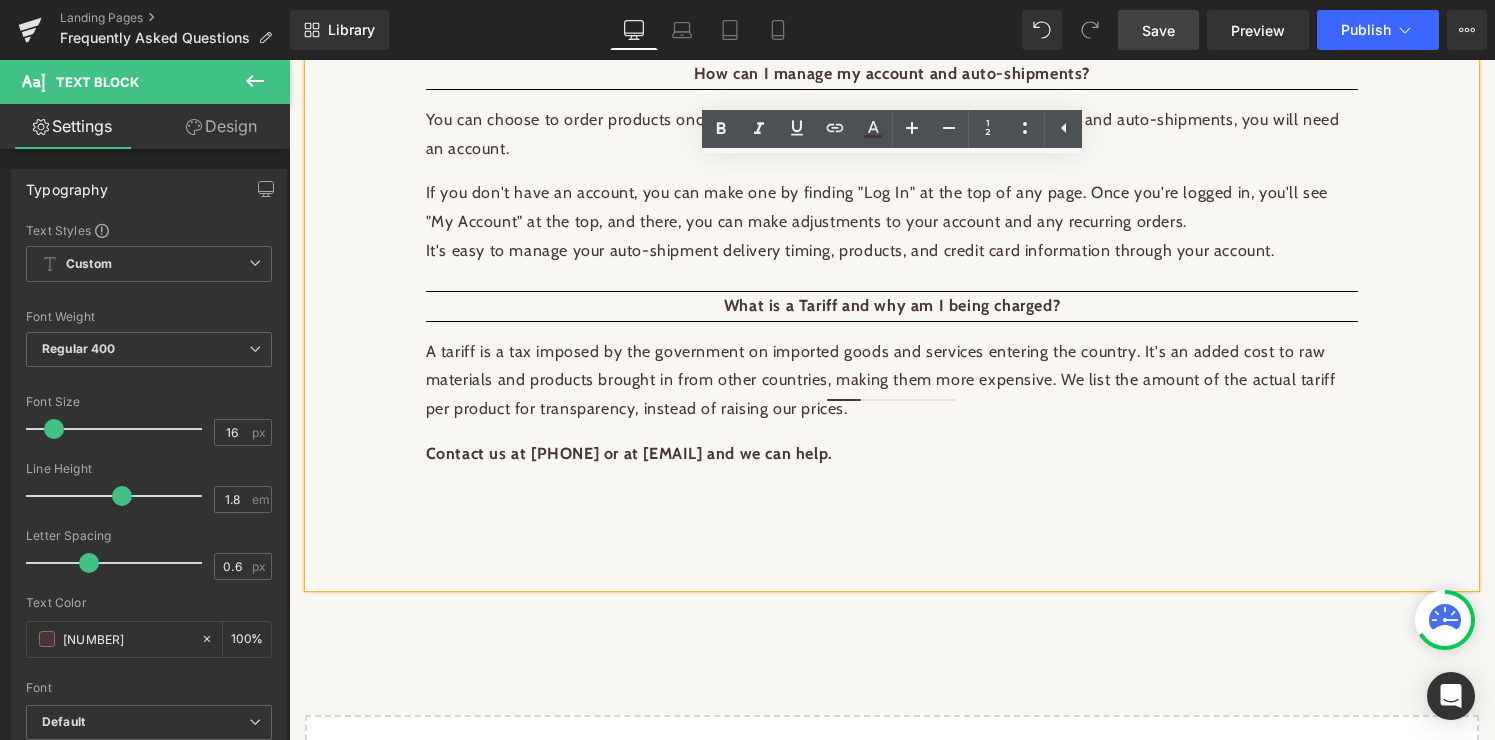 drag, startPoint x: 1007, startPoint y: 424, endPoint x: 428, endPoint y: 410, distance: 579.16925 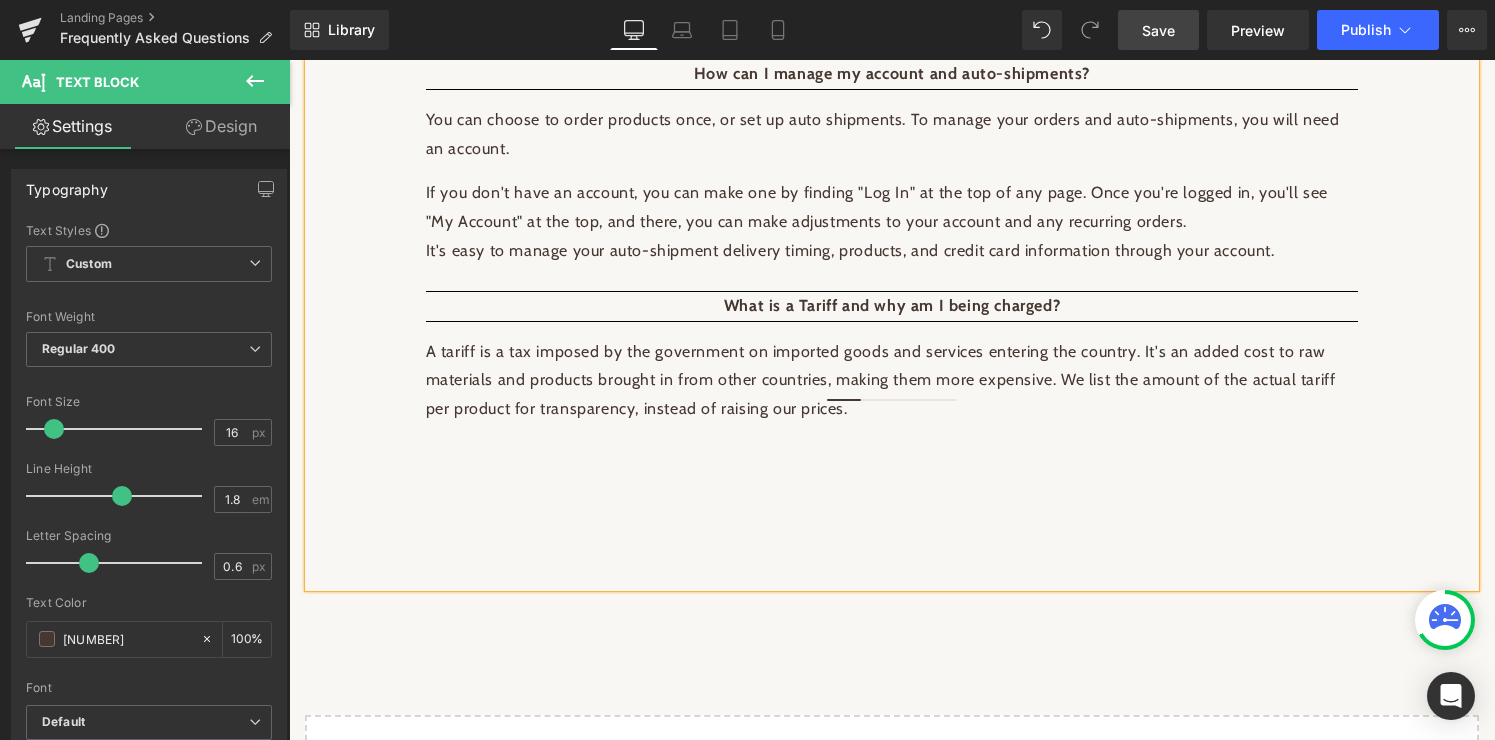 click on "What is a Tariff and why am I being charged?" at bounding box center (892, 305) 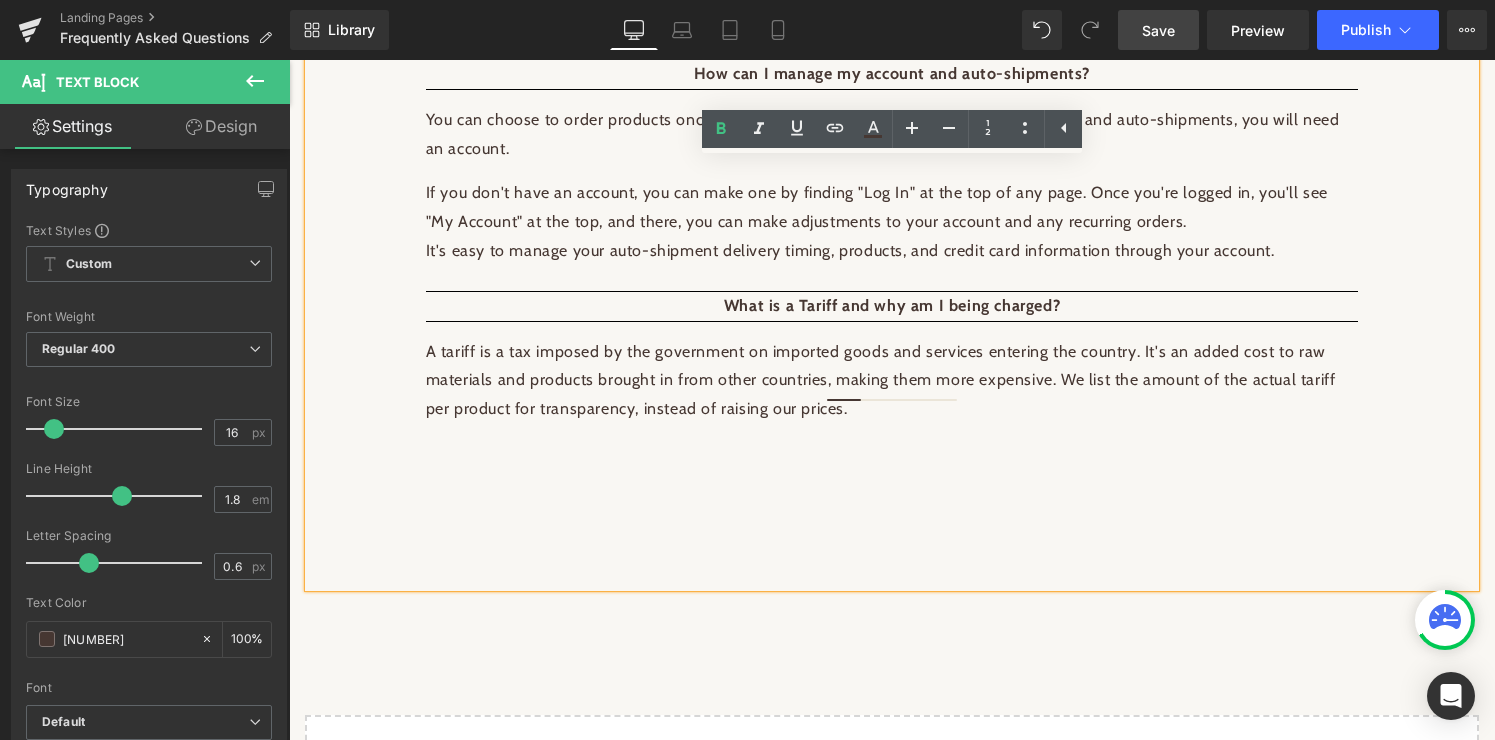 click on "What is a Tariff and why am I being charged?" at bounding box center [892, 306] 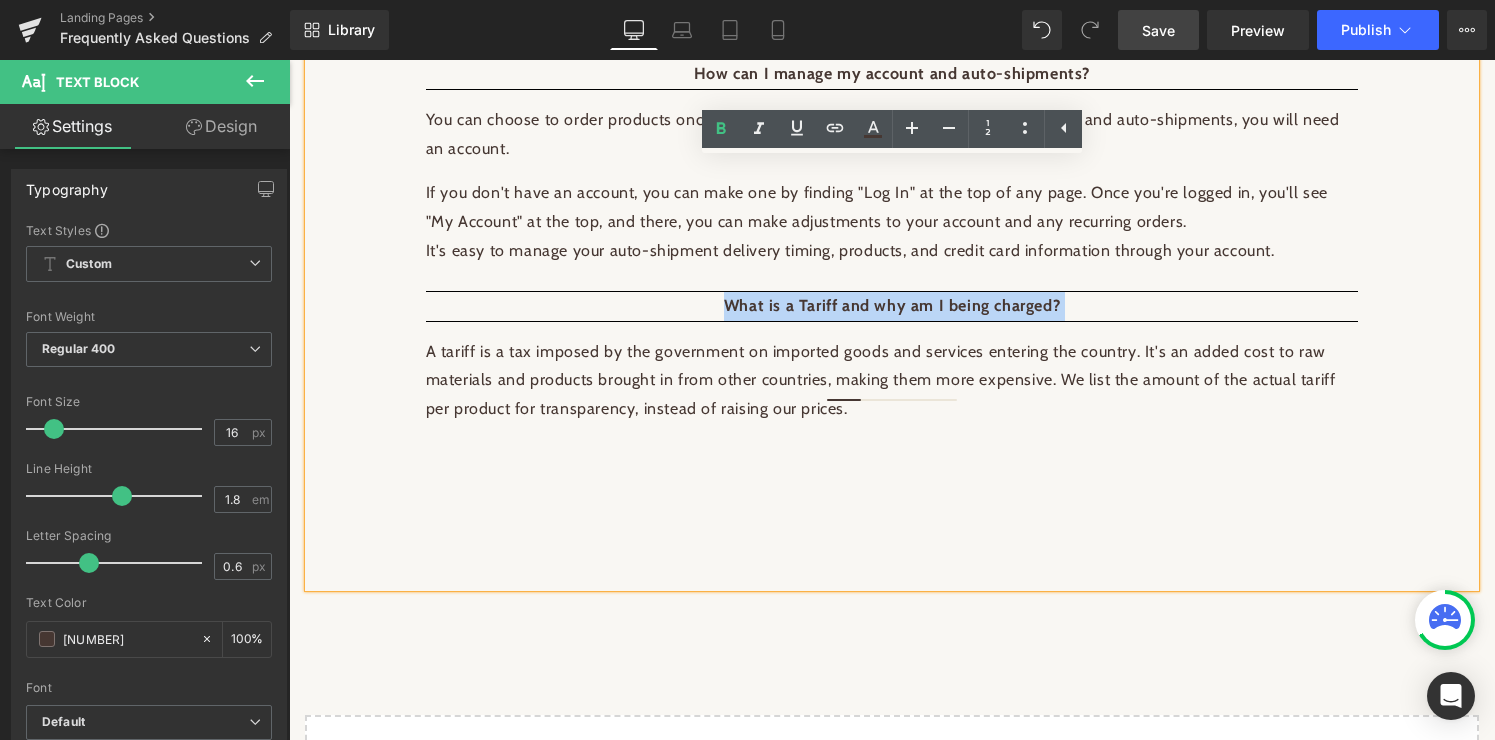 drag, startPoint x: 433, startPoint y: 277, endPoint x: 1183, endPoint y: 294, distance: 750.1926 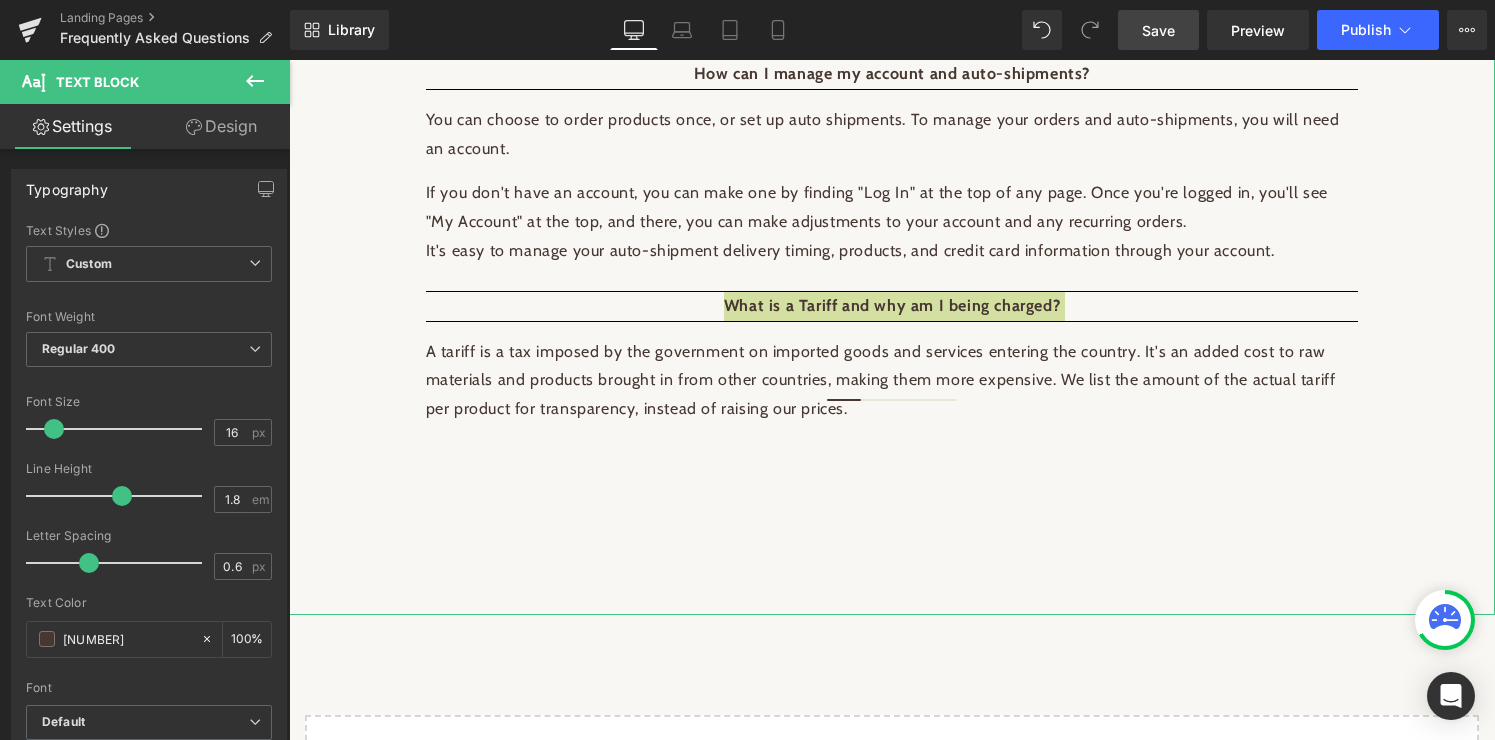 click on "Design" at bounding box center (221, 126) 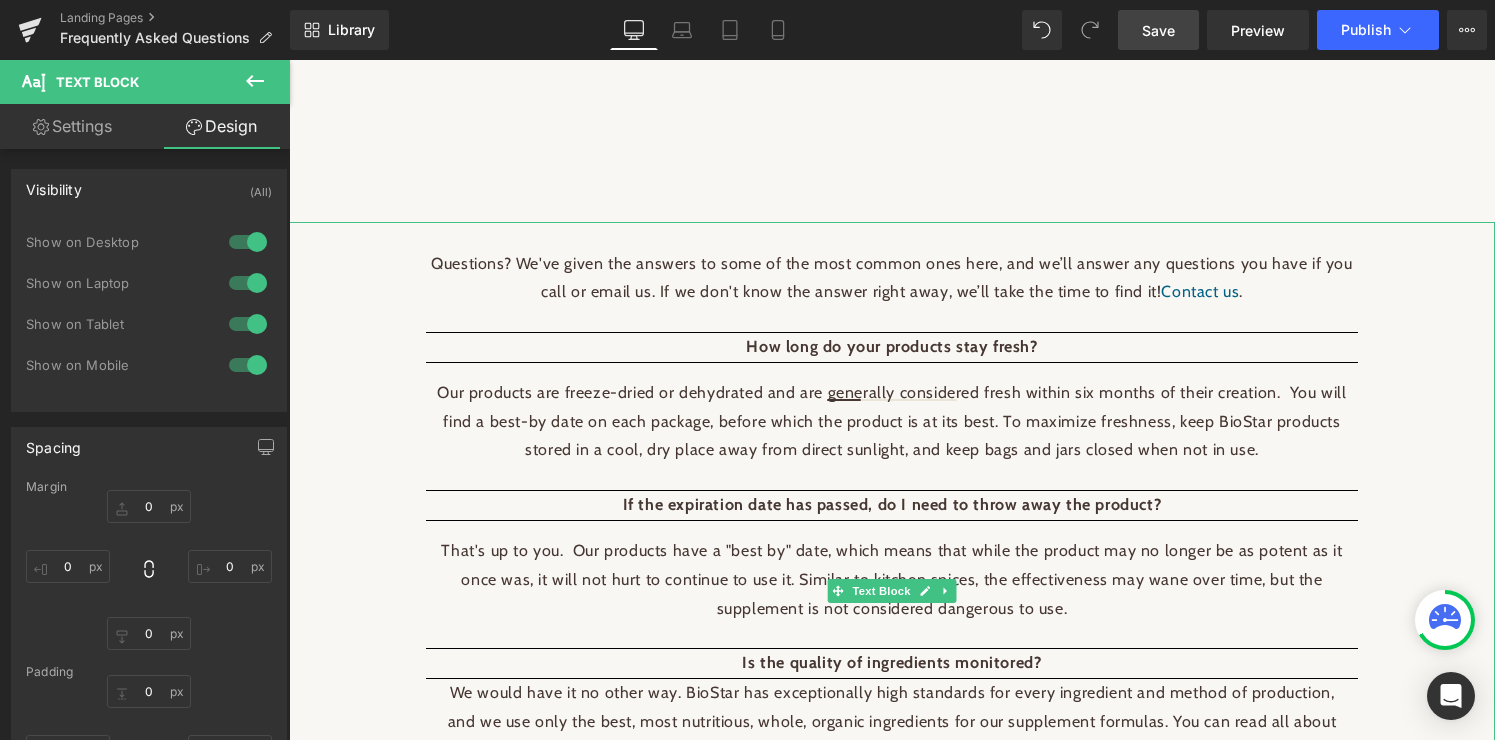 scroll, scrollTop: 0, scrollLeft: 0, axis: both 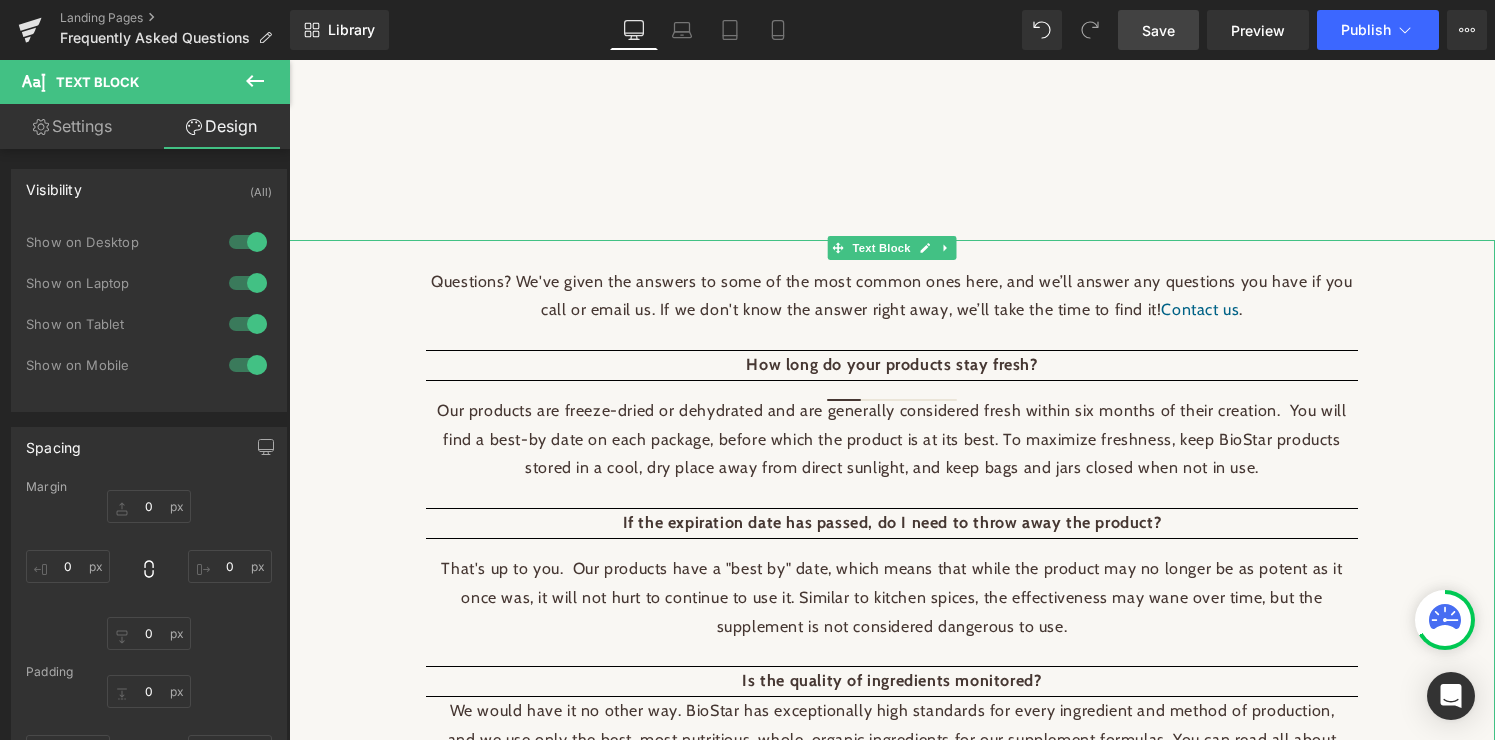 click on "Questions? We've given the answers to some of the most common ones here, and we’ll answer any questions you have if you call or email us. If we don't know the answer right away, we’ll take the time to find it!  Contact us ." at bounding box center [892, 297] 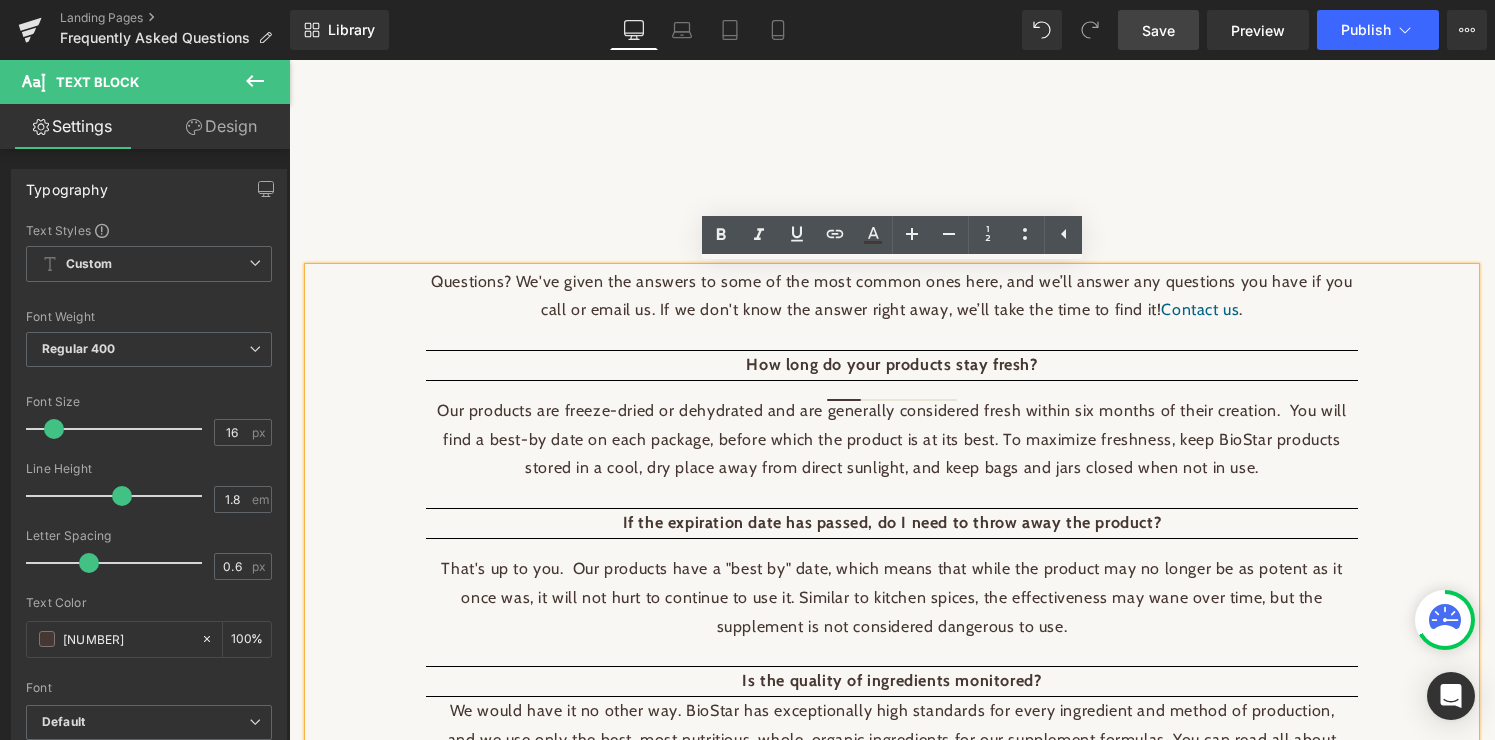 click on "How long do your products stay fresh?" at bounding box center (891, 364) 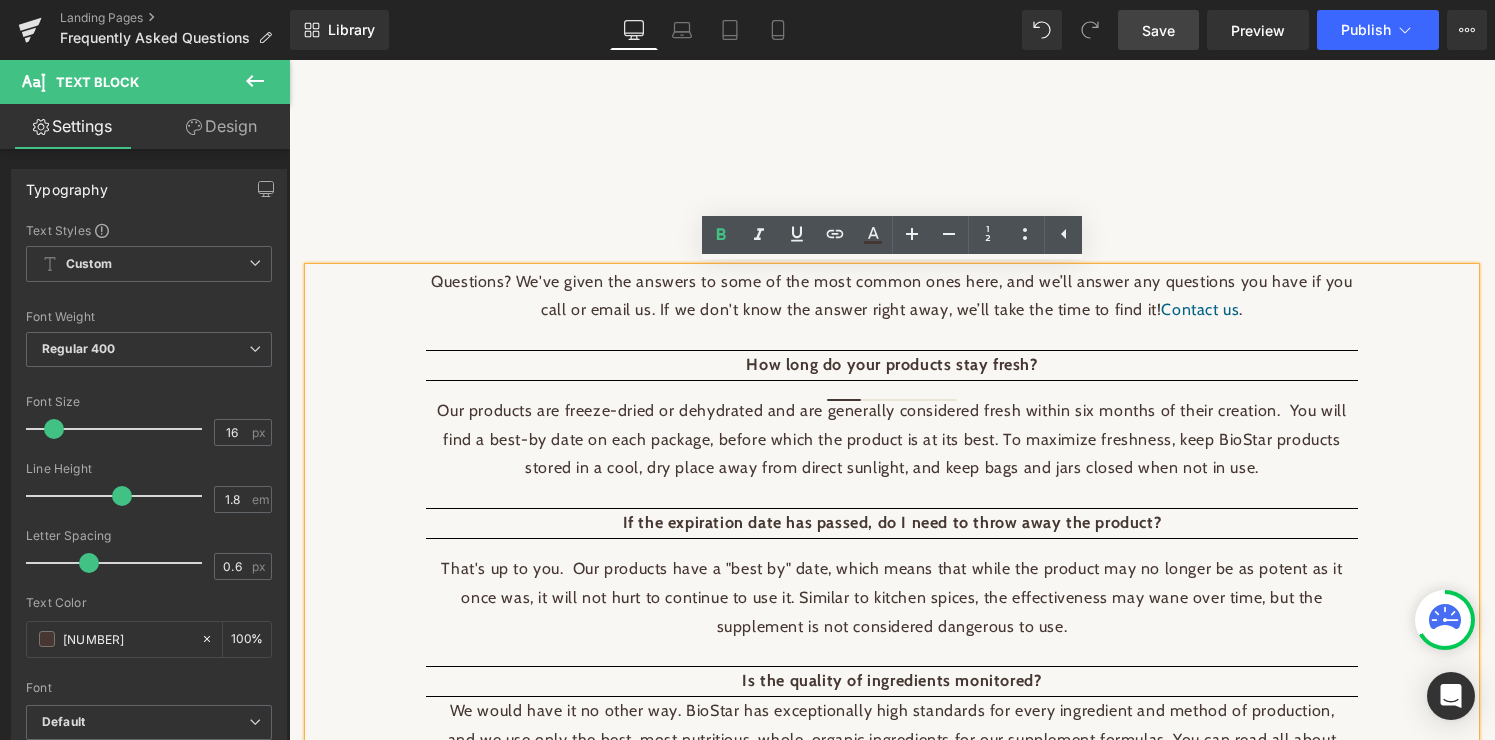 click on "Questions? We've given the answers to some of the most common ones here, and we’ll answer any questions you have if you call or email us. If we don't know the answer right away, we’ll take the time to find it!  Contact us .
How long do your products stay fresh?
Our products are freeze-dried or dehydrated and are generally considered fresh within six months of their creation.  You will find a best-by date on each package, before which the product is at its best. To maximize freshness, keep BioStar products stored in a cool, dry place away from direct sunlight, and keep bags and jars closed when not in use.
If the expiration date has passed, do I need to throw away the product?
That's up to you.  Our products have a "best by" date, which means that while the product may no longer be as potent as it once was, it will not hurt to continue to use it. Similar to kitchen spices, the effectiveness may wane over time, but the supplement is not considered dangerous to use." at bounding box center (892, 1450) 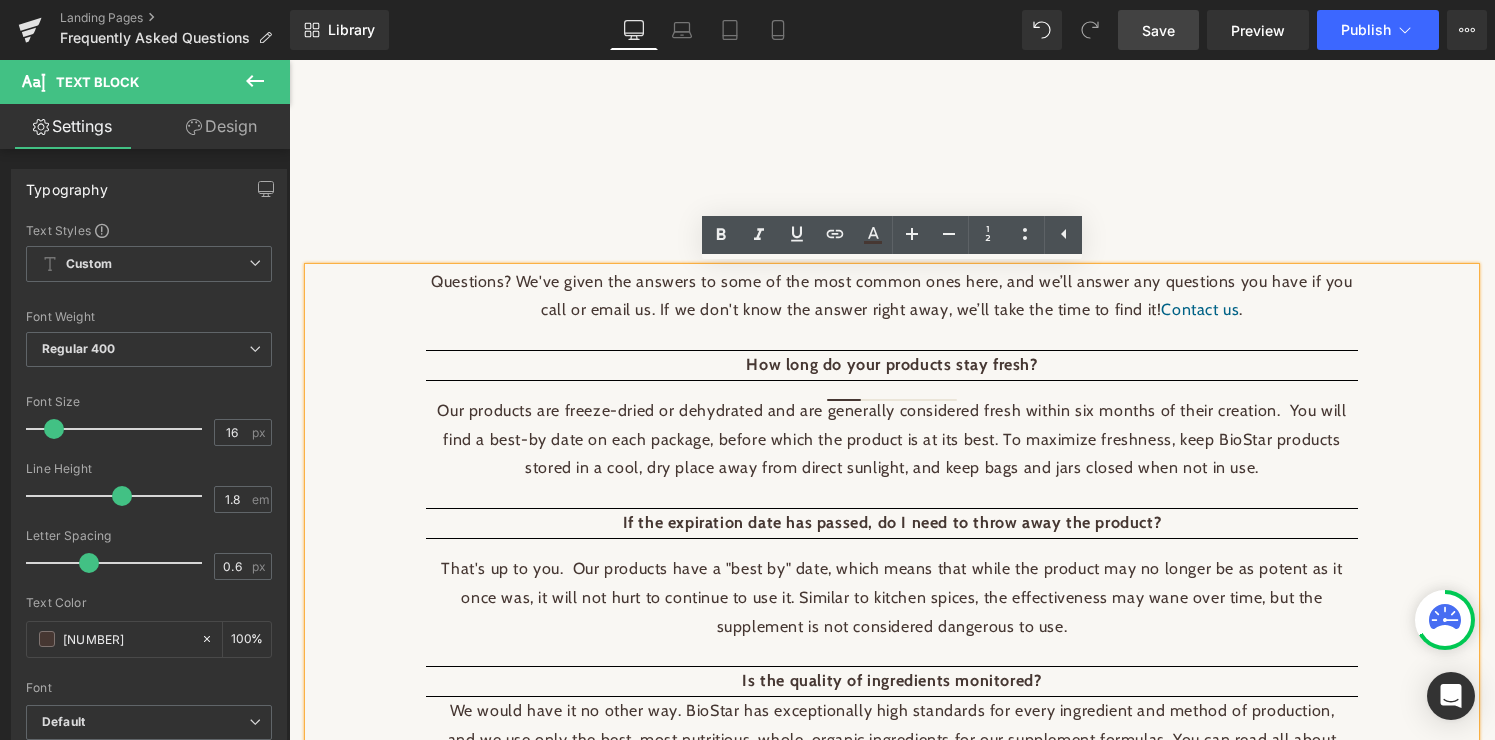 click on "Questions? We've given the answers to some of the most common ones here, and we’ll answer any questions you have if you call or email us. If we don't know the answer right away, we’ll take the time to find it!  Contact us .
How long do your products stay fresh?
Our products are freeze-dried or dehydrated and are generally considered fresh within six months of their creation.  You will find a best-by date on each package, before which the product is at its best. To maximize freshness, keep BioStar products stored in a cool, dry place away from direct sunlight, and keep bags and jars closed when not in use.
If the expiration date has passed, do I need to throw away the product?
That's up to you.  Our products have a "best by" date, which means that while the product may no longer be as potent as it once was, it will not hurt to continue to use it. Similar to kitchen spices, the effectiveness may wane over time, but the supplement is not considered dangerous to use." at bounding box center (892, 1450) 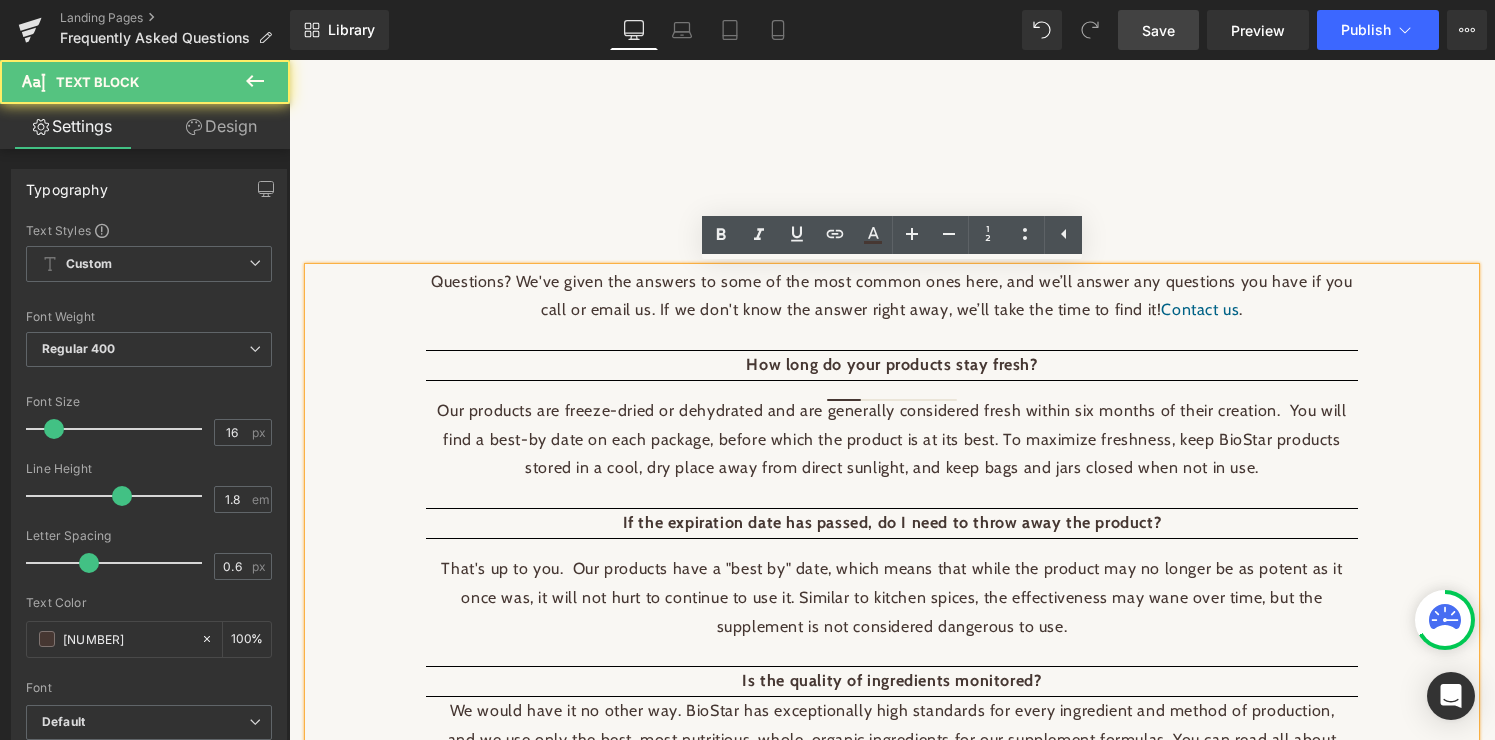 click on "BioStar Blog
Products
Products
See all Products
All Equine Products
All Canine Products
Health Categories
Horse Health" at bounding box center (892, 168) 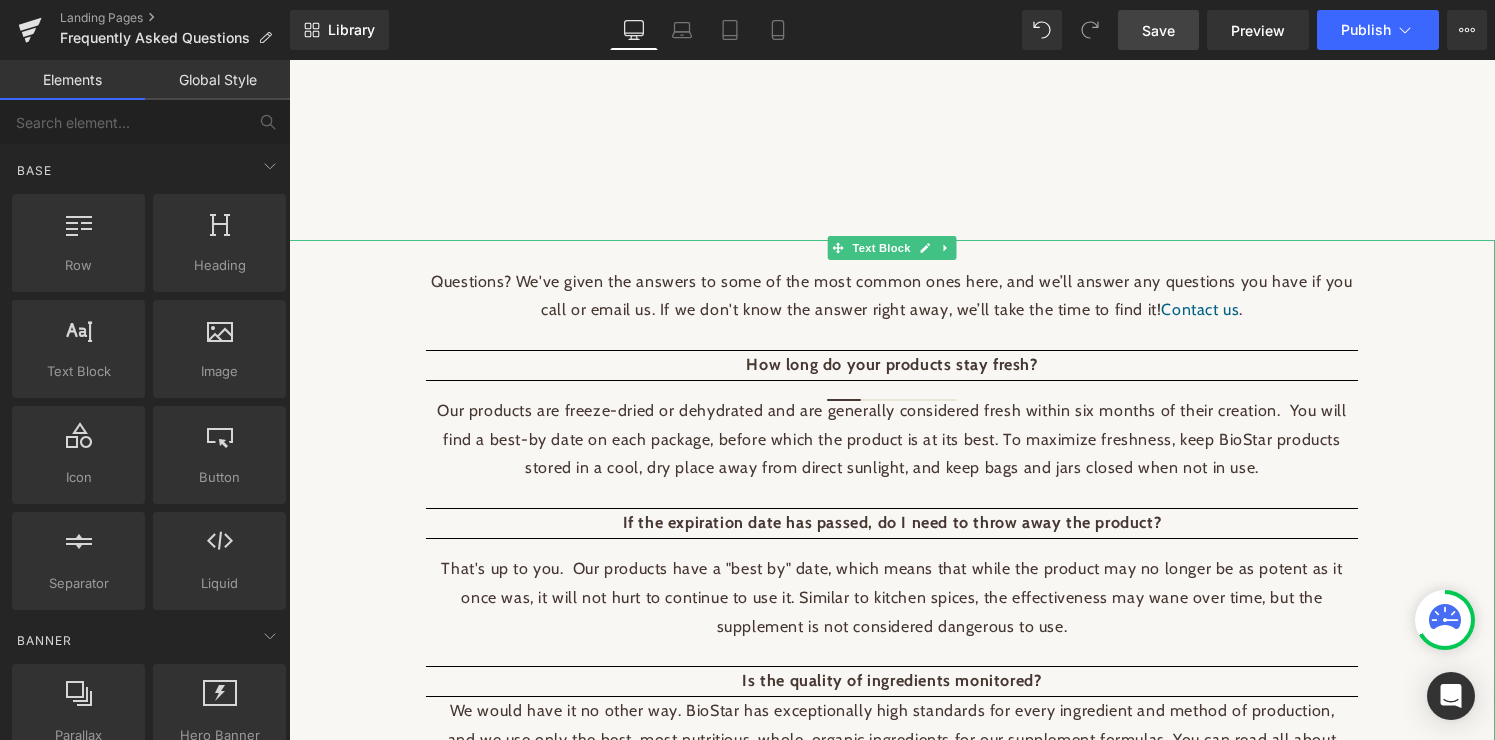 click on "Text Block" at bounding box center (881, 248) 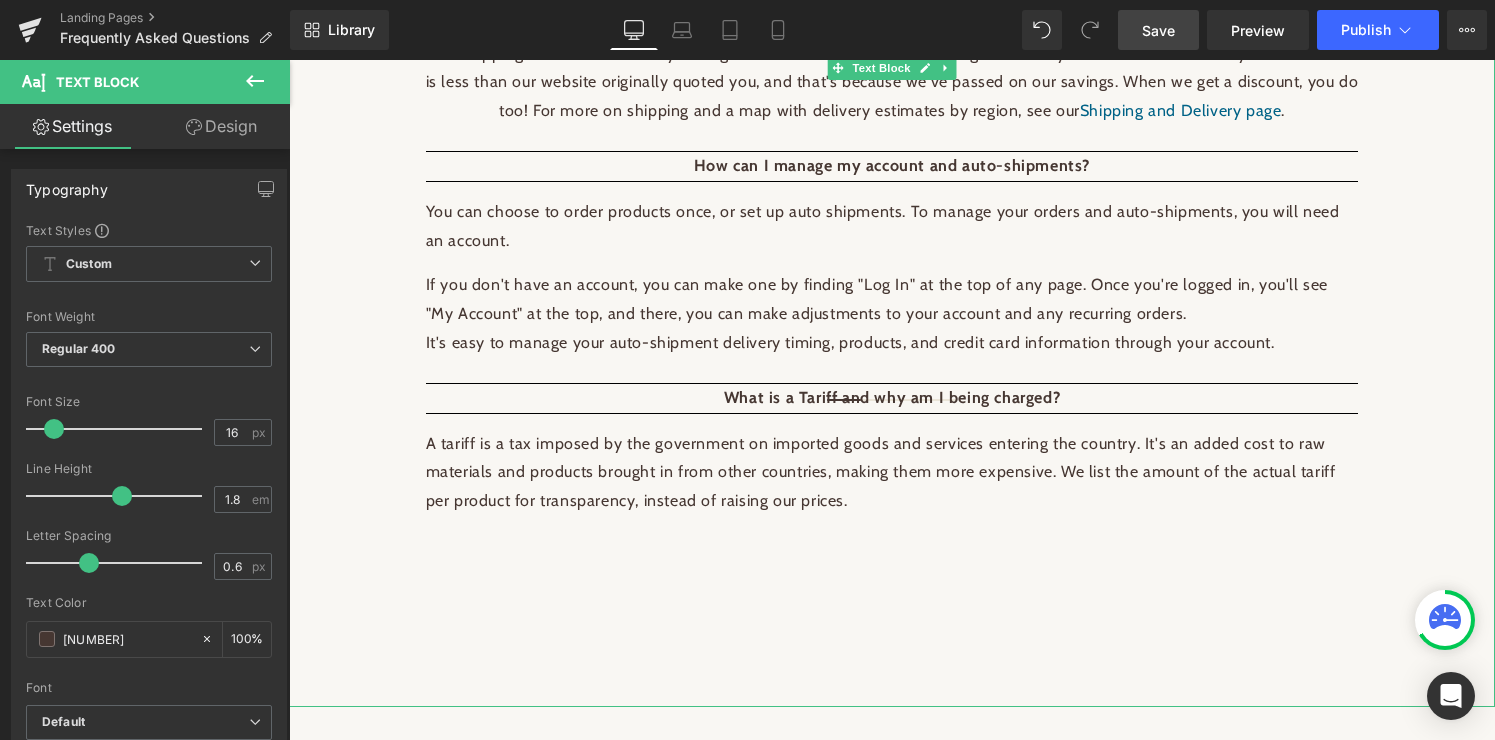 scroll, scrollTop: 1968, scrollLeft: 0, axis: vertical 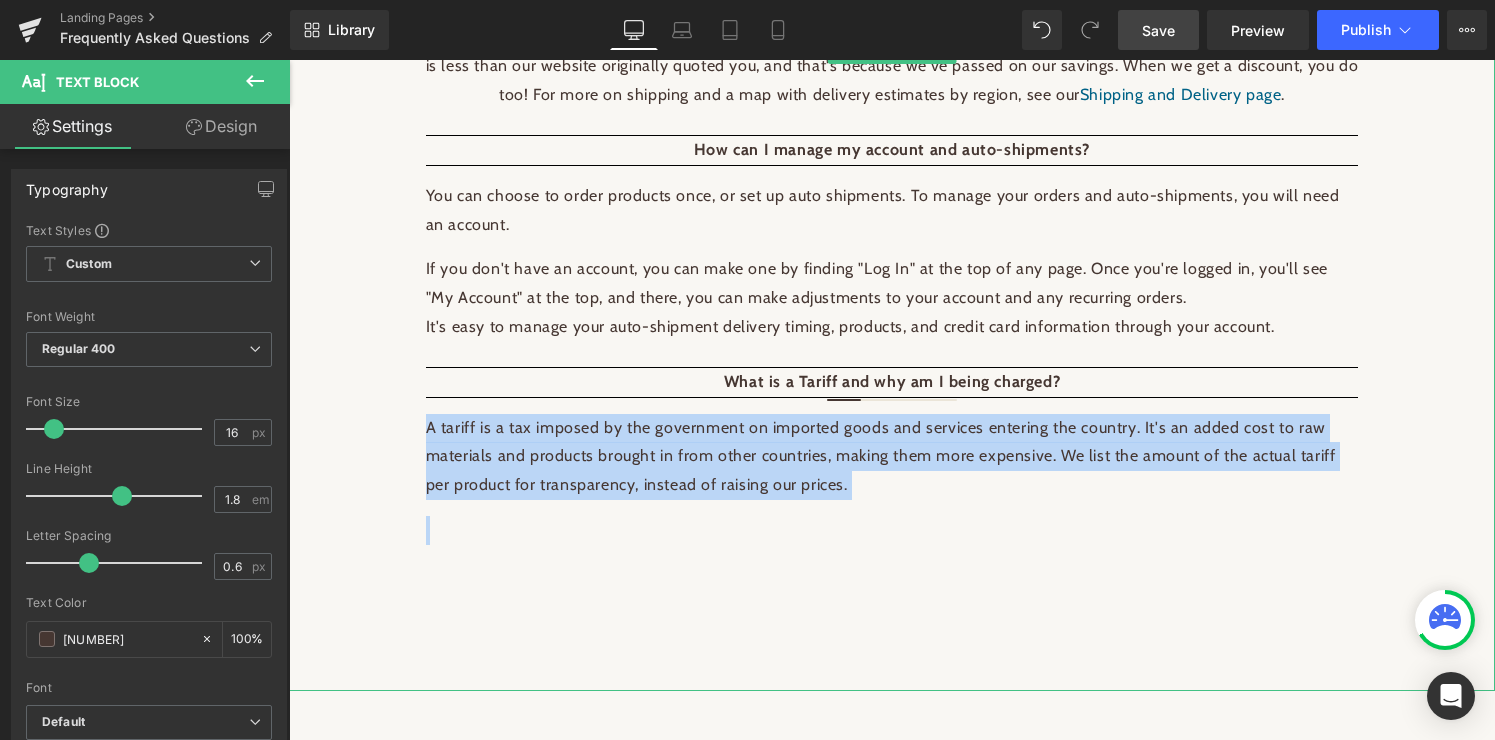 drag, startPoint x: 426, startPoint y: 400, endPoint x: 864, endPoint y: 474, distance: 444.20715 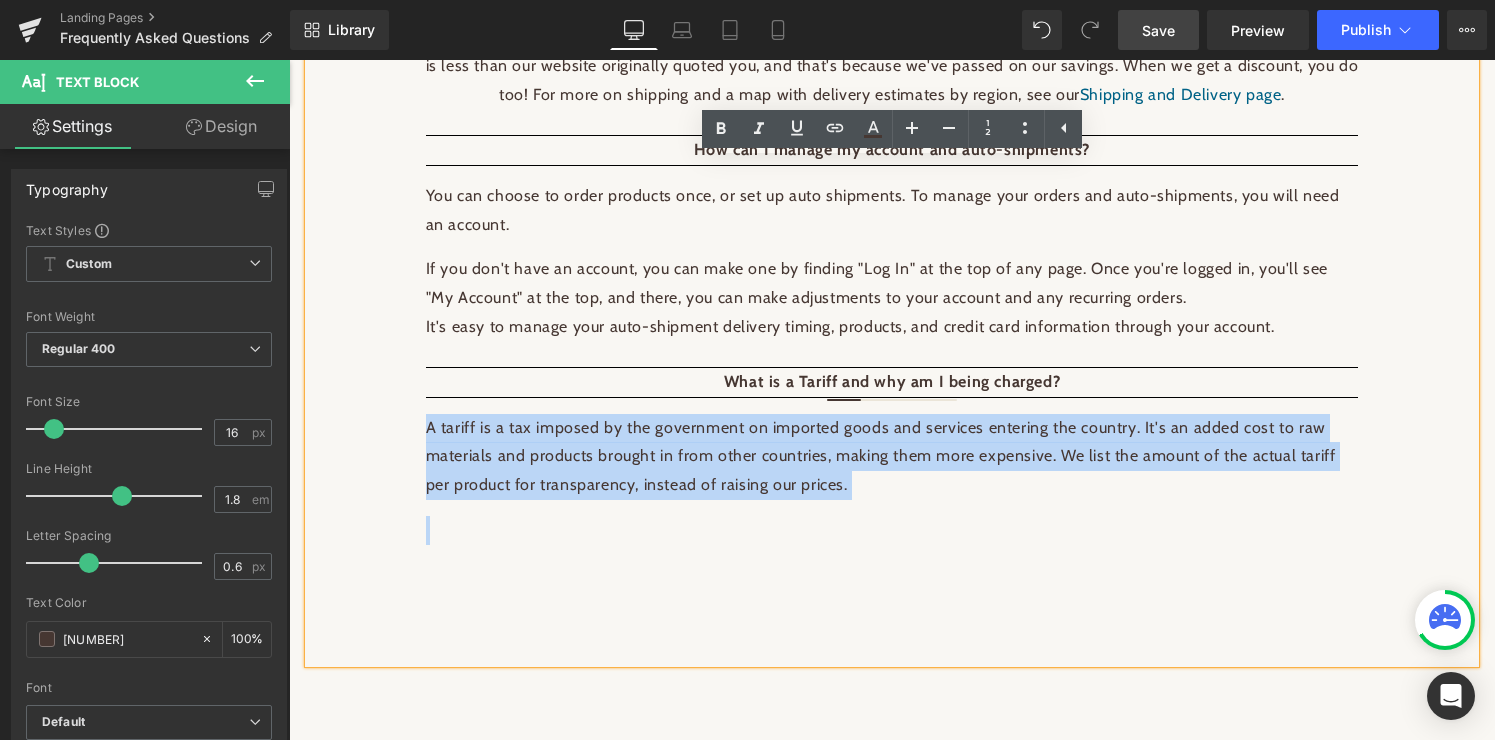 copy on "A tariff is a tax imposed by the government on imported goods and services entering the country. I t's an added cost to raw materials and products brought in from other countries, making them more expensive. We list the amount of the actual tariff per product for transparency, instead of raising our prices." 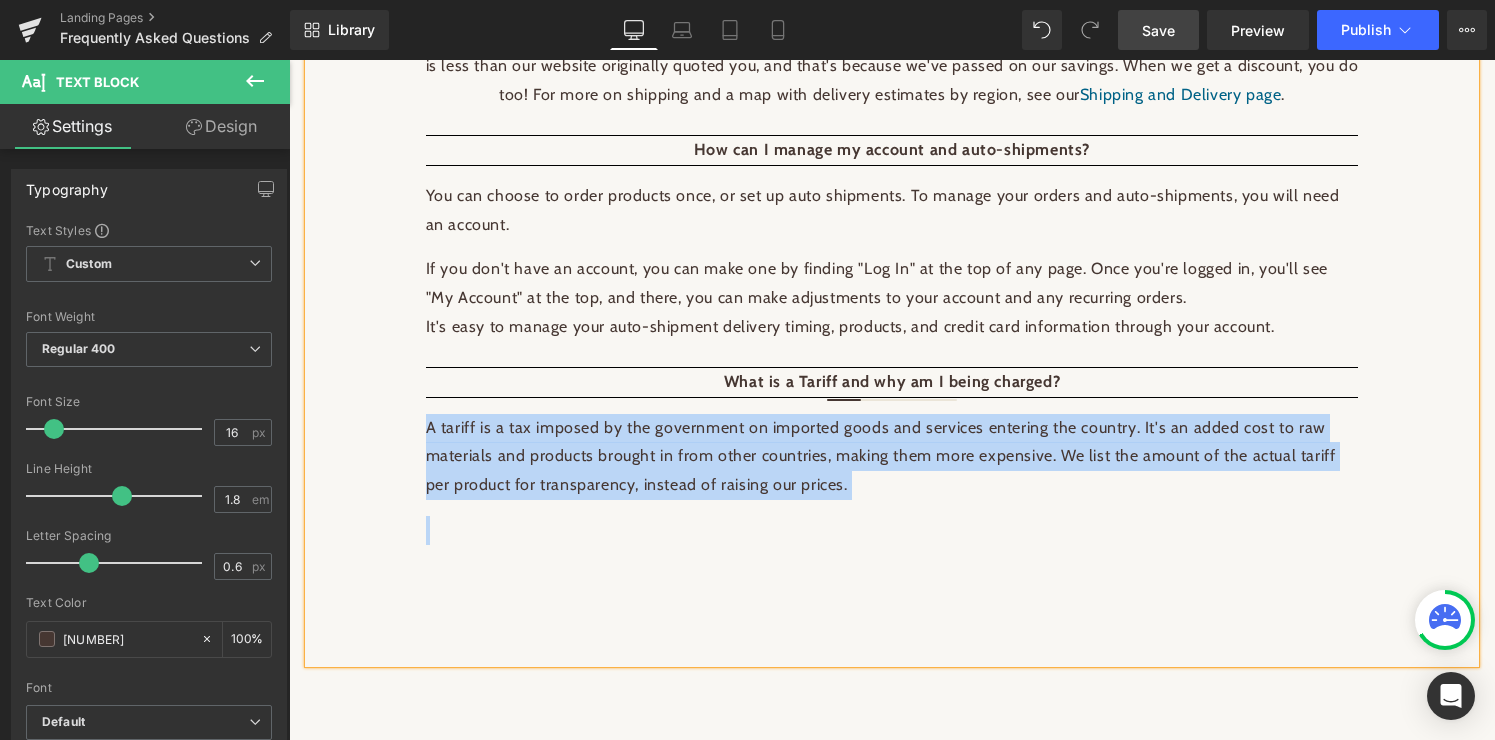 click on "A tariff is a tax imposed by the government on imported goods and services entering the country. I t's an added cost to raw materials and products brought in from other countries, making them more expensive. We list the amount of the actual tariff per product for transparency, instead of raising our prices." at bounding box center [892, 457] 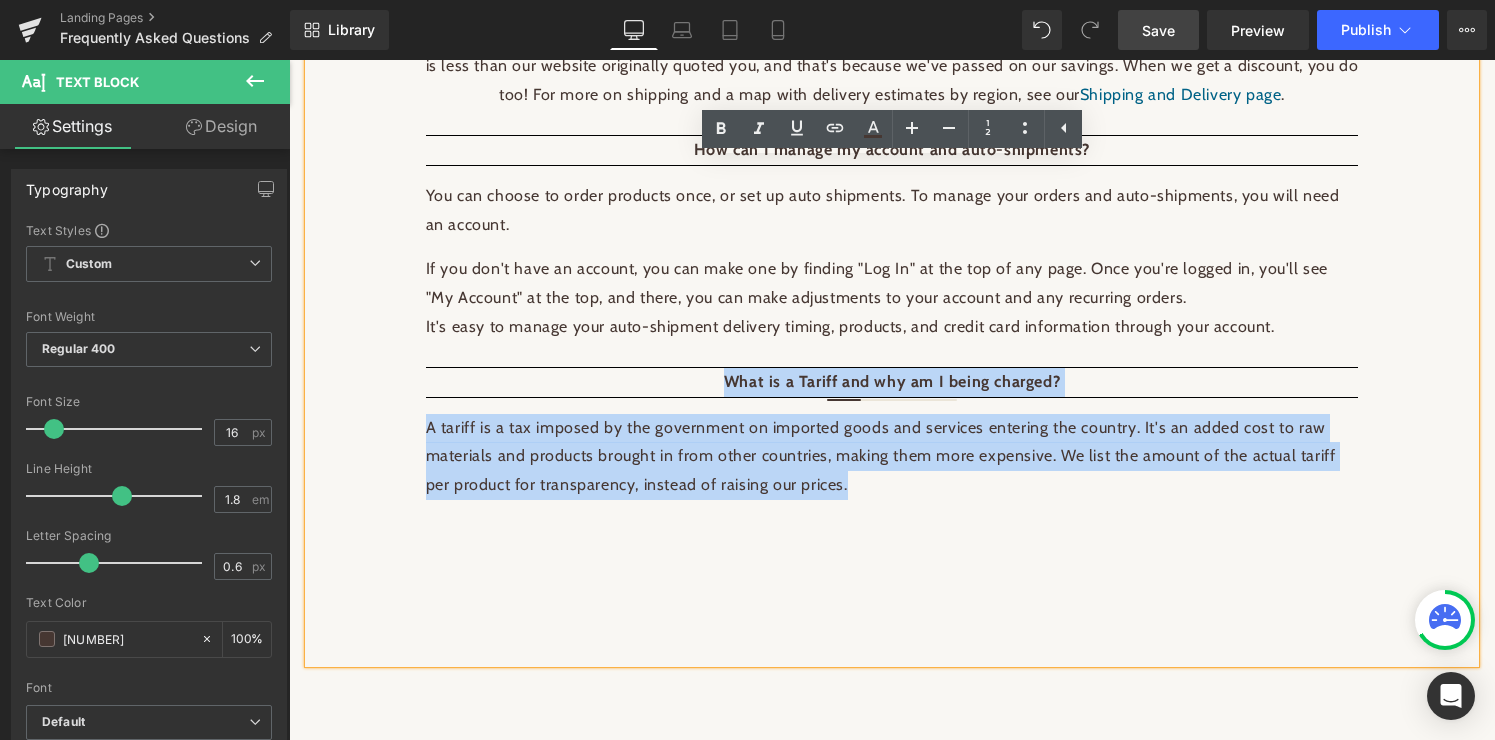 drag, startPoint x: 926, startPoint y: 465, endPoint x: 412, endPoint y: 338, distance: 529.4573 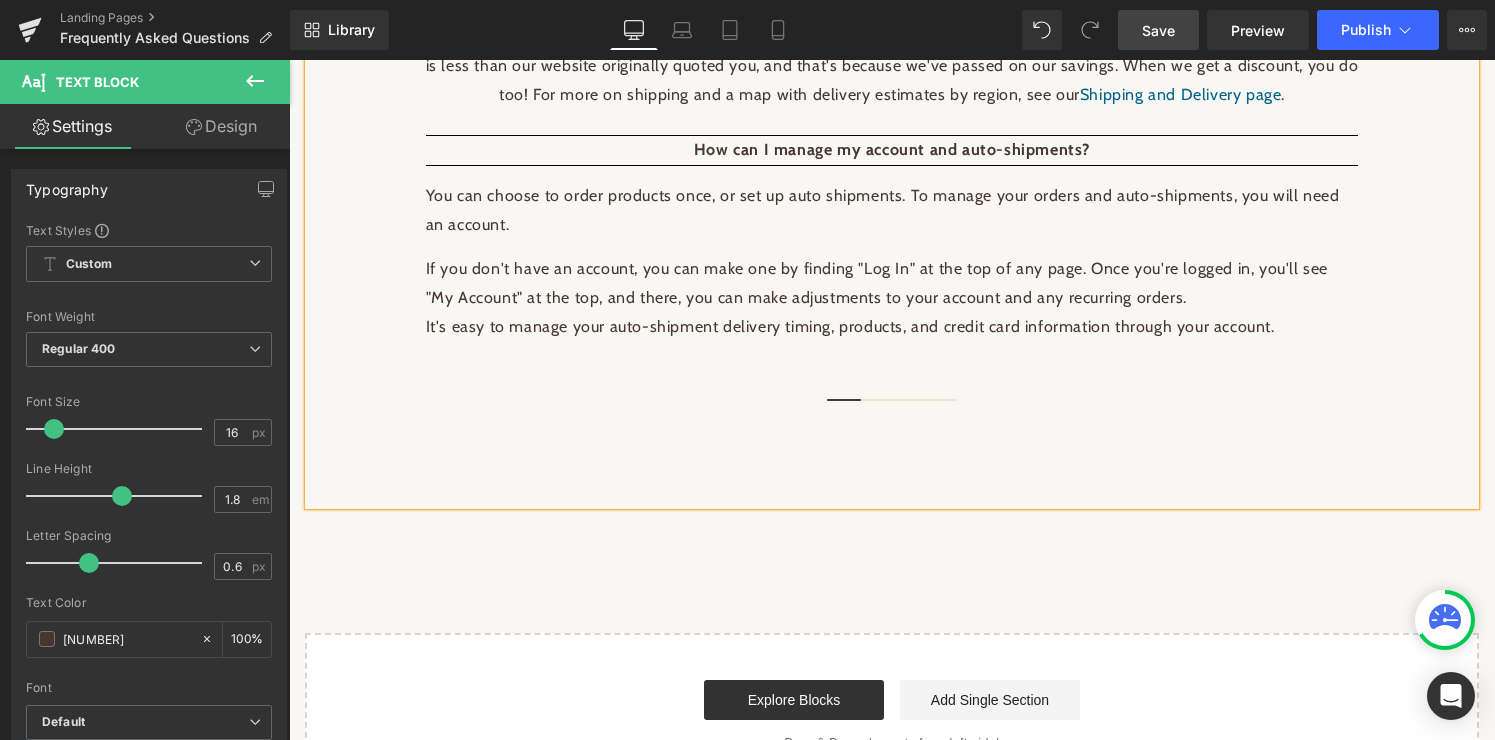 click on "Save" at bounding box center (1158, 30) 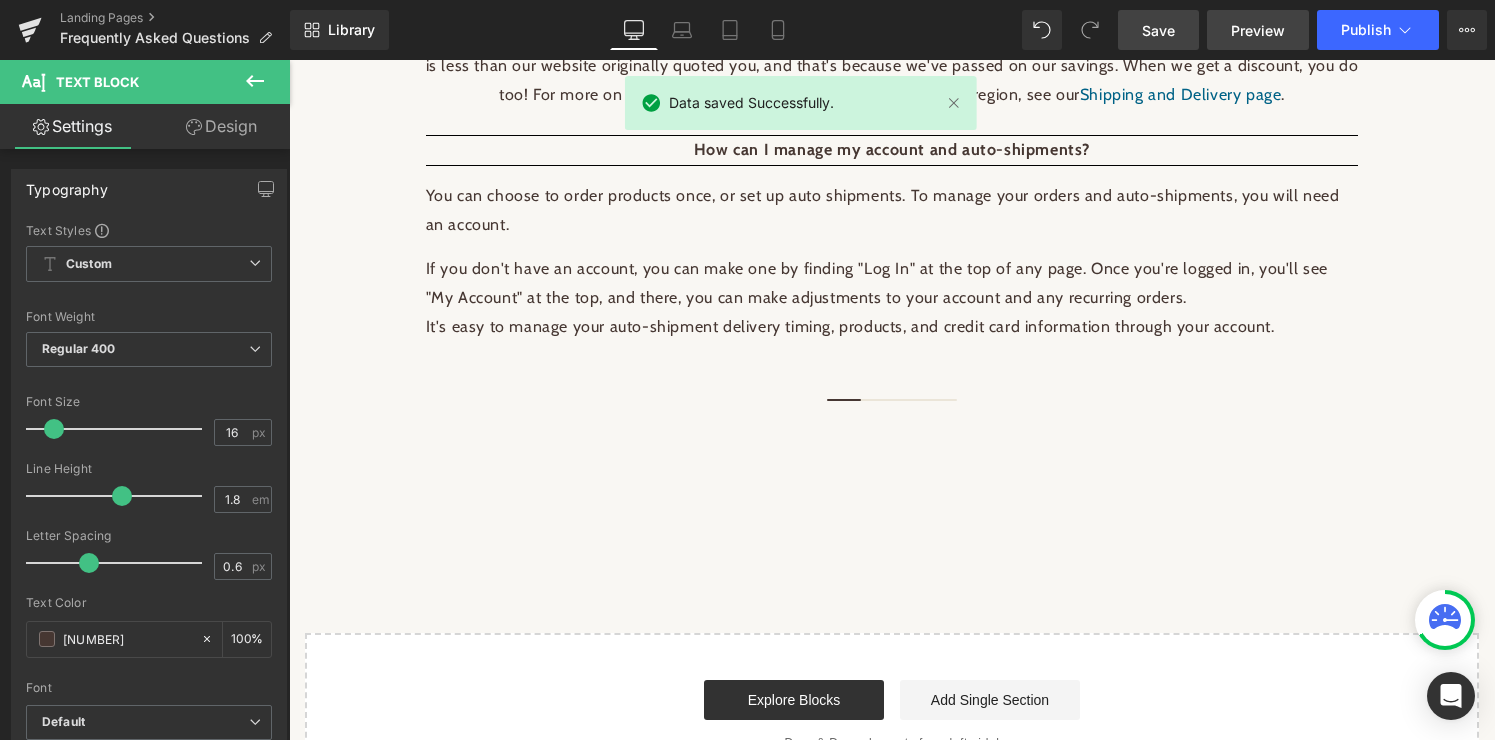 click on "Preview" at bounding box center [1258, 30] 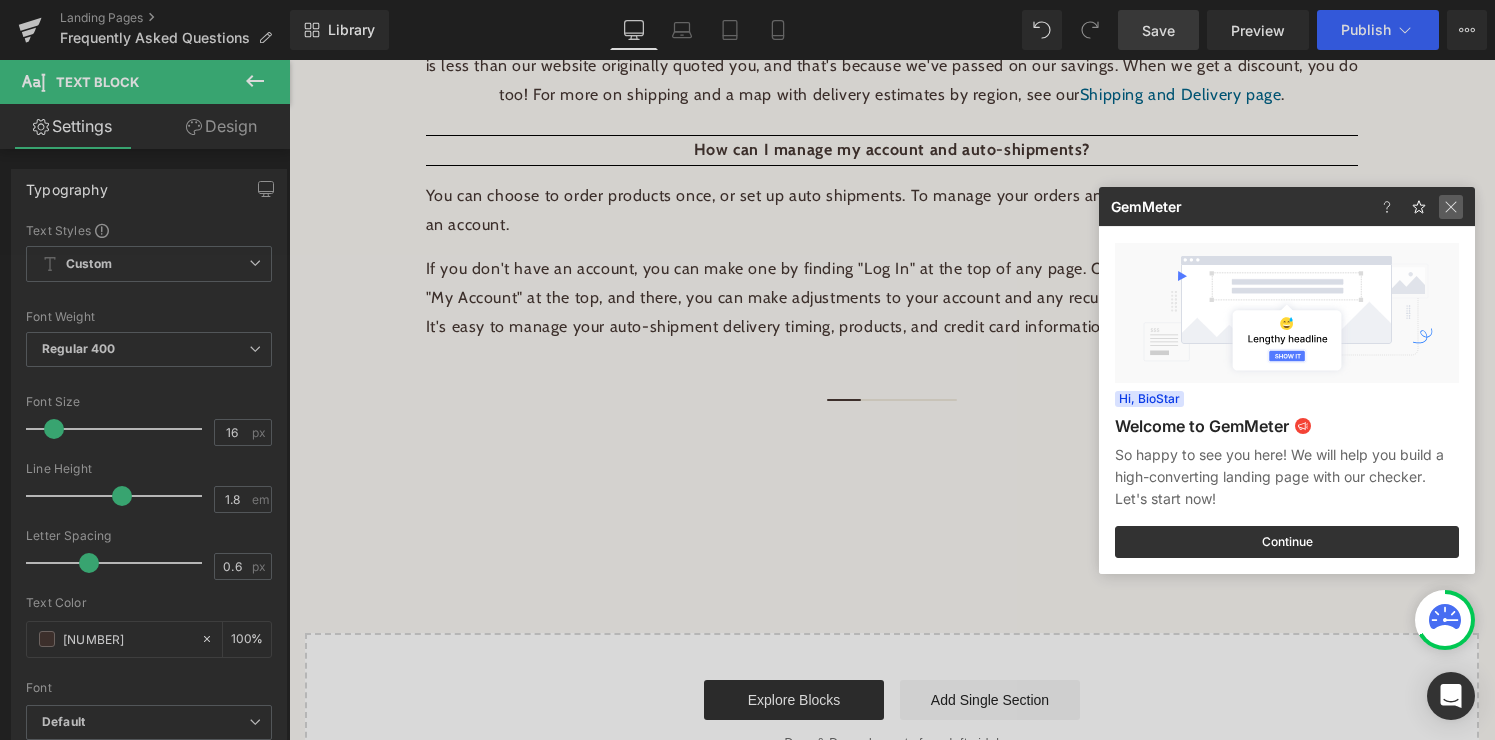 click 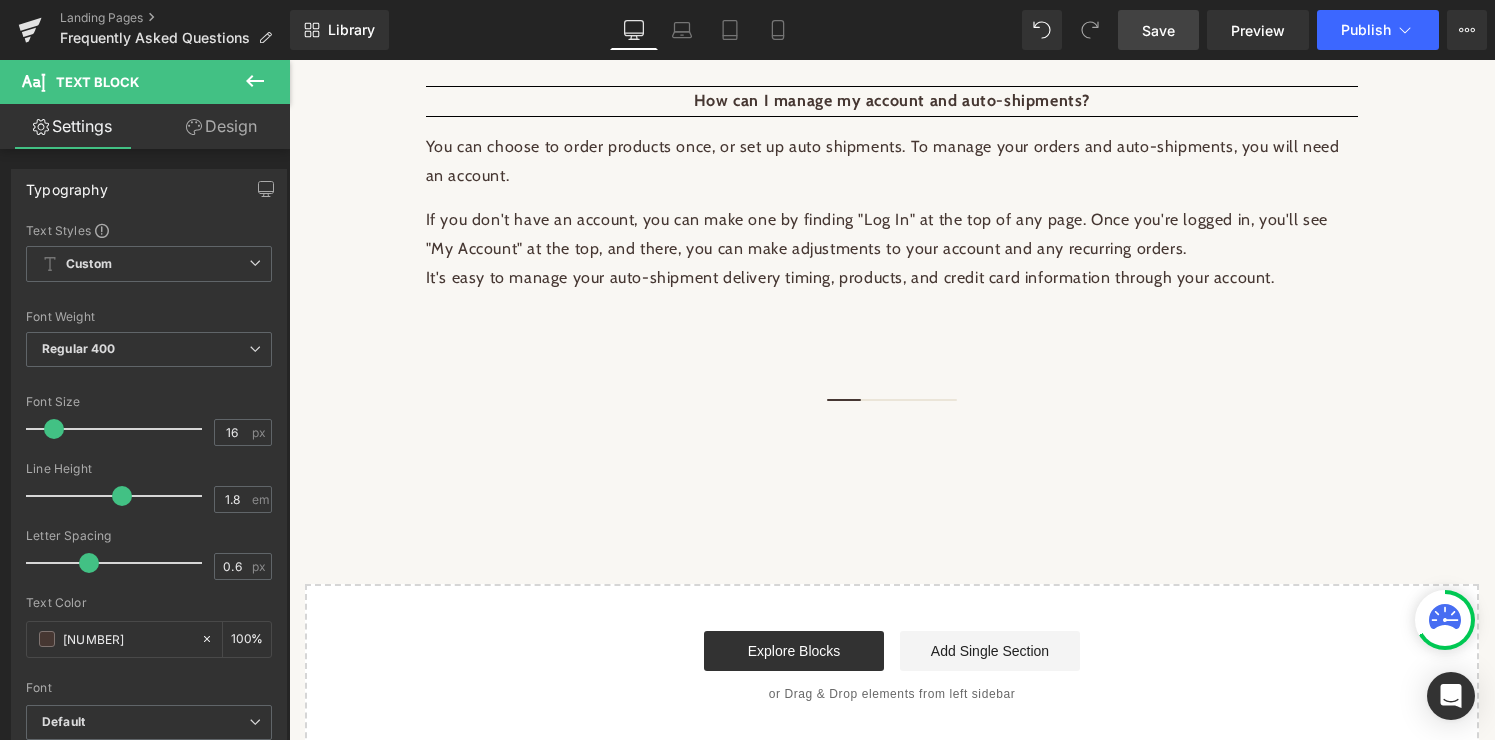 scroll, scrollTop: 2035, scrollLeft: 0, axis: vertical 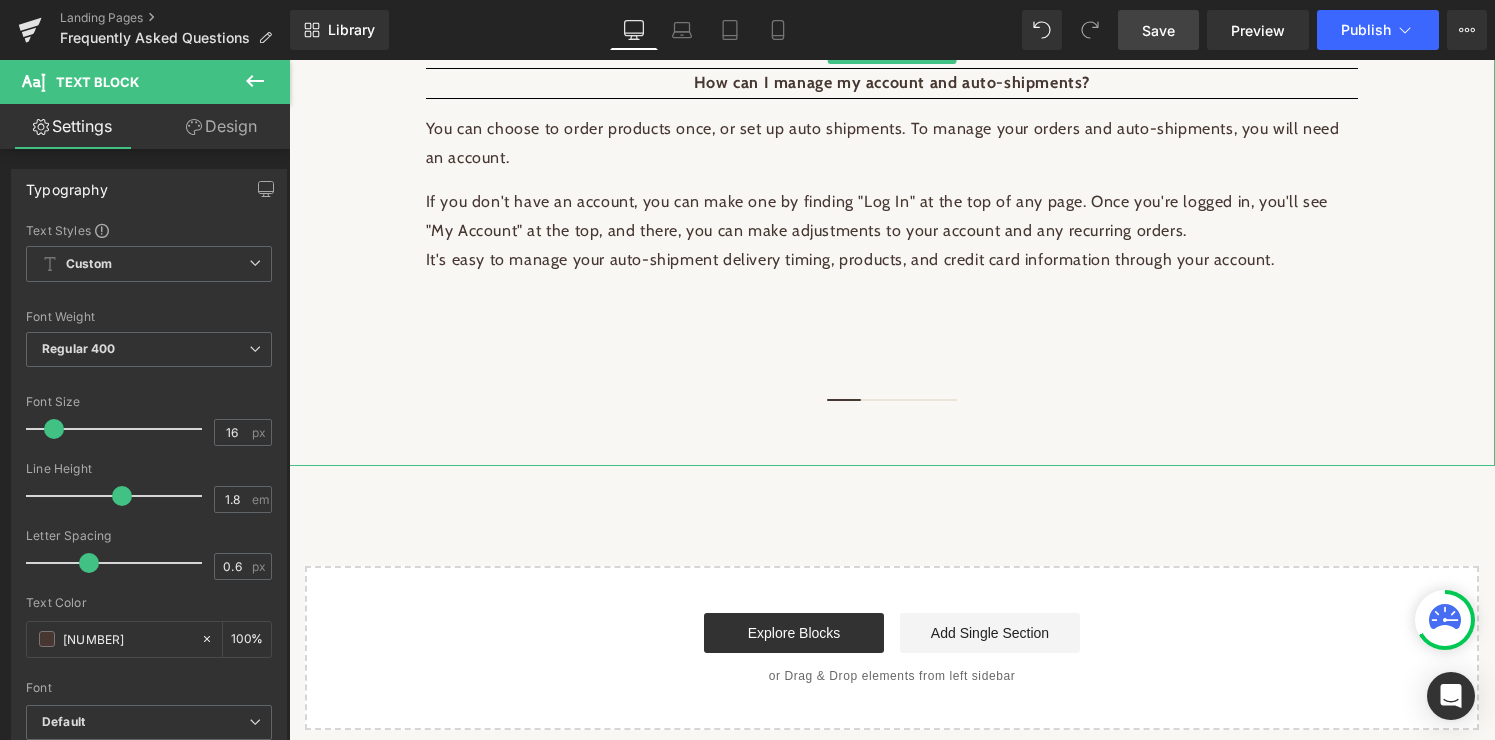 click at bounding box center (892, 364) 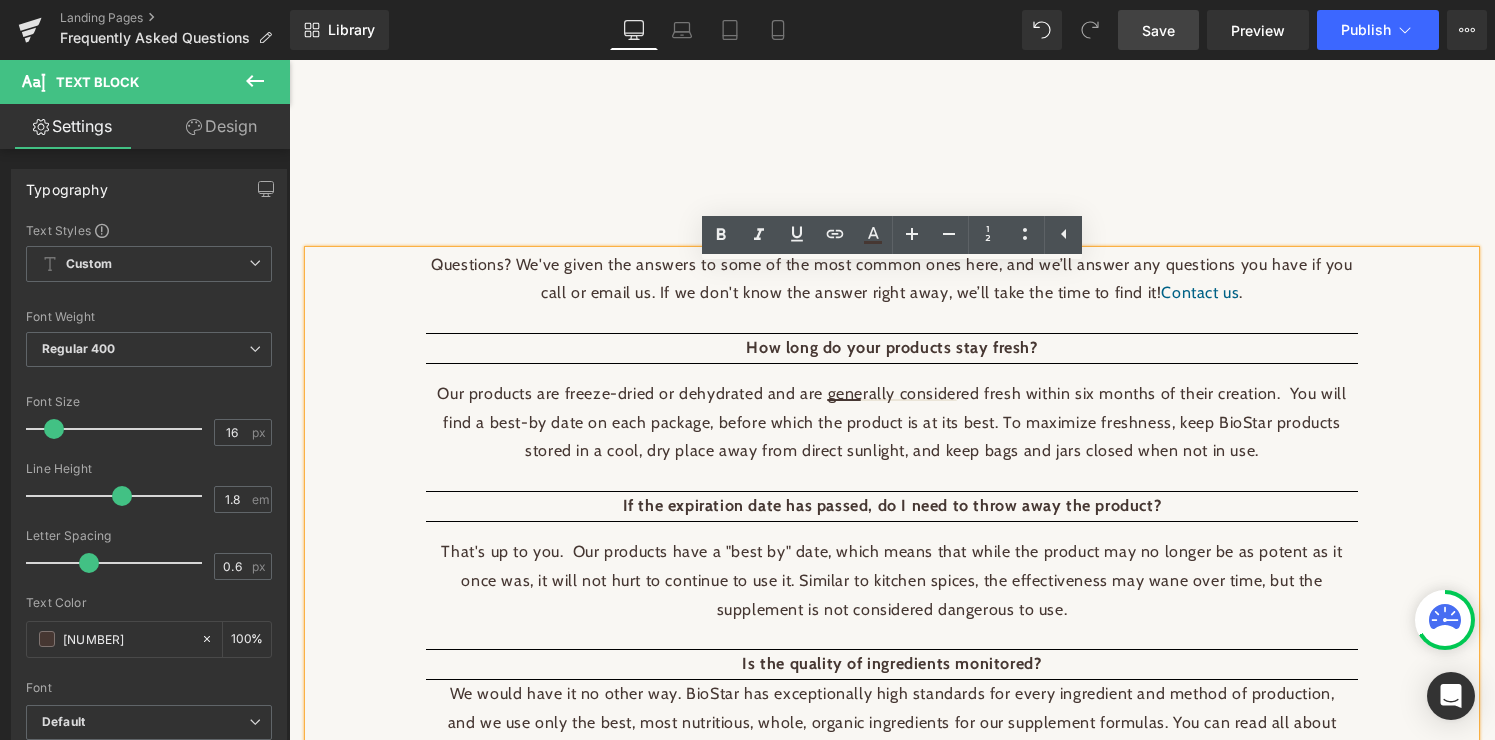 scroll, scrollTop: 0, scrollLeft: 0, axis: both 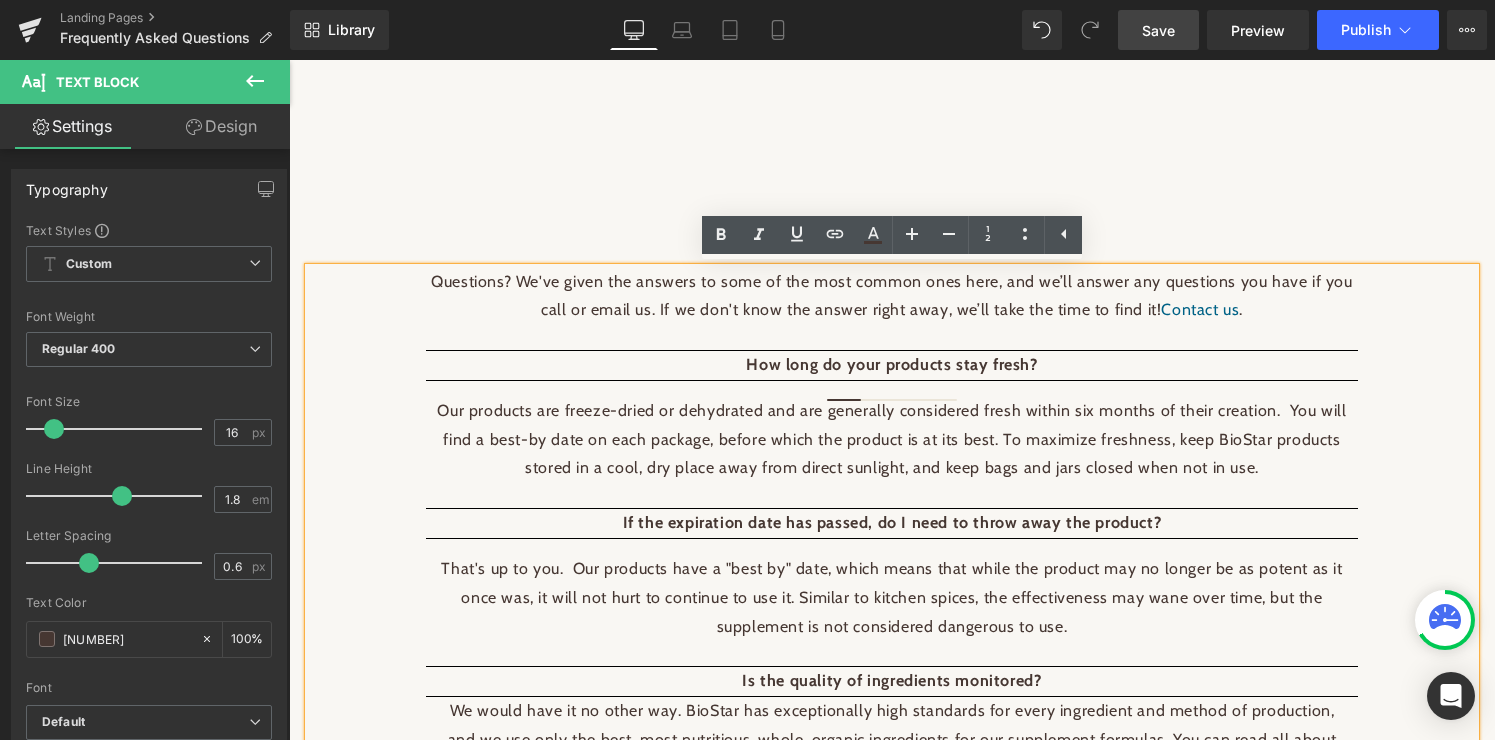 click on "Questions? We've given the answers to some of the most common ones here, and we’ll answer any questions you have if you call or email us. If we don't know the answer right away, we’ll take the time to find it!  Contact us ." at bounding box center (892, 297) 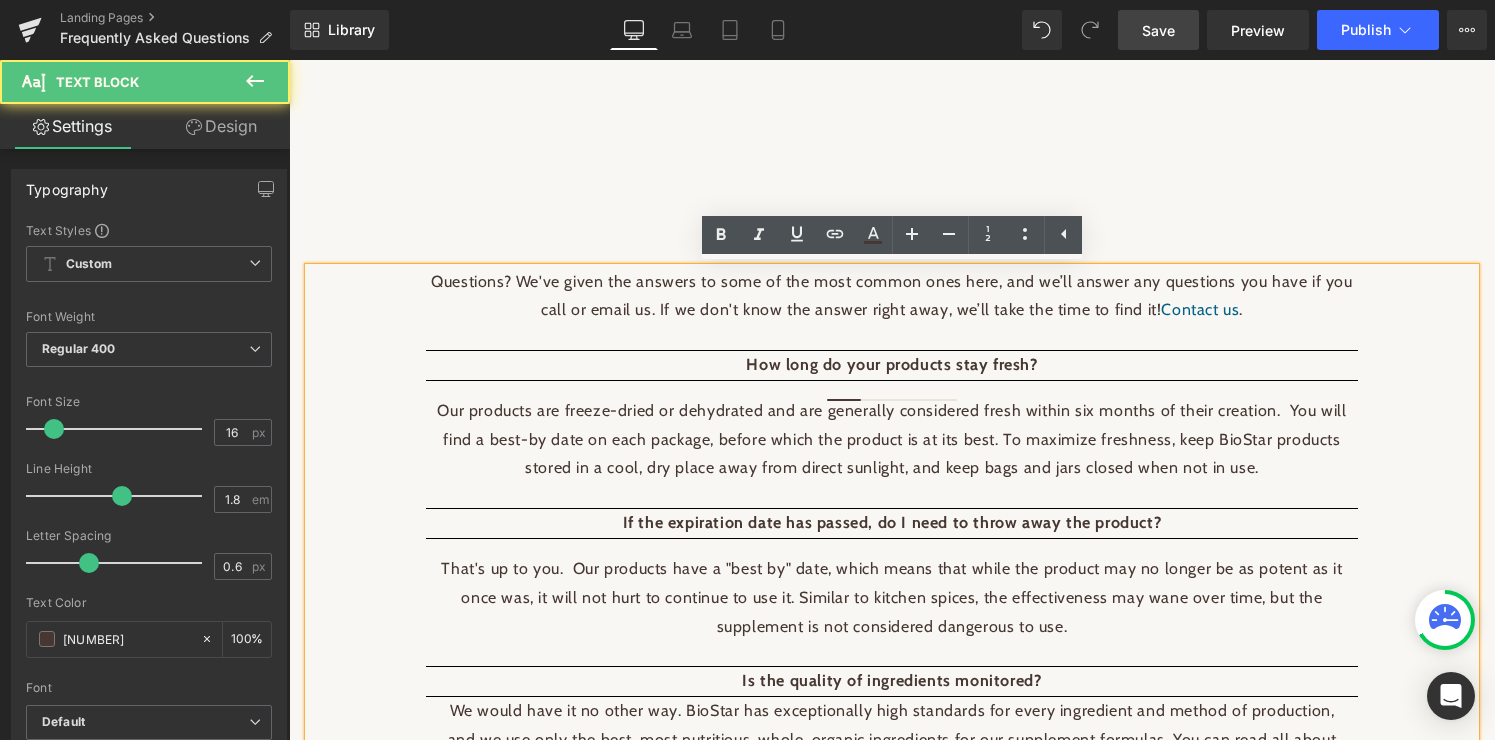 click on "How long do your products stay fresh?" at bounding box center [892, 365] 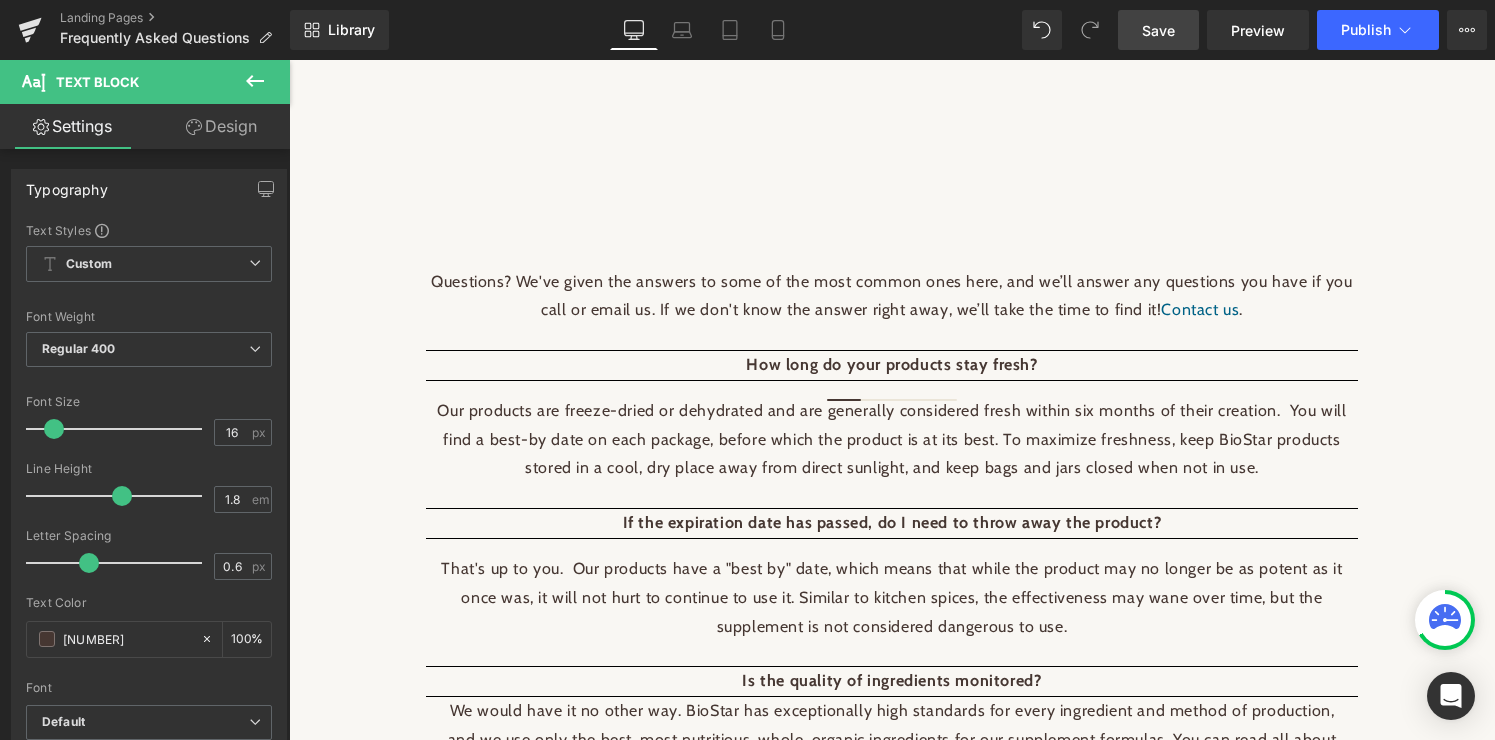 click 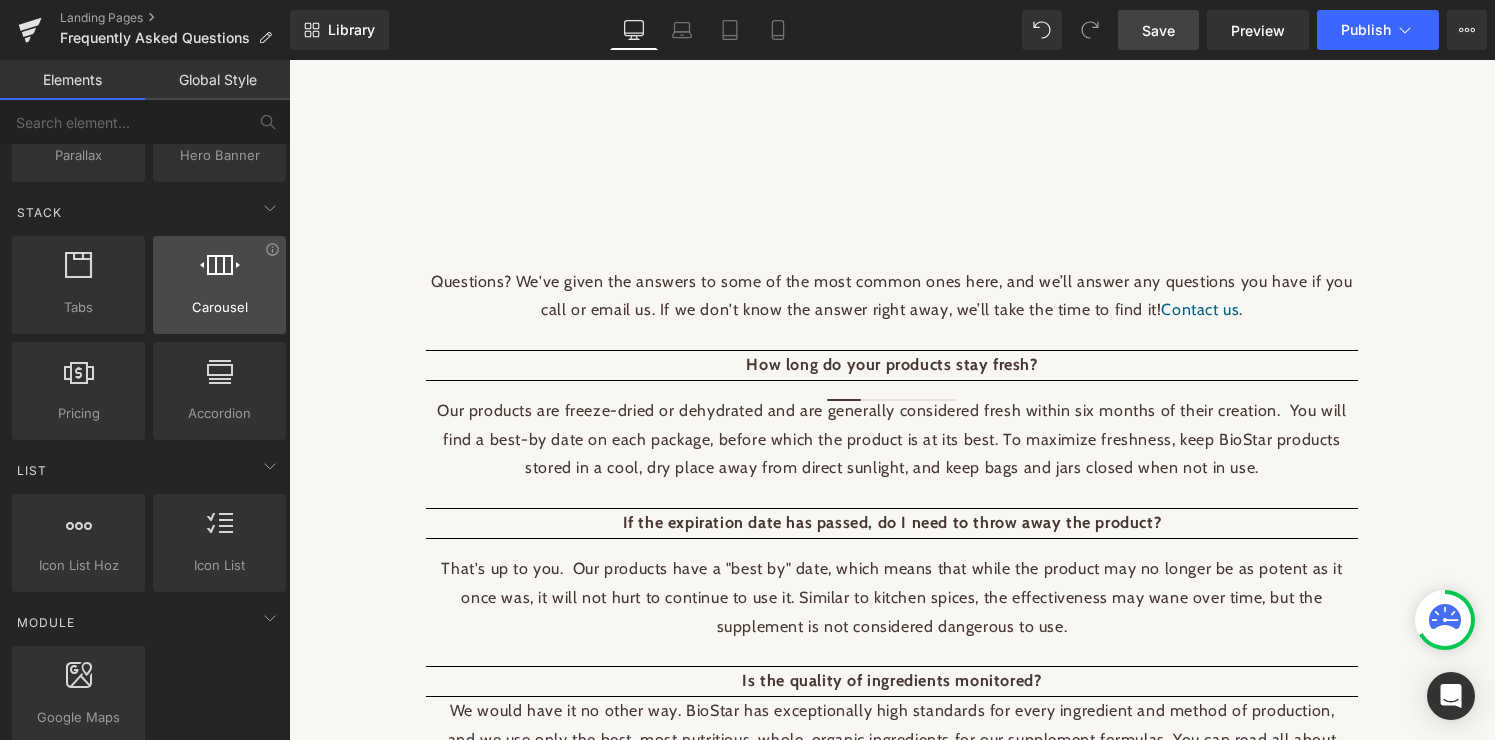 scroll, scrollTop: 600, scrollLeft: 0, axis: vertical 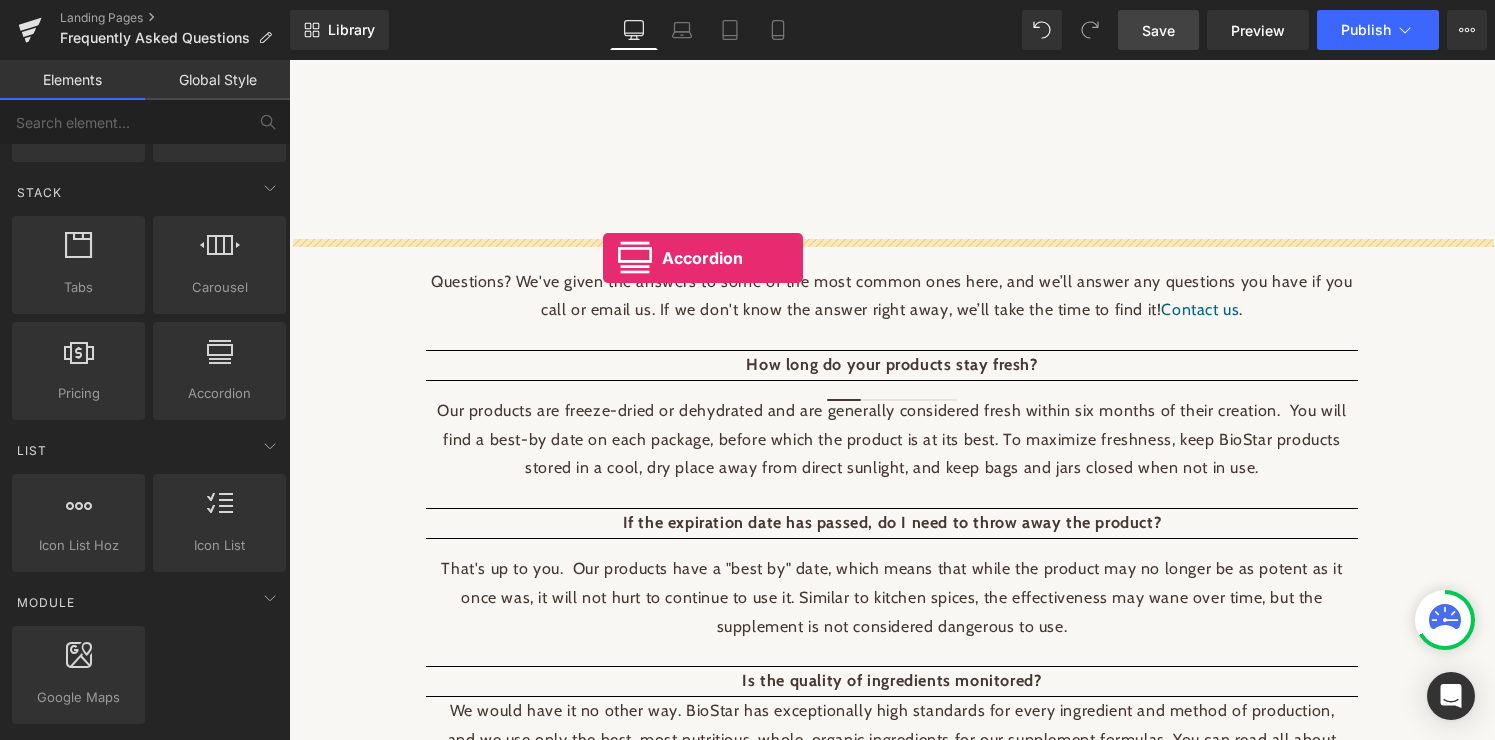 drag, startPoint x: 510, startPoint y: 442, endPoint x: 603, endPoint y: 258, distance: 206.1674 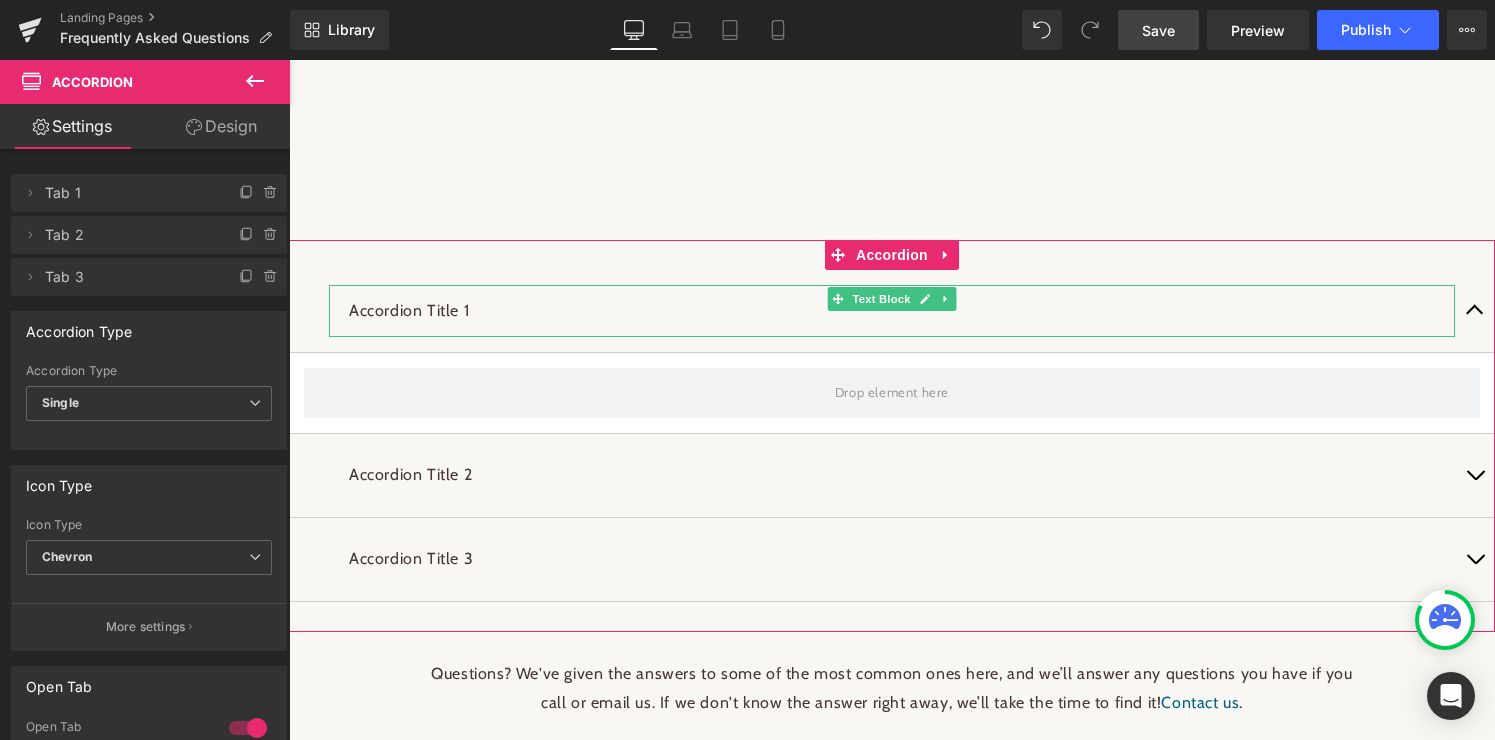 scroll, scrollTop: 237, scrollLeft: 0, axis: vertical 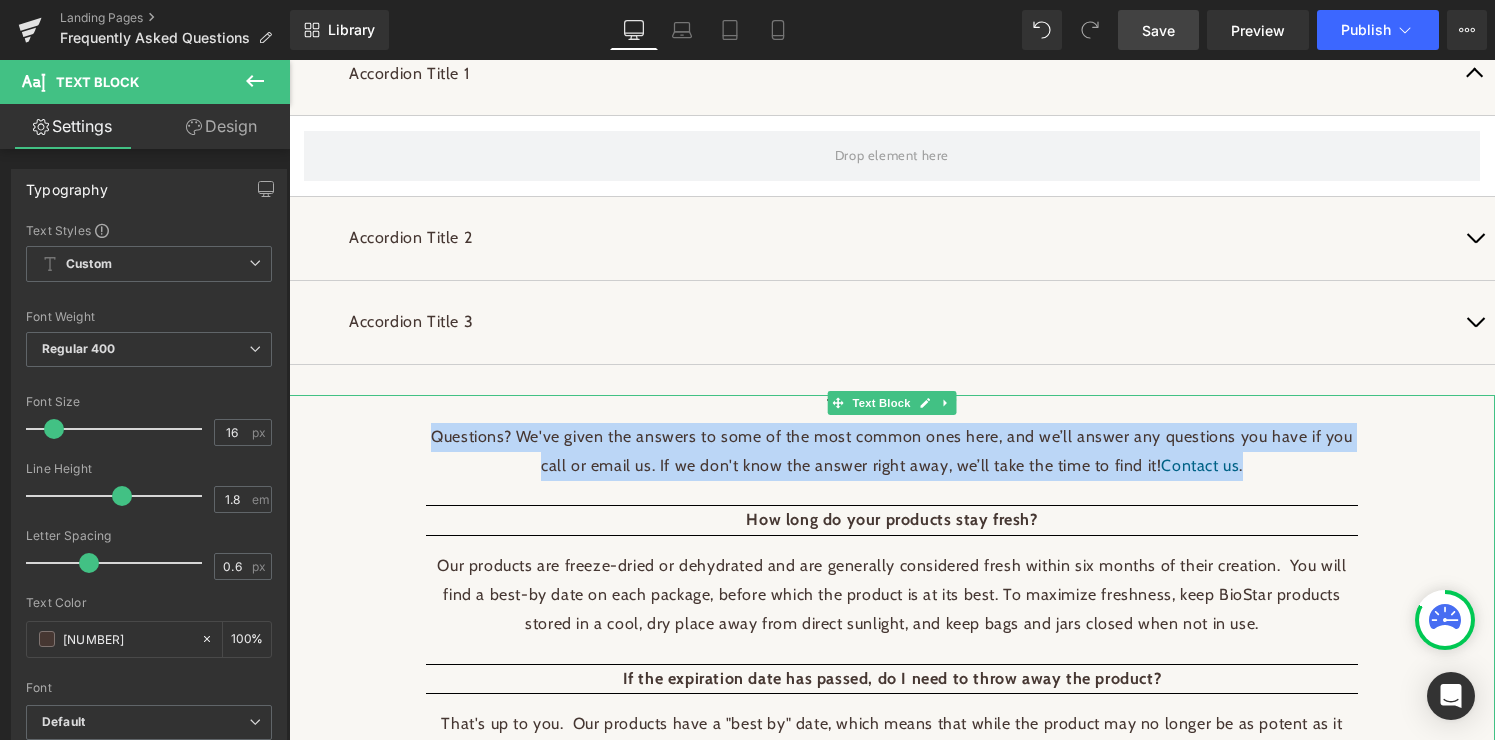 drag, startPoint x: 438, startPoint y: 438, endPoint x: 1271, endPoint y: 470, distance: 833.61444 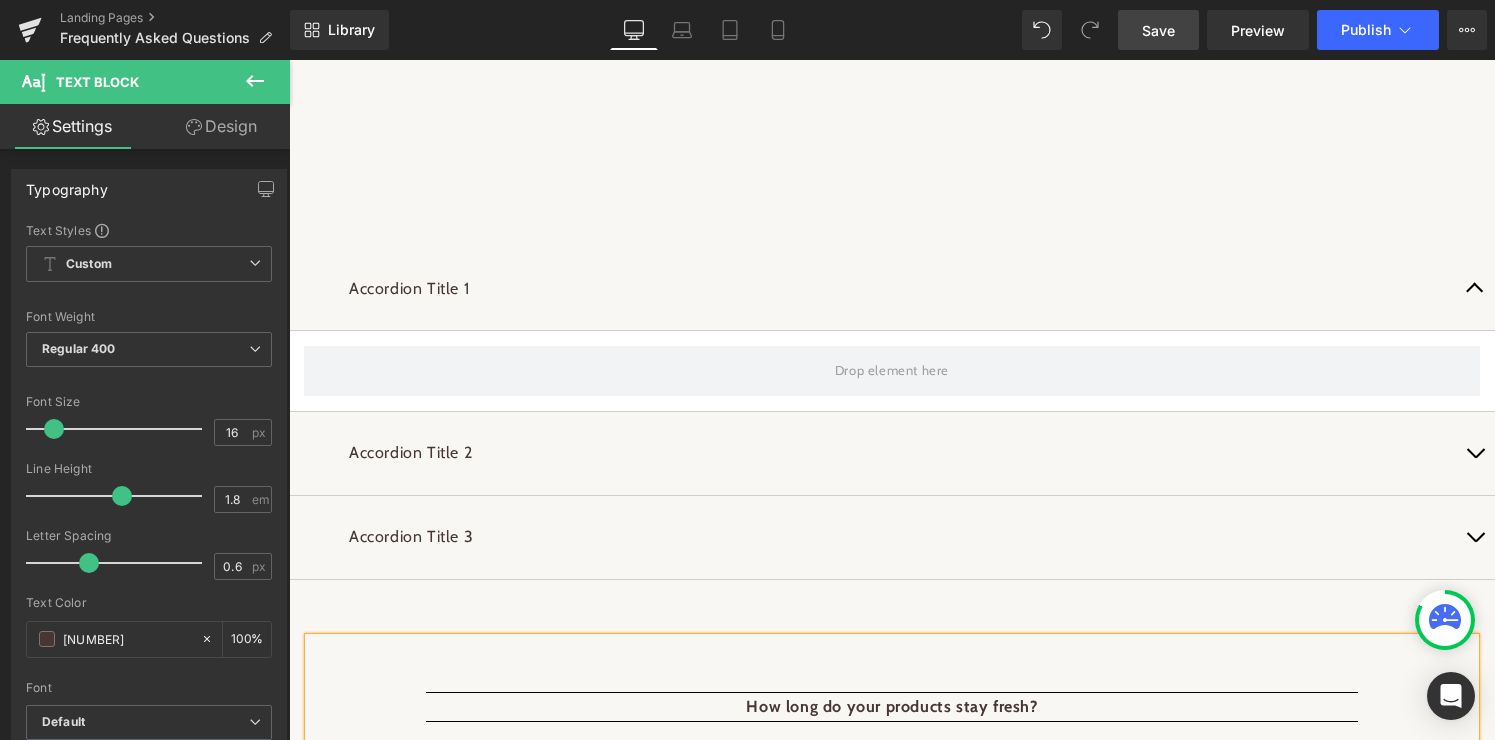 scroll, scrollTop: 0, scrollLeft: 0, axis: both 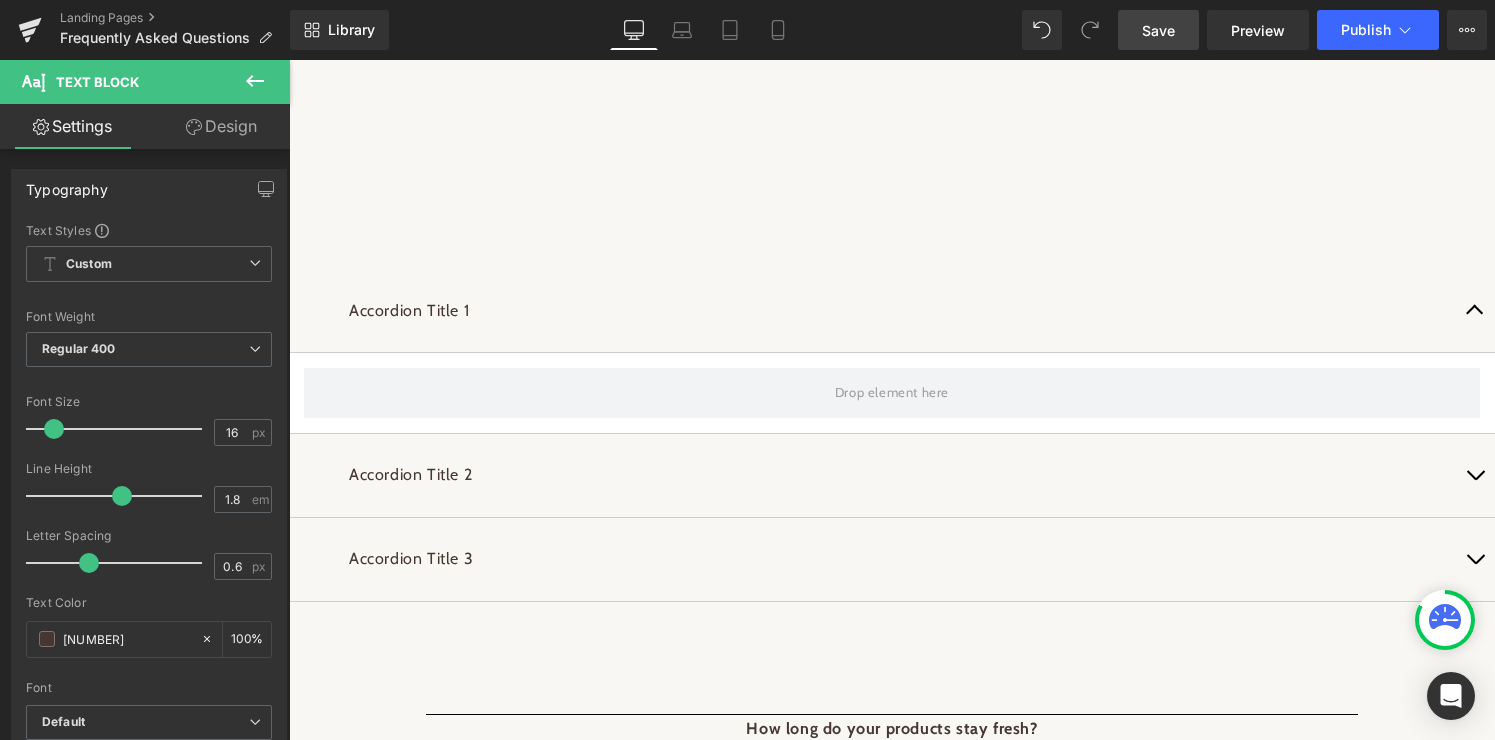 click 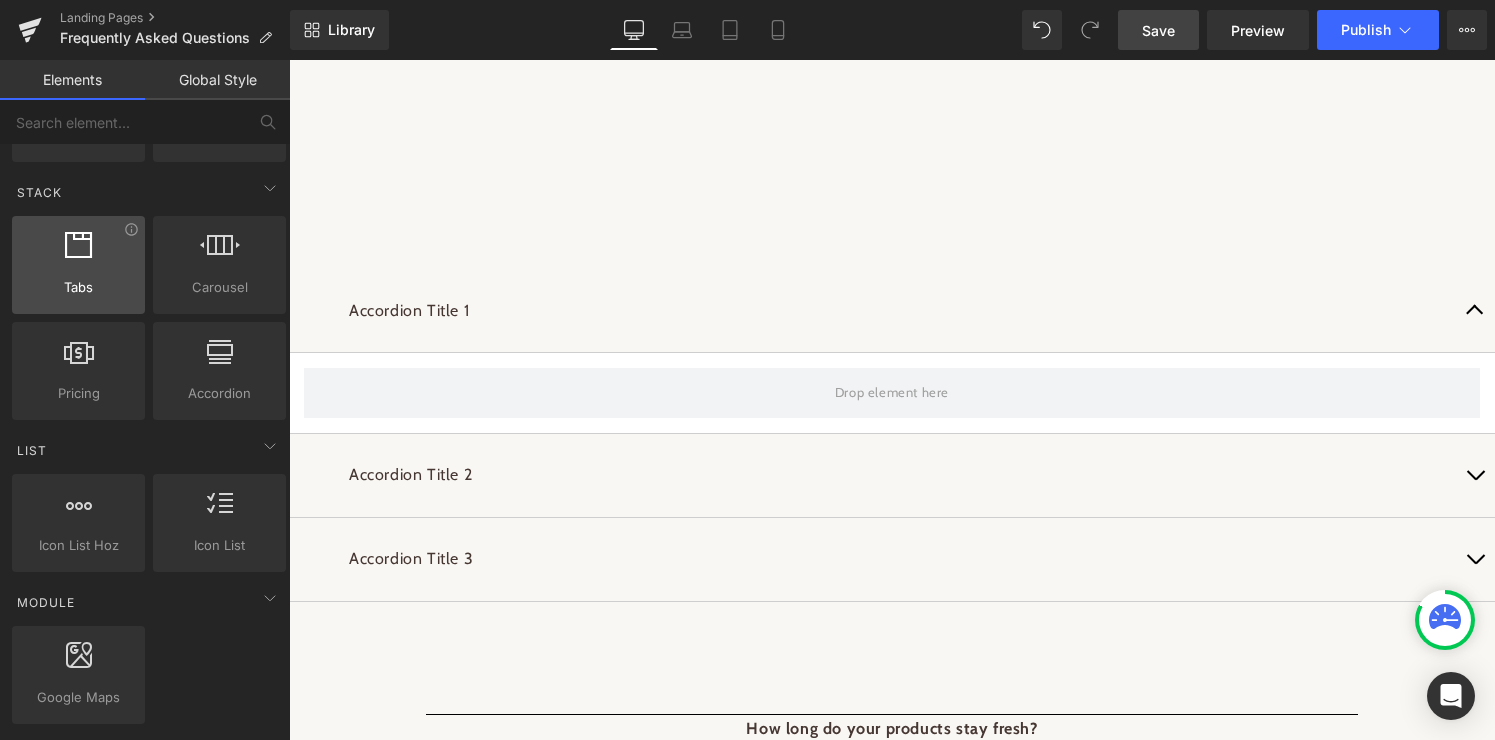 scroll, scrollTop: 0, scrollLeft: 0, axis: both 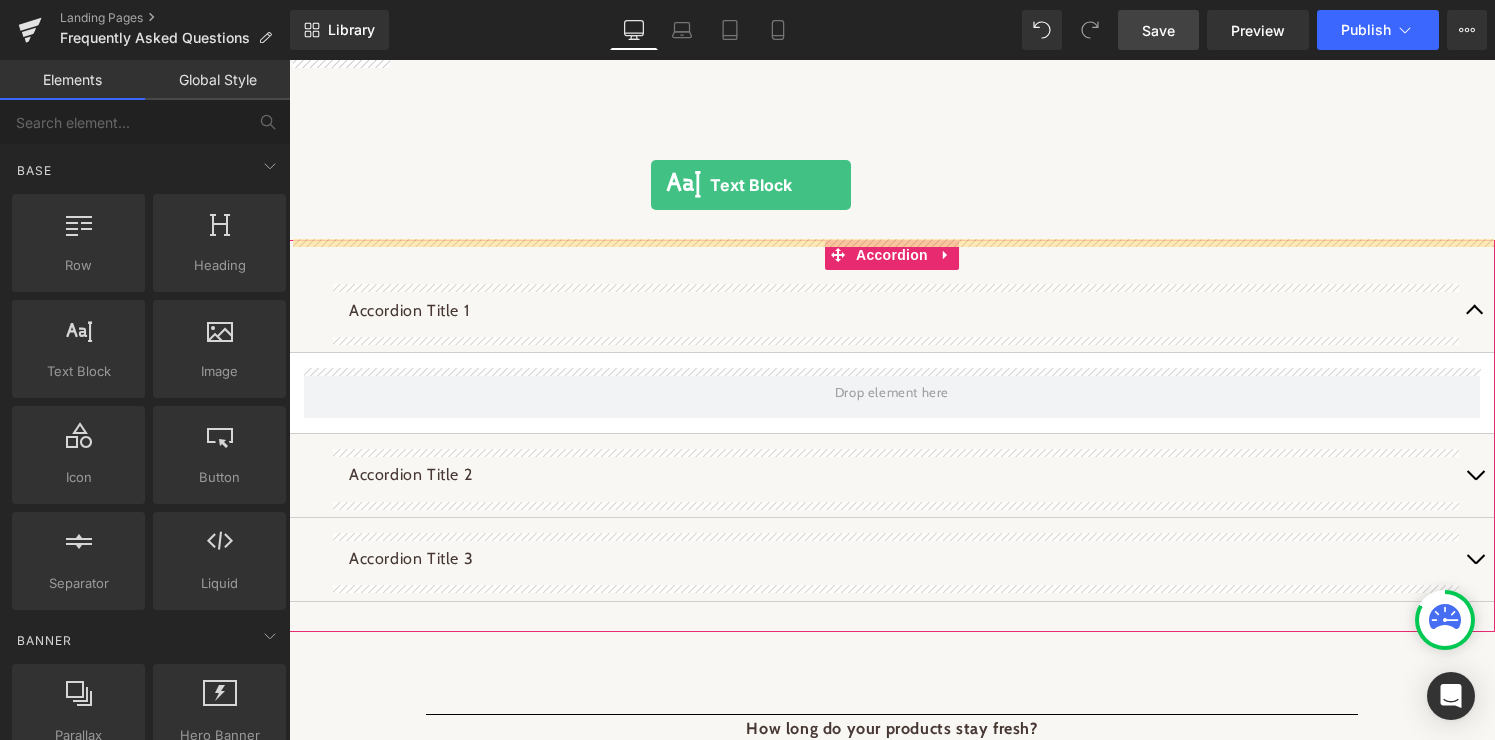 drag, startPoint x: 367, startPoint y: 409, endPoint x: 651, endPoint y: 185, distance: 361.70706 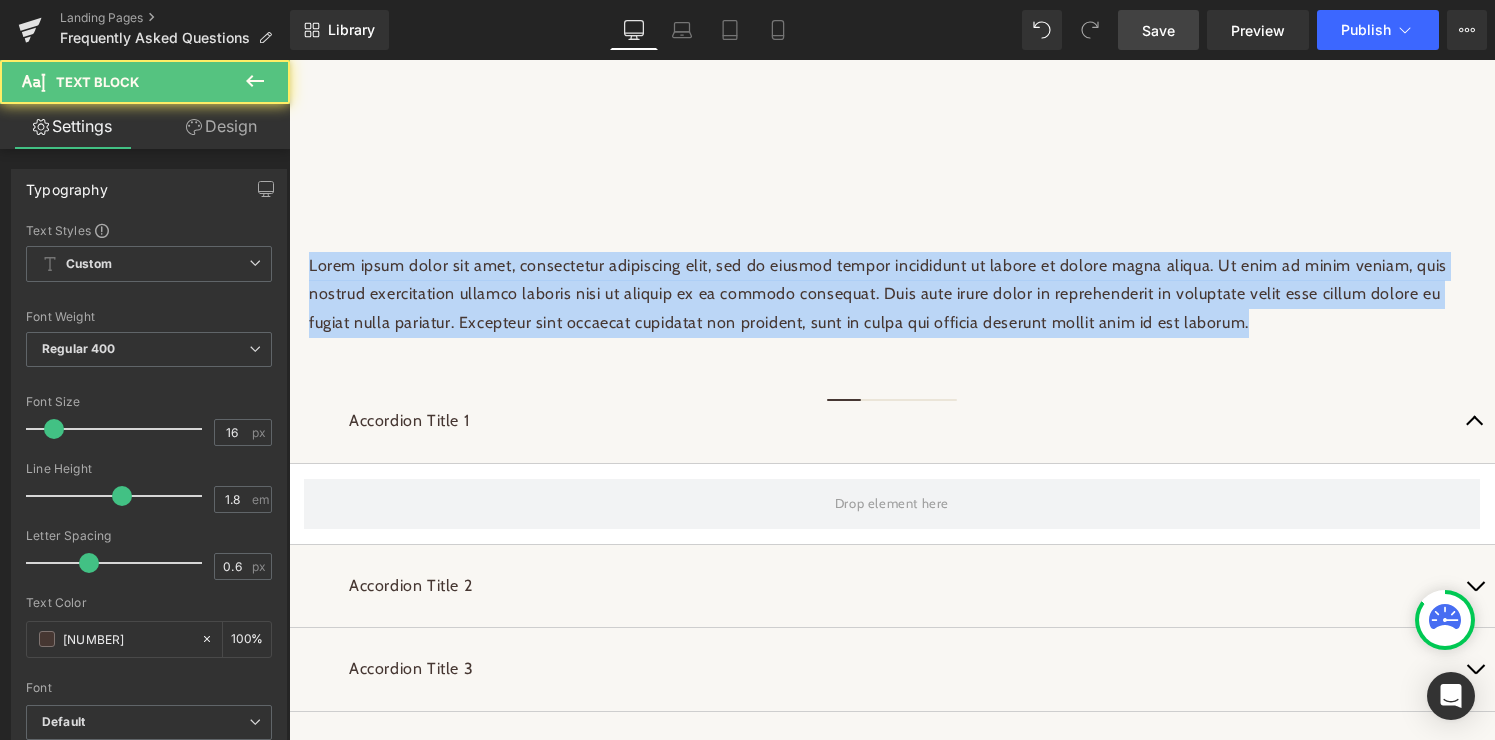 drag, startPoint x: 1274, startPoint y: 319, endPoint x: 181, endPoint y: 206, distance: 1098.8257 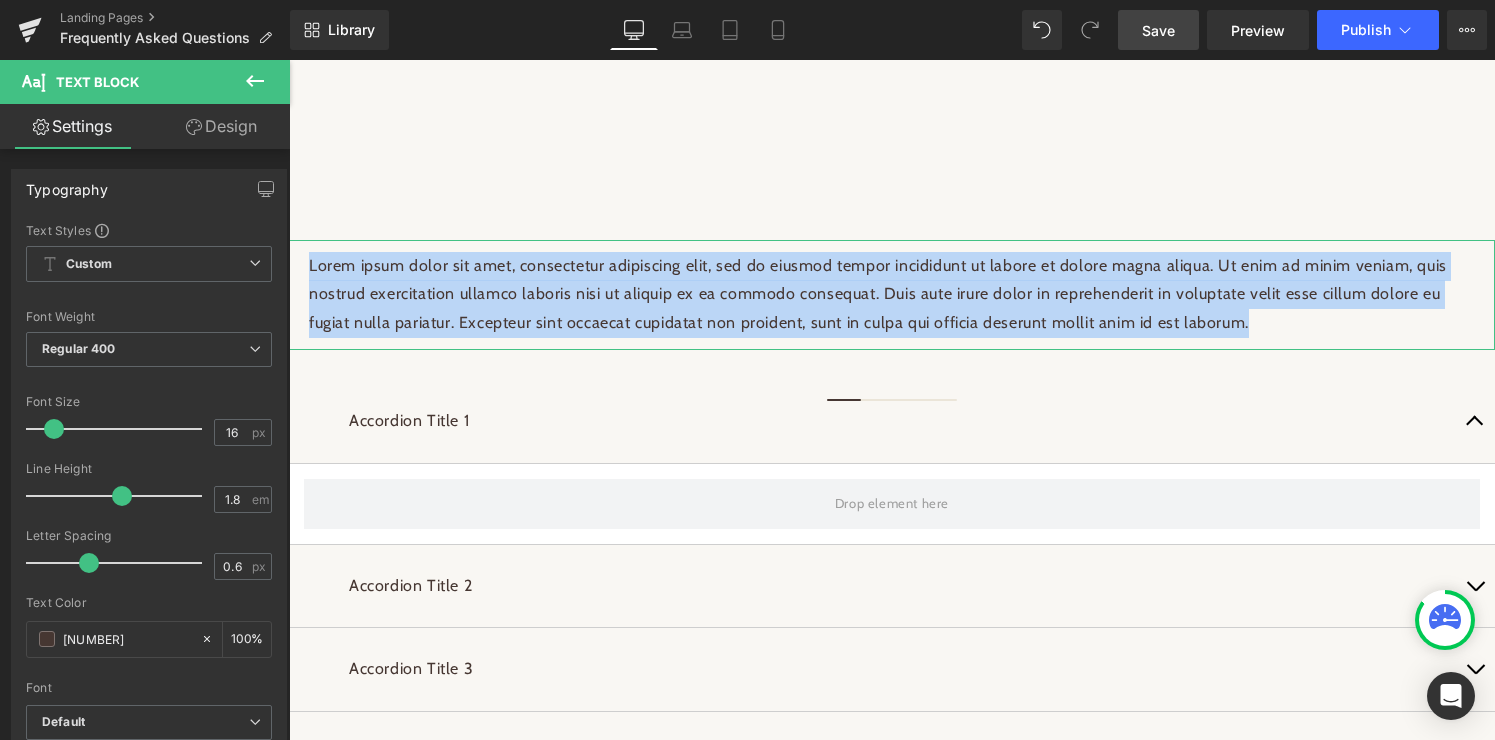 paste 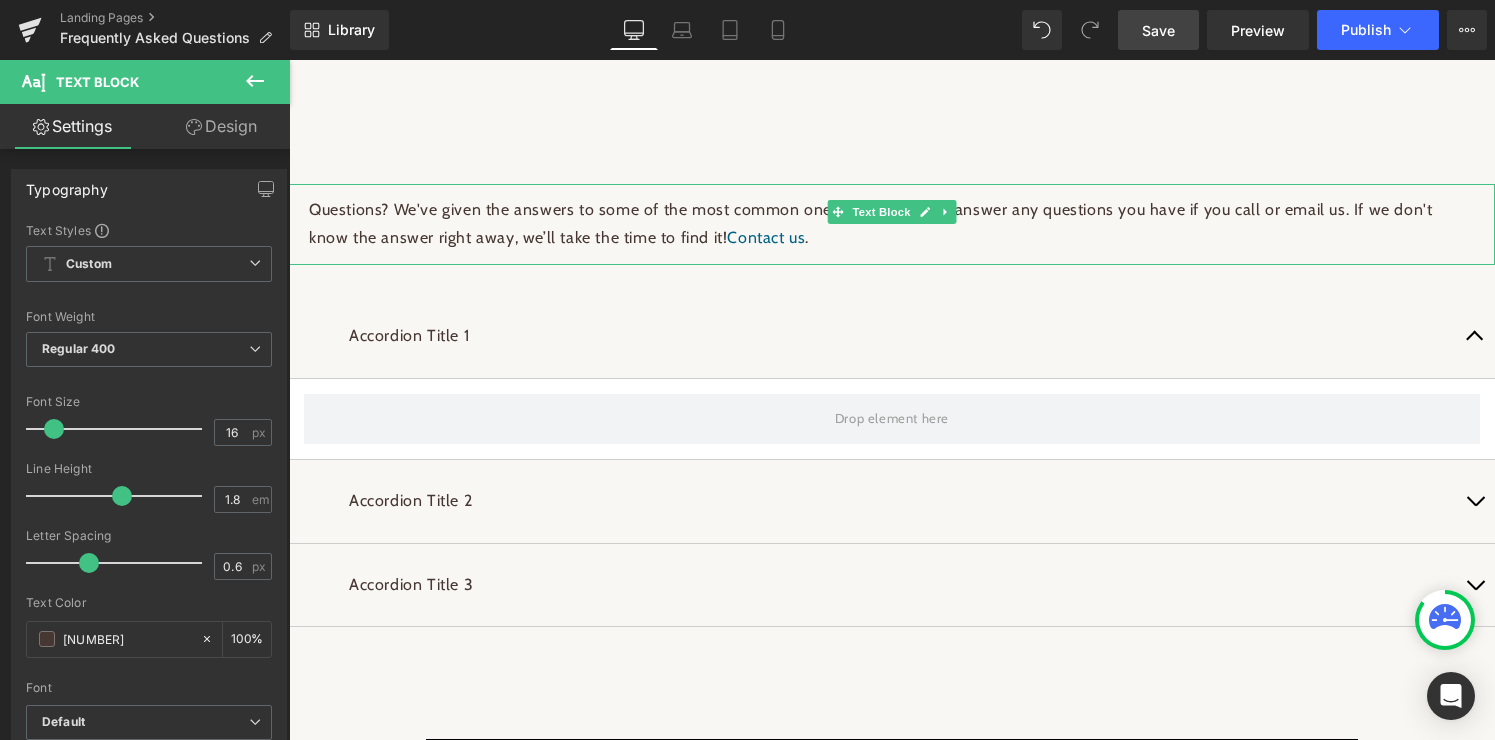 scroll, scrollTop: 138, scrollLeft: 0, axis: vertical 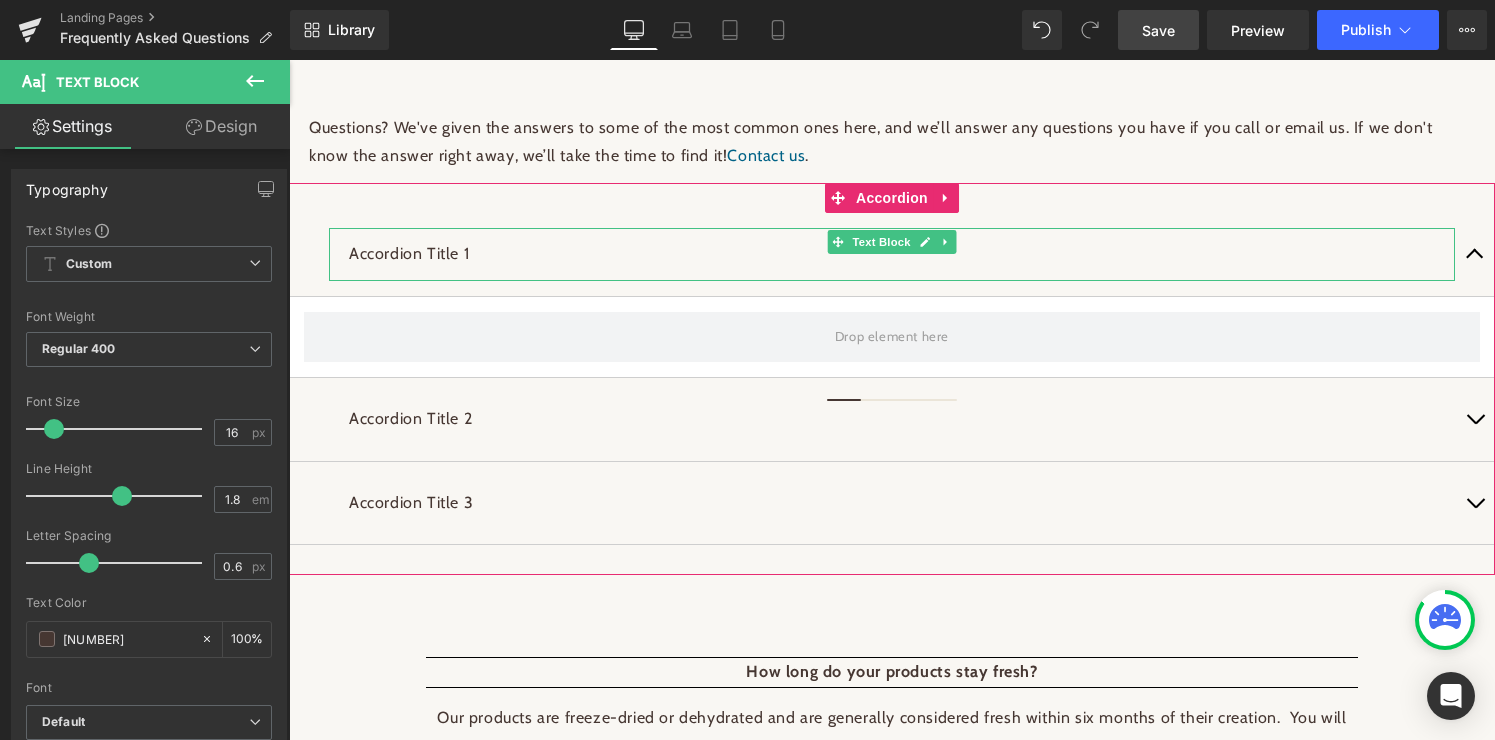 click on "Accordion Title 1" at bounding box center [892, 254] 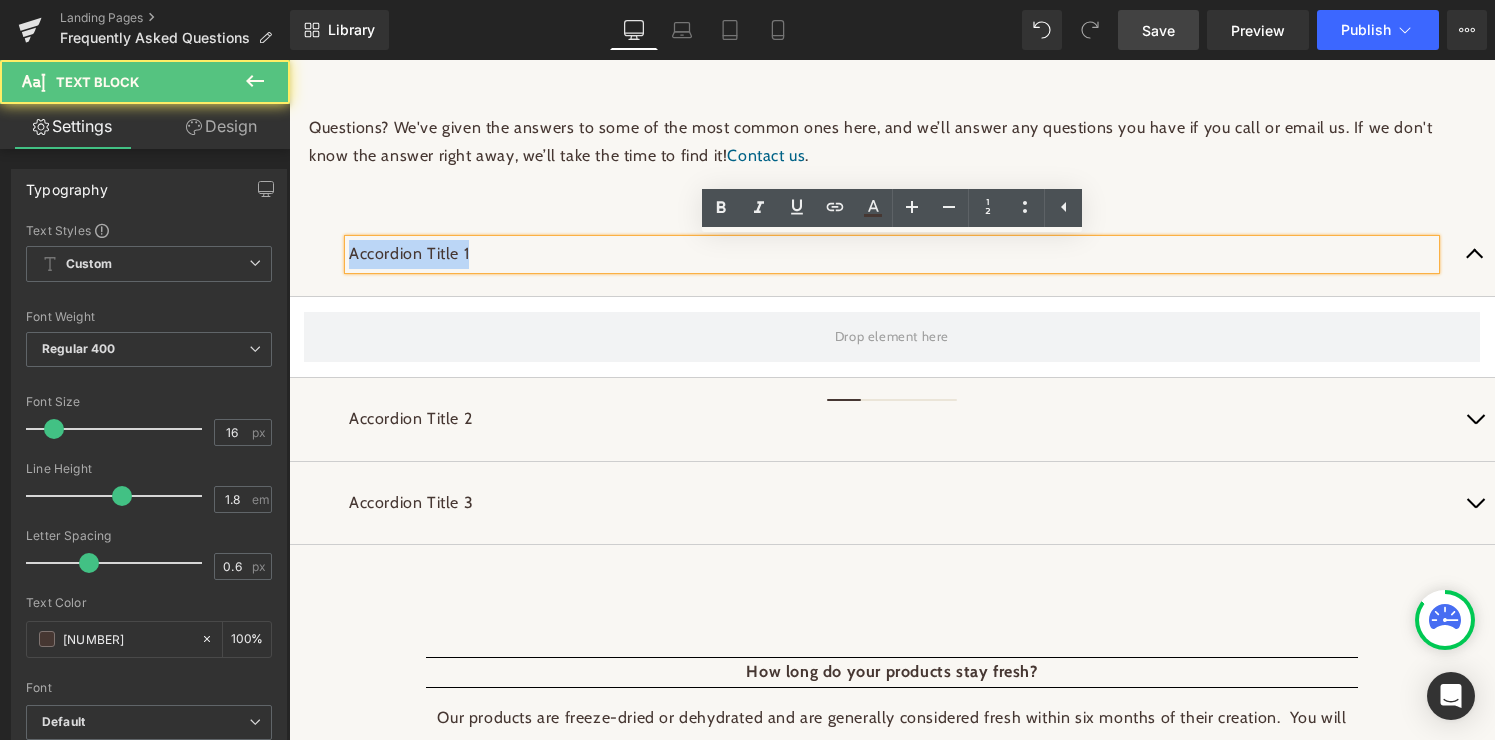 drag, startPoint x: 484, startPoint y: 253, endPoint x: 349, endPoint y: 251, distance: 135.01482 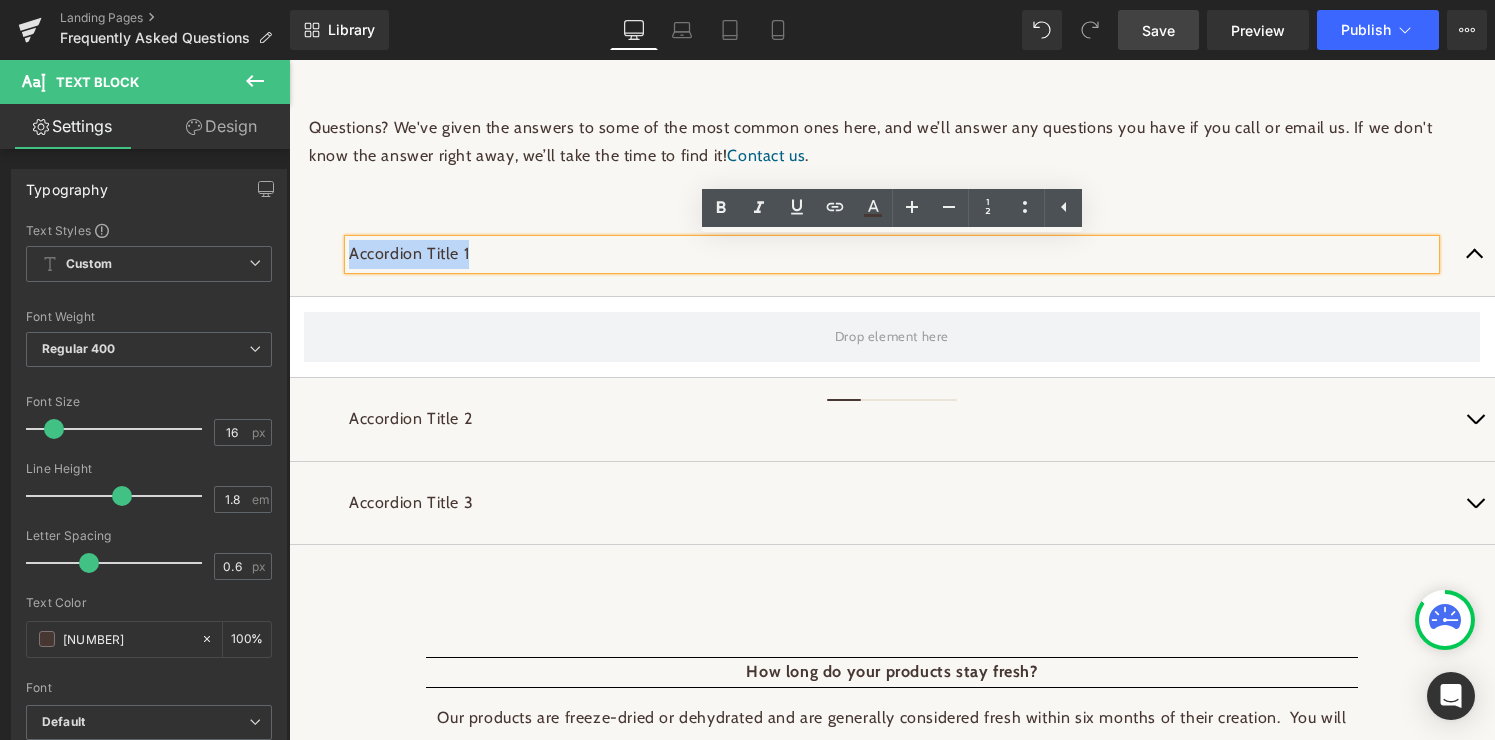 type 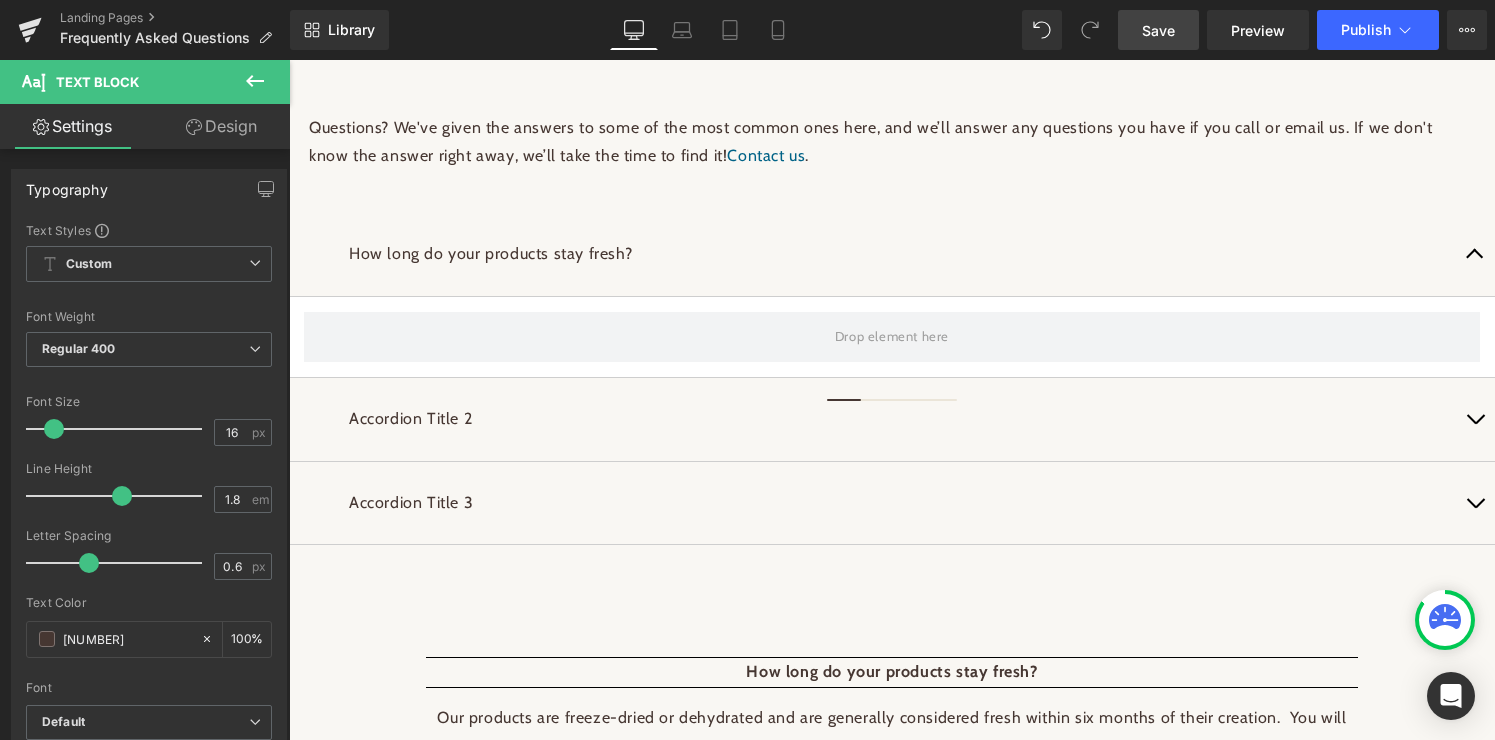 click 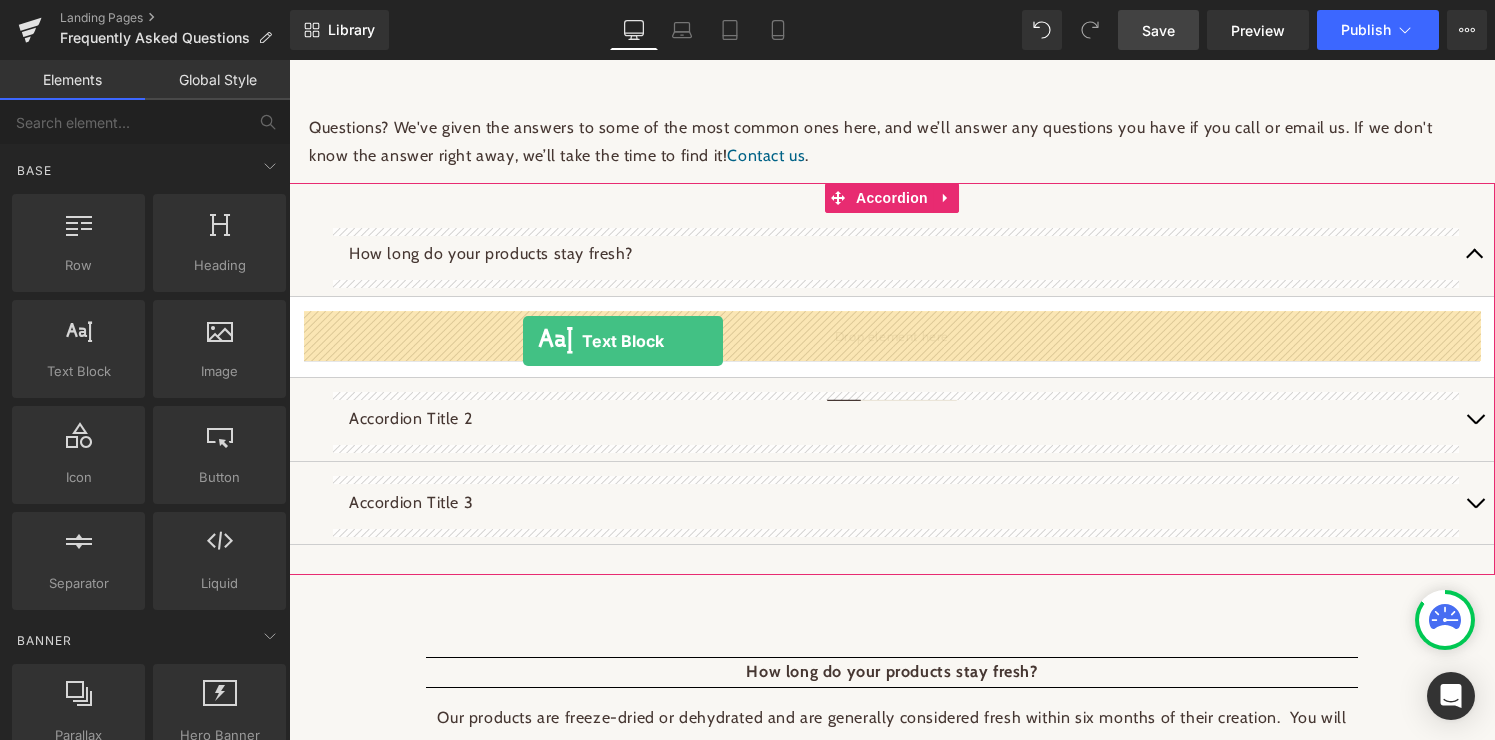 drag, startPoint x: 366, startPoint y: 415, endPoint x: 523, endPoint y: 341, distance: 173.56555 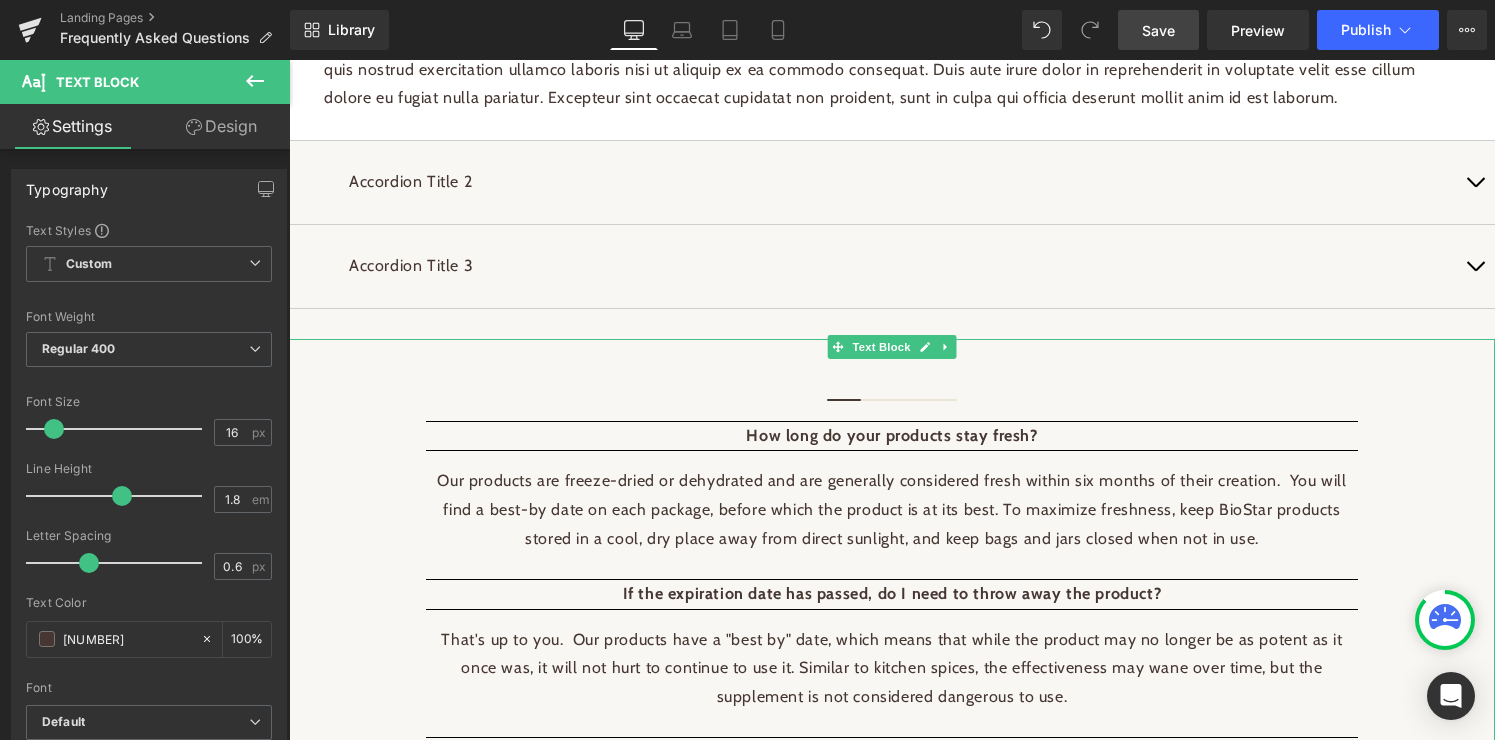 scroll, scrollTop: 481, scrollLeft: 0, axis: vertical 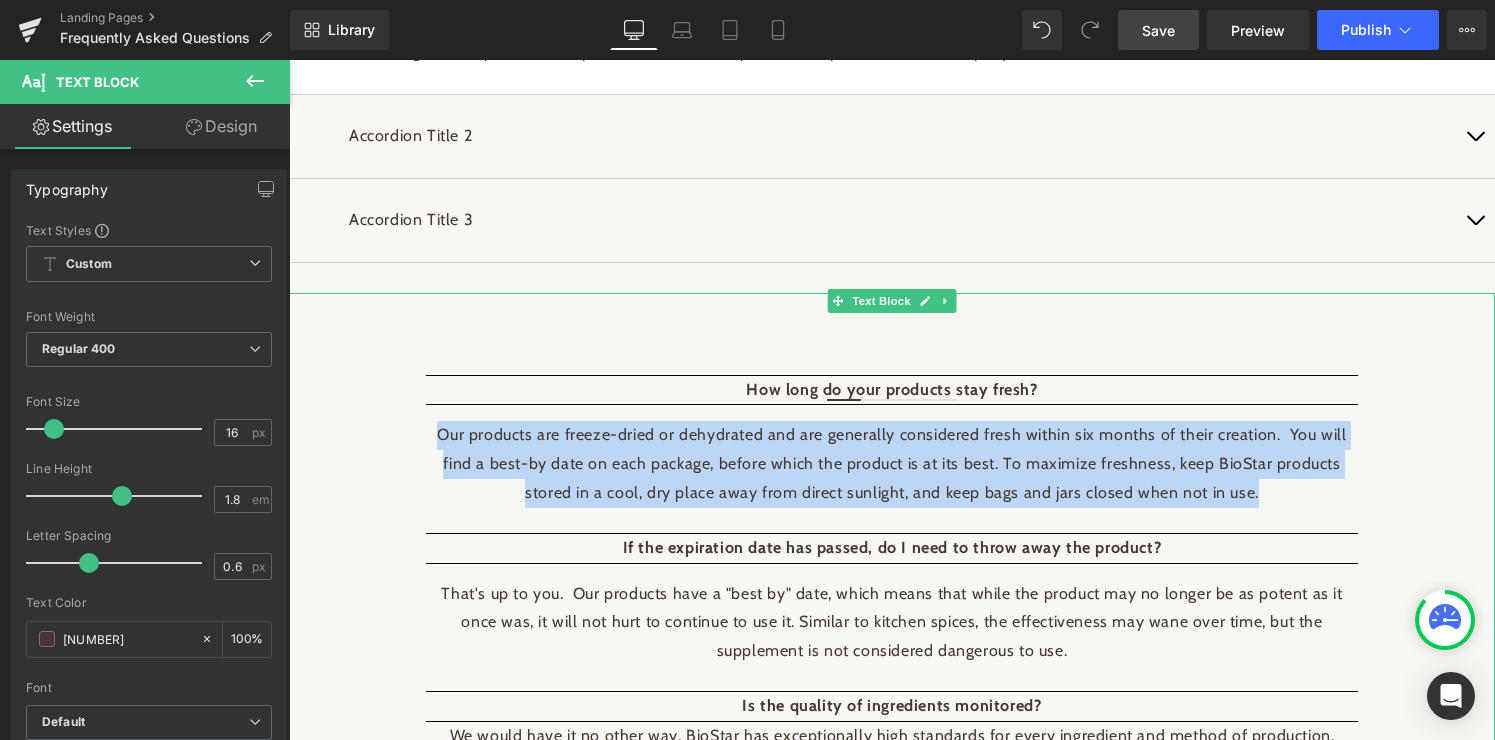 drag, startPoint x: 426, startPoint y: 440, endPoint x: 1274, endPoint y: 496, distance: 849.84705 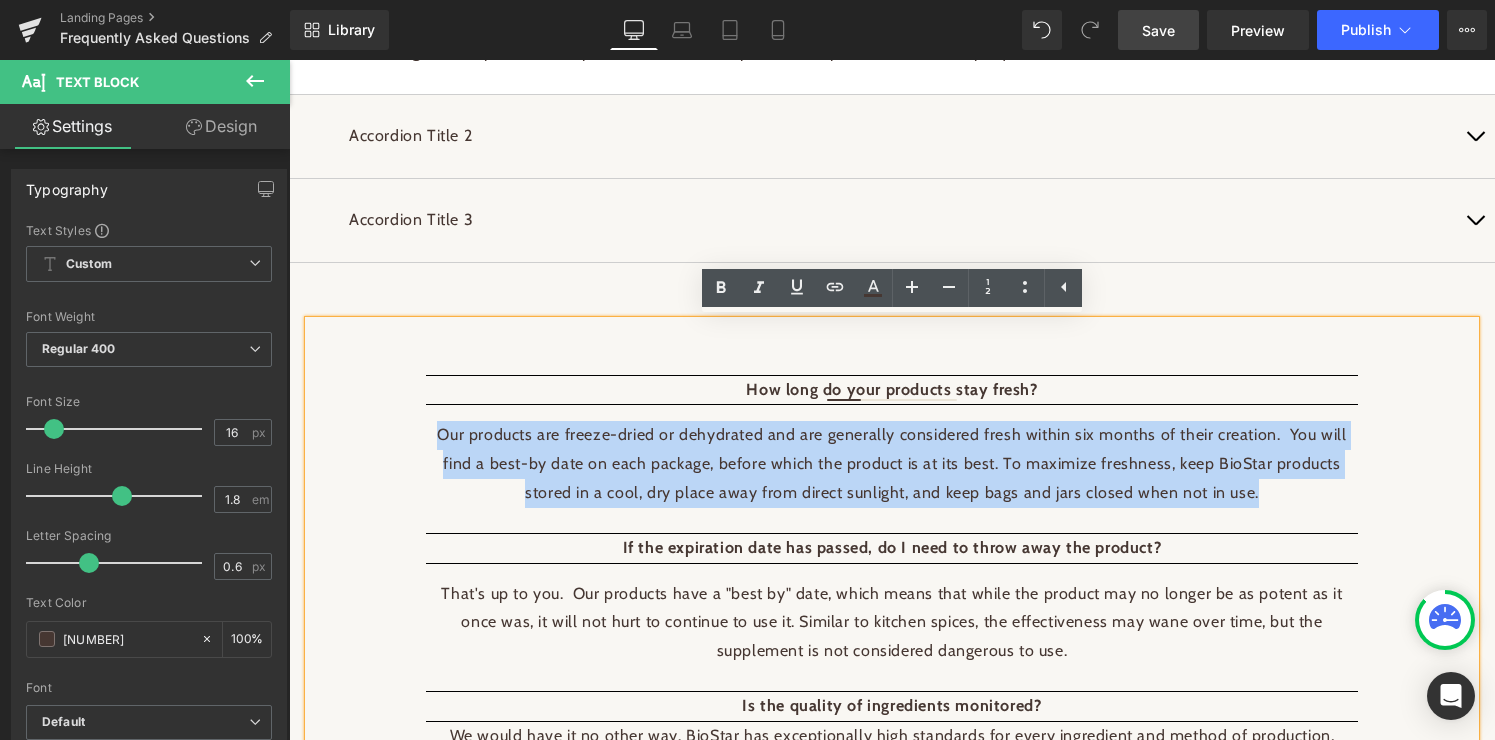 copy on "Our products are freeze-dried or dehydrated and are generally considered fresh within six months of their creation.  You will find a best-by date on each package, before which the product is at its best. To maximize freshness, keep BioStar products stored in a cool, dry place away from direct sunlight, and keep bags and jars closed when not in use." 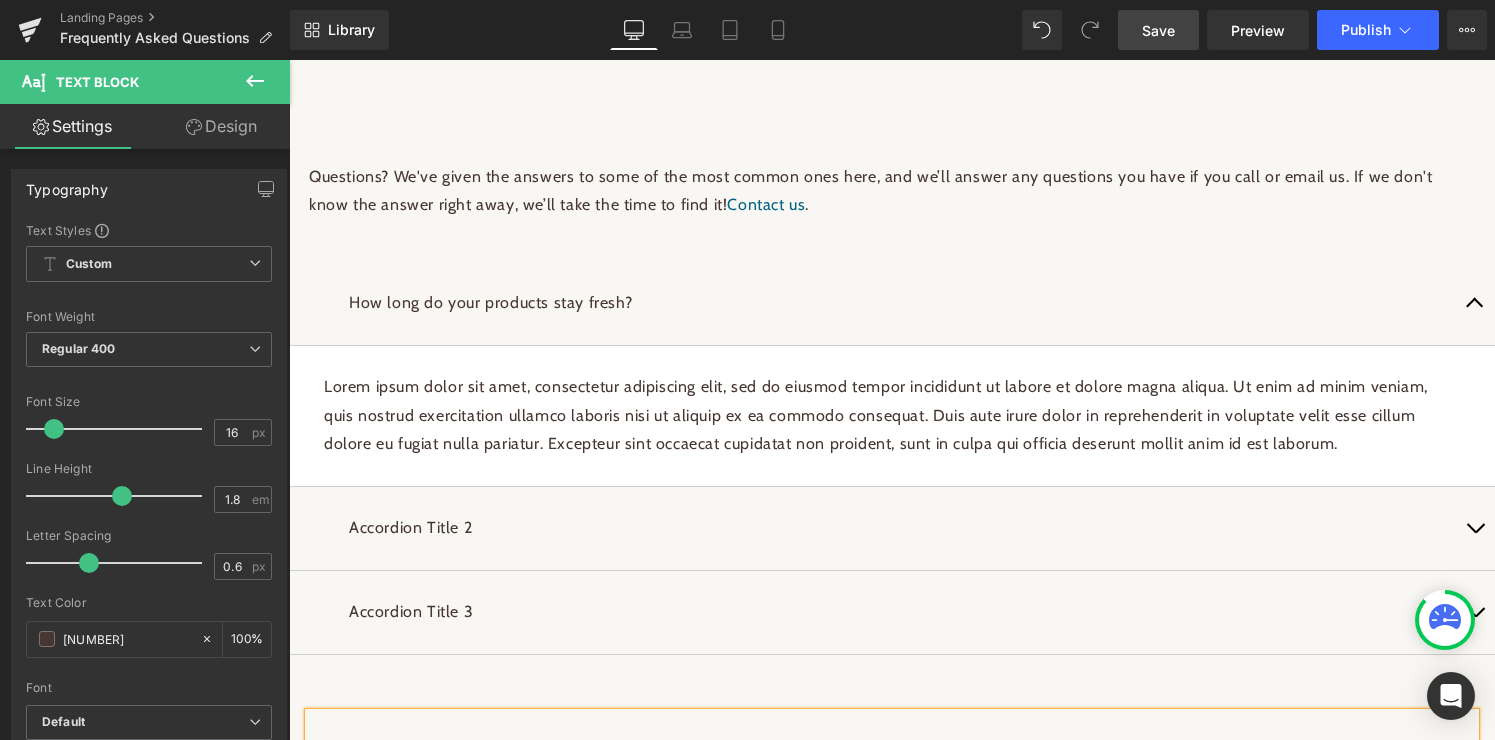 scroll, scrollTop: 59, scrollLeft: 0, axis: vertical 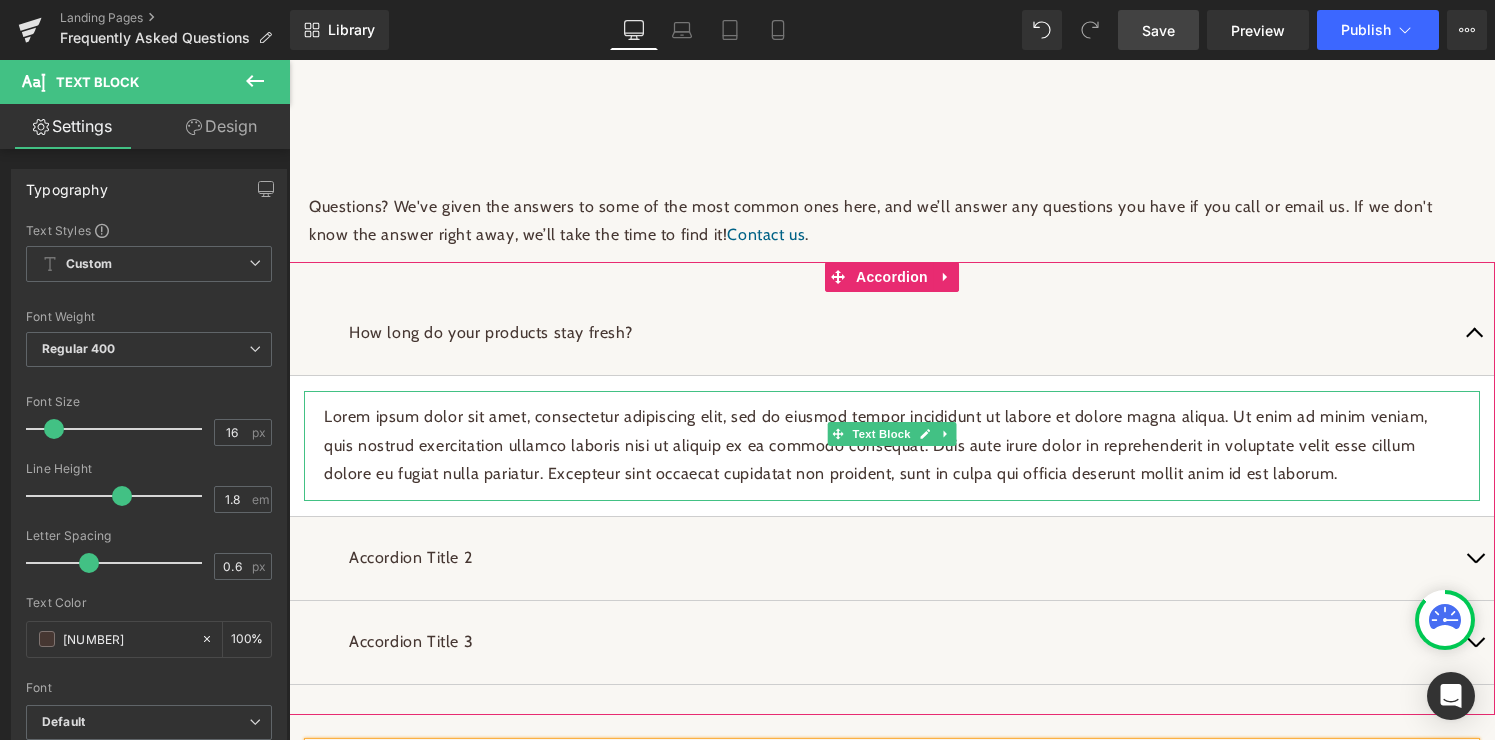 click on "Lorem ipsum dolor sit amet, consectetur adipiscing elit, sed do eiusmod tempor incididunt ut labore et dolore magna aliqua. Ut enim ad minim veniam, quis nostrud exercitation ullamco laboris nisi ut aliquip ex ea commodo consequat. Duis aute irure dolor in reprehenderit in voluptate velit esse cillum dolore eu fugiat nulla pariatur. Excepteur sint occaecat cupidatat non proident, sunt in culpa qui officia deserunt mollit anim id est laborum." at bounding box center (892, 446) 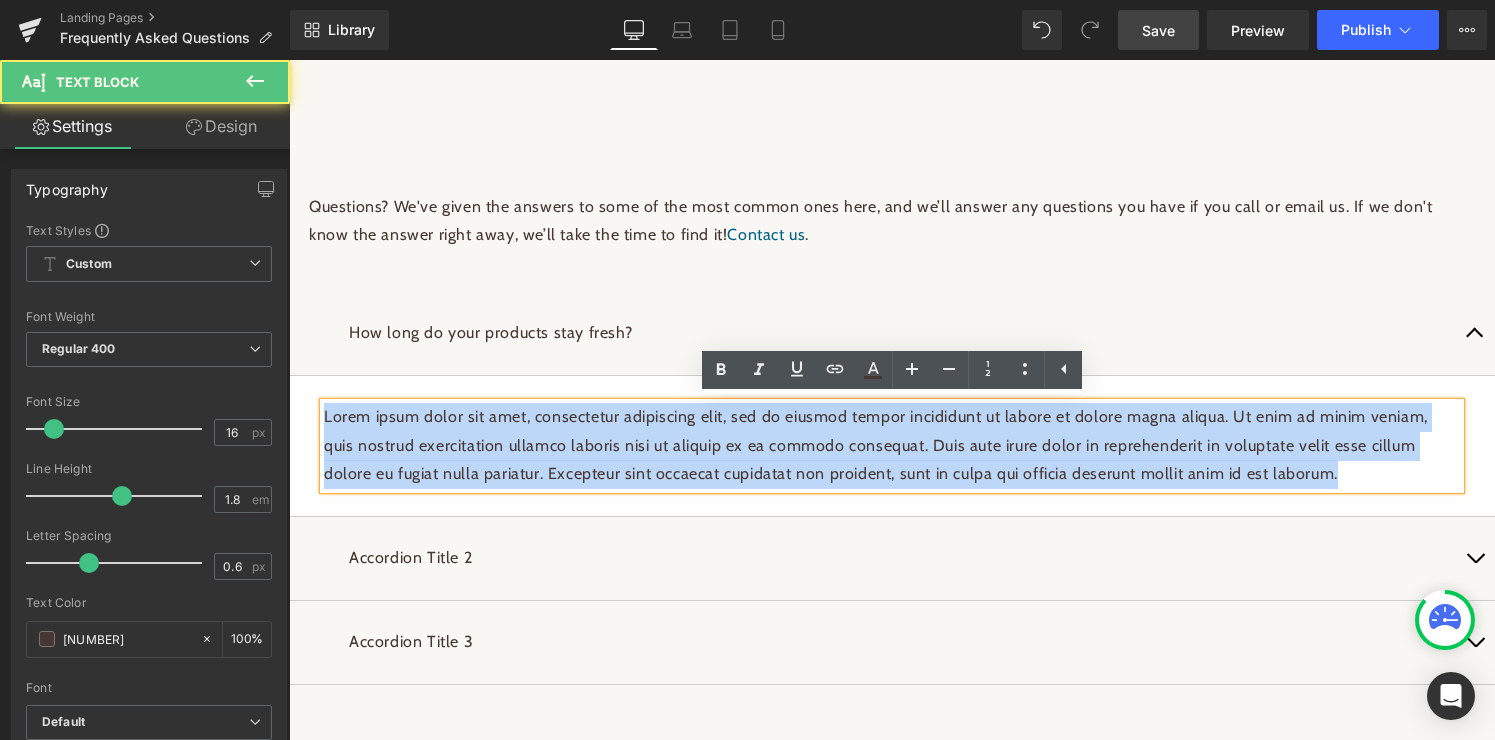drag, startPoint x: 1279, startPoint y: 471, endPoint x: 251, endPoint y: 393, distance: 1030.955 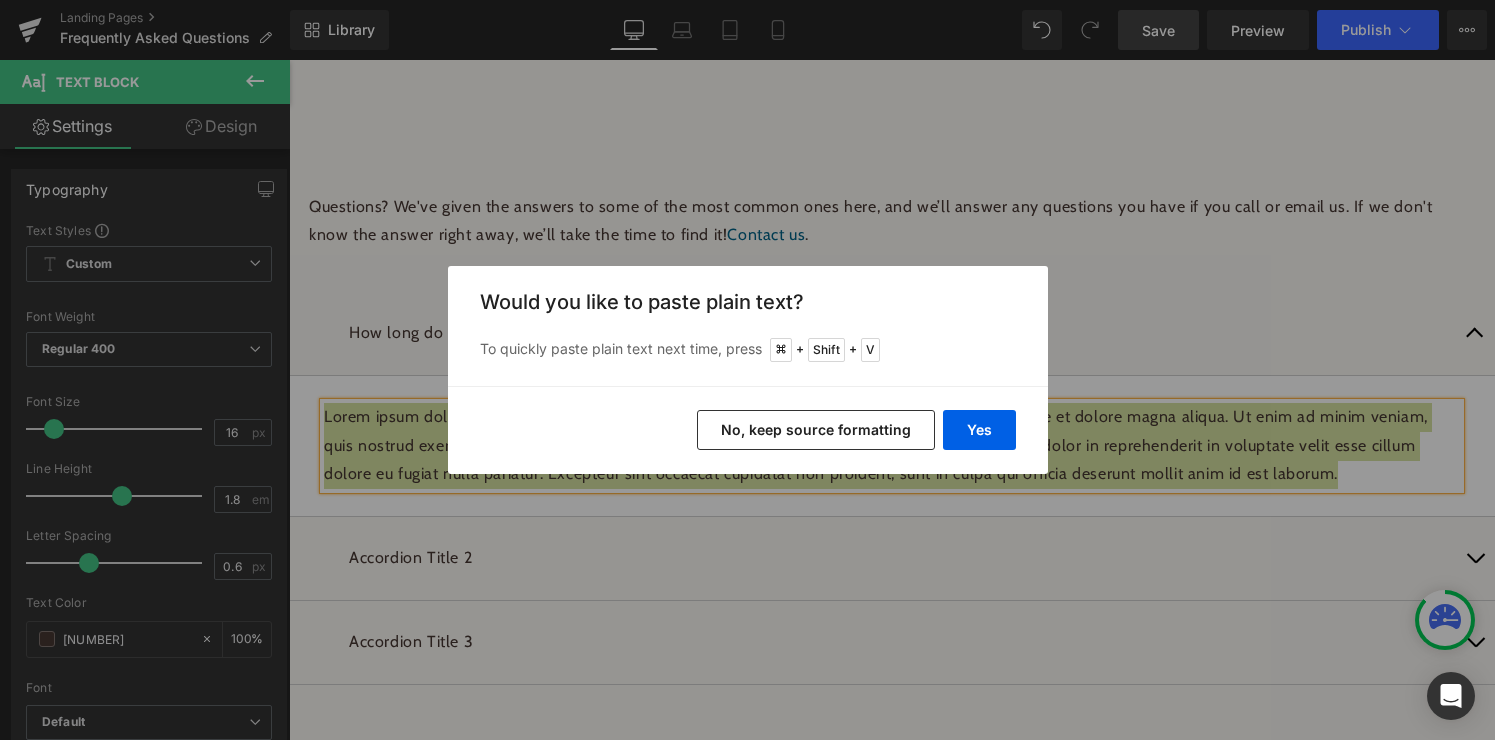 click on "No, keep source formatting" at bounding box center (816, 430) 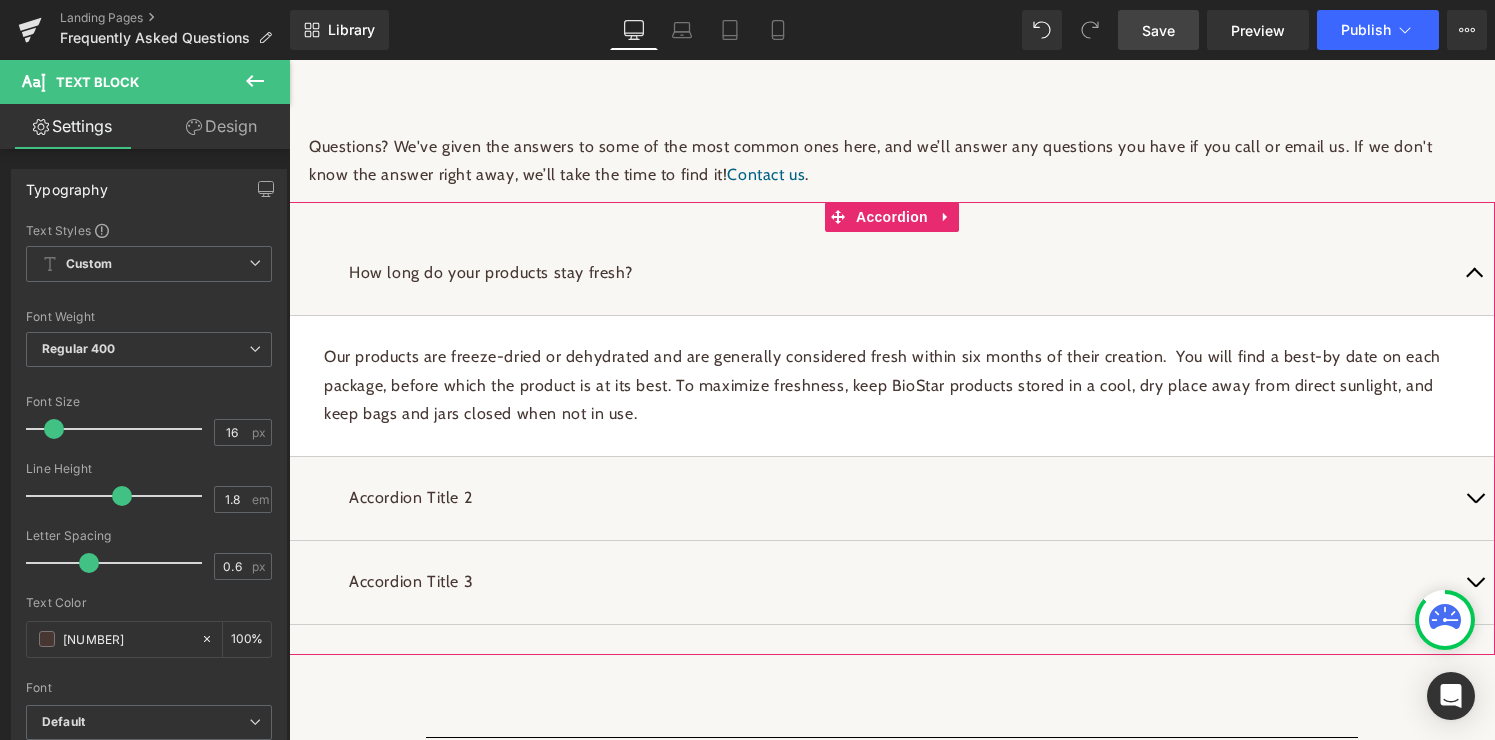 scroll, scrollTop: 106, scrollLeft: 0, axis: vertical 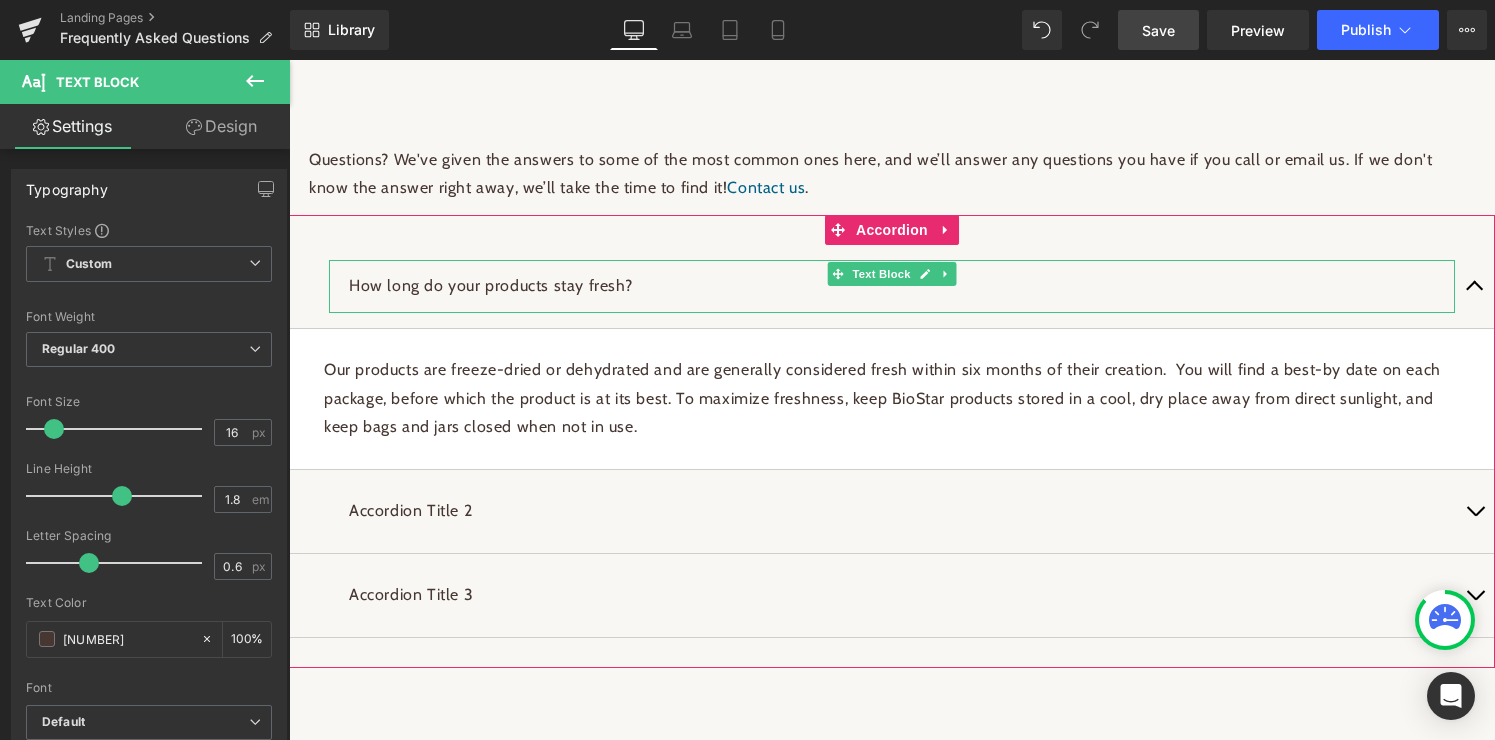 click on "How long do your products stay fresh?" at bounding box center (892, 286) 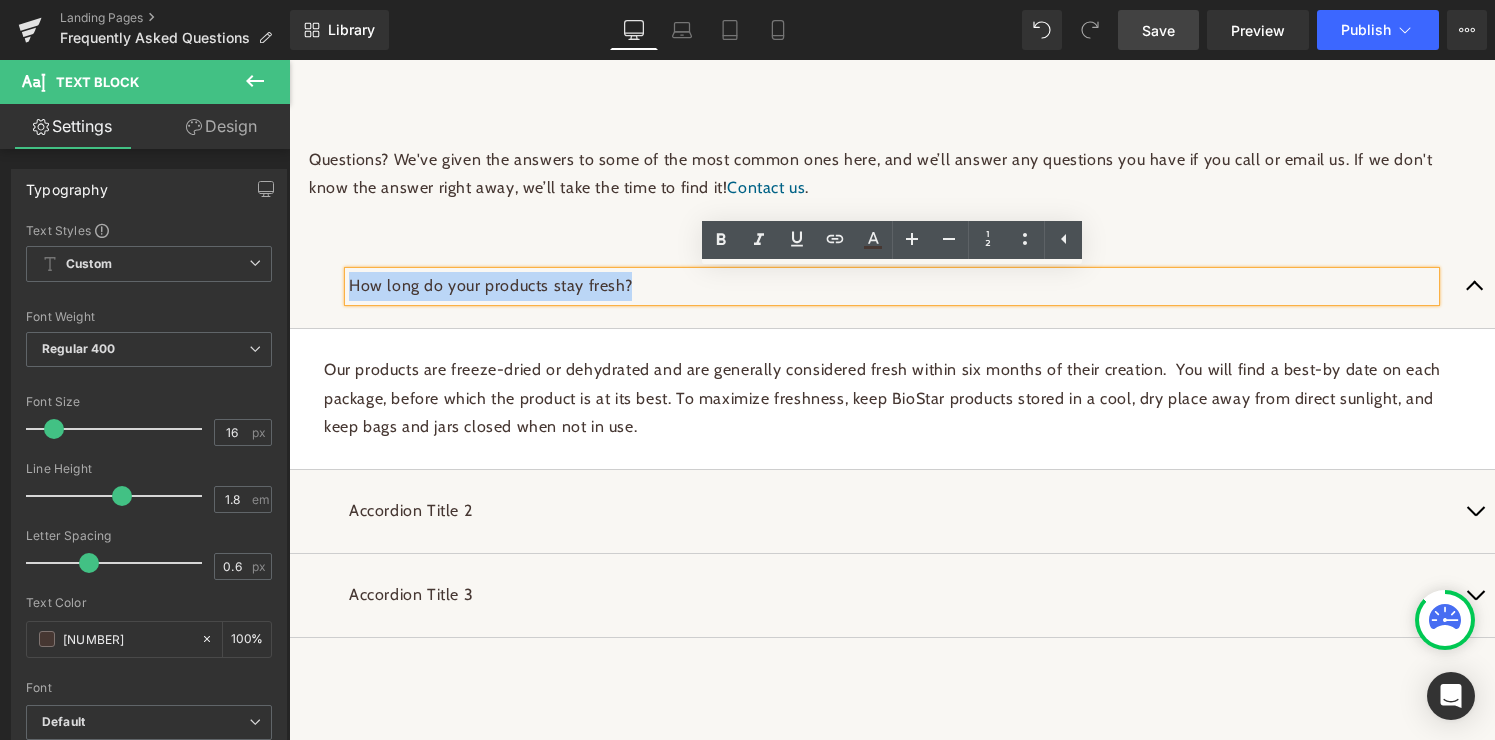 drag, startPoint x: 658, startPoint y: 284, endPoint x: 330, endPoint y: 277, distance: 328.07468 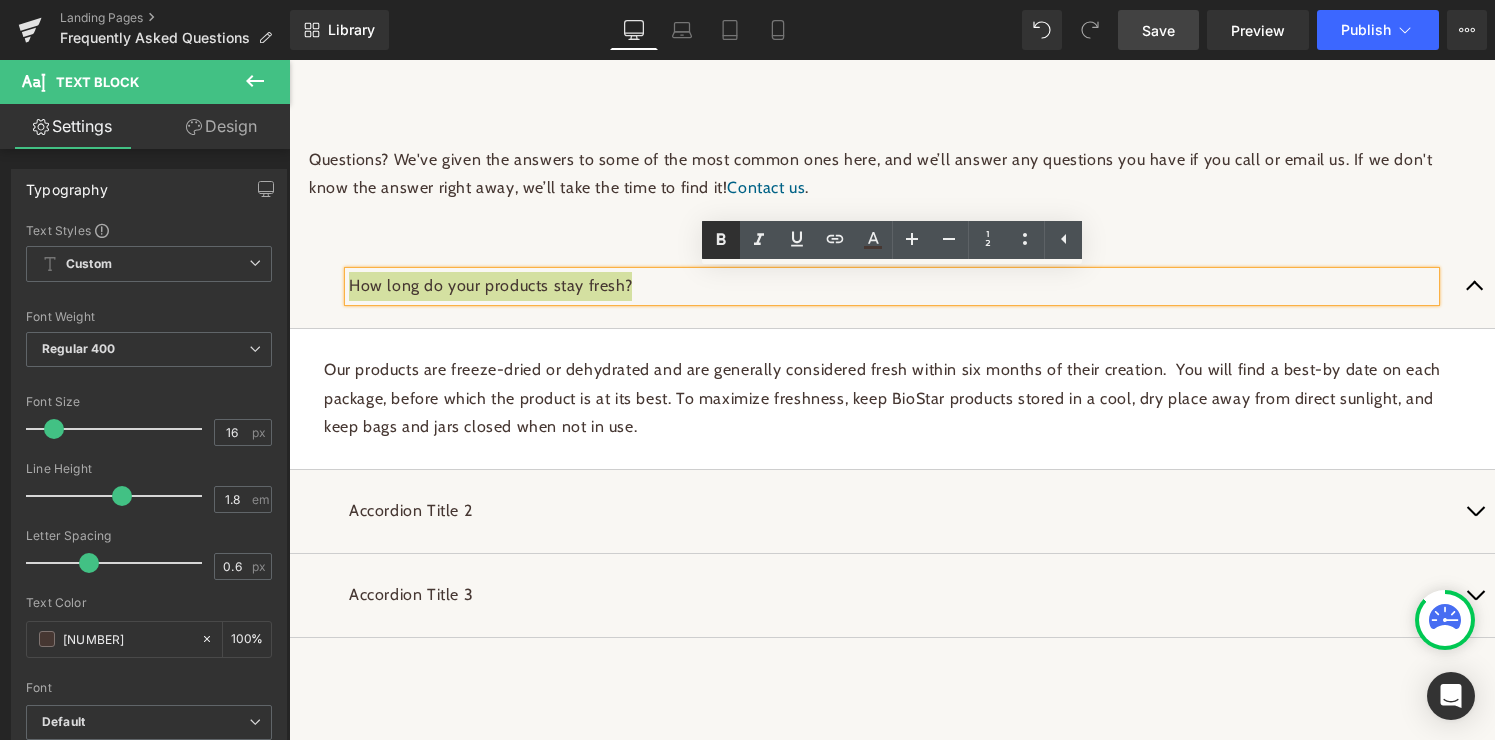 click 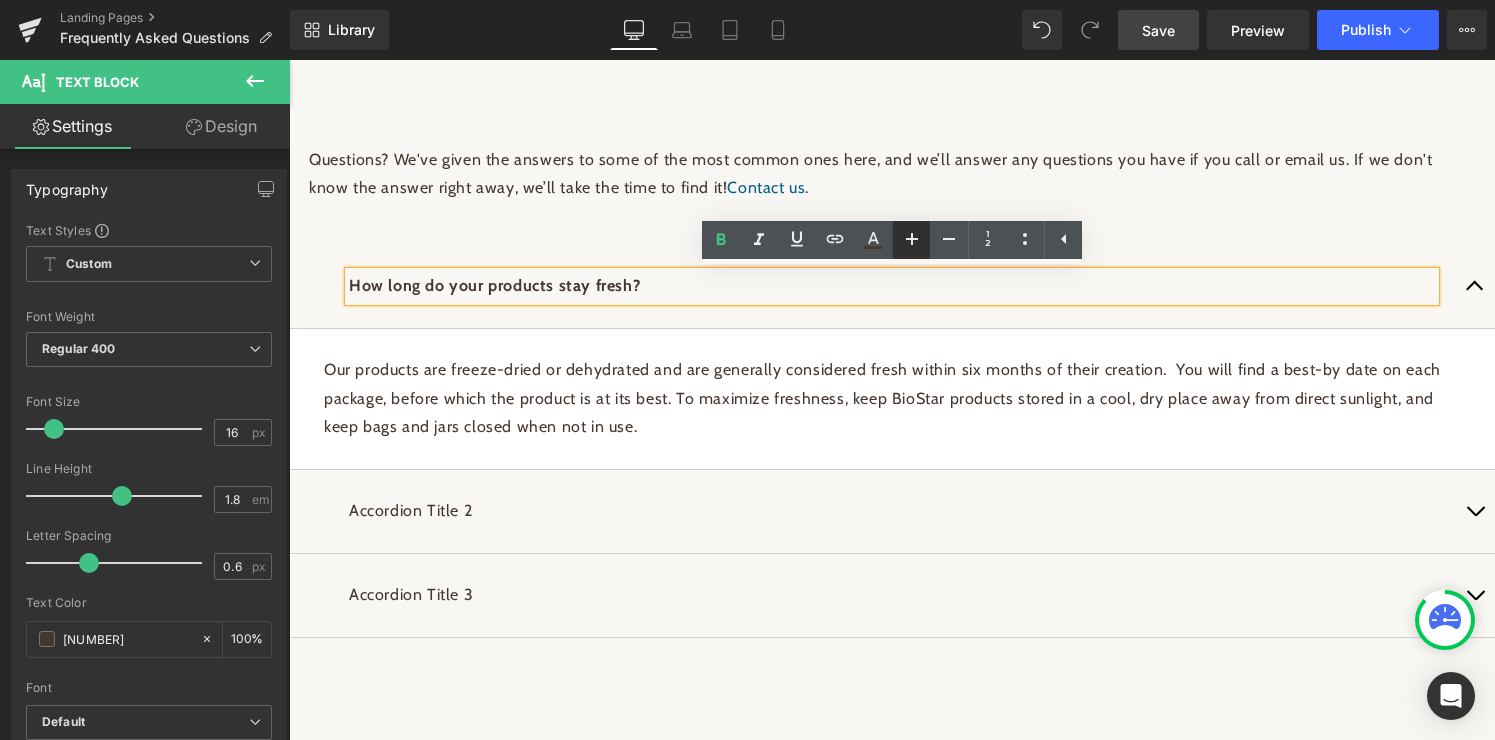 click 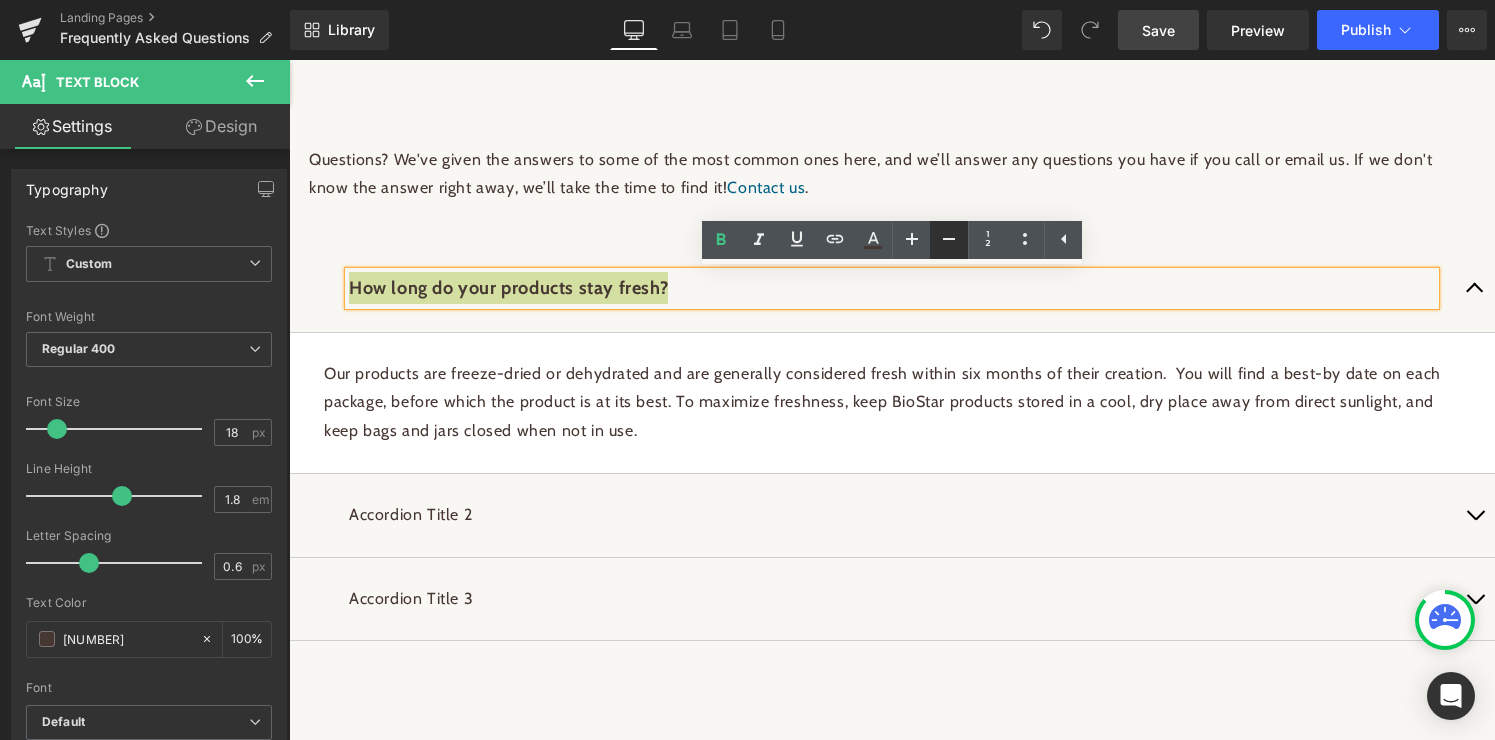 click 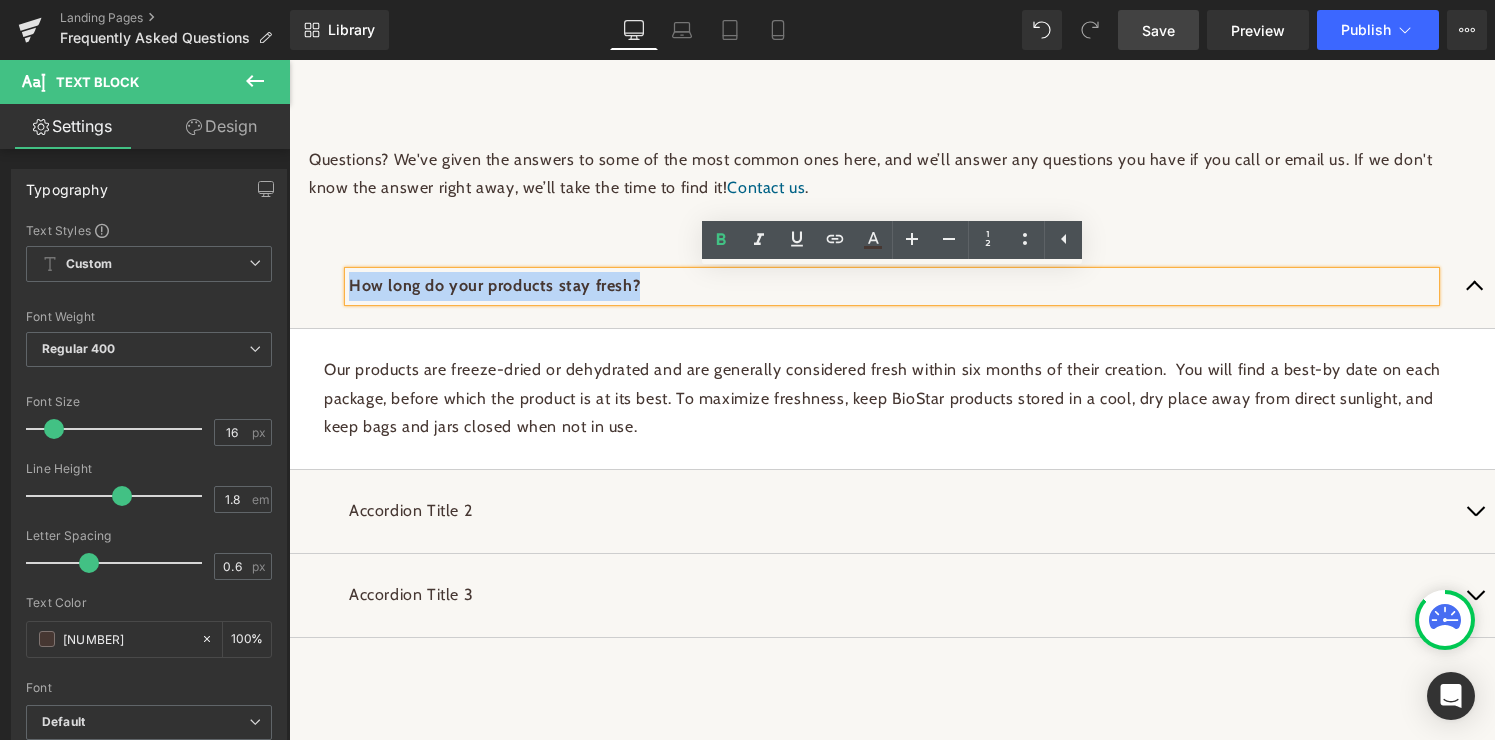 click on "How long do your products stay fresh?
Text Block
Our products are freeze-dried or dehydrated and are generally considered fresh within six months of their creation.  You will find a best-by date on each package, before which the product is at its best. To maximize freshness, keep BioStar products stored in a cool, dry place away from direct sunlight, and keep bags and jars closed when not in use.
Text Block
Accordion Title 2
Text Block
Accordion Title 3
Text Block
Accordion" at bounding box center (892, 441) 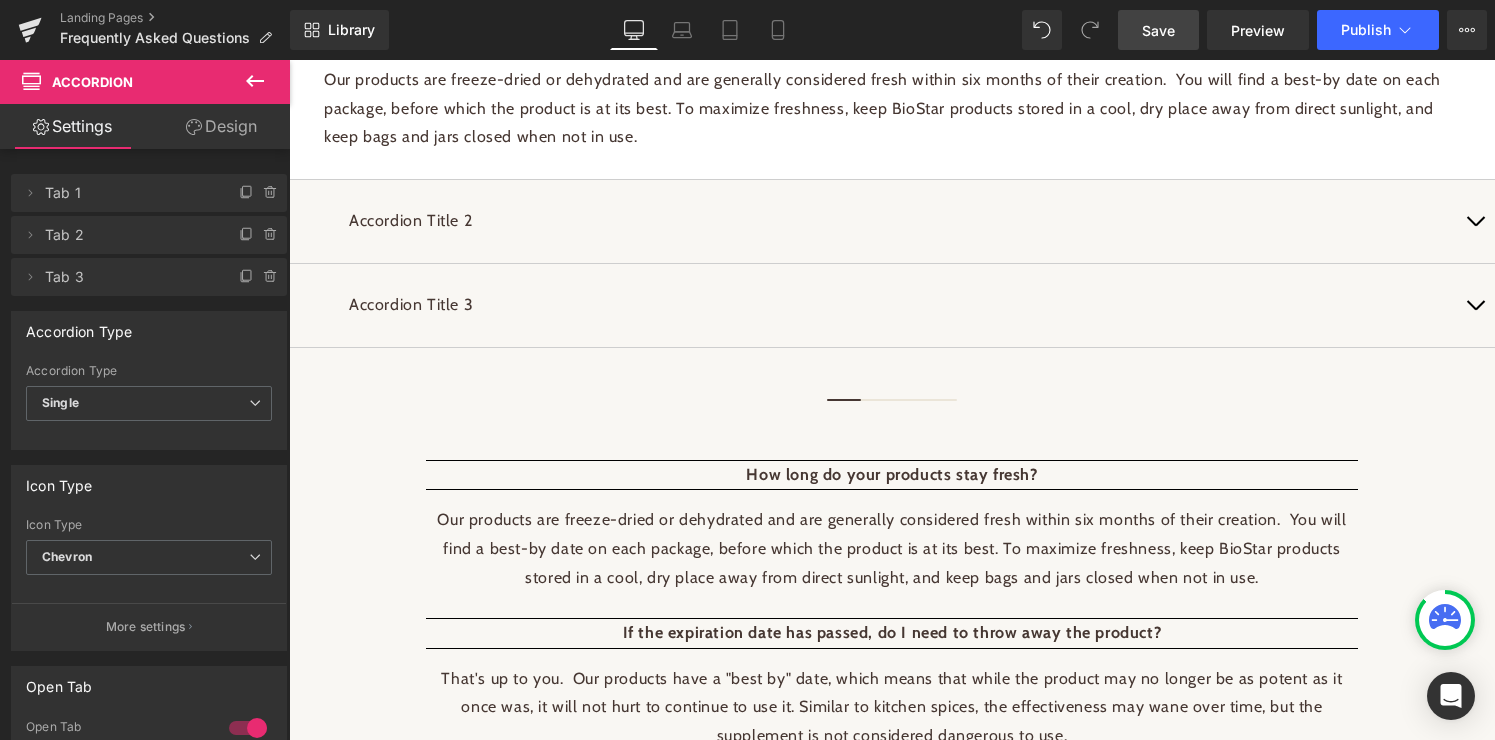 scroll, scrollTop: 398, scrollLeft: 0, axis: vertical 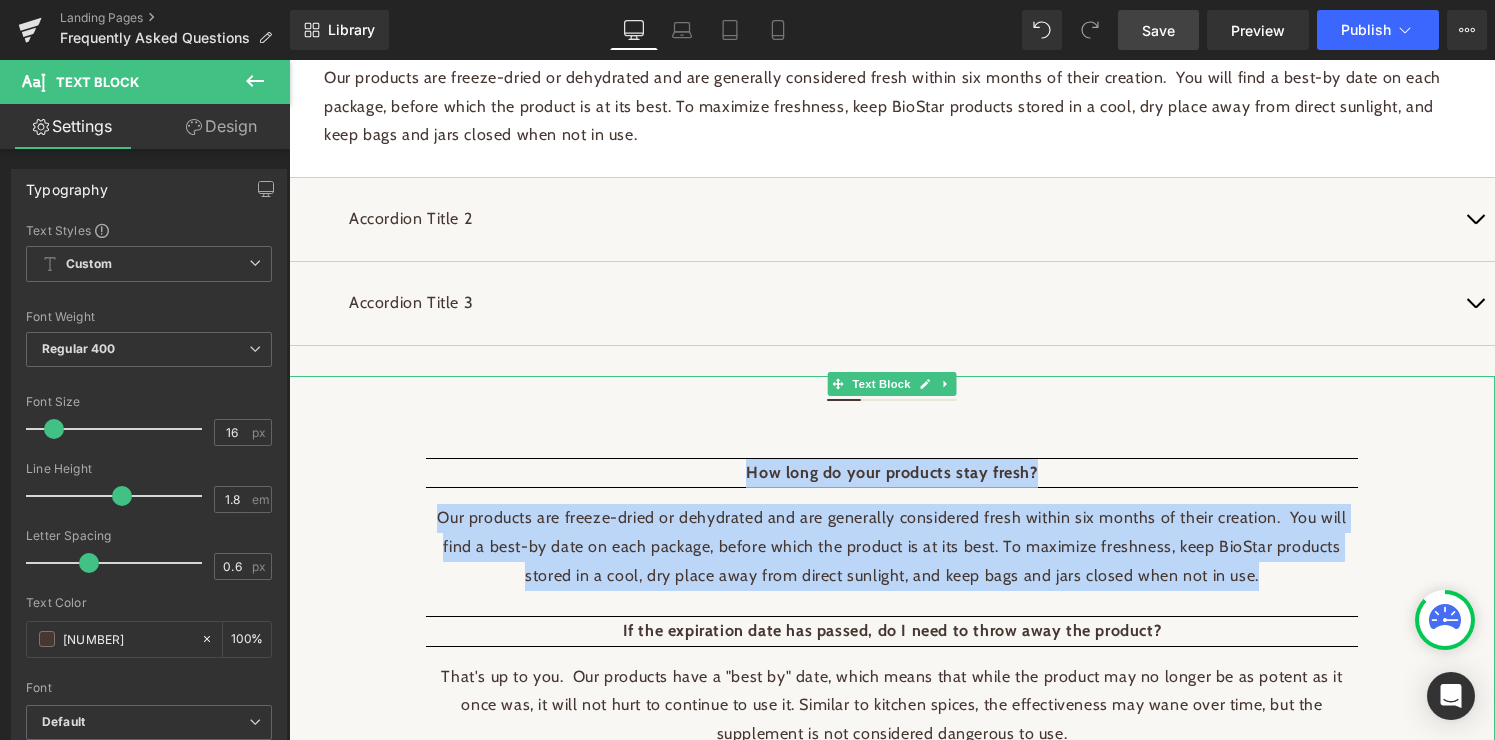 drag, startPoint x: 1246, startPoint y: 580, endPoint x: 346, endPoint y: 449, distance: 909.48395 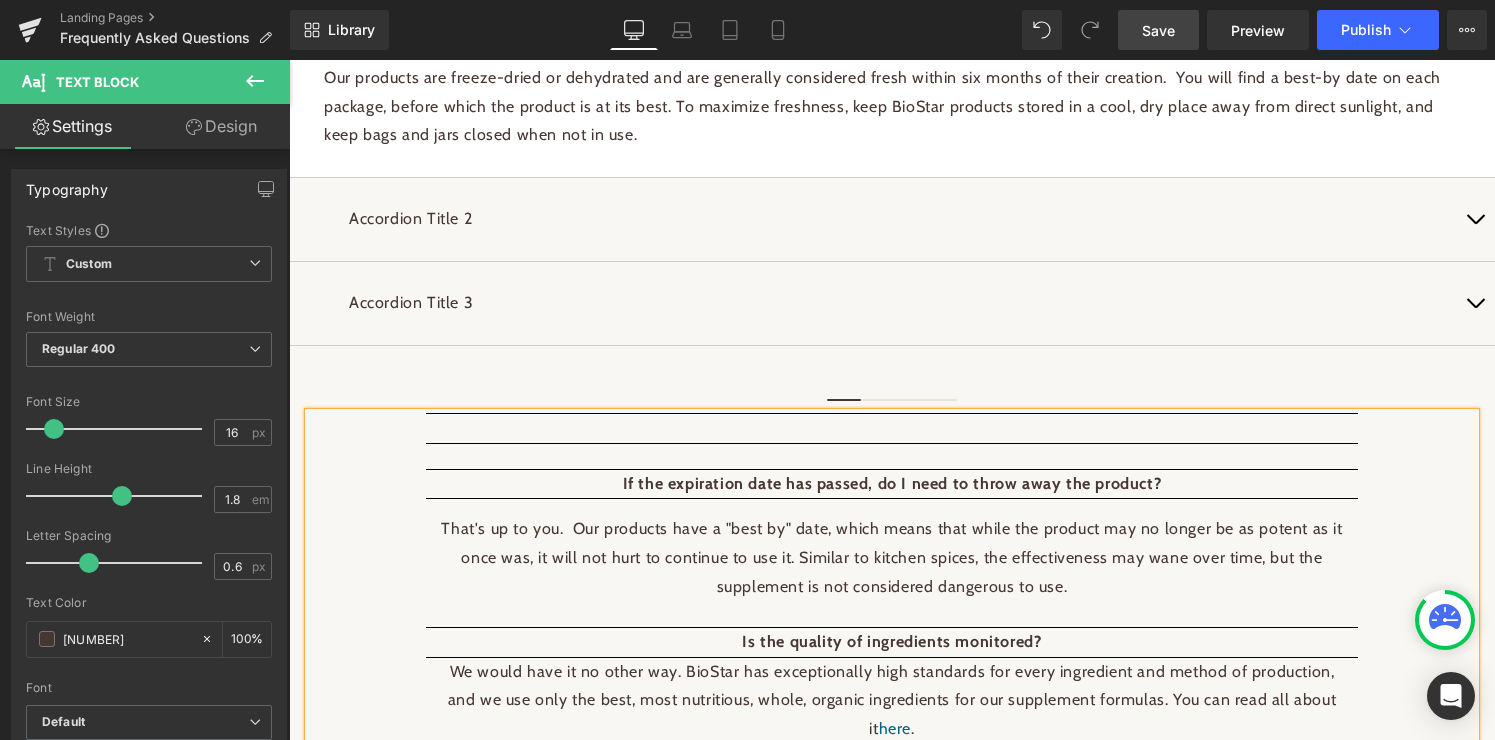 scroll, scrollTop: 407, scrollLeft: 0, axis: vertical 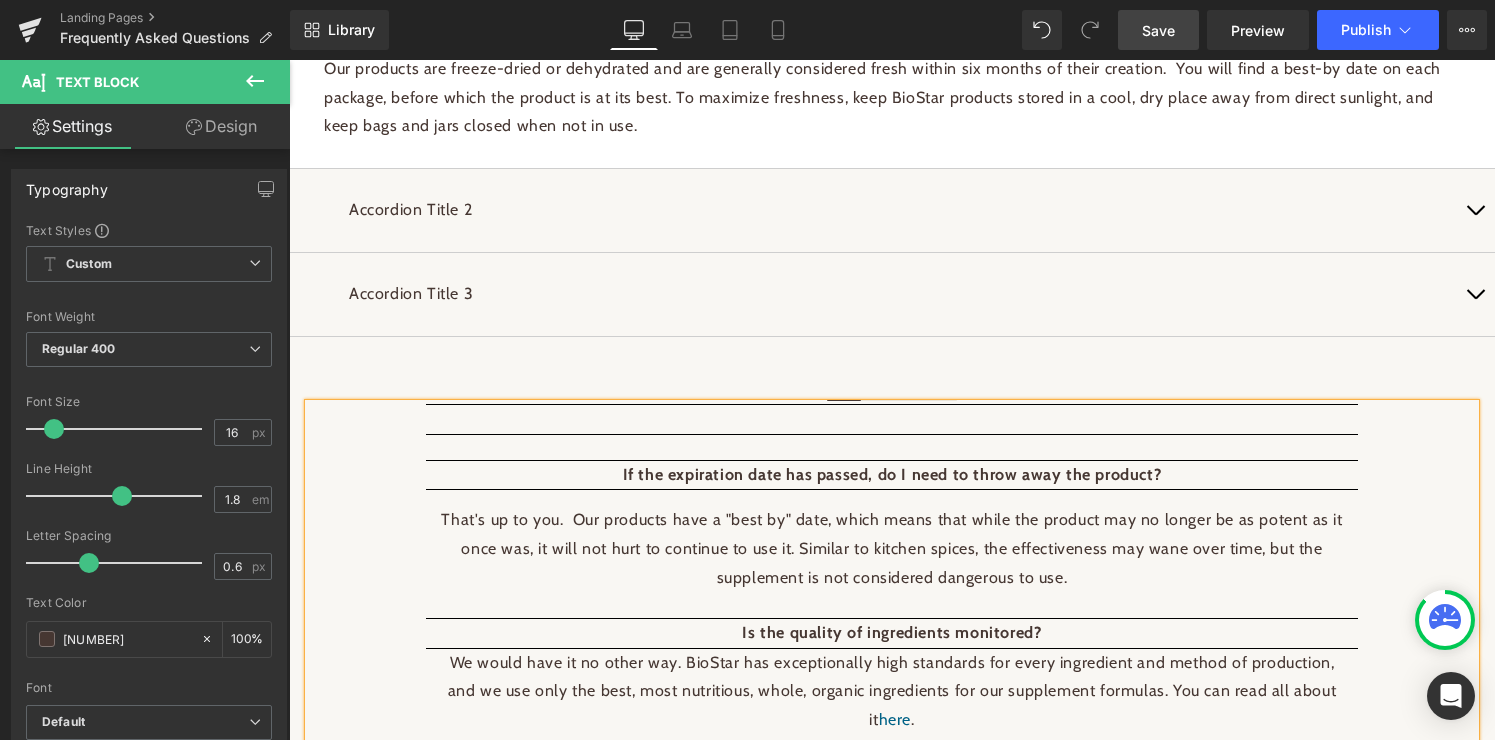 click on "Save" at bounding box center (1158, 30) 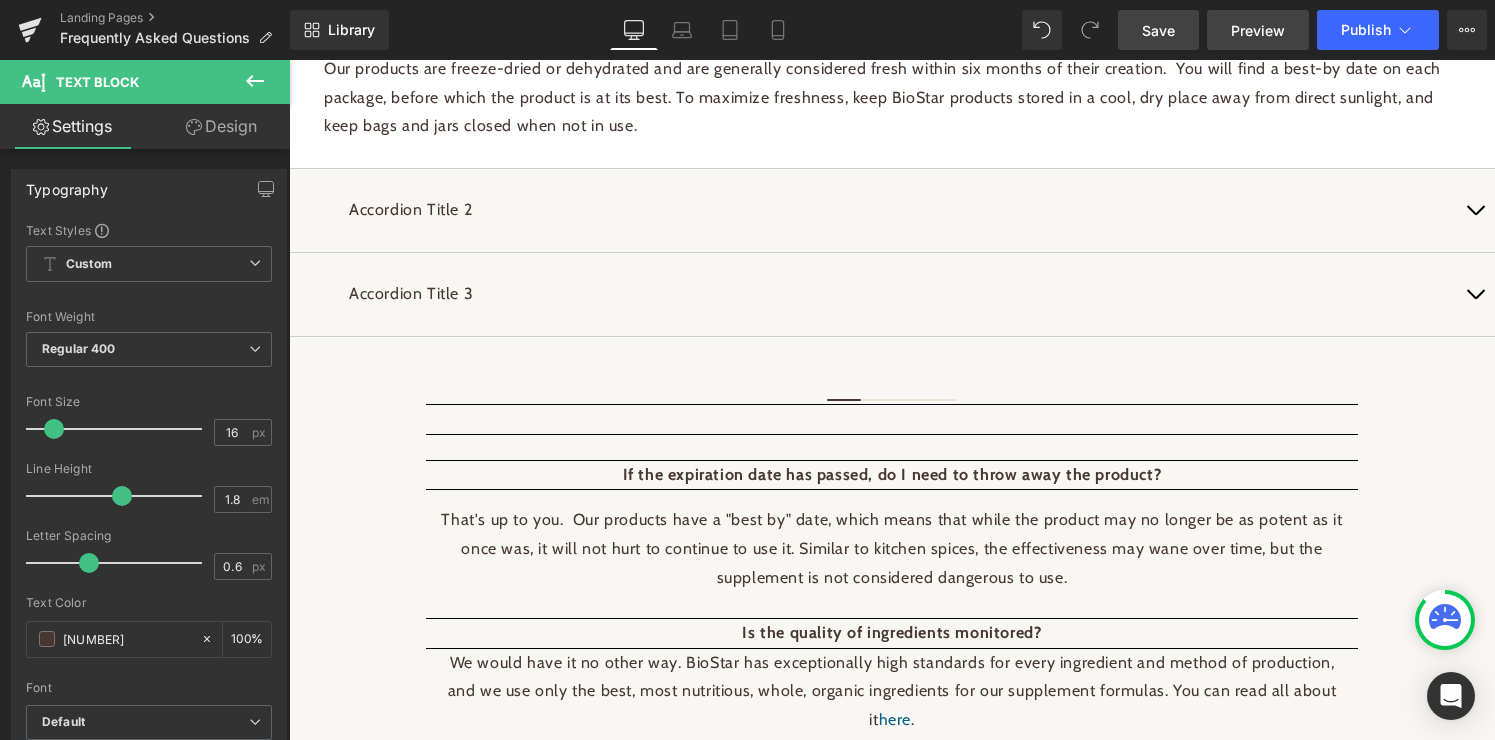 click on "Preview" at bounding box center [1258, 30] 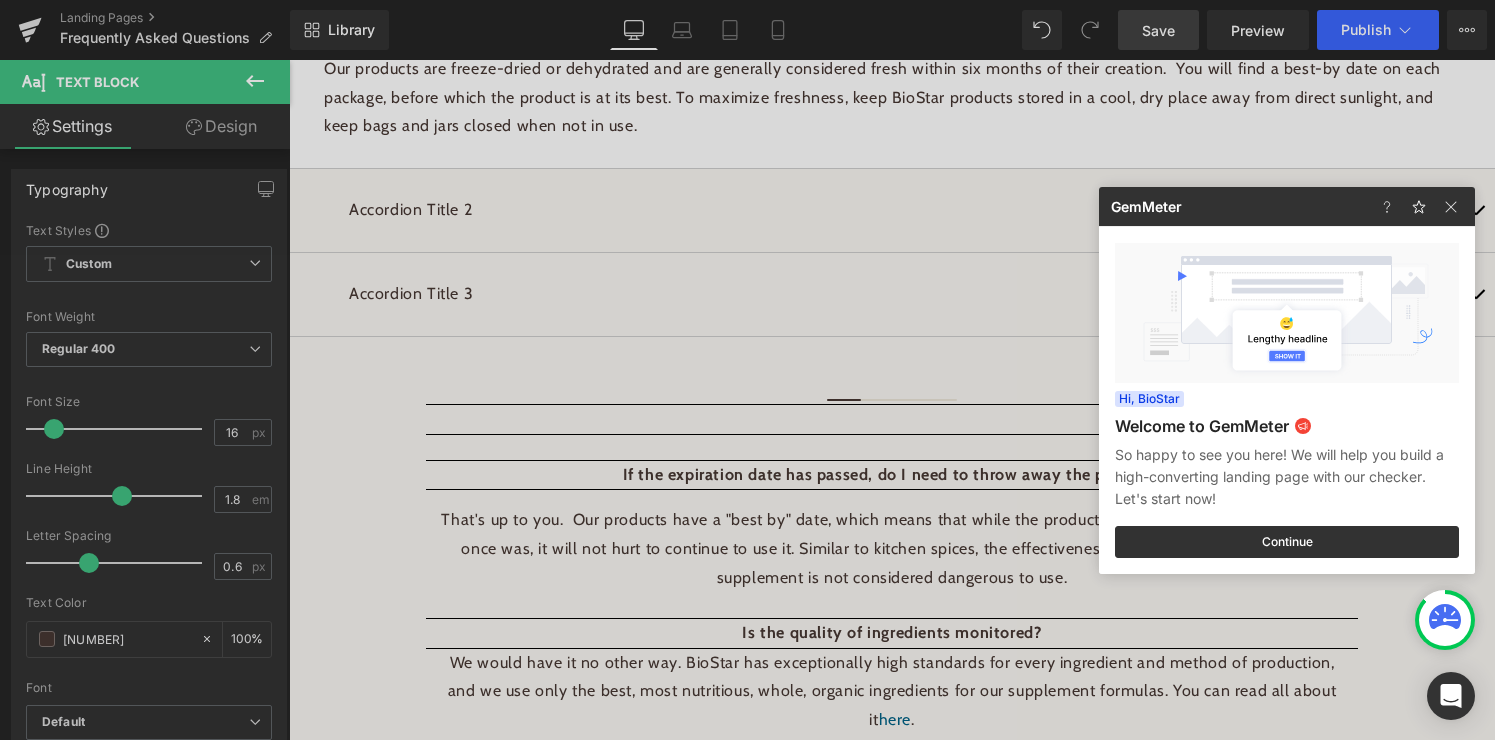 click at bounding box center (747, 370) 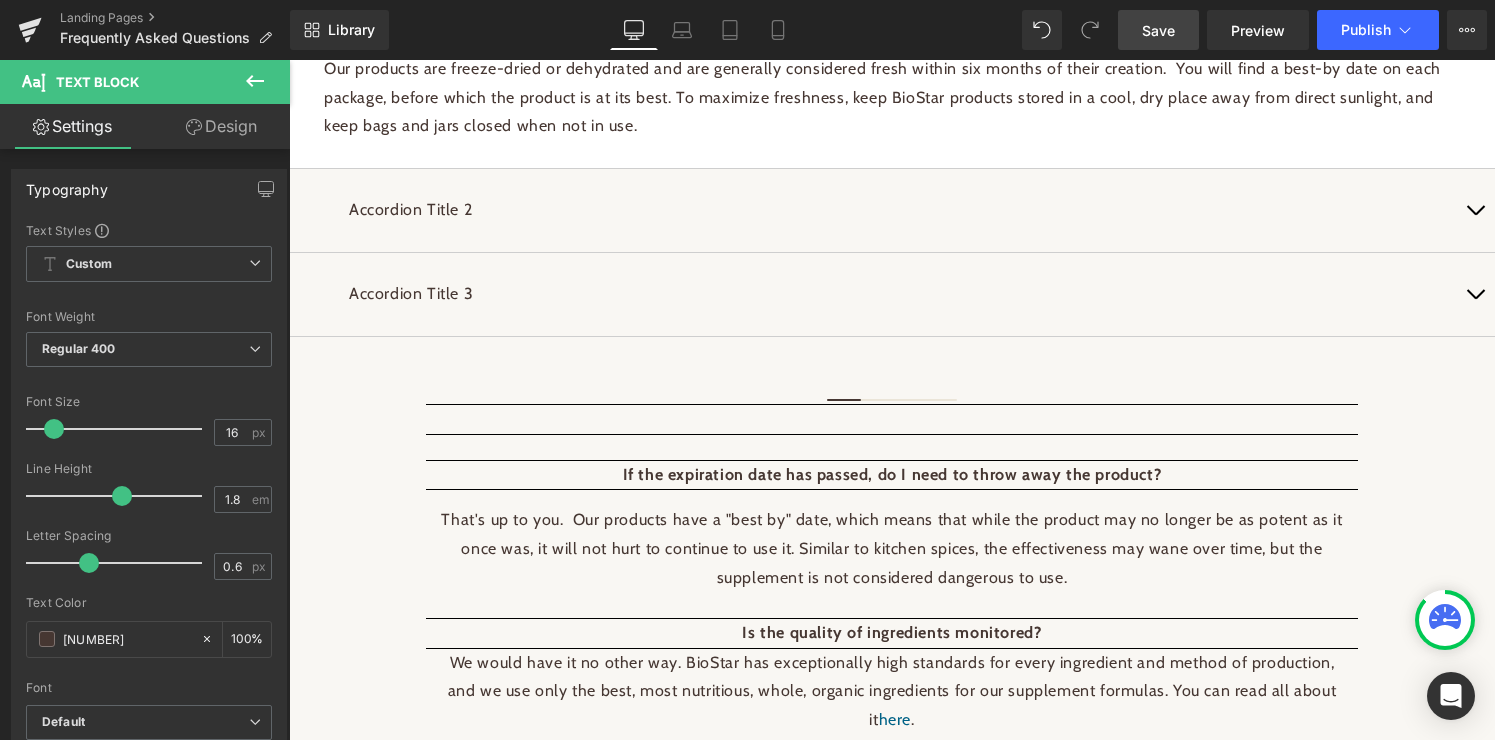 click on "Landing Pages" at bounding box center [175, 18] 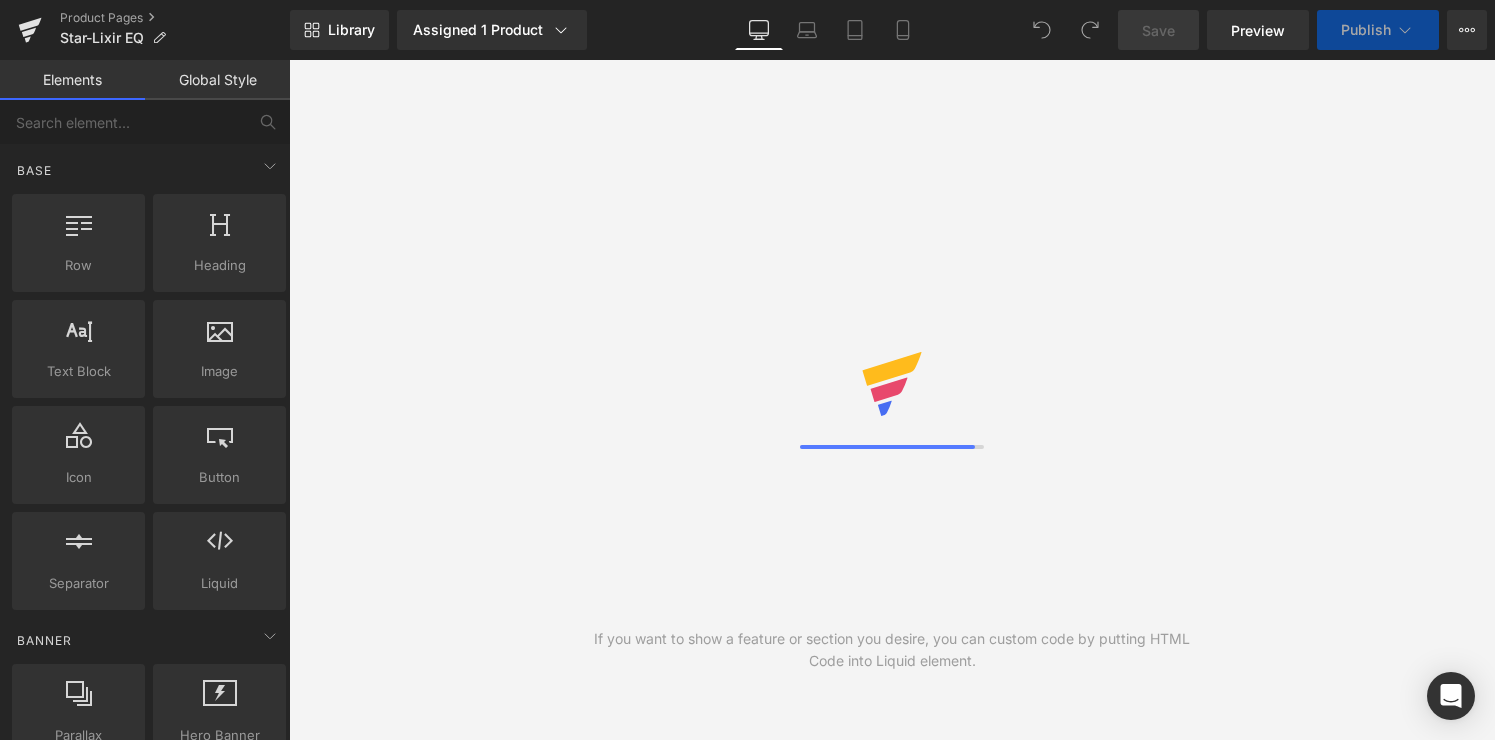 scroll, scrollTop: 0, scrollLeft: 0, axis: both 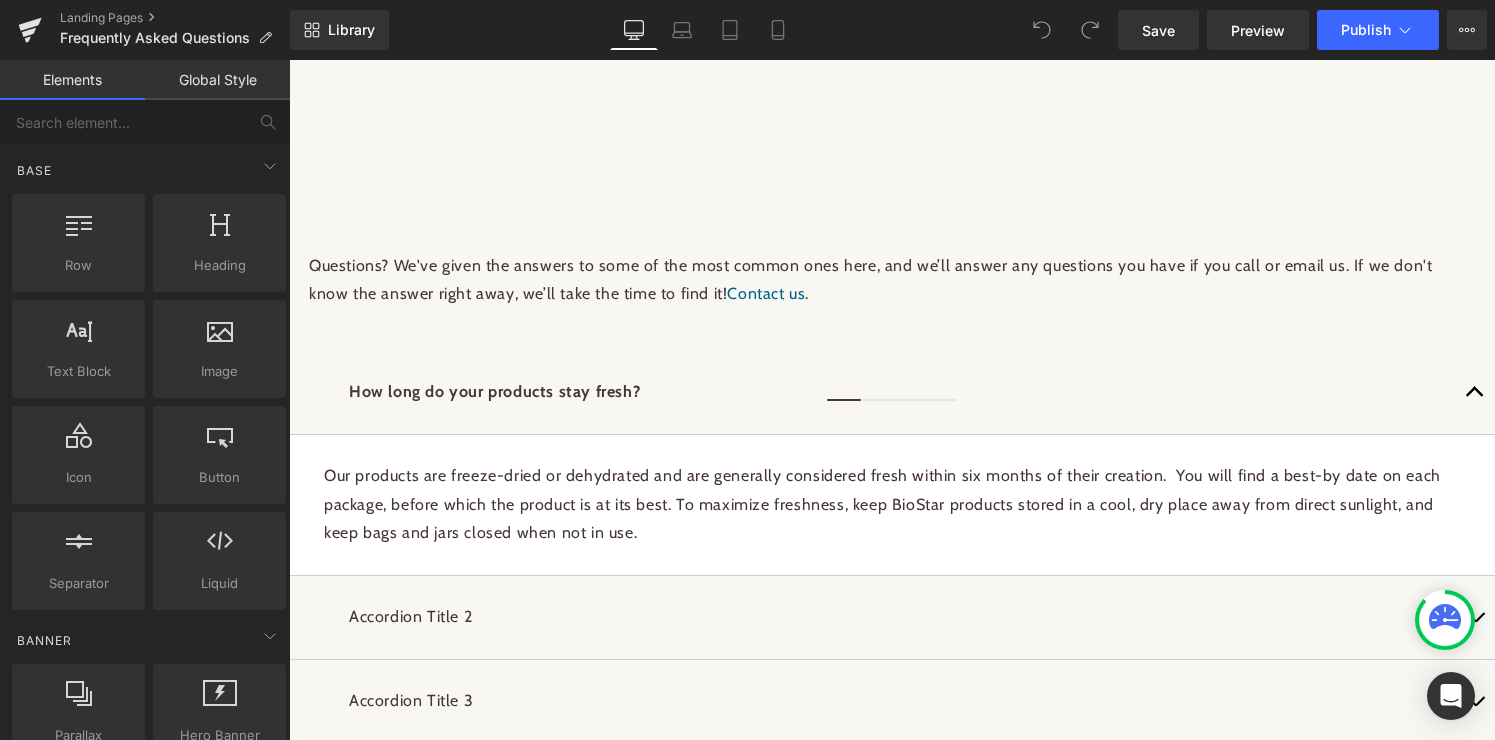 click on "BioStar Blog" at bounding box center (507, 214) 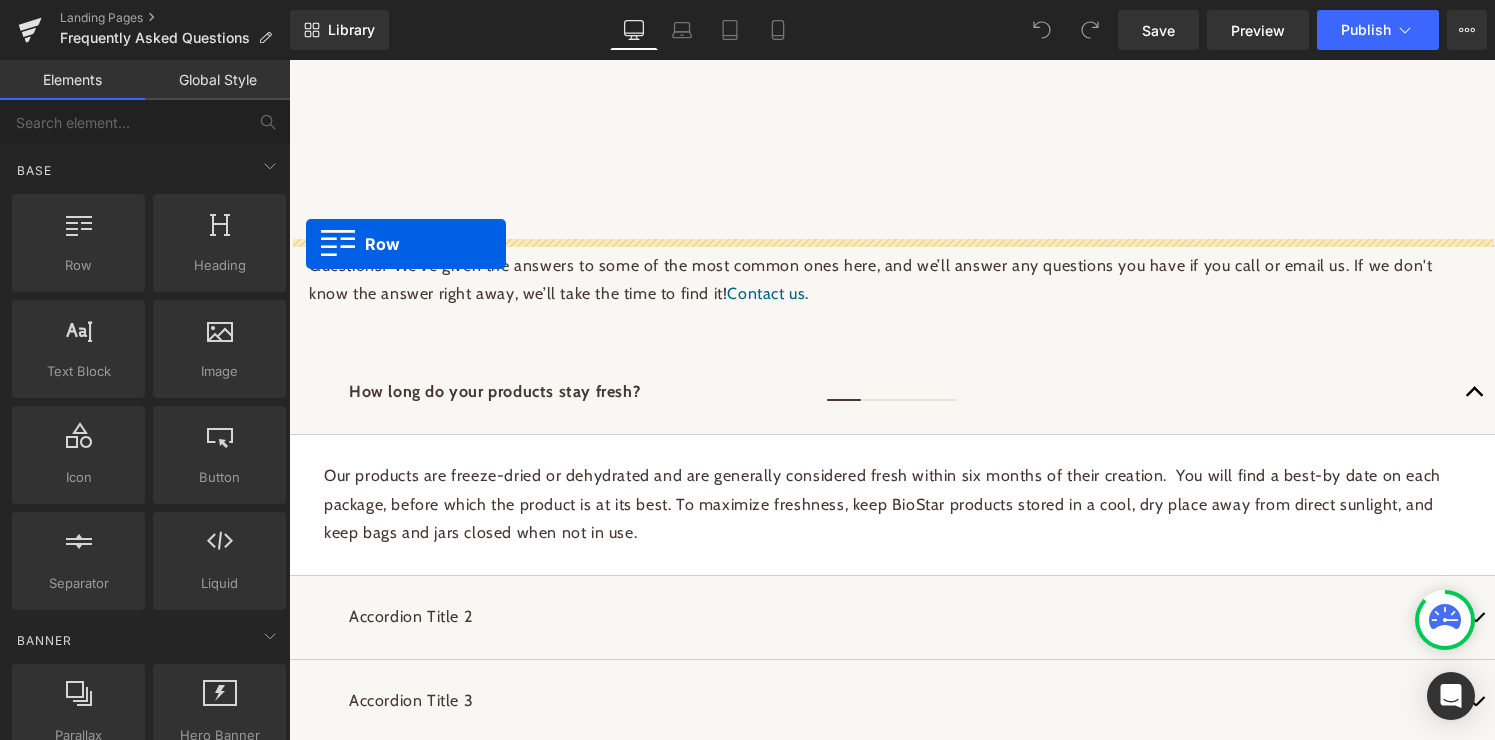 drag, startPoint x: 375, startPoint y: 292, endPoint x: 306, endPoint y: 245, distance: 83.48653 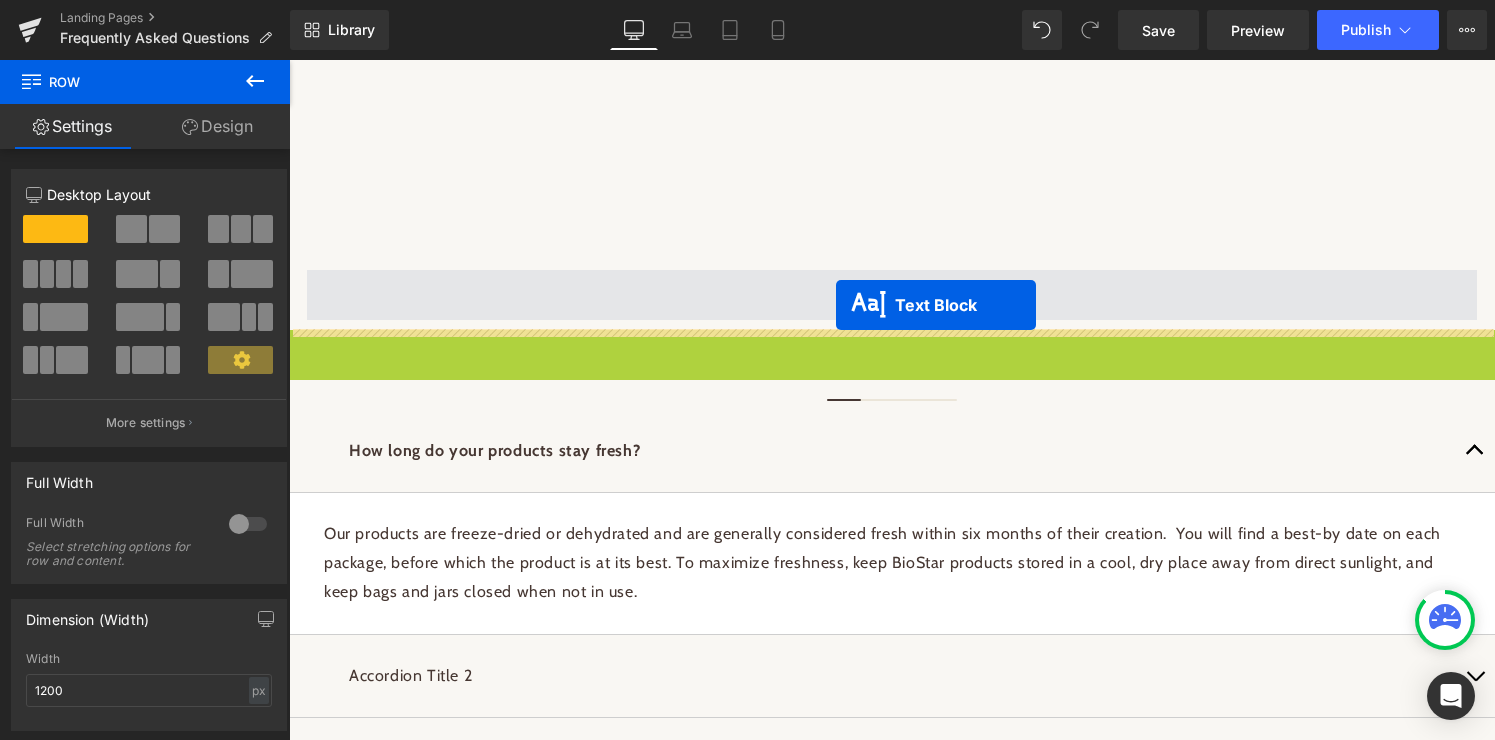 drag, startPoint x: 833, startPoint y: 361, endPoint x: 836, endPoint y: 305, distance: 56.0803 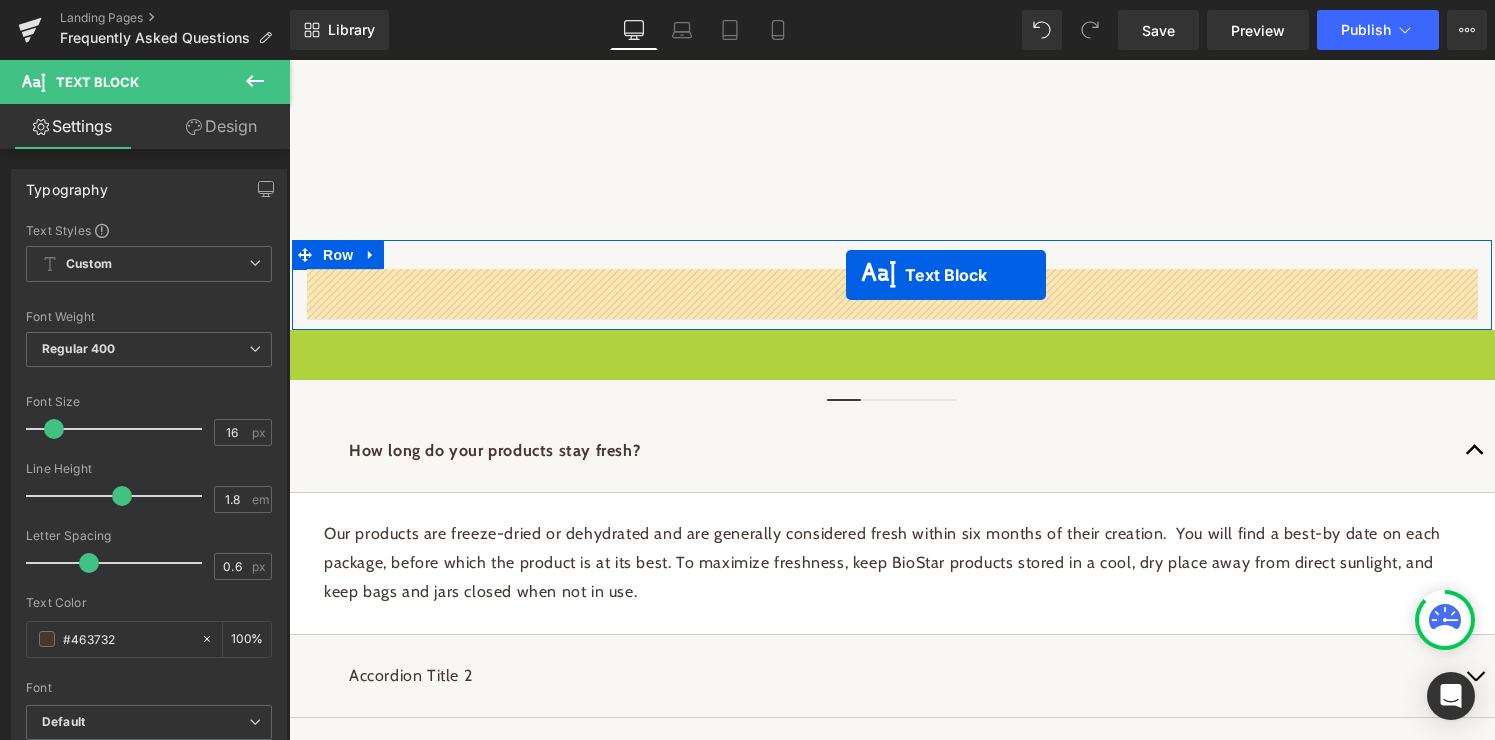drag, startPoint x: 845, startPoint y: 361, endPoint x: 846, endPoint y: 275, distance: 86.00581 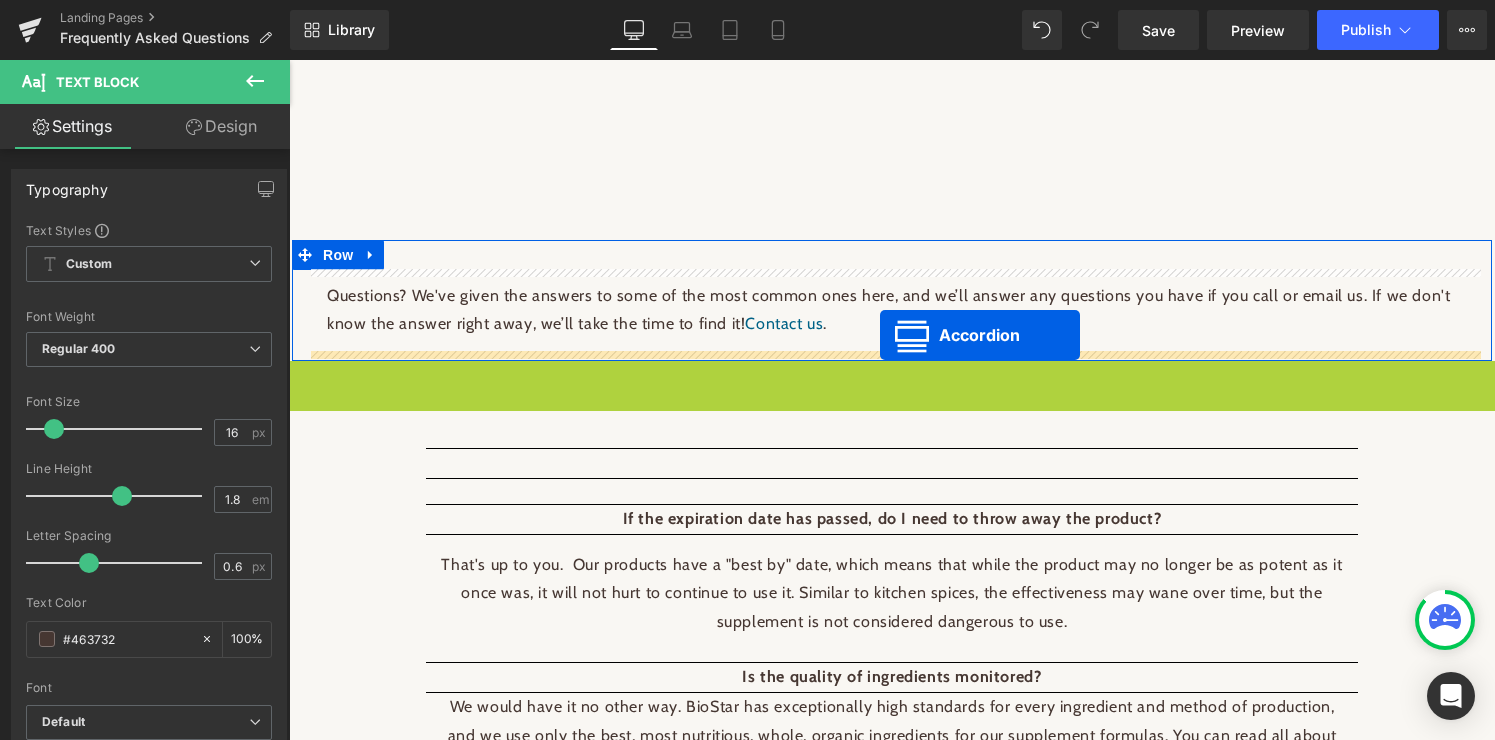 drag, startPoint x: 883, startPoint y: 370, endPoint x: 880, endPoint y: 335, distance: 35.128338 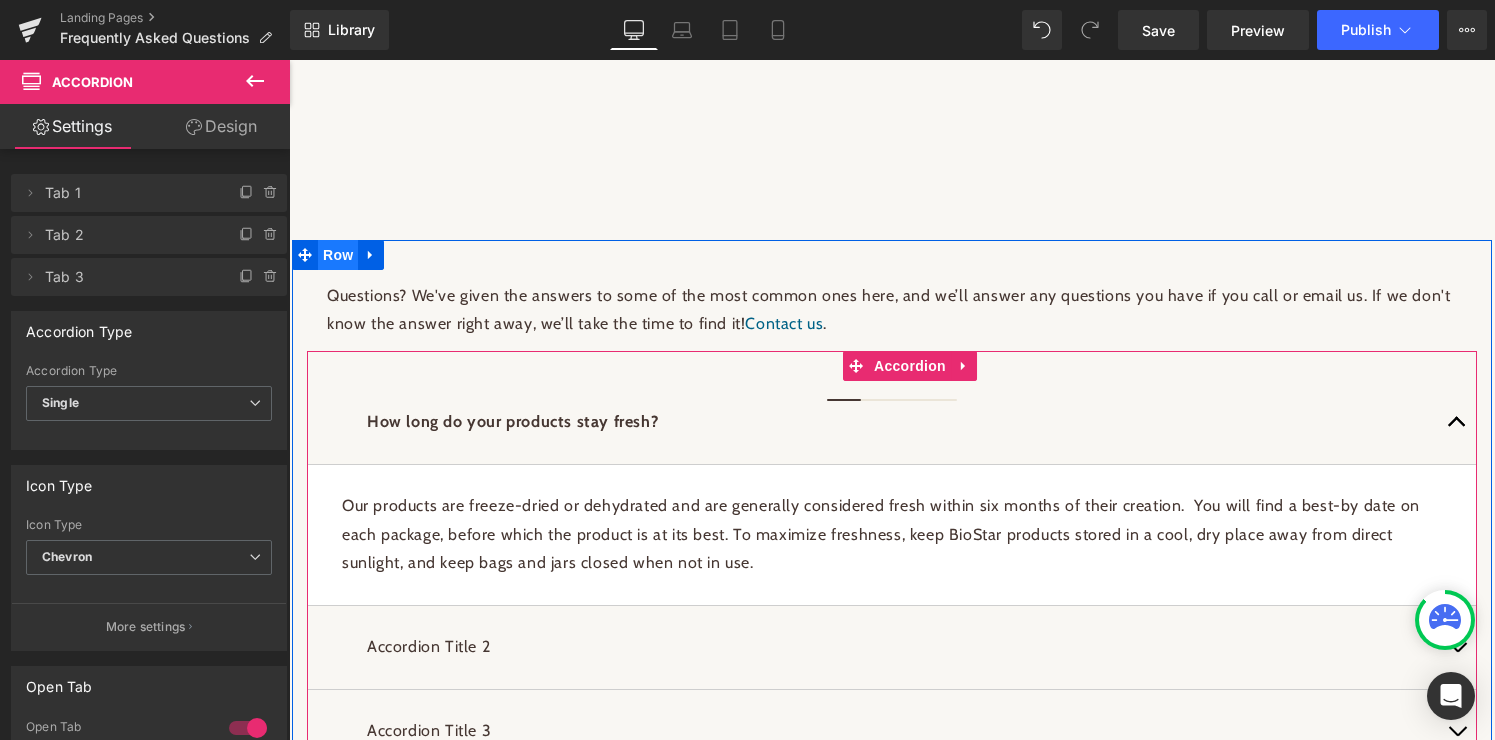 click on "Row" at bounding box center (338, 255) 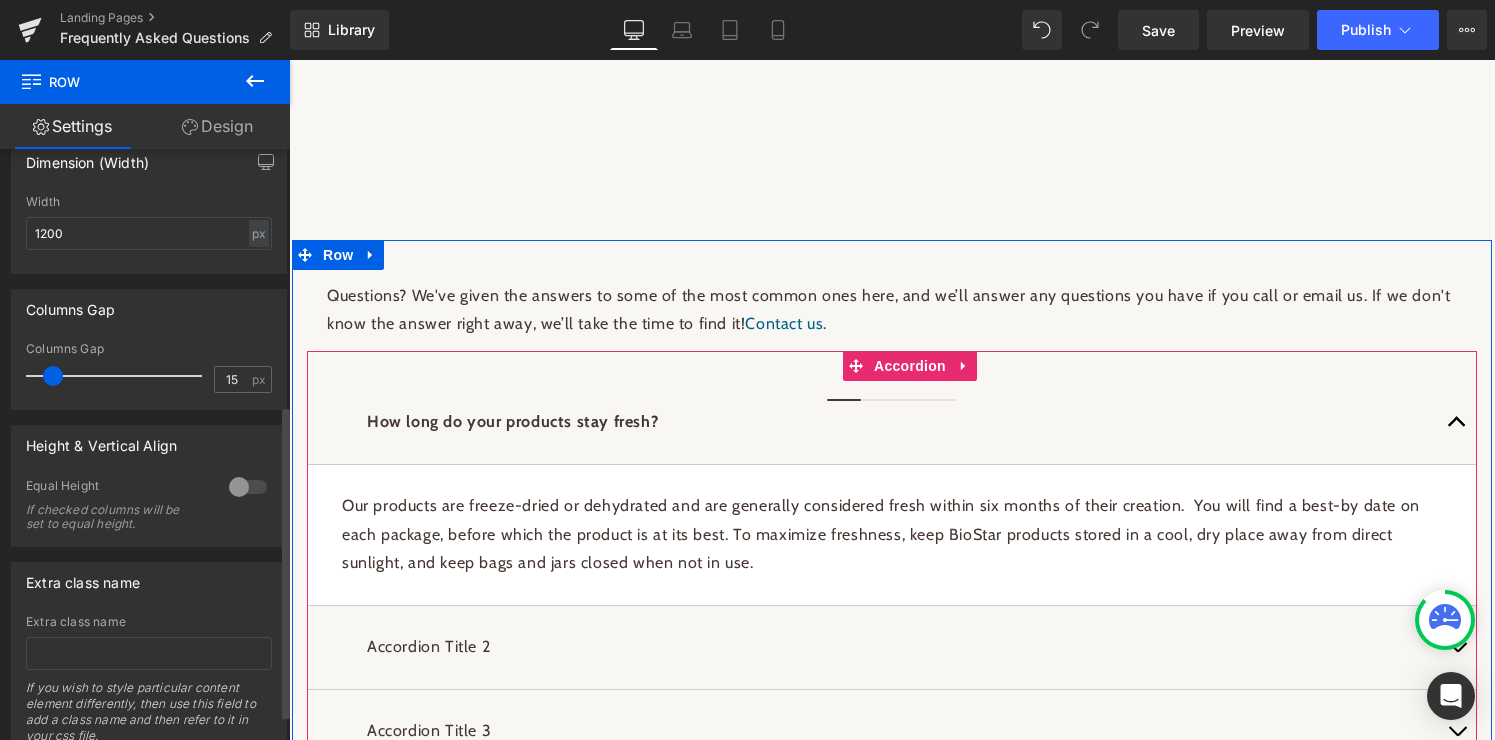 scroll, scrollTop: 532, scrollLeft: 0, axis: vertical 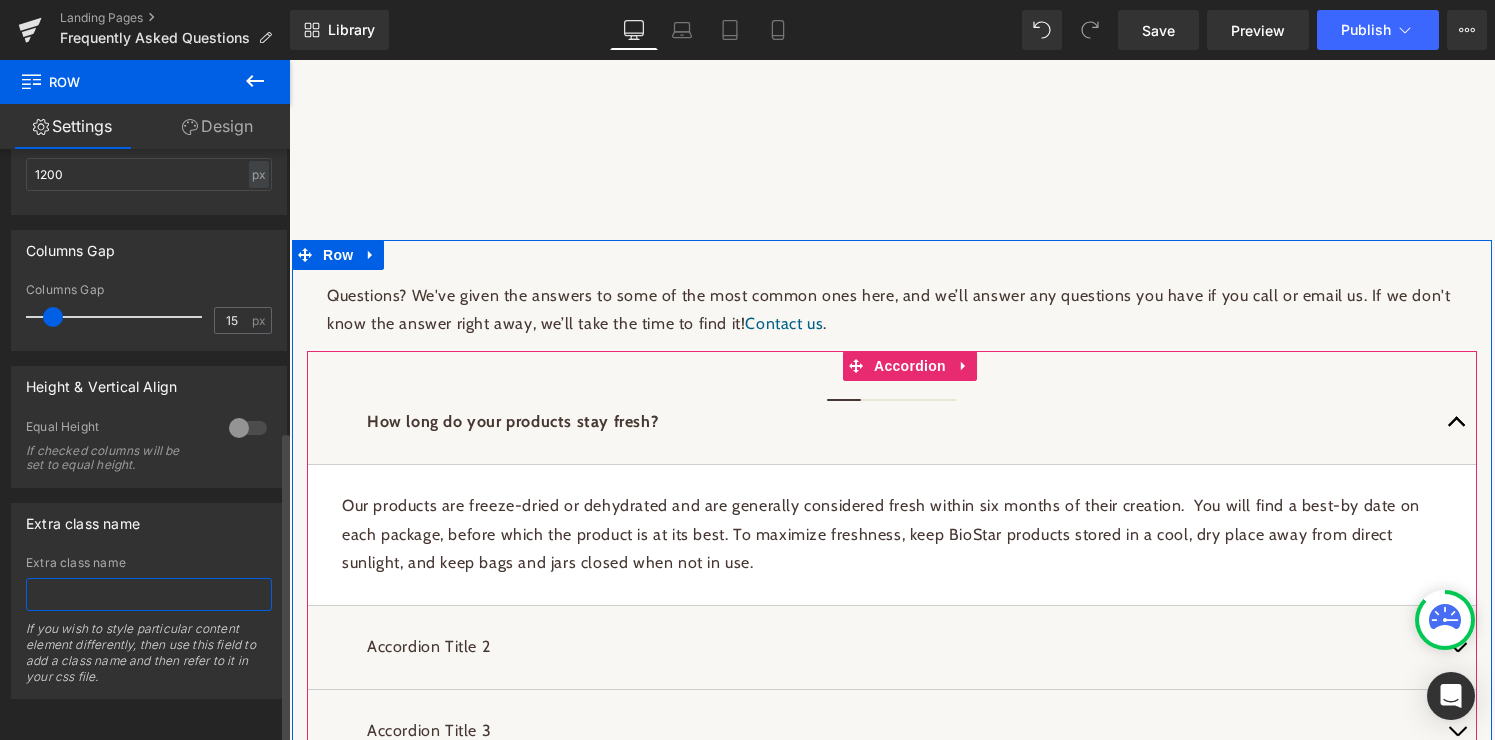 click at bounding box center (149, 594) 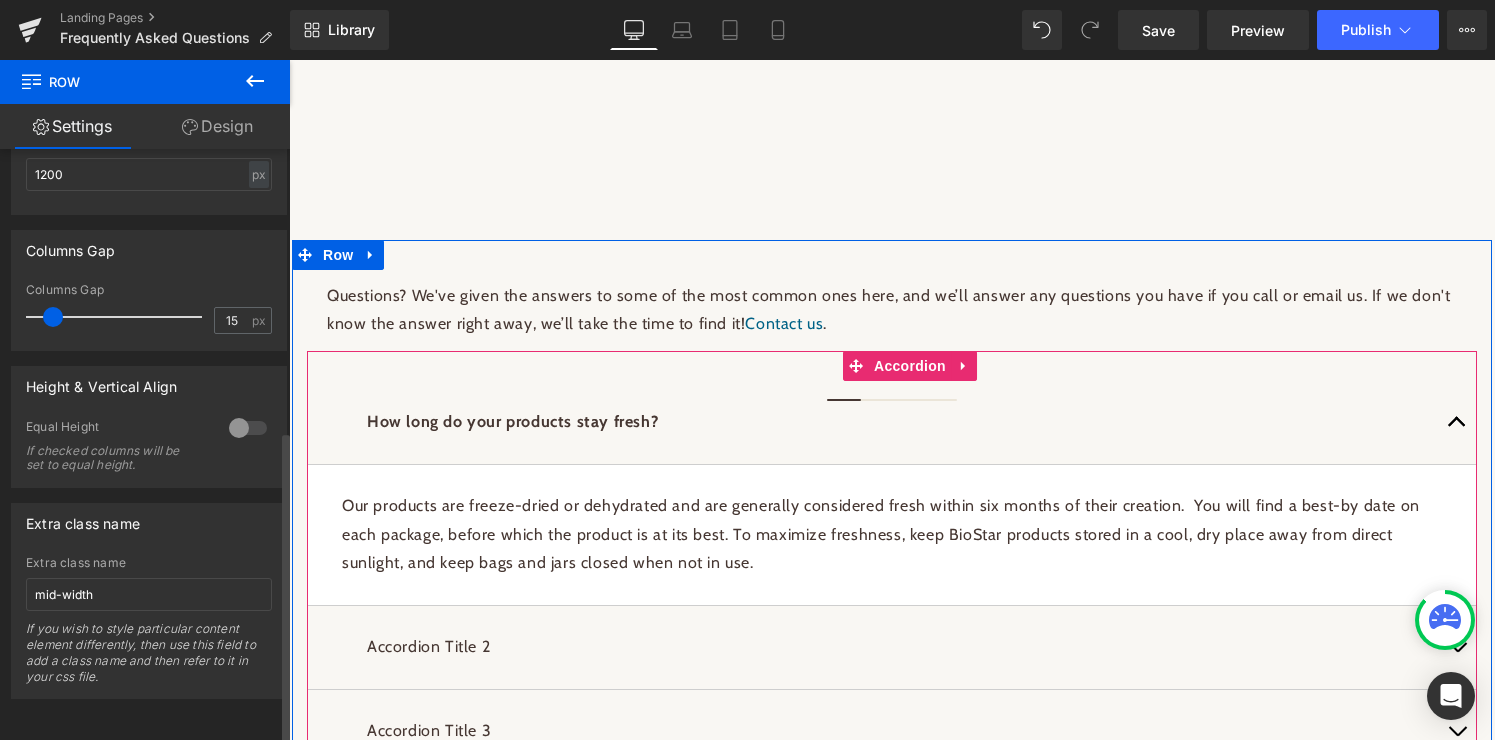click on "Extra class name mid-width Extra class name mid-width If you wish to style particular content element differently, then use this field to add a class name and then refer to it in your css file." at bounding box center [149, 601] 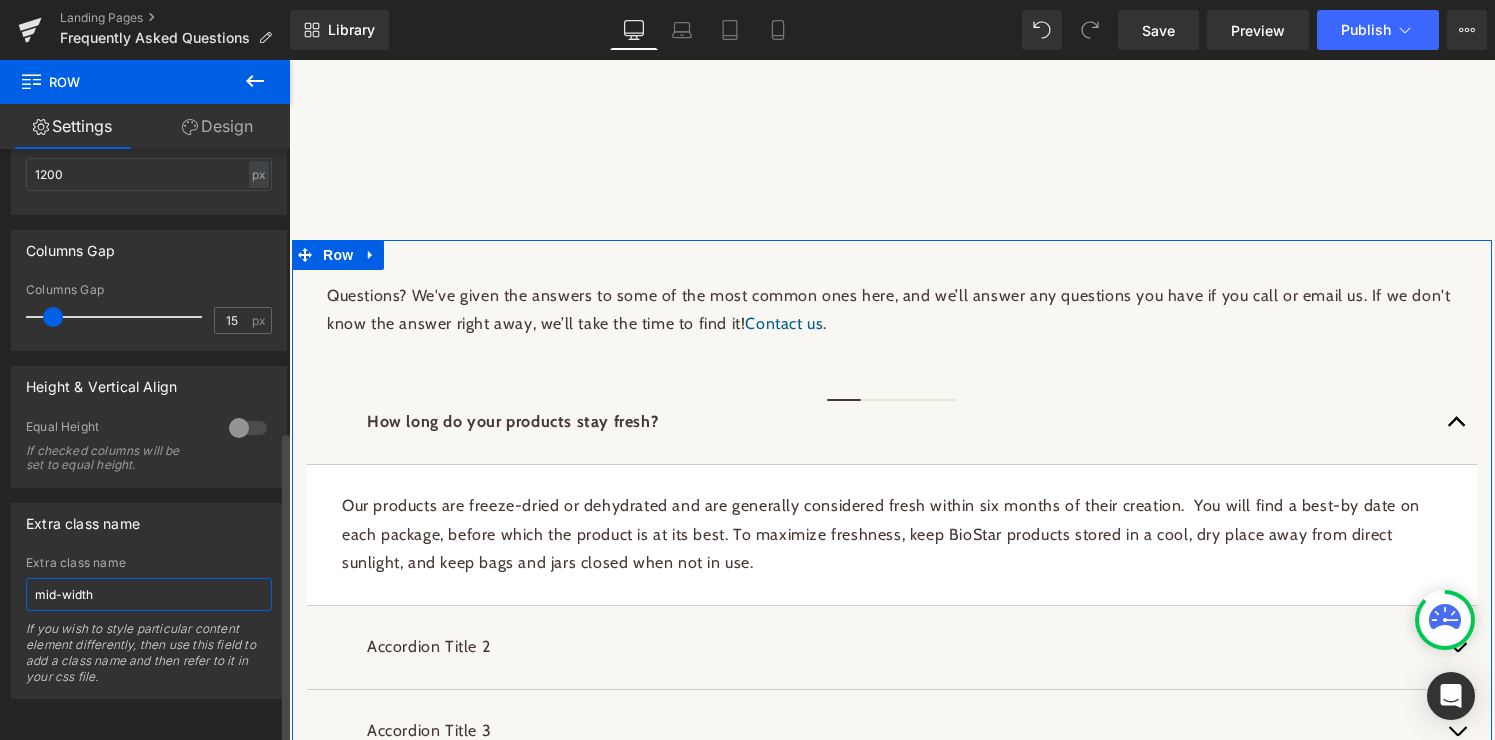 click on "mid-width" at bounding box center [149, 594] 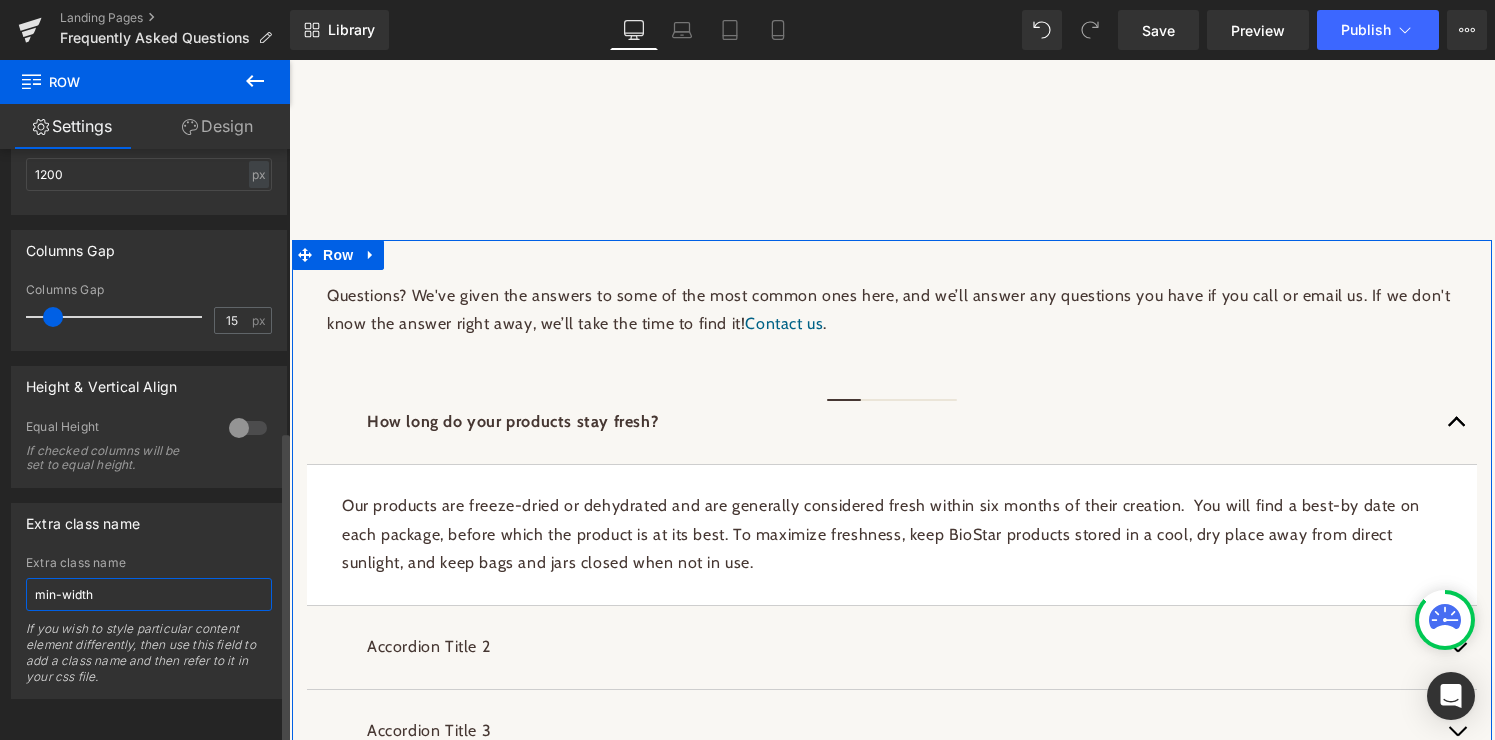 click on "min-width" at bounding box center [149, 594] 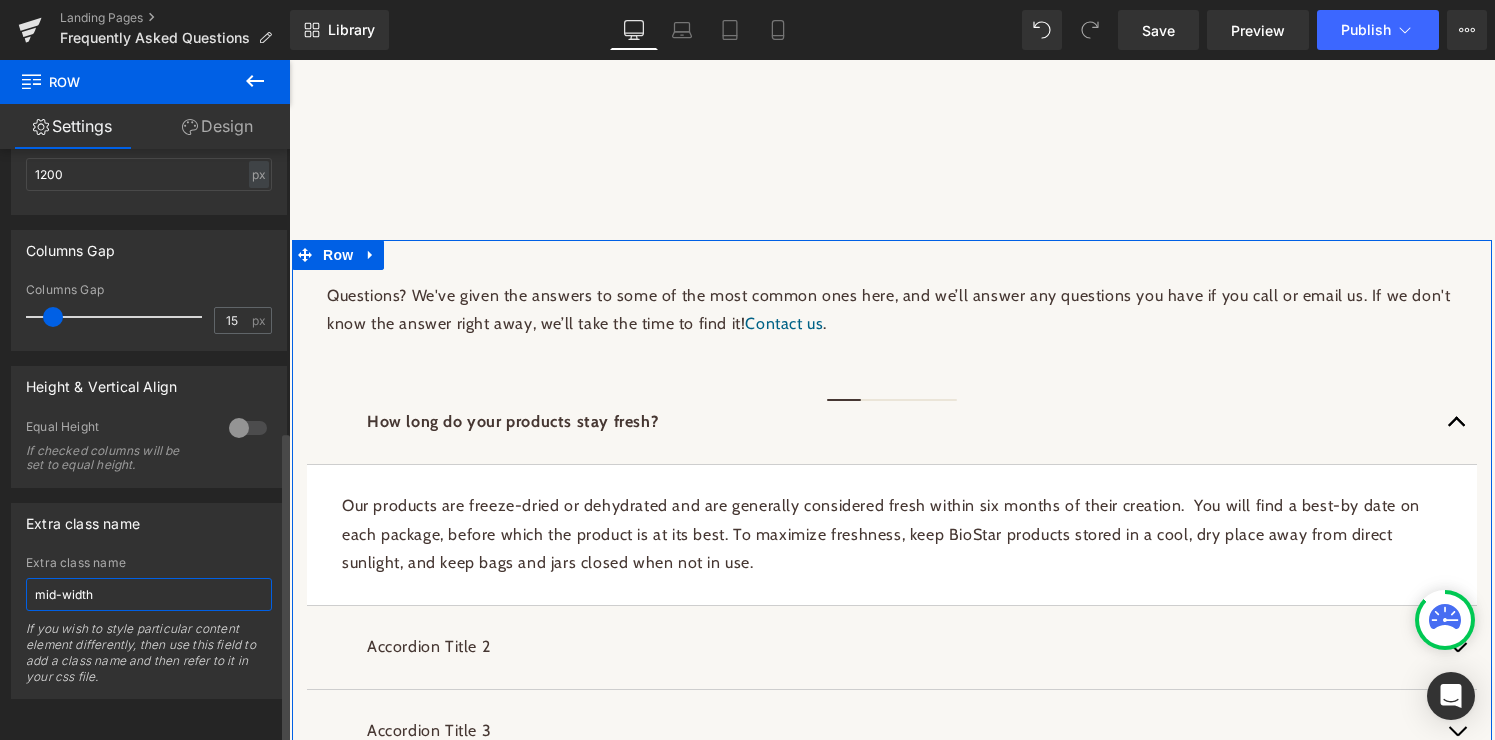 type on "mid-width" 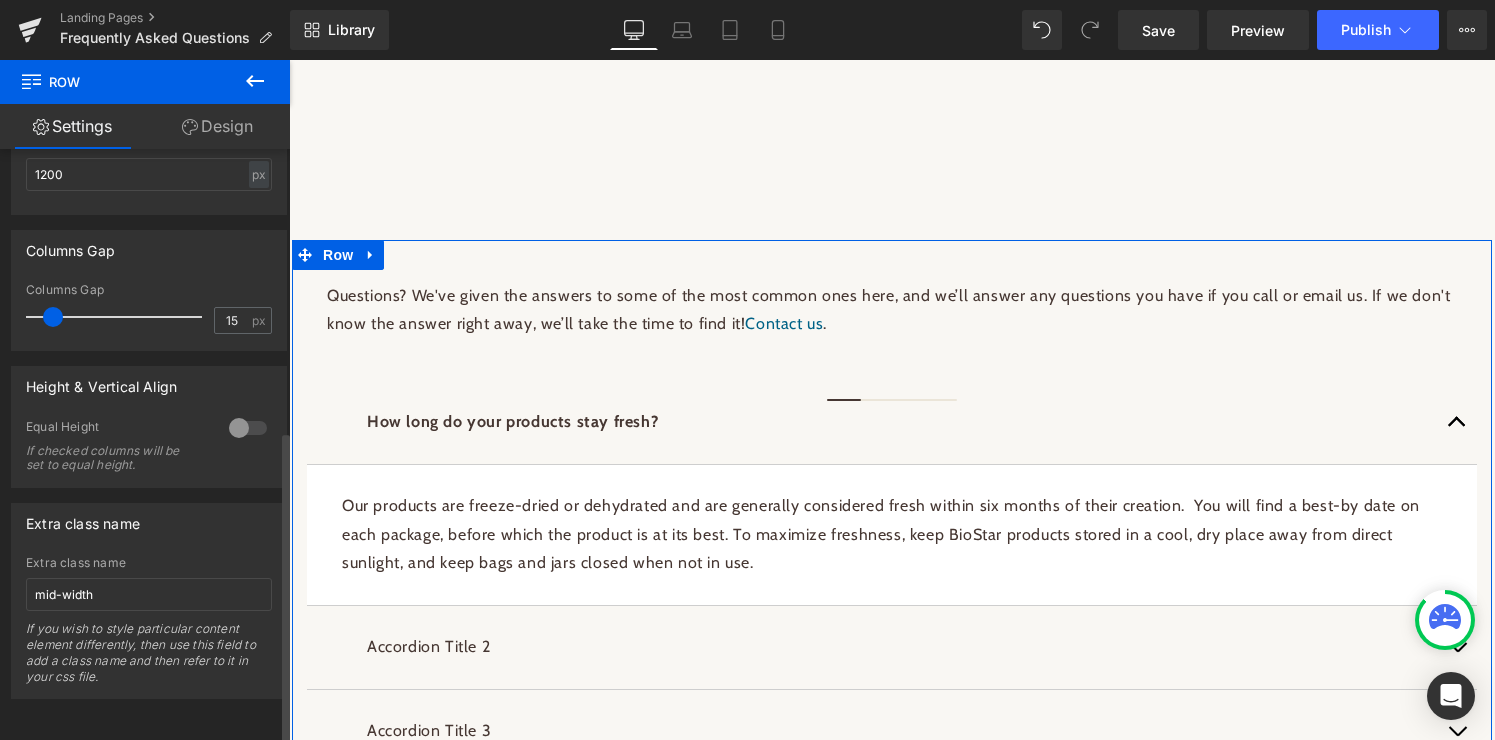click on "Extra class name mid-width Extra class name mid-width If you wish to style particular content element differently, then use this field to add a class name and then refer to it in your css file." at bounding box center (149, 601) 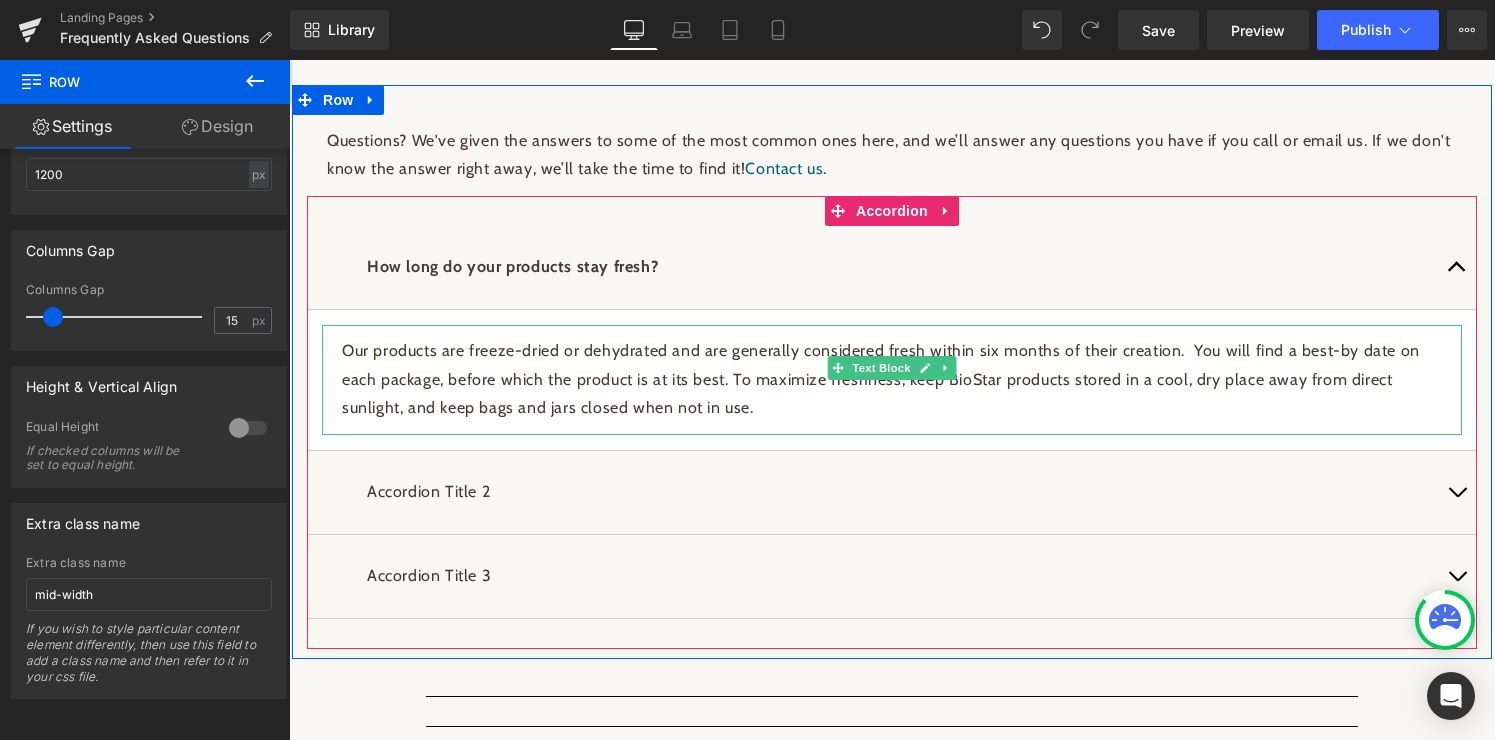 scroll, scrollTop: 156, scrollLeft: 0, axis: vertical 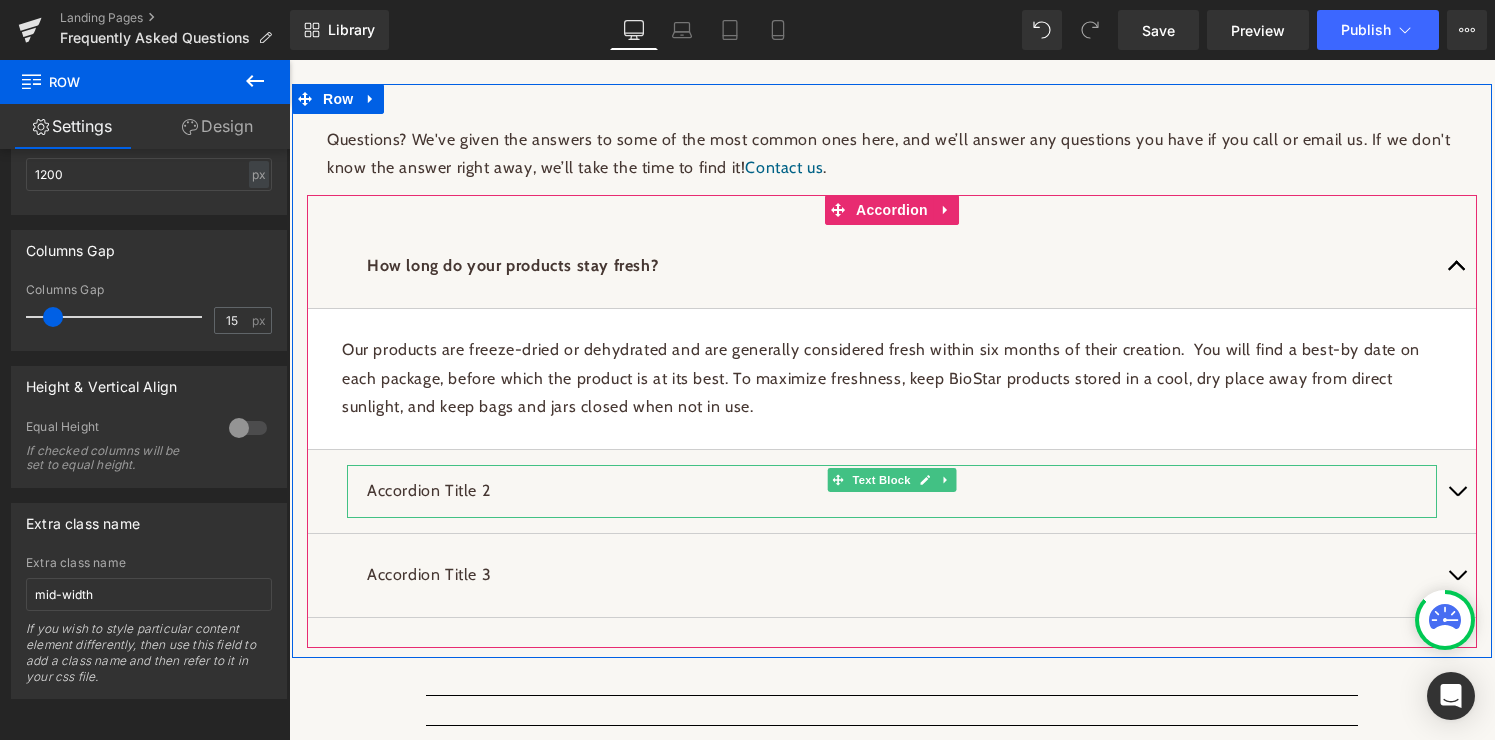 click on "Accordion Title 2" at bounding box center [892, 491] 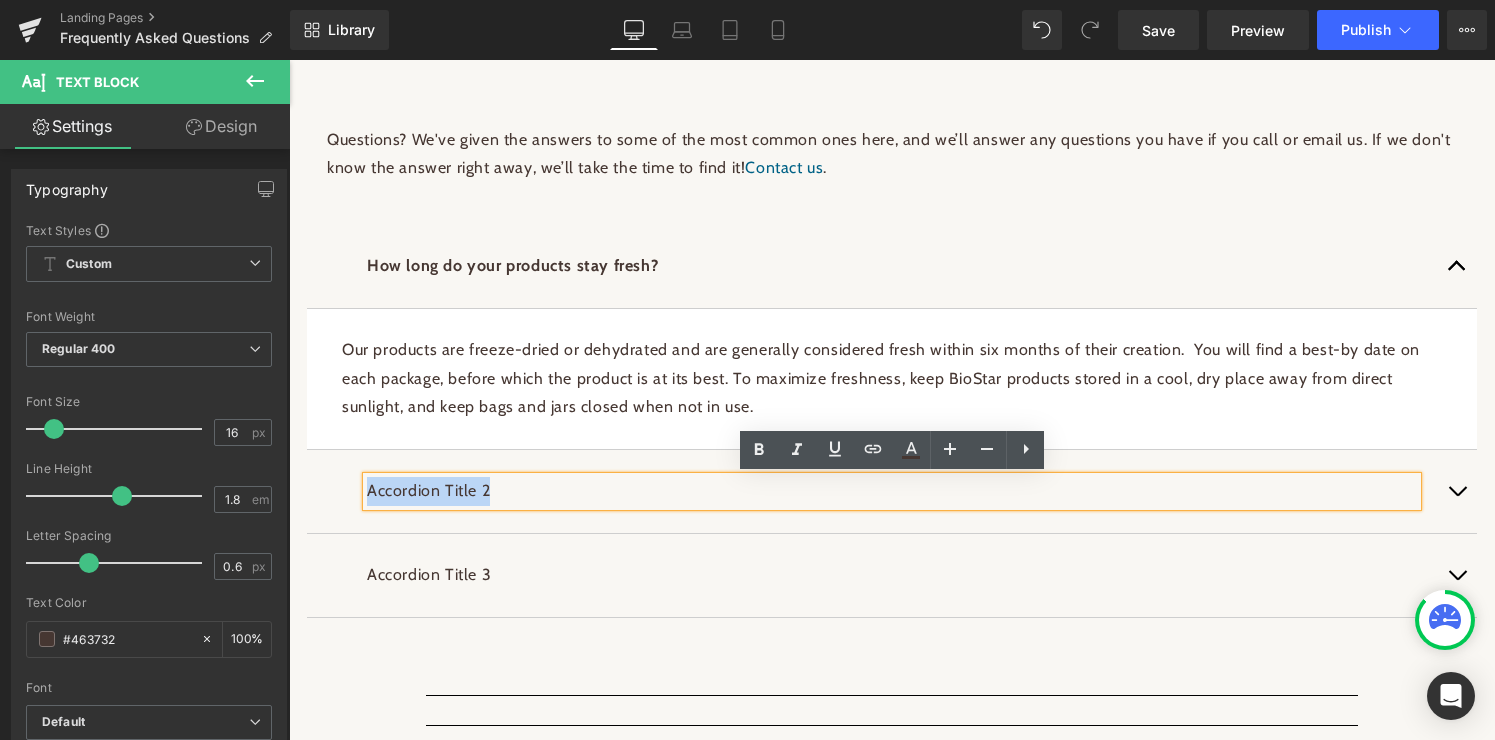 drag, startPoint x: 522, startPoint y: 492, endPoint x: 367, endPoint y: 488, distance: 155.0516 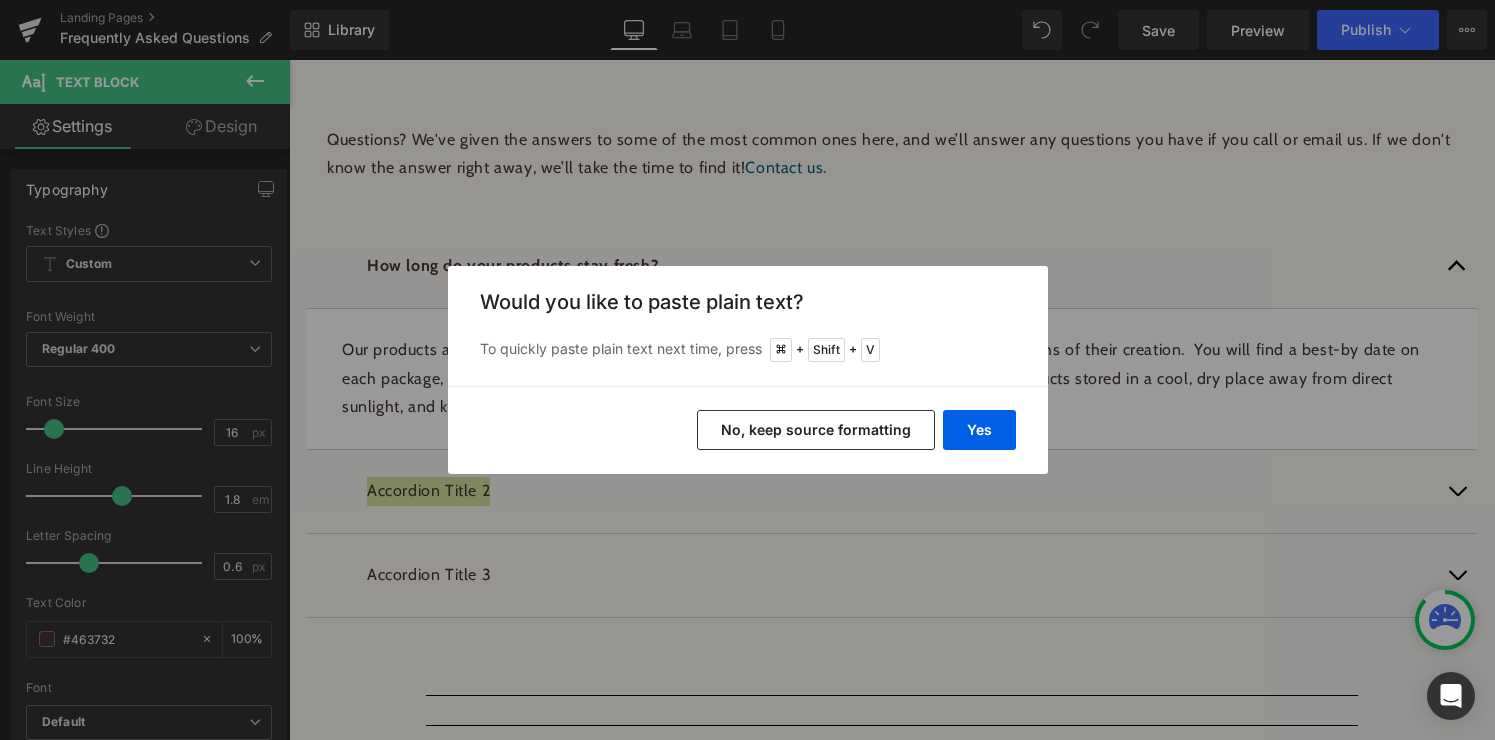 click on "No, keep source formatting" at bounding box center [816, 430] 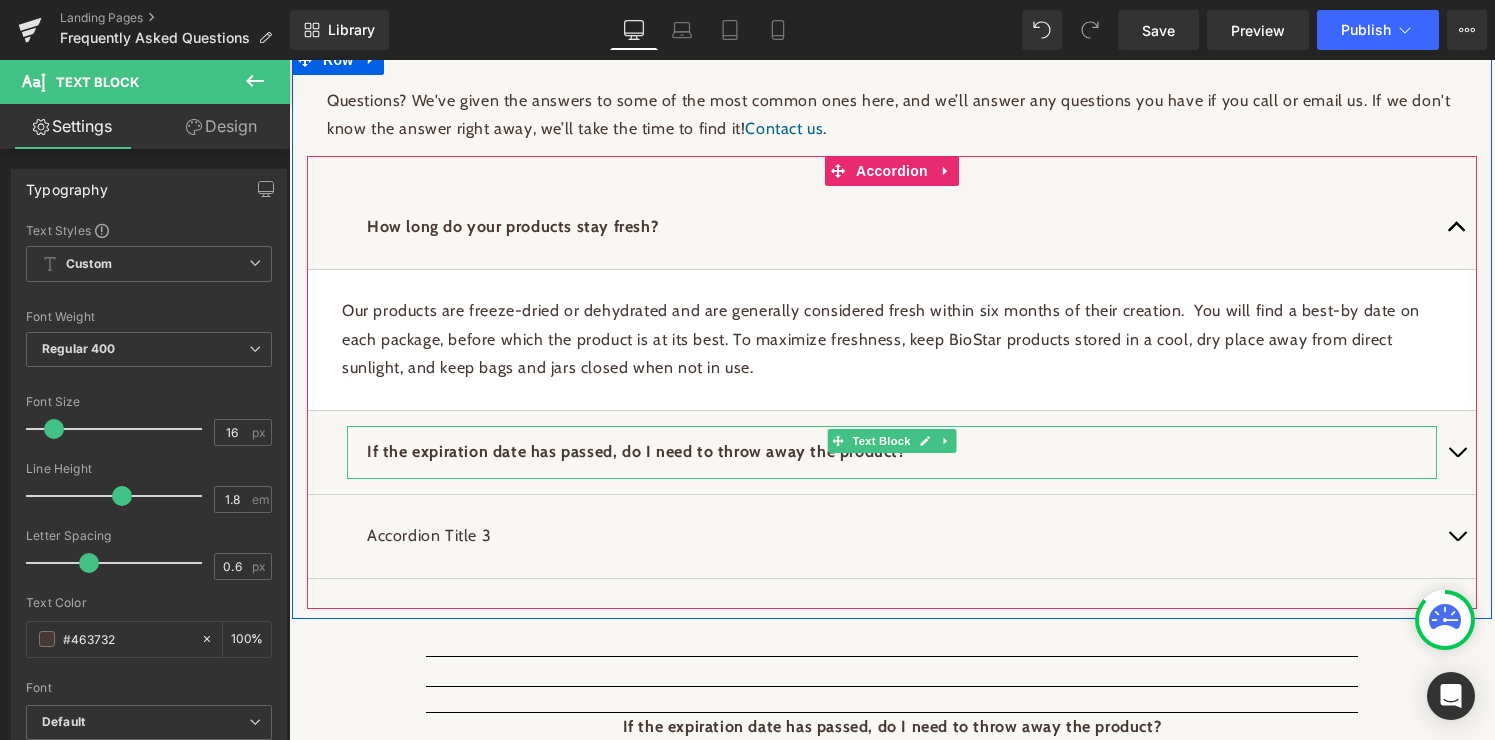 scroll, scrollTop: 209, scrollLeft: 0, axis: vertical 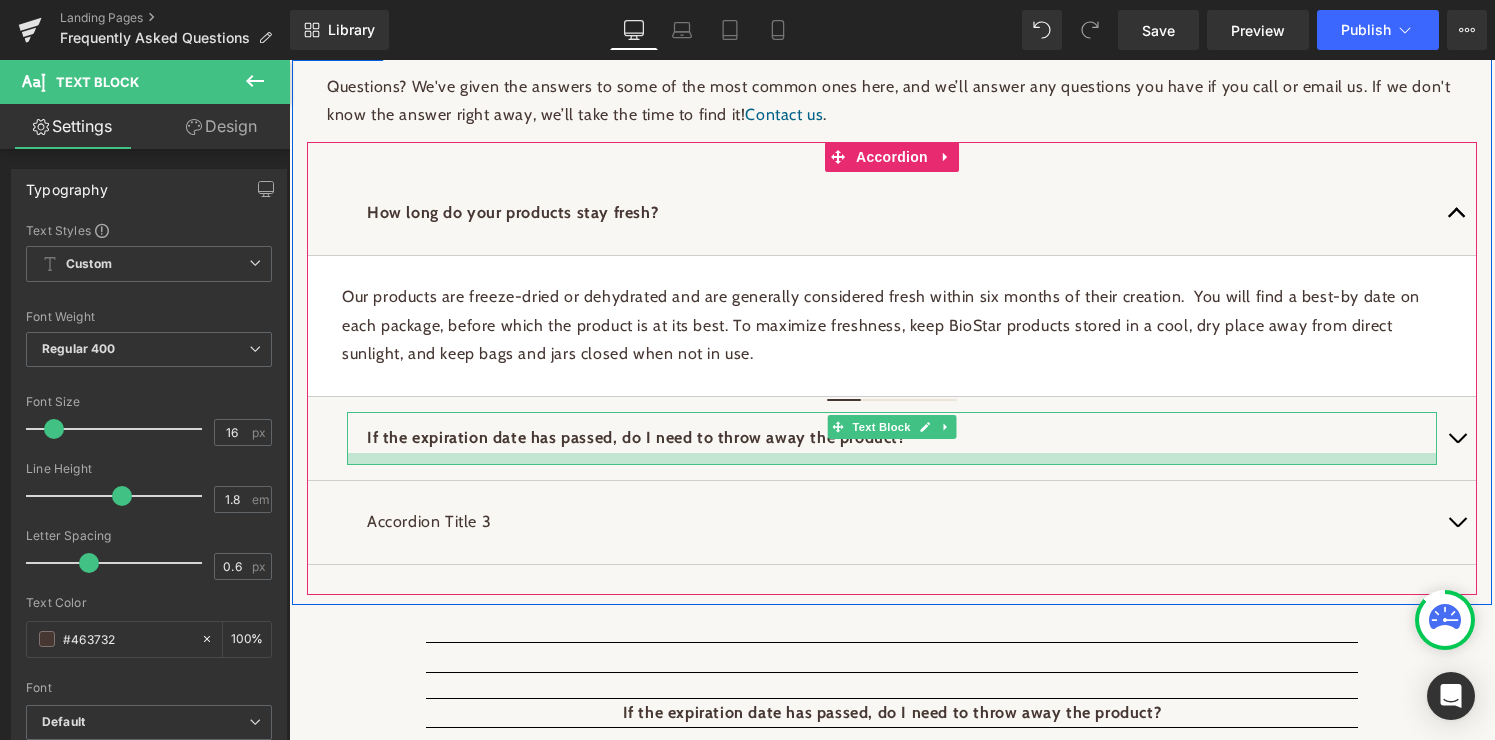 click at bounding box center (892, 459) 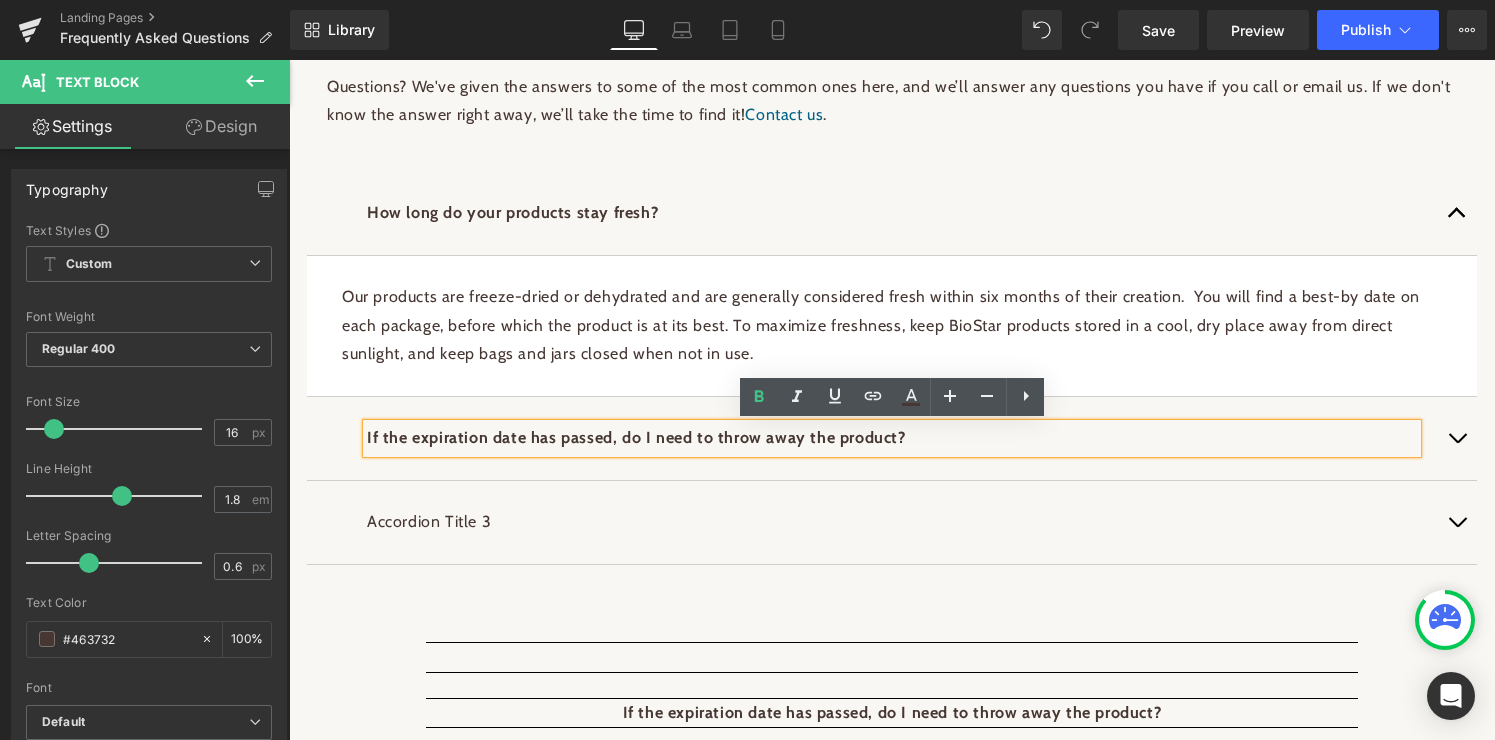 click at bounding box center (1457, 438) 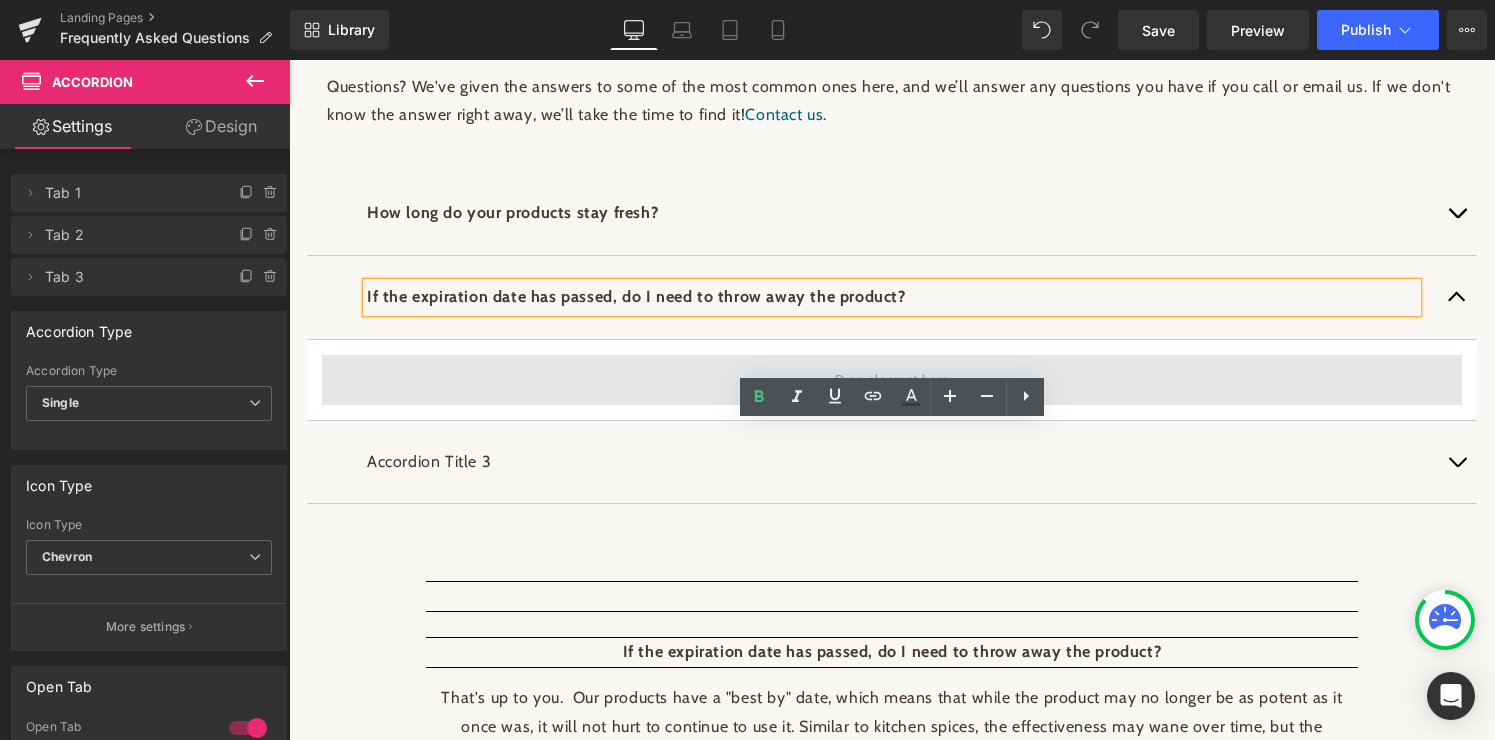 click at bounding box center (892, 380) 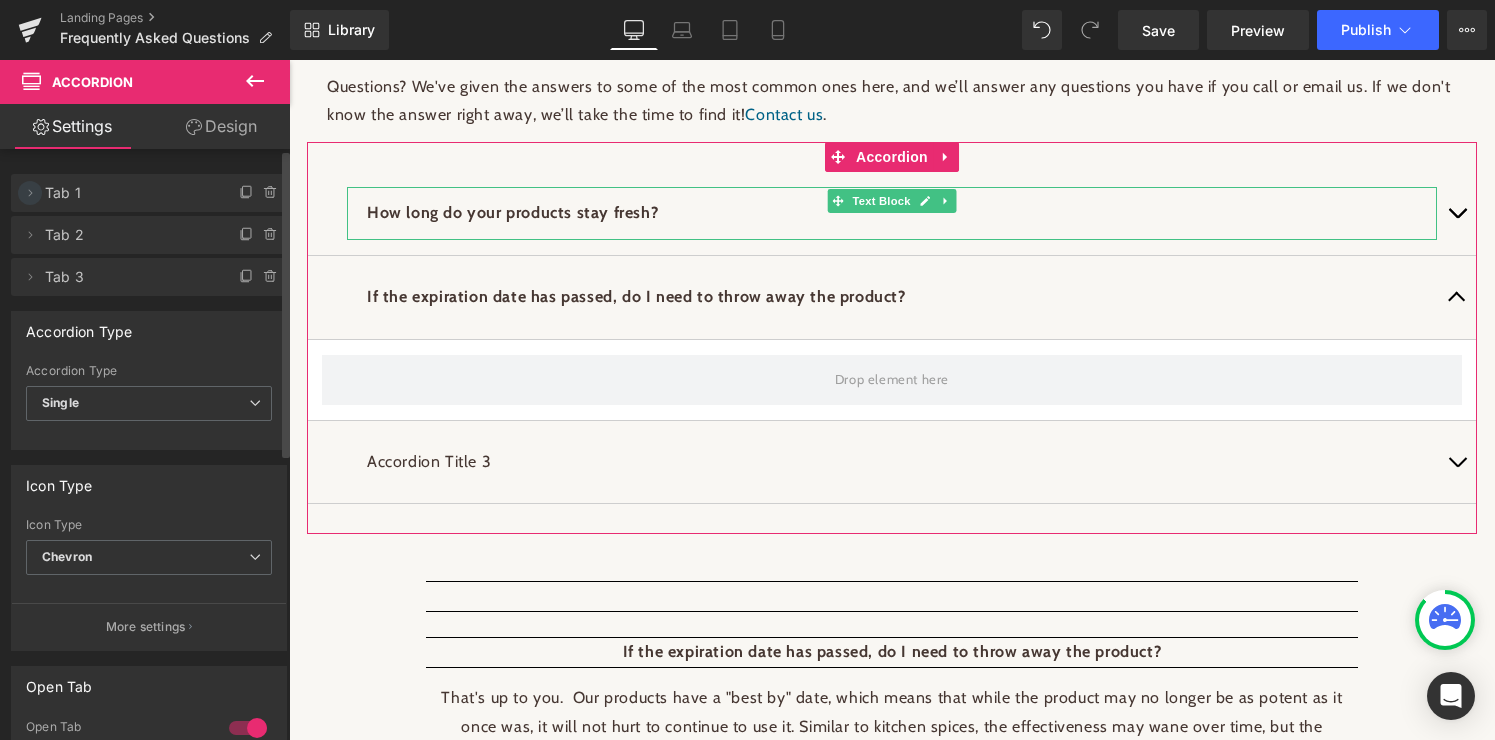 click 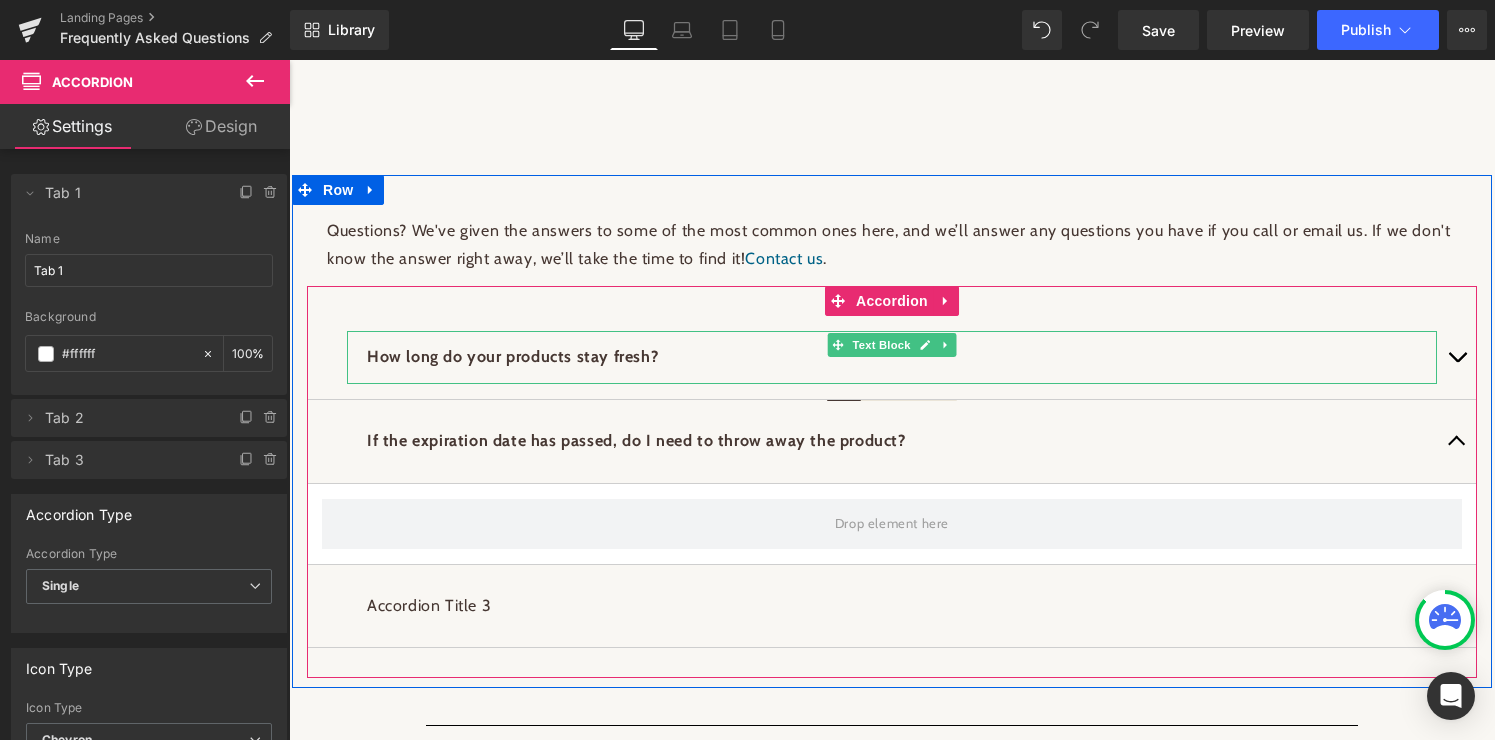scroll, scrollTop: 59, scrollLeft: 0, axis: vertical 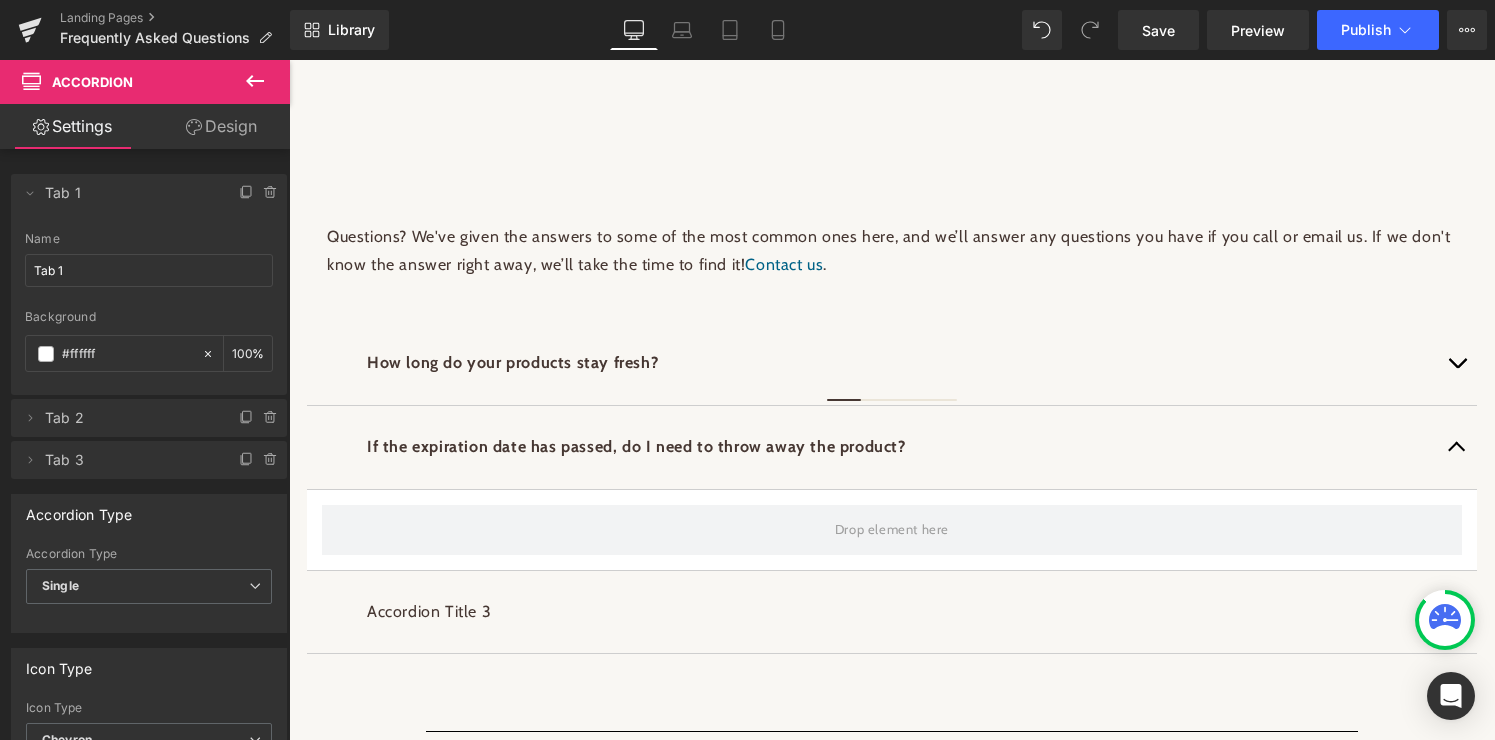 click 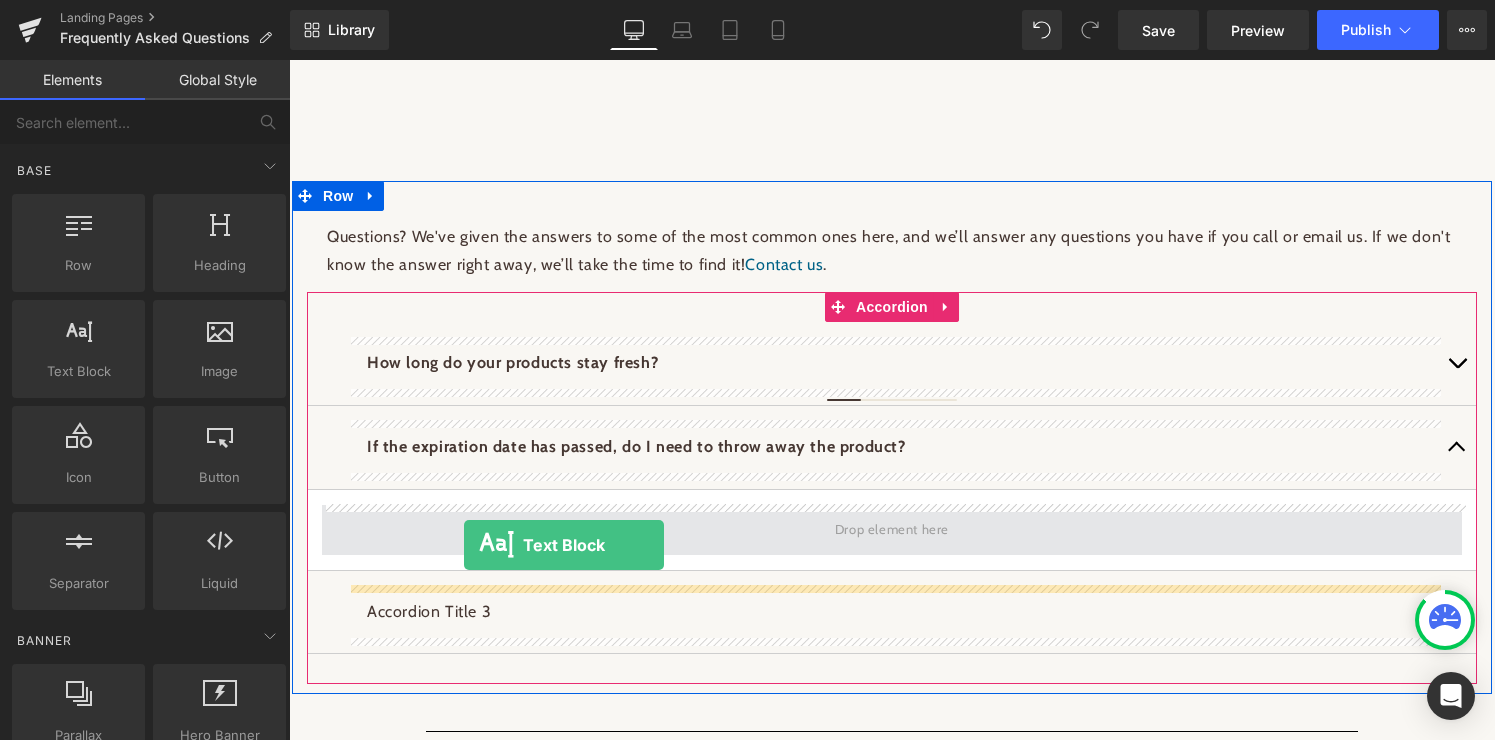 drag, startPoint x: 376, startPoint y: 422, endPoint x: 464, endPoint y: 545, distance: 151.23822 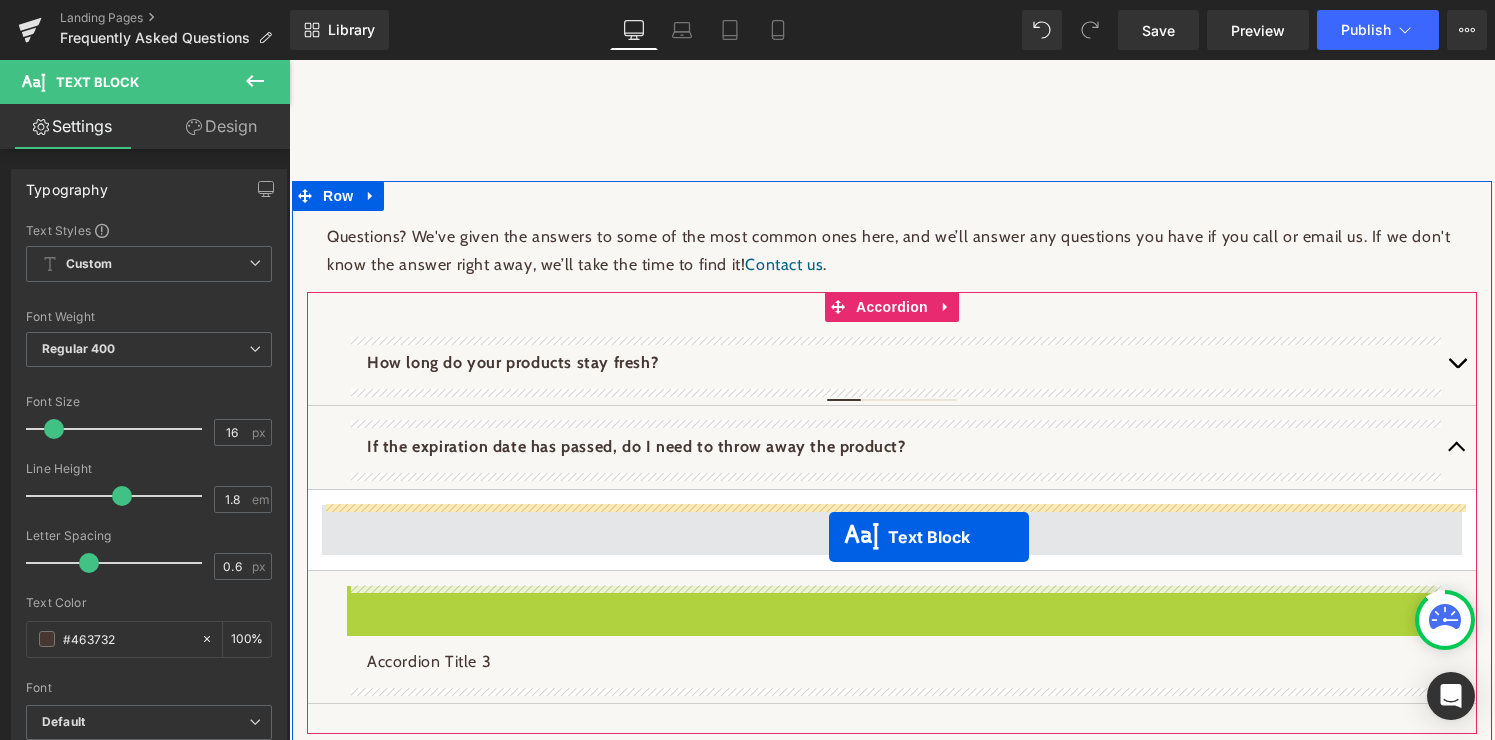 drag, startPoint x: 838, startPoint y: 641, endPoint x: 829, endPoint y: 537, distance: 104.388695 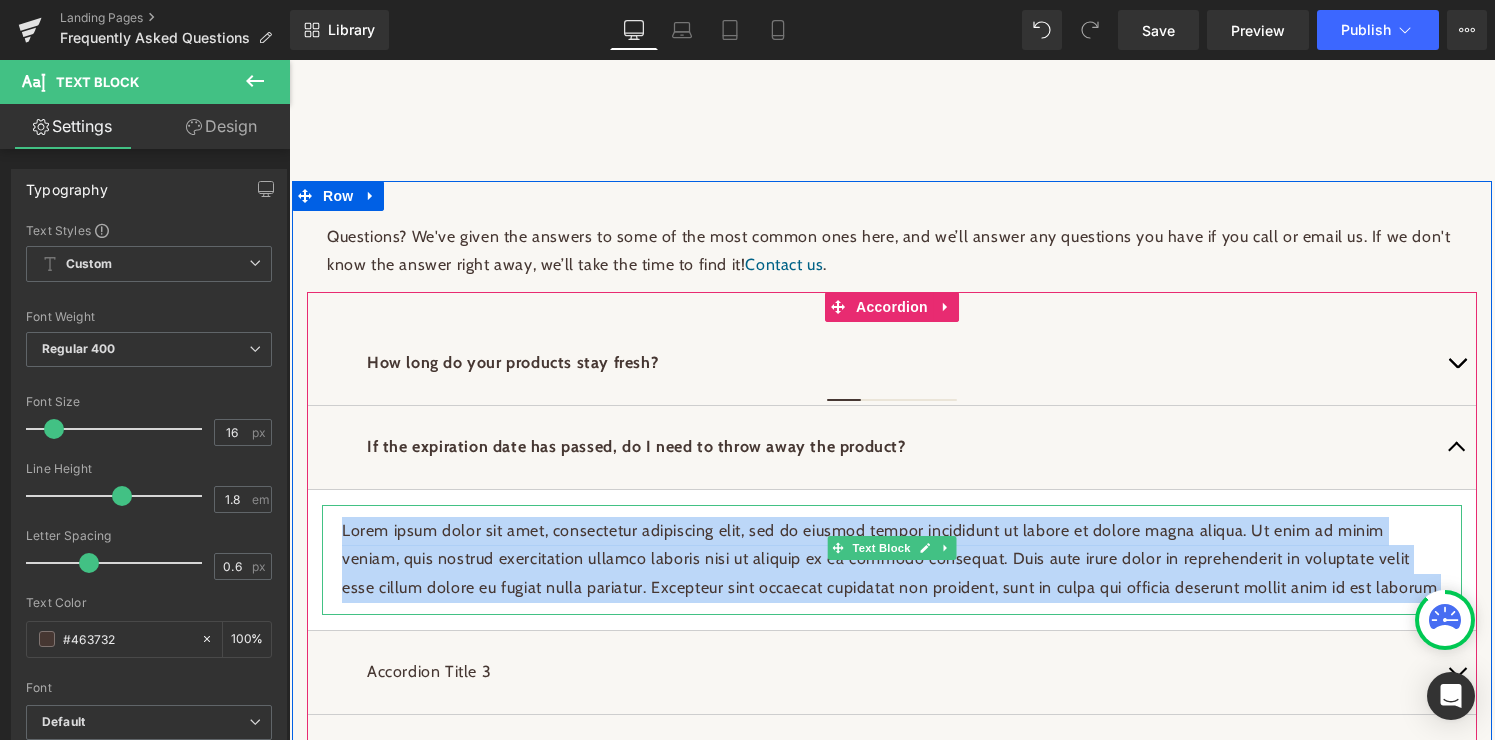 drag, startPoint x: 342, startPoint y: 529, endPoint x: 1411, endPoint y: 590, distance: 1070.739 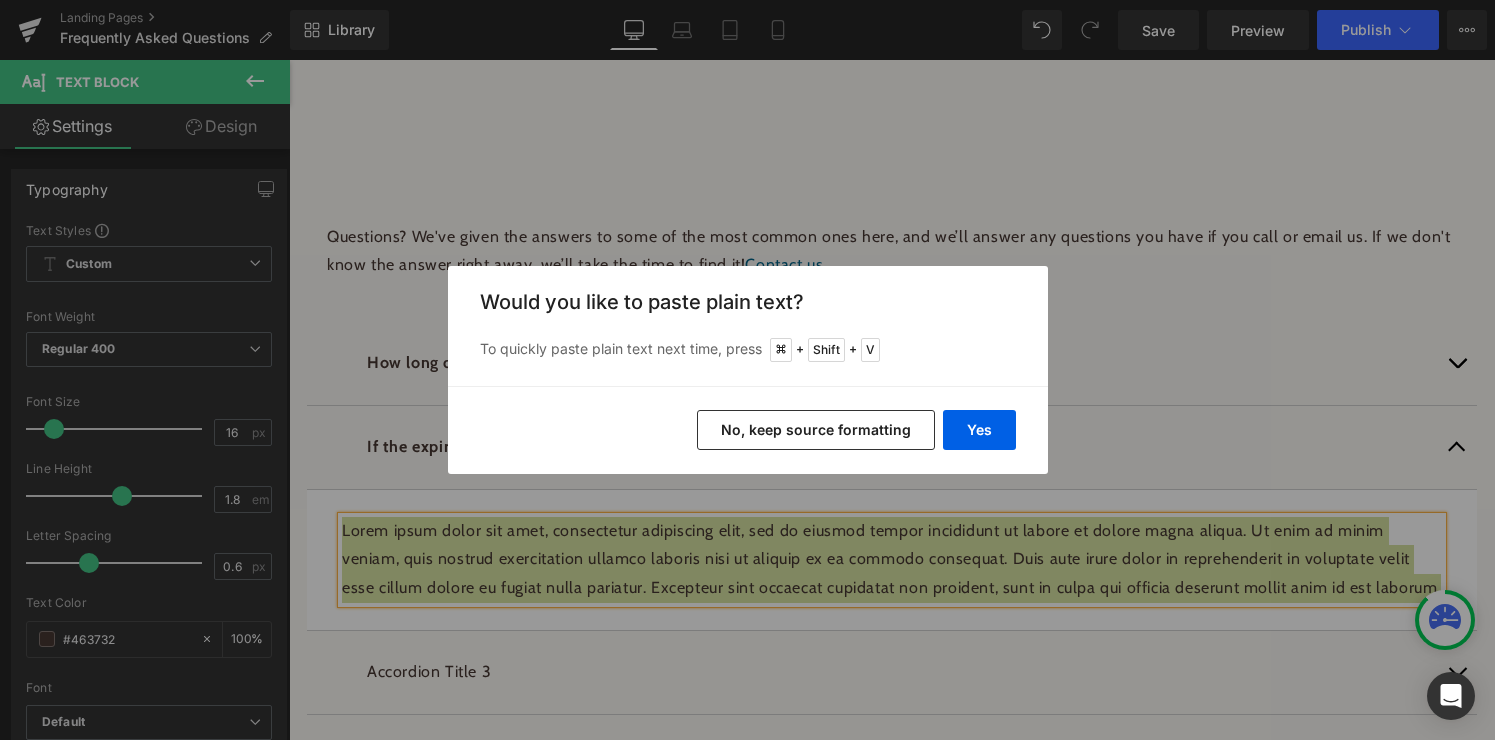 click on "No, keep source formatting" at bounding box center (816, 430) 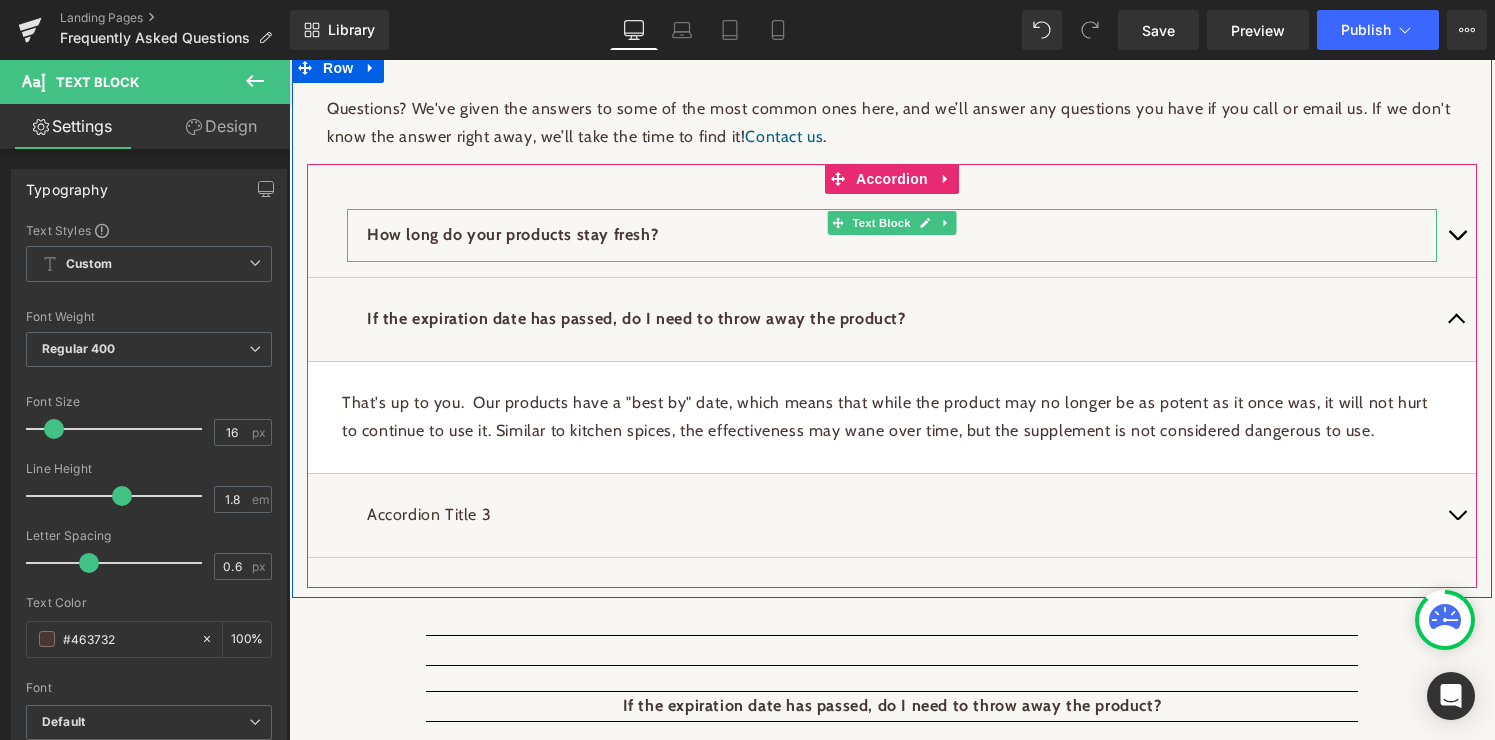scroll, scrollTop: 216, scrollLeft: 0, axis: vertical 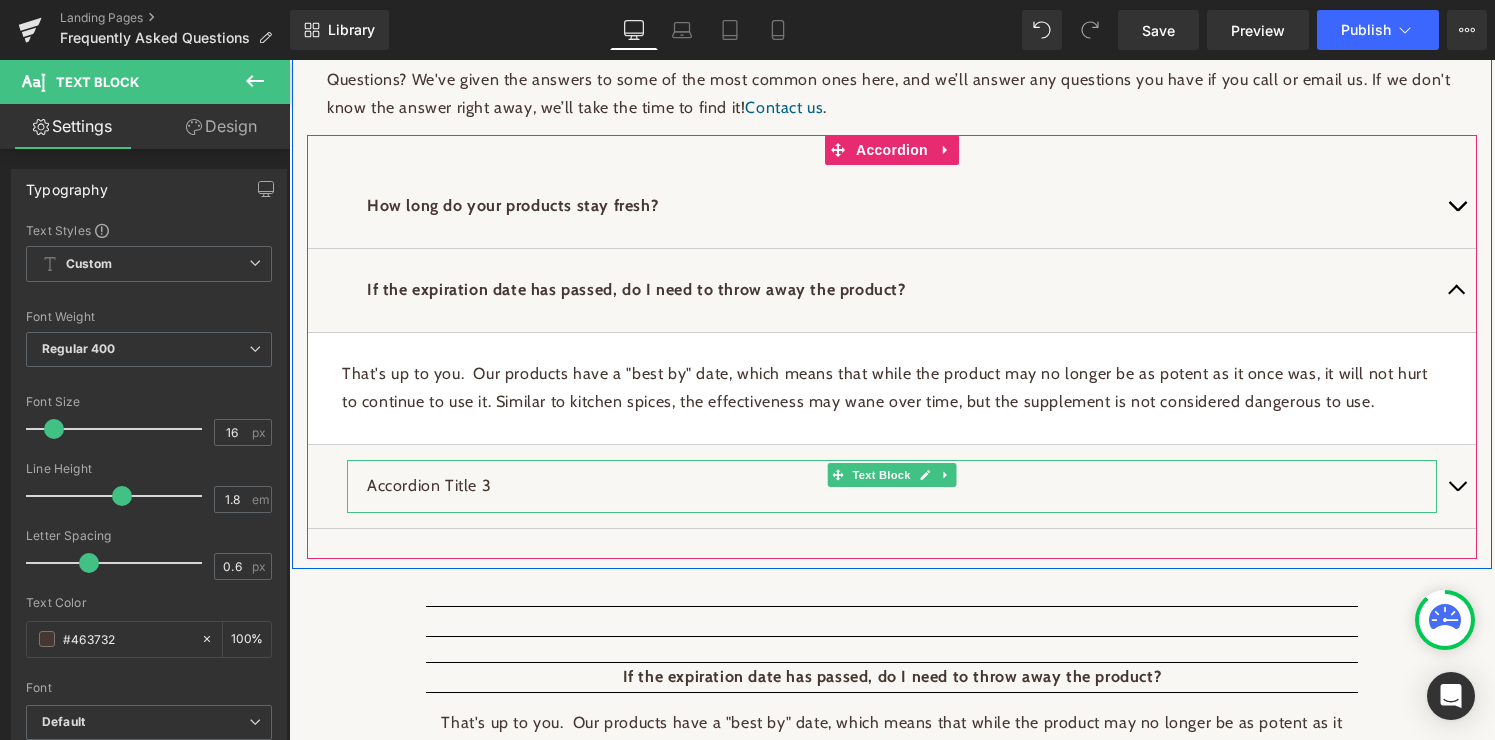 click on "Accordion Title 3" at bounding box center (892, 486) 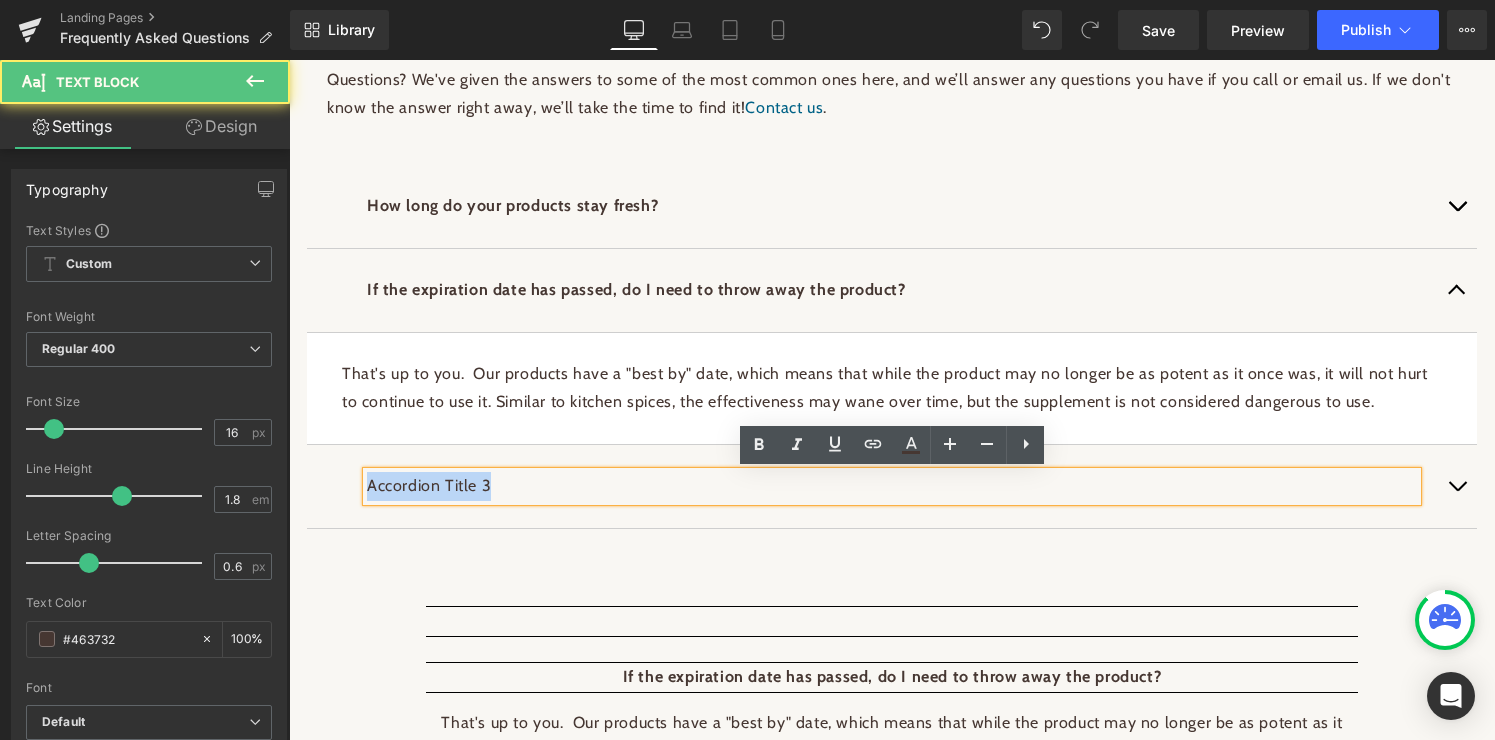 drag, startPoint x: 535, startPoint y: 486, endPoint x: 353, endPoint y: 484, distance: 182.01099 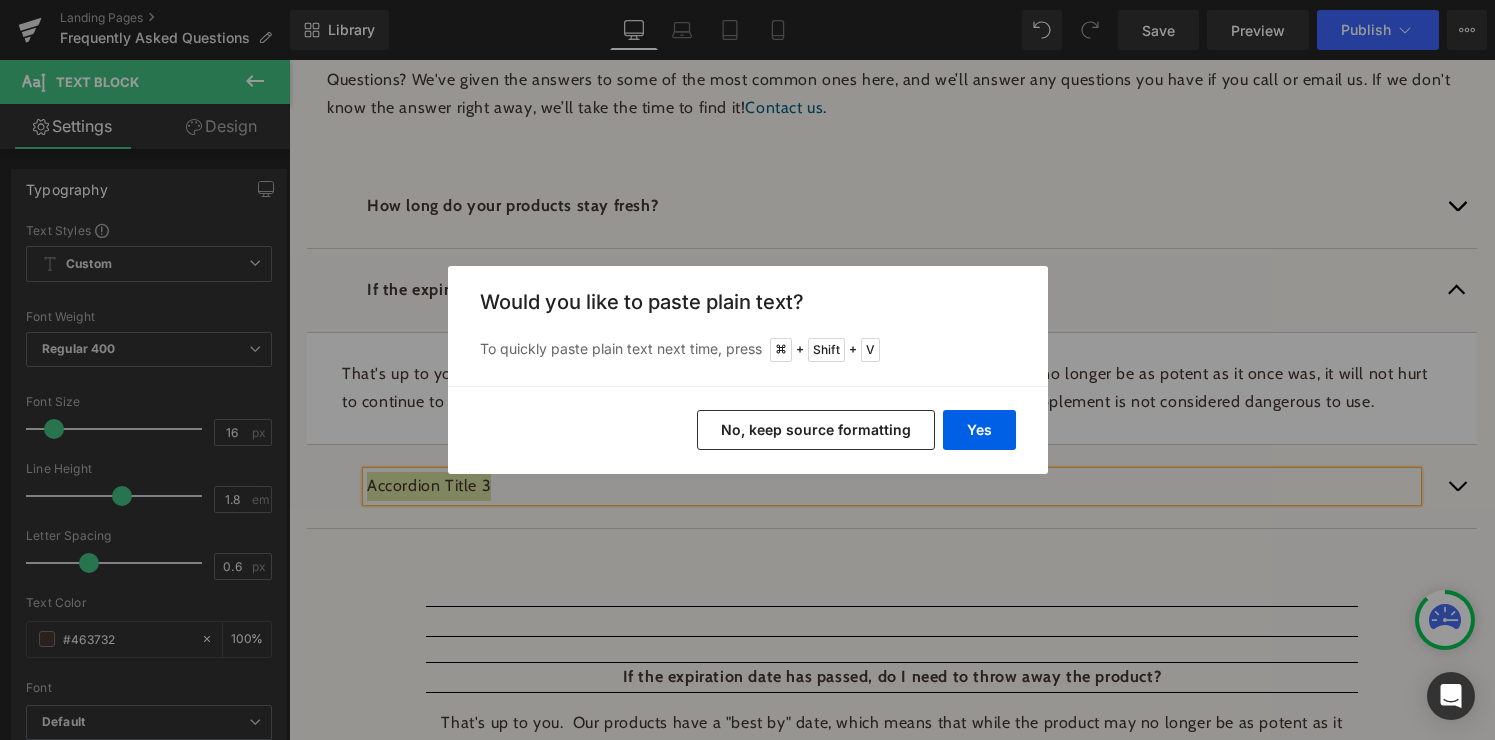 click on "No, keep source formatting" at bounding box center [816, 430] 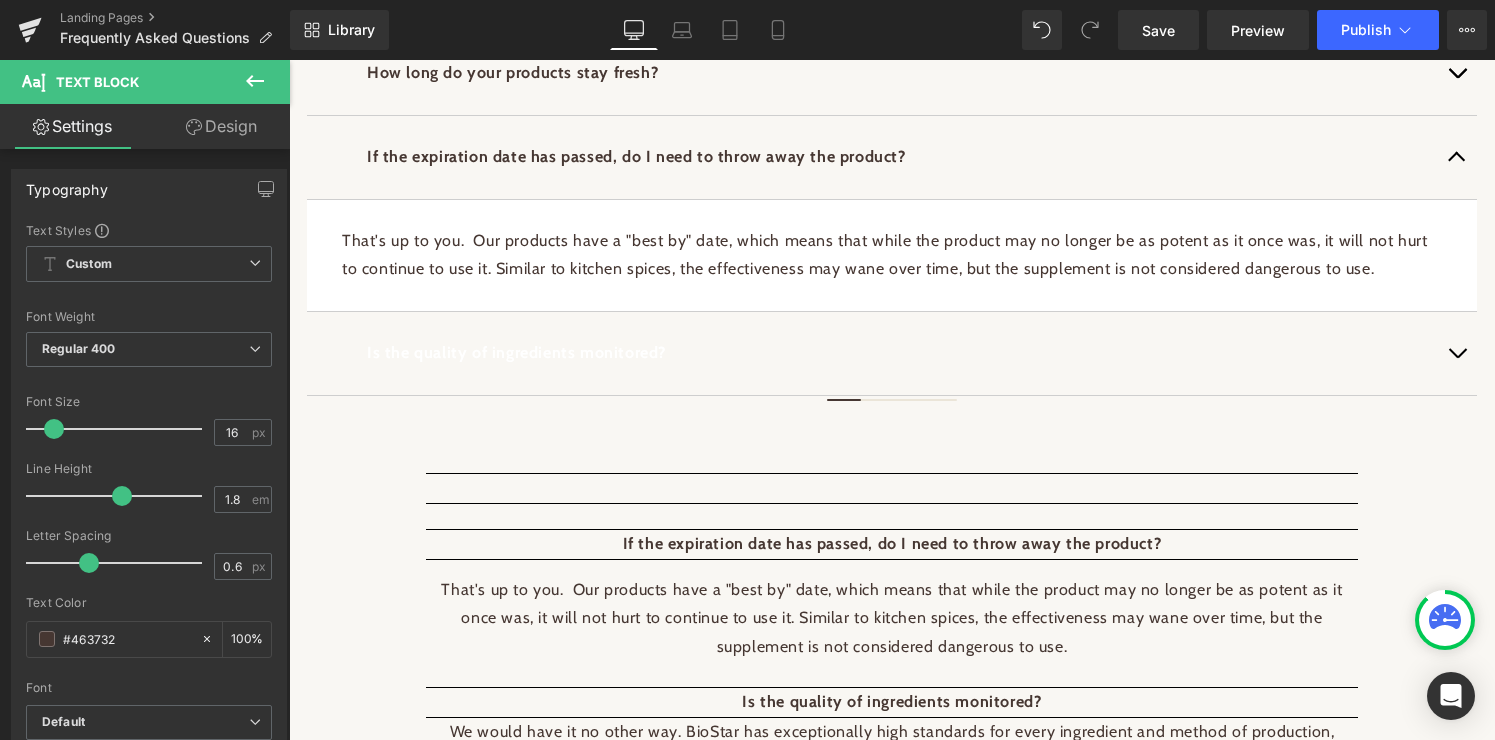 scroll, scrollTop: 400, scrollLeft: 0, axis: vertical 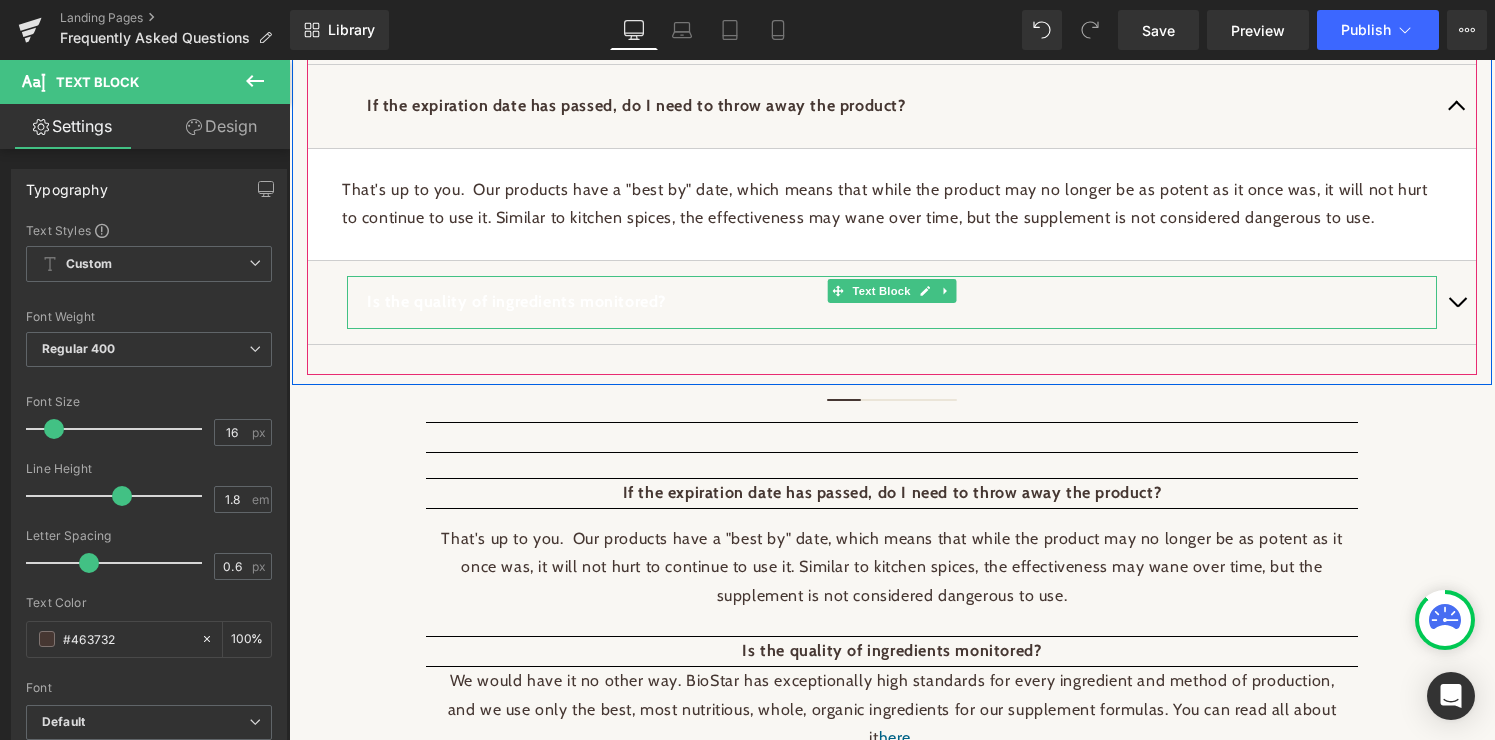 click on "Text Block" at bounding box center [881, 291] 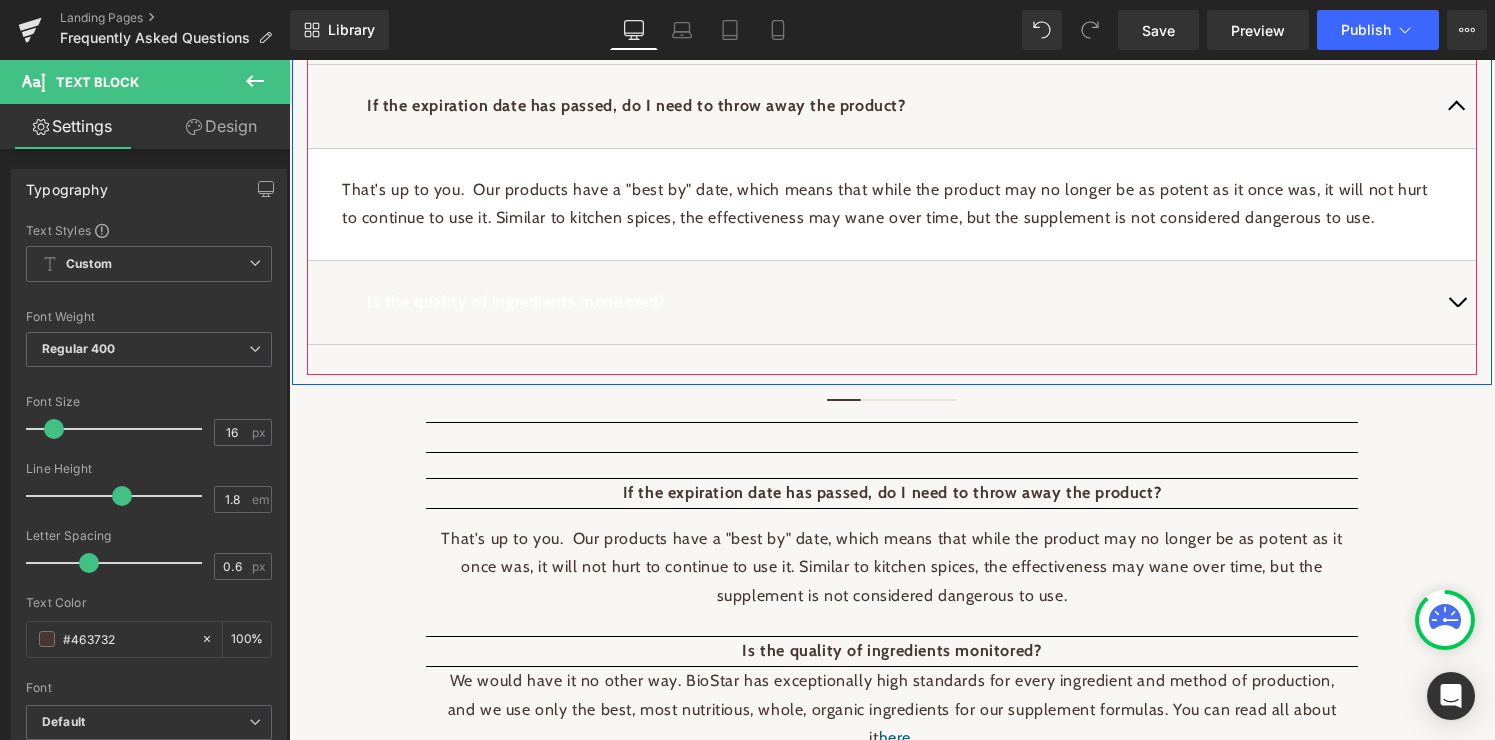 click at bounding box center [1457, 307] 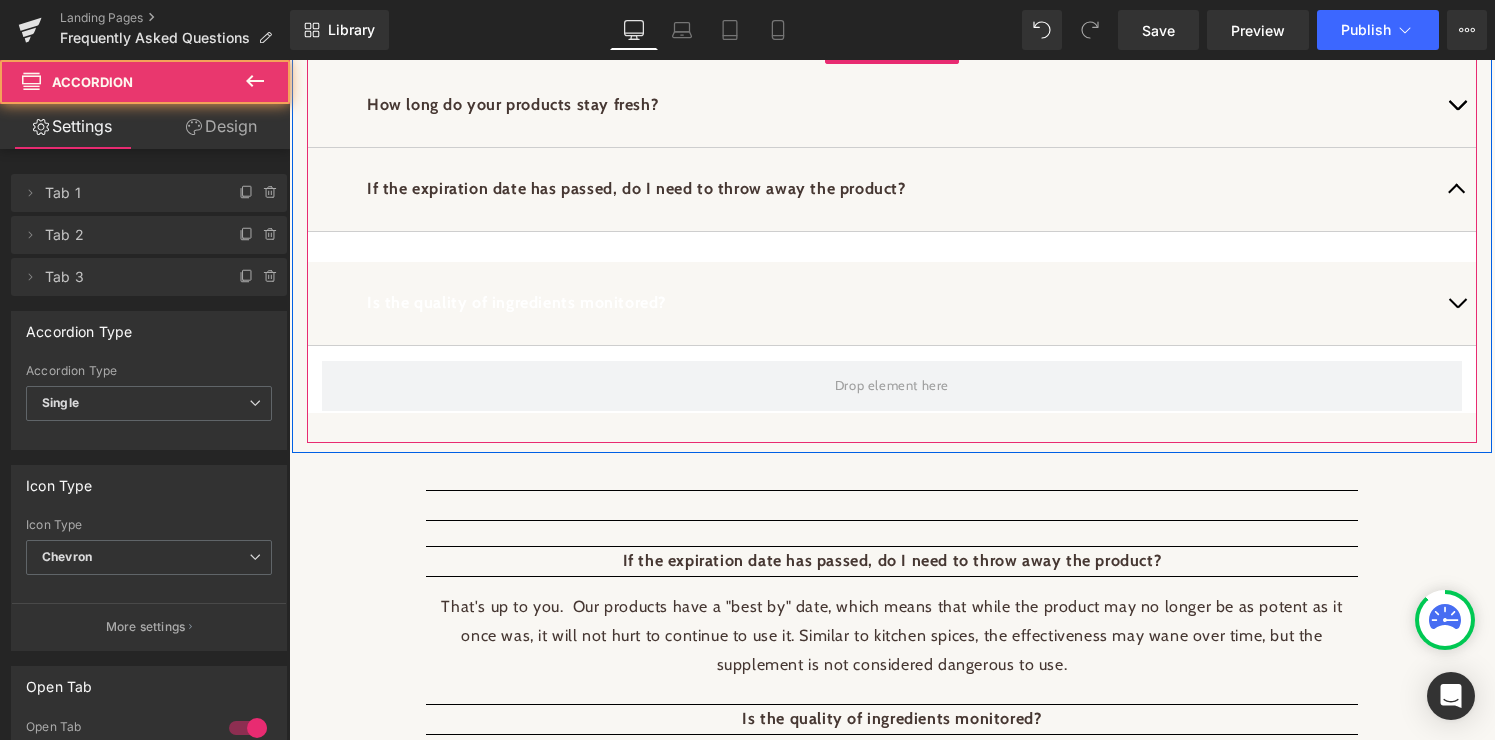 scroll, scrollTop: 287, scrollLeft: 0, axis: vertical 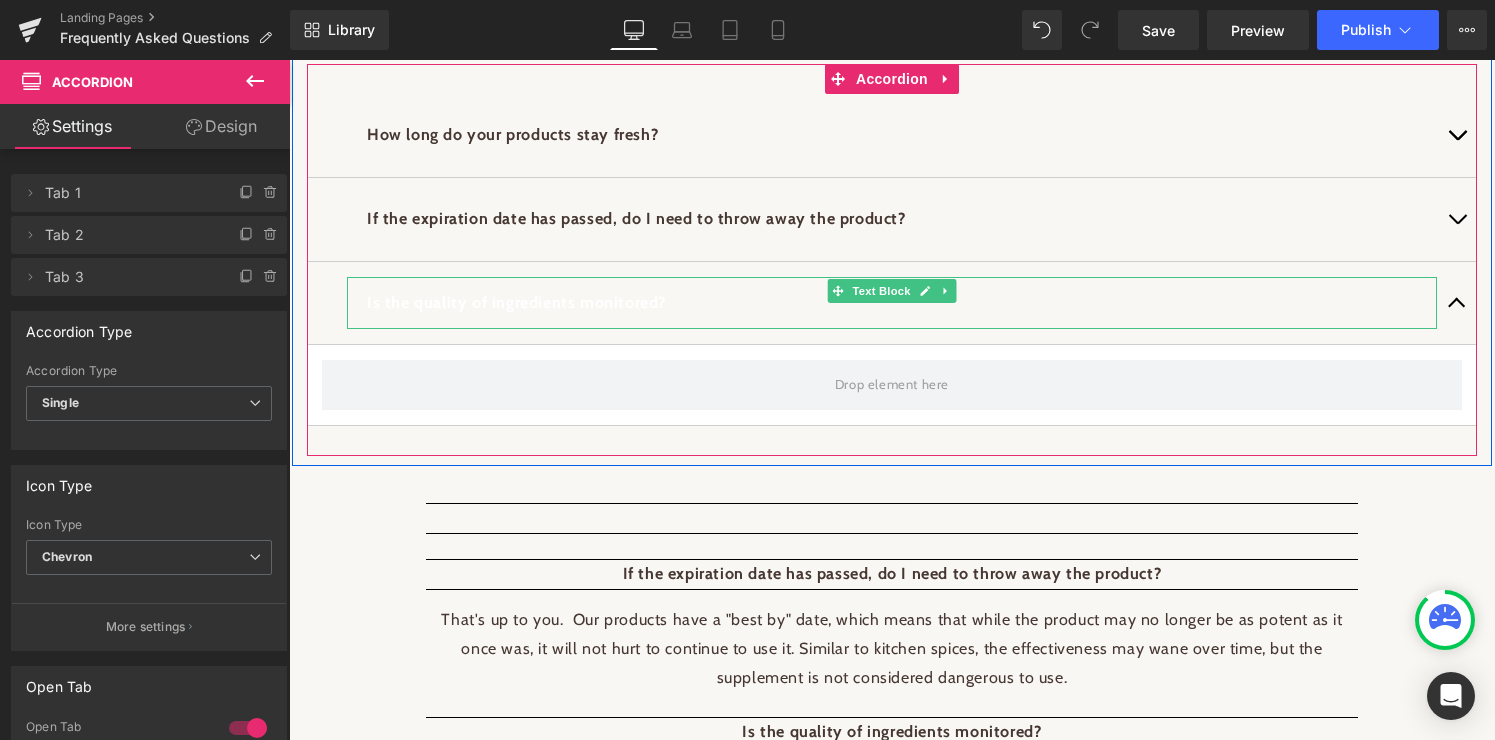 click on "Is the quality of ingredients monitored?" at bounding box center [892, 303] 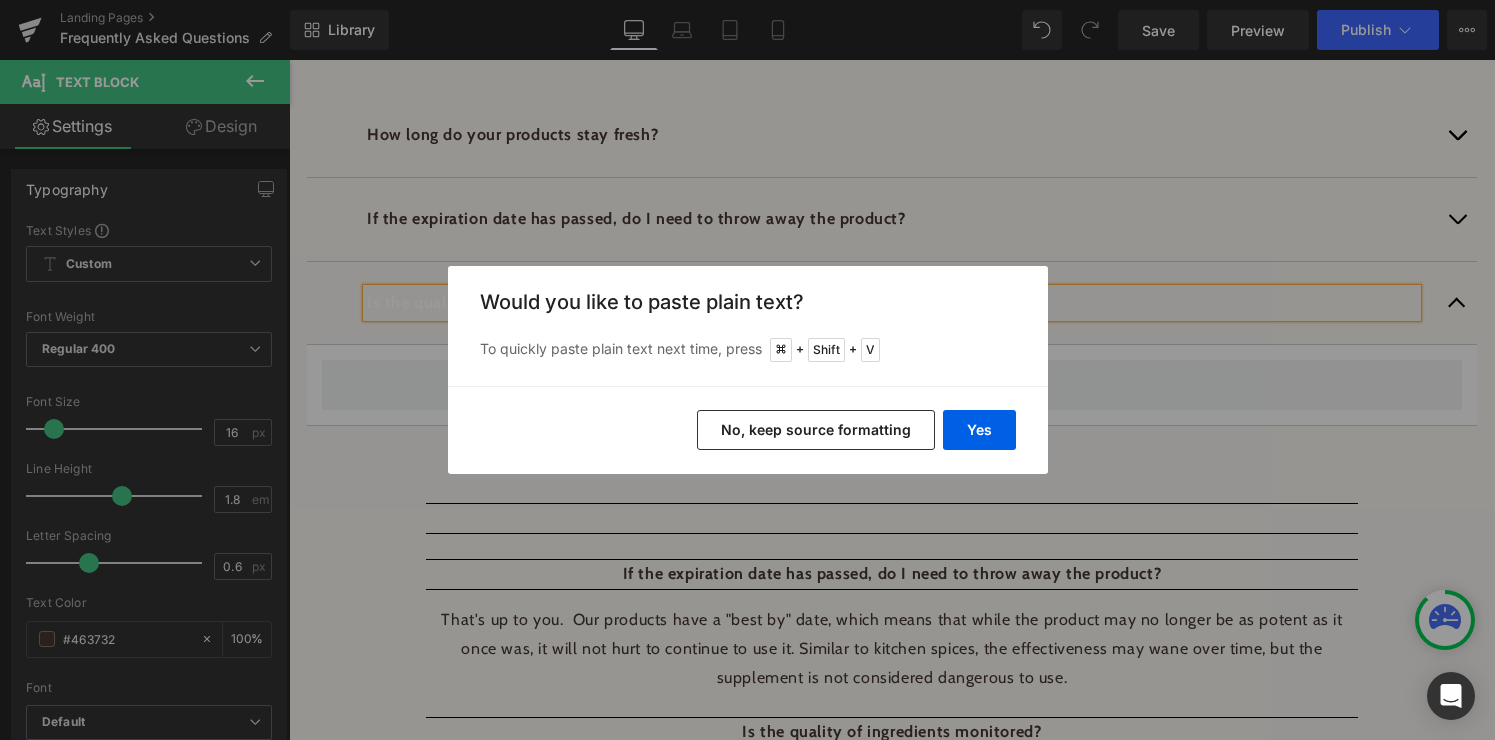 click on "No, keep source formatting" at bounding box center (816, 430) 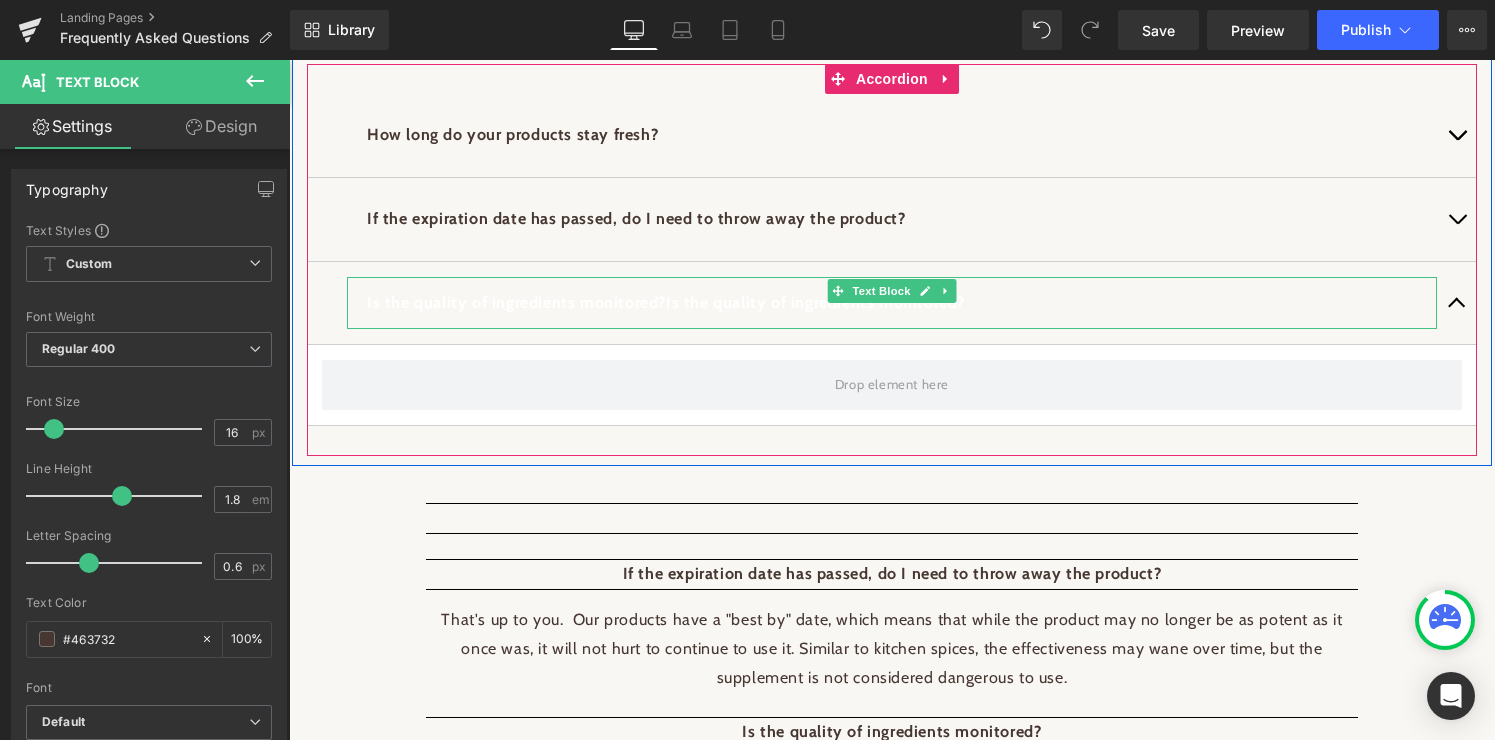 click on "Is the quality of ingredients monitored?" at bounding box center (815, 302) 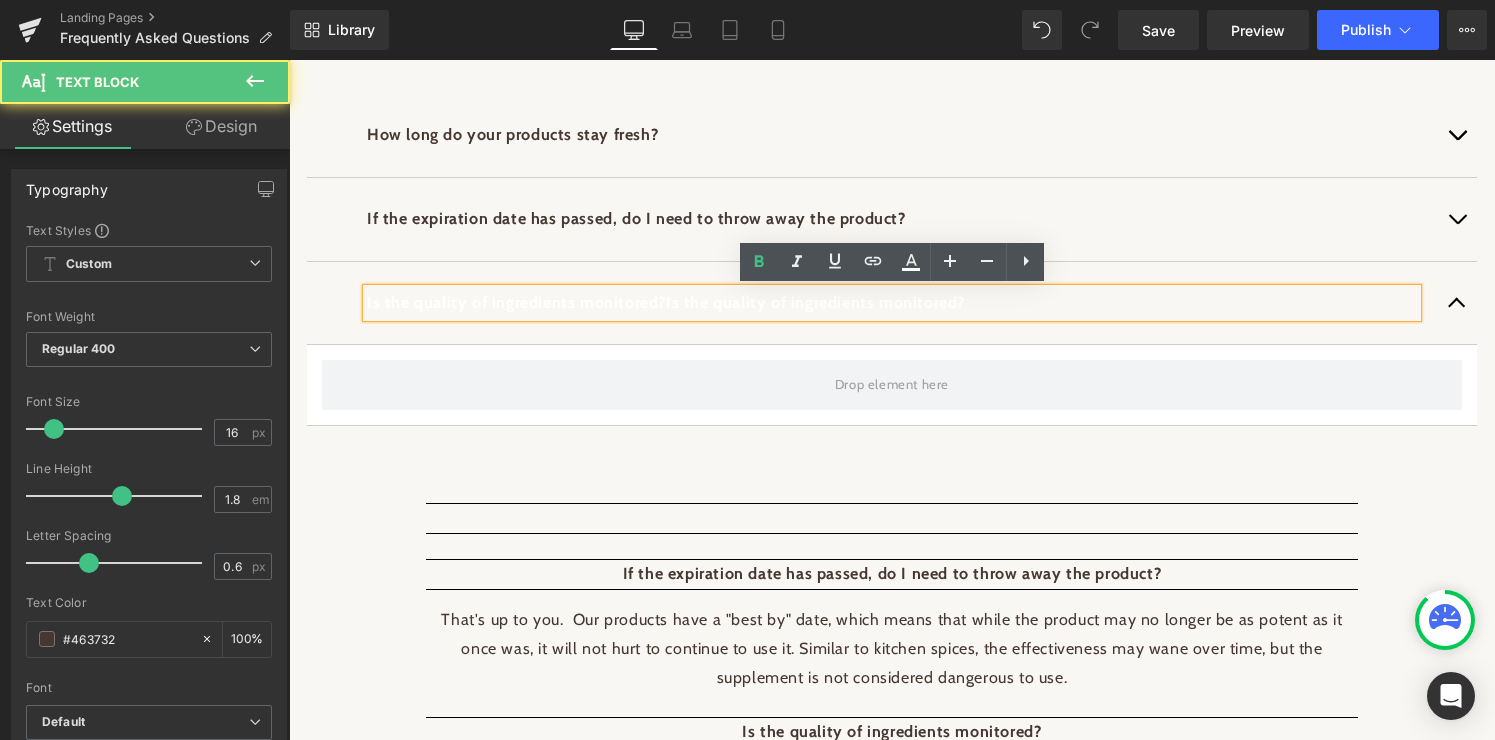 click on "Is the quality of ingredients monitored?" at bounding box center (815, 302) 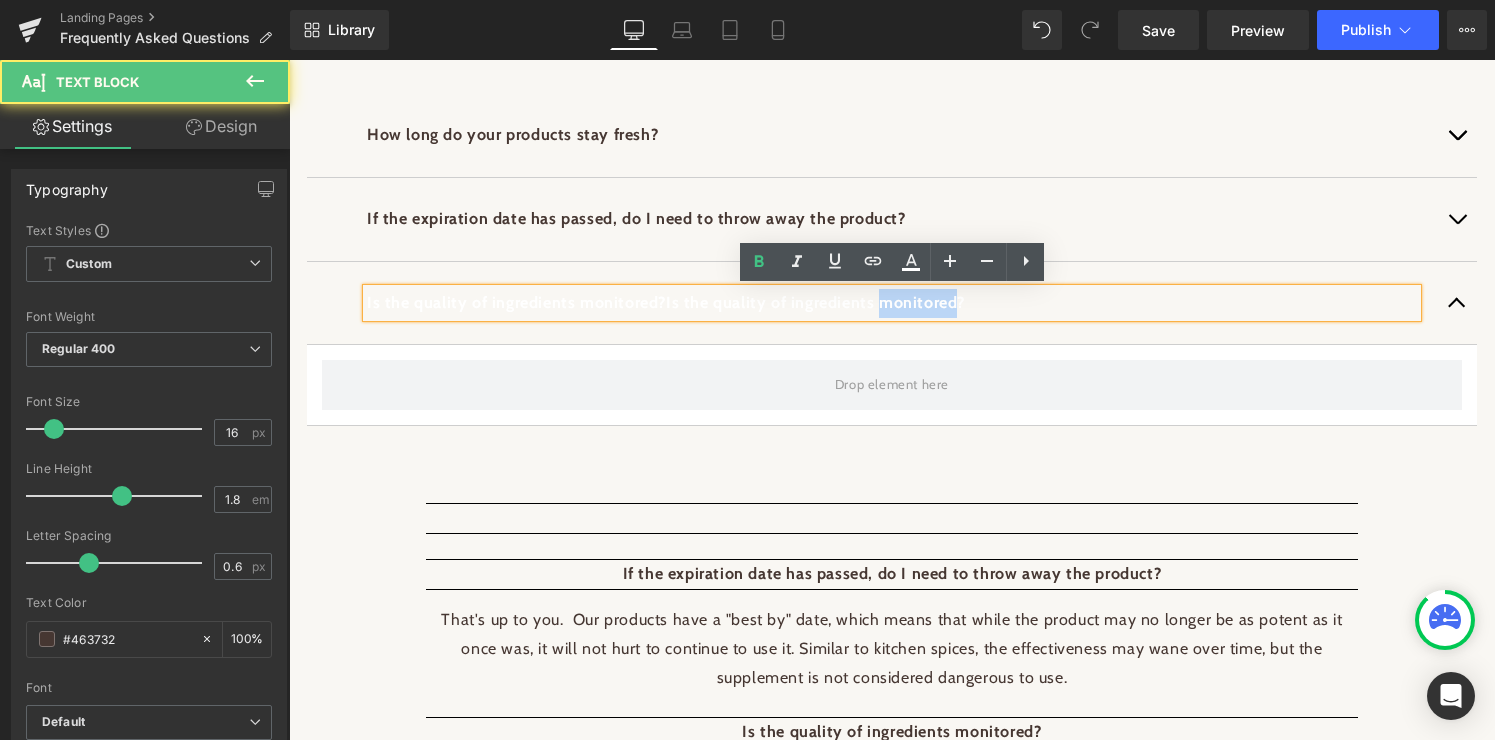 click on "Is the quality of ingredients monitored?" at bounding box center (815, 302) 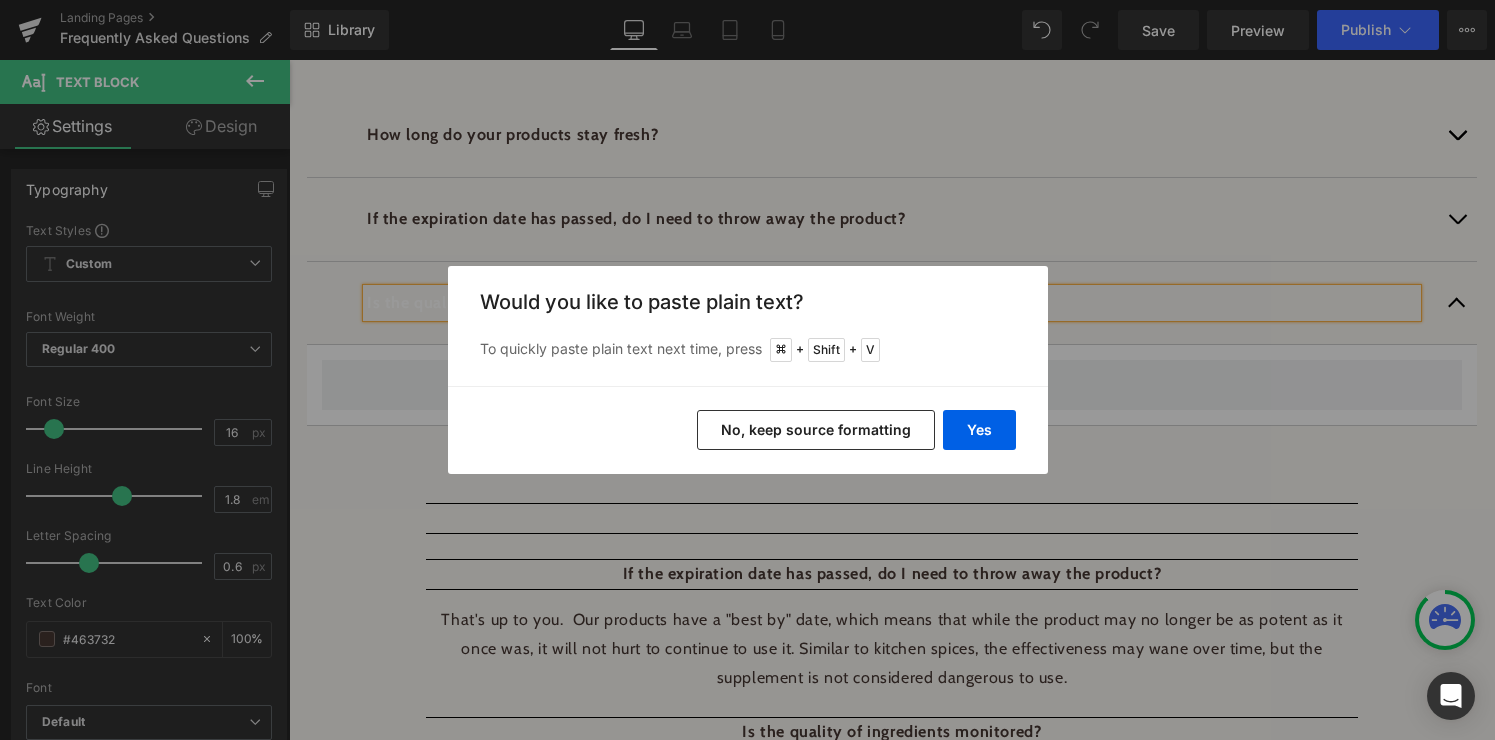 click on "No, keep source formatting" at bounding box center (816, 430) 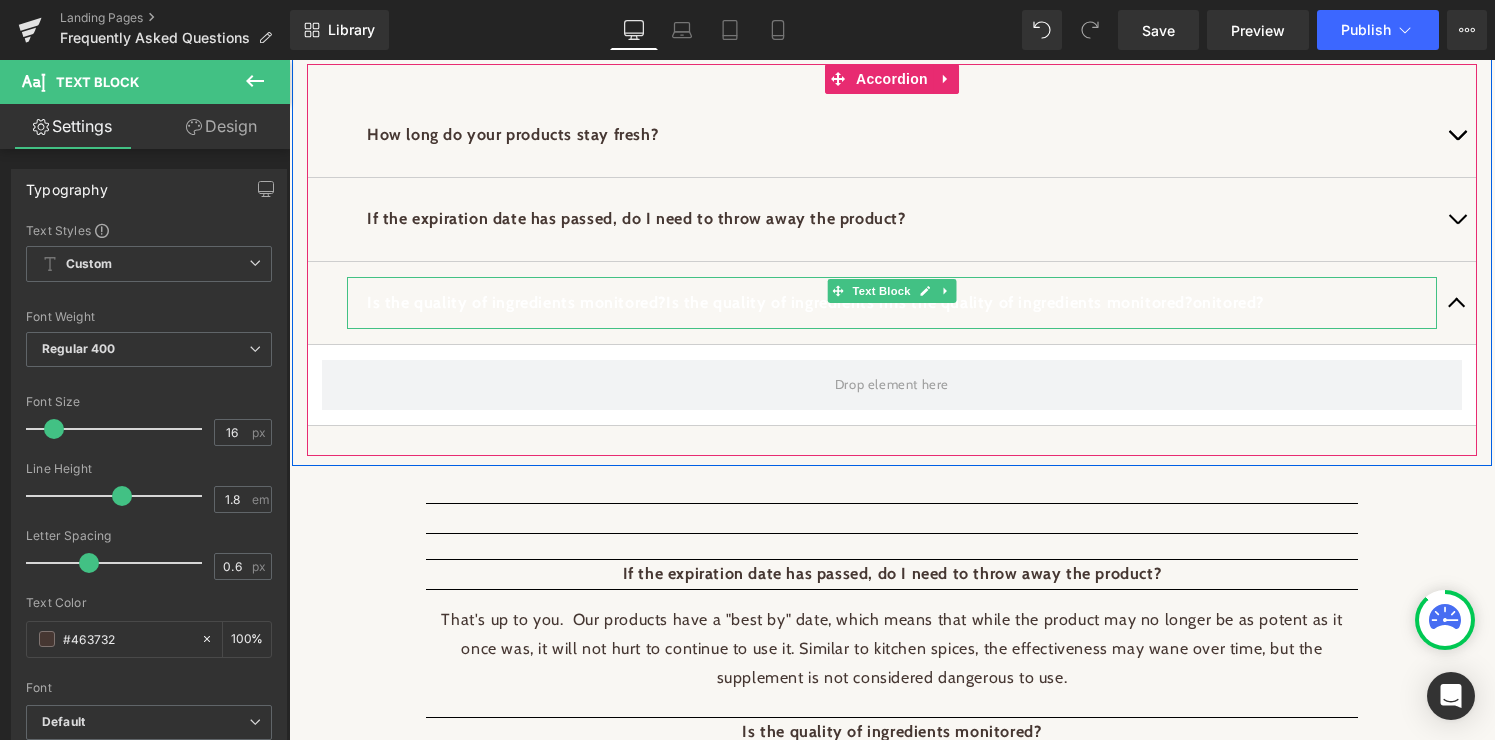 click on "Is the quality of ingredients m" at bounding box center (780, 302) 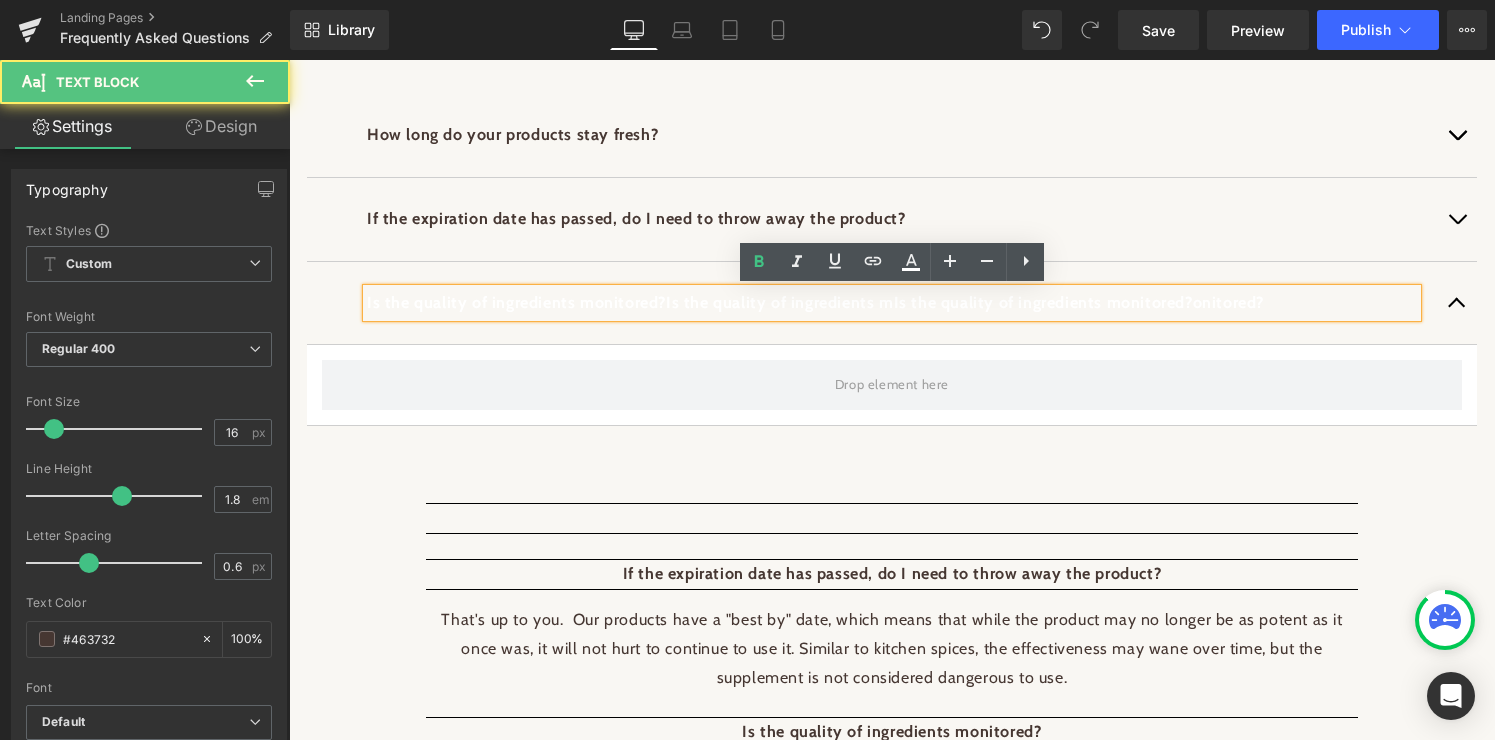 click on "Is the quality of ingredients monitored?" at bounding box center [516, 302] 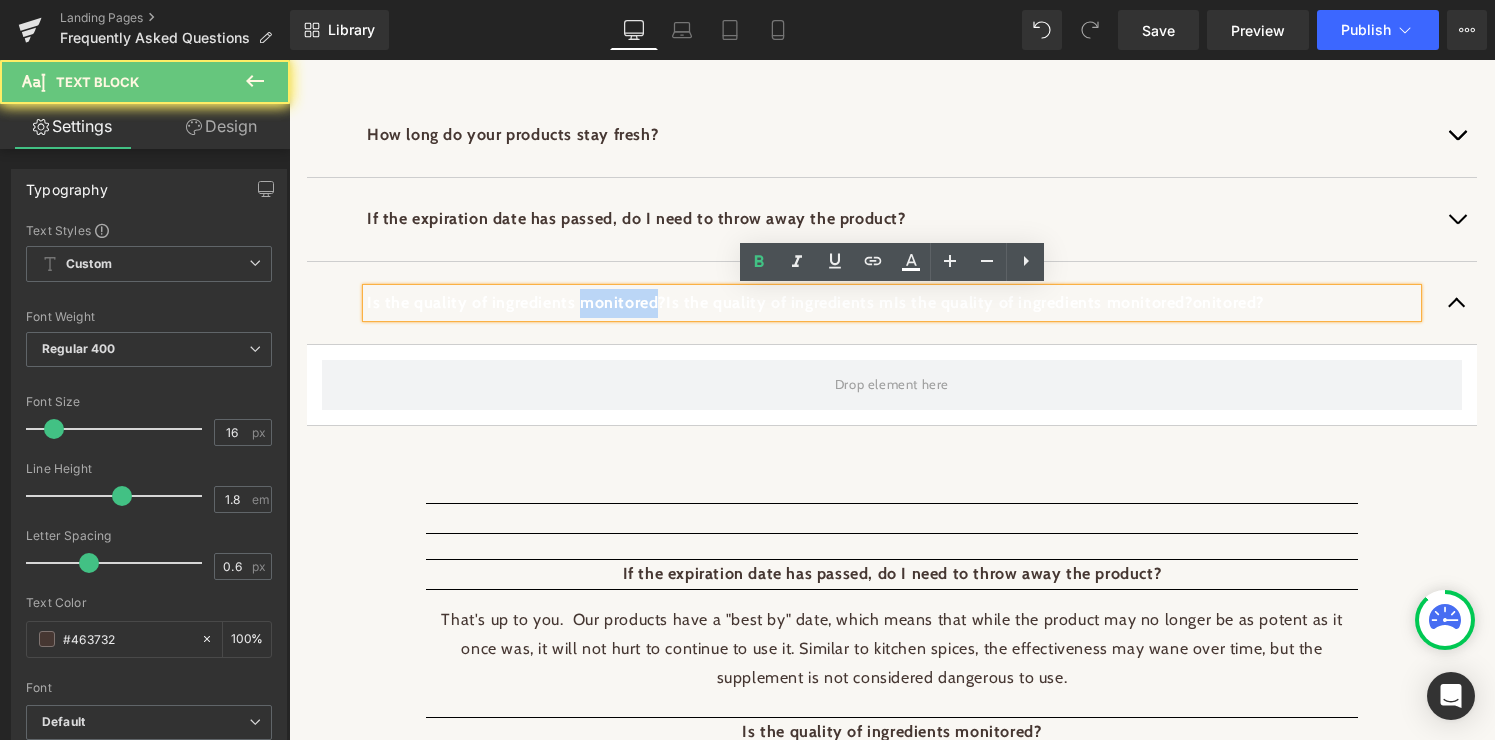 click on "Is the quality of ingredients monitored?" at bounding box center (516, 302) 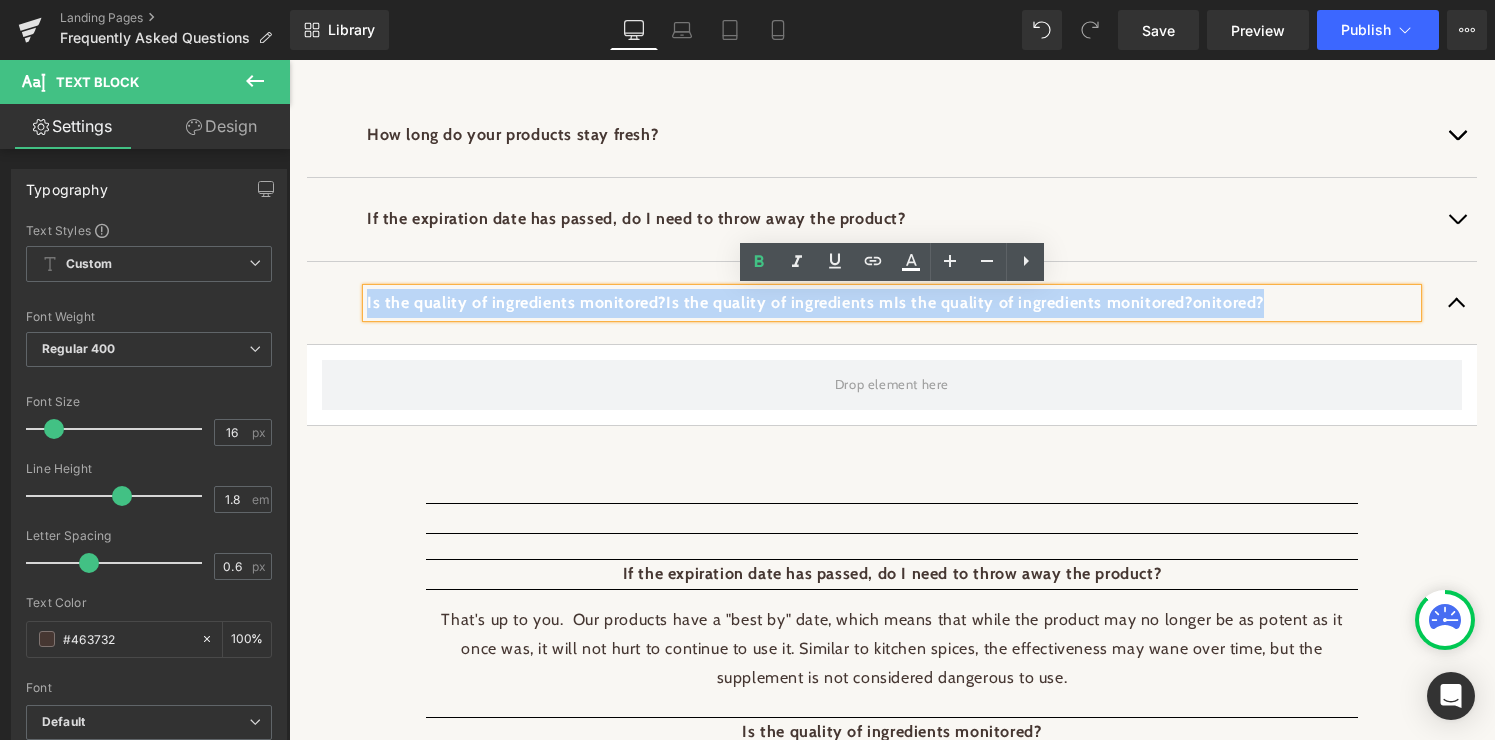 drag, startPoint x: 365, startPoint y: 304, endPoint x: 1359, endPoint y: 301, distance: 994.0045 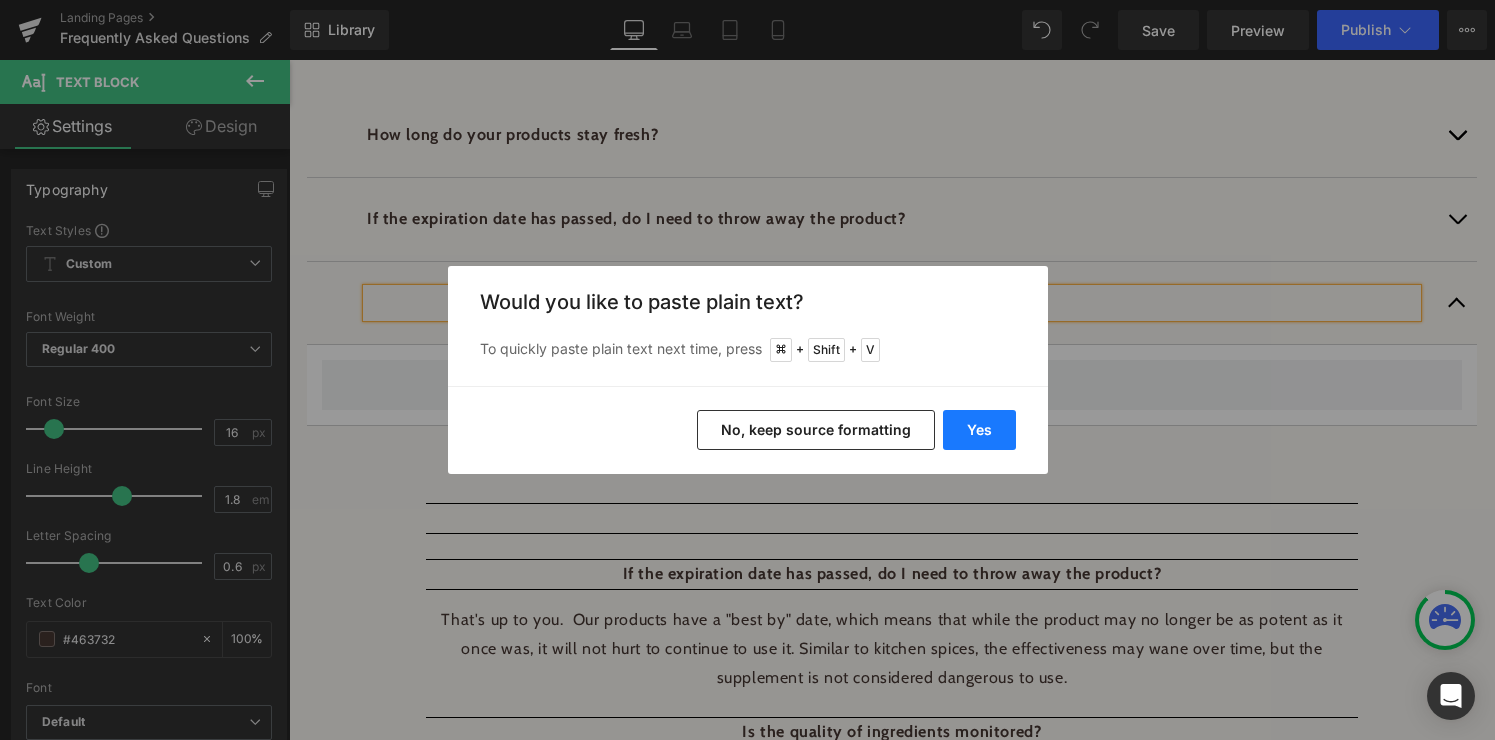 click on "Yes" at bounding box center [979, 430] 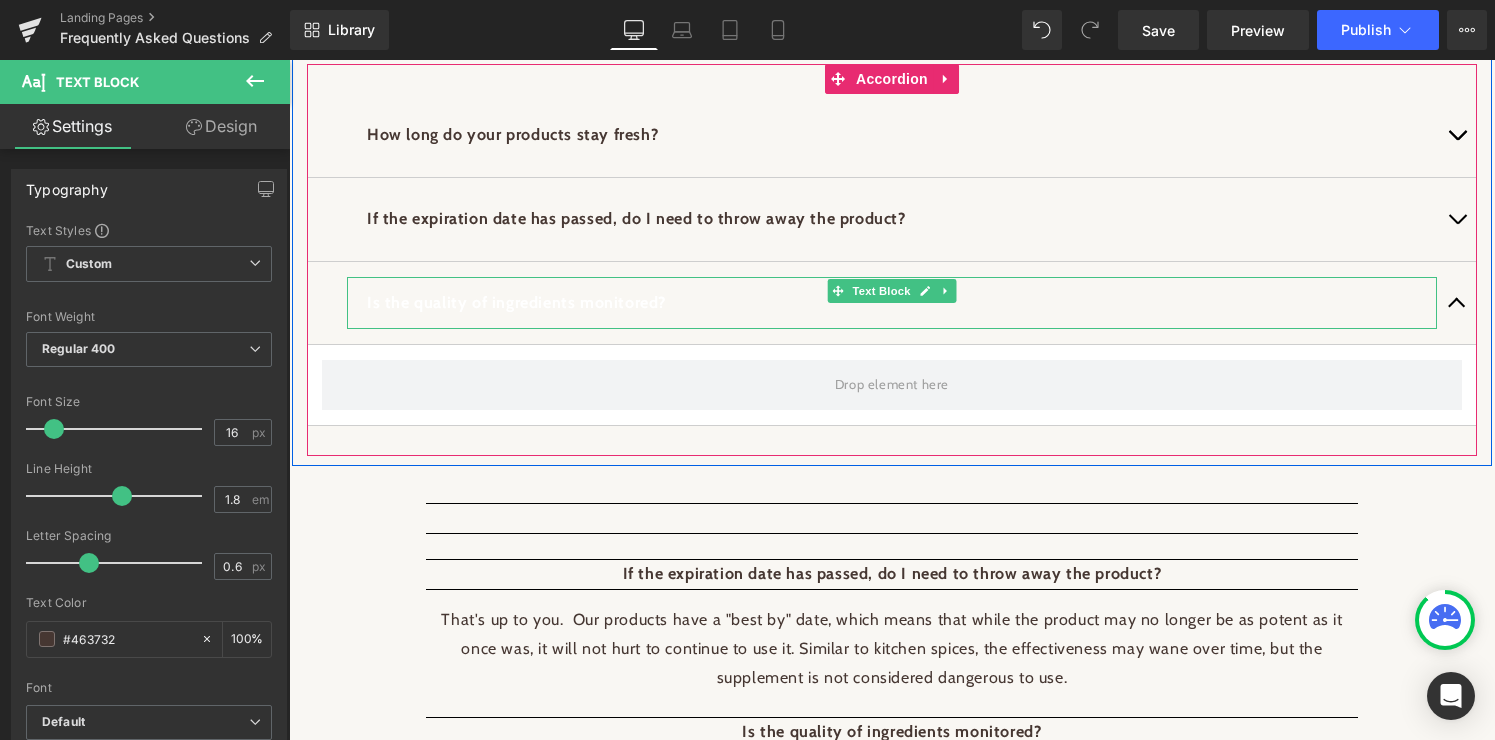 click on "Text Block" at bounding box center [881, 291] 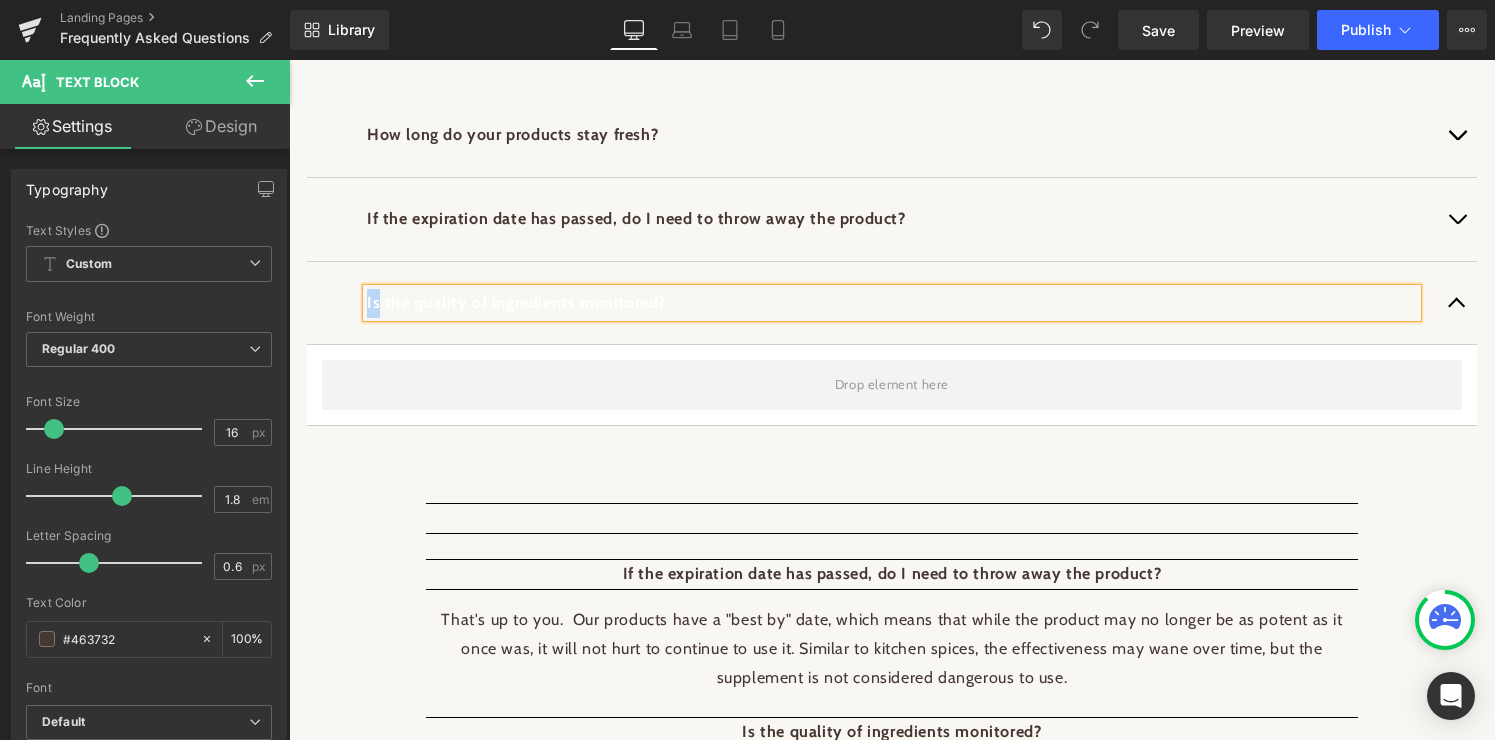 click on "Is the quality of ingredients monitored?" at bounding box center (516, 302) 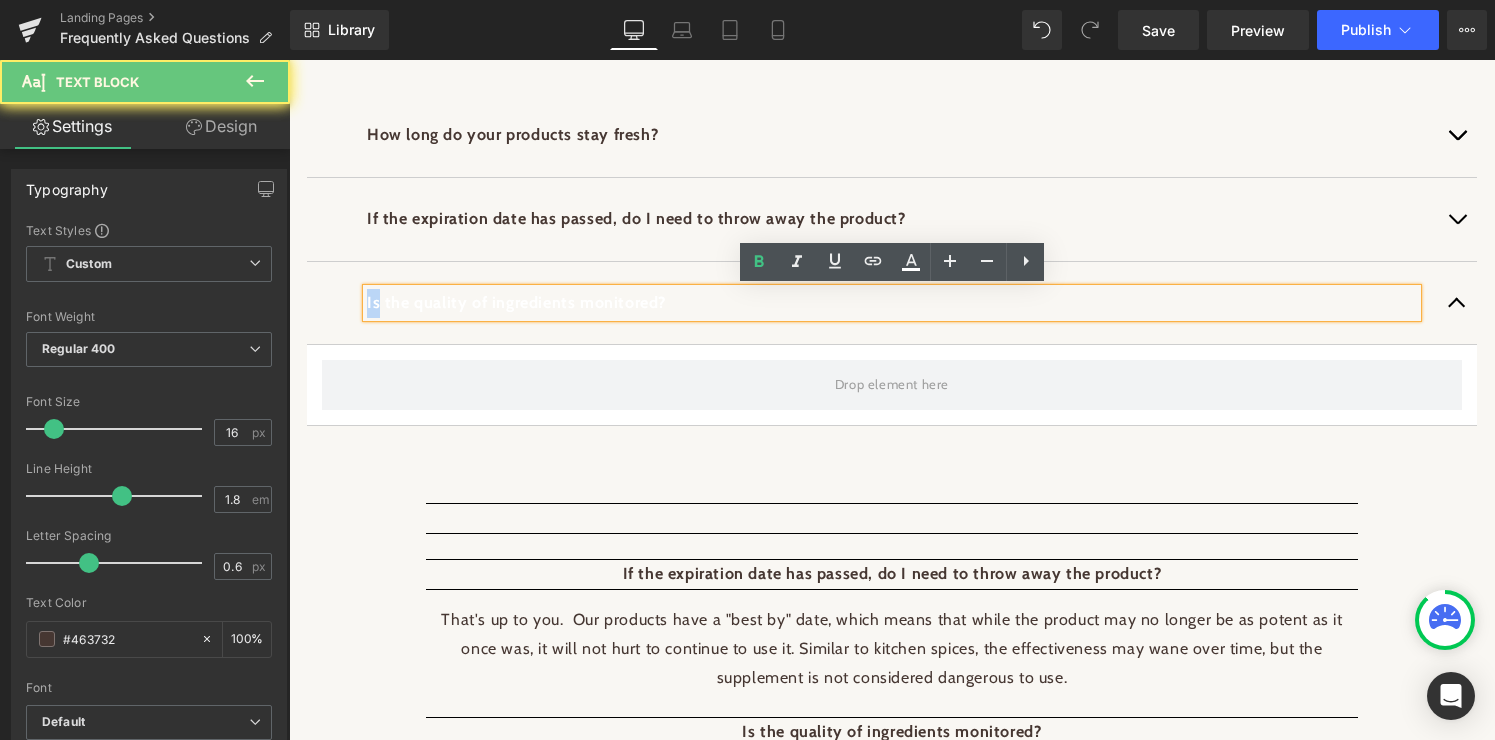 click on "Is the quality of ingredients monitored?" at bounding box center (516, 302) 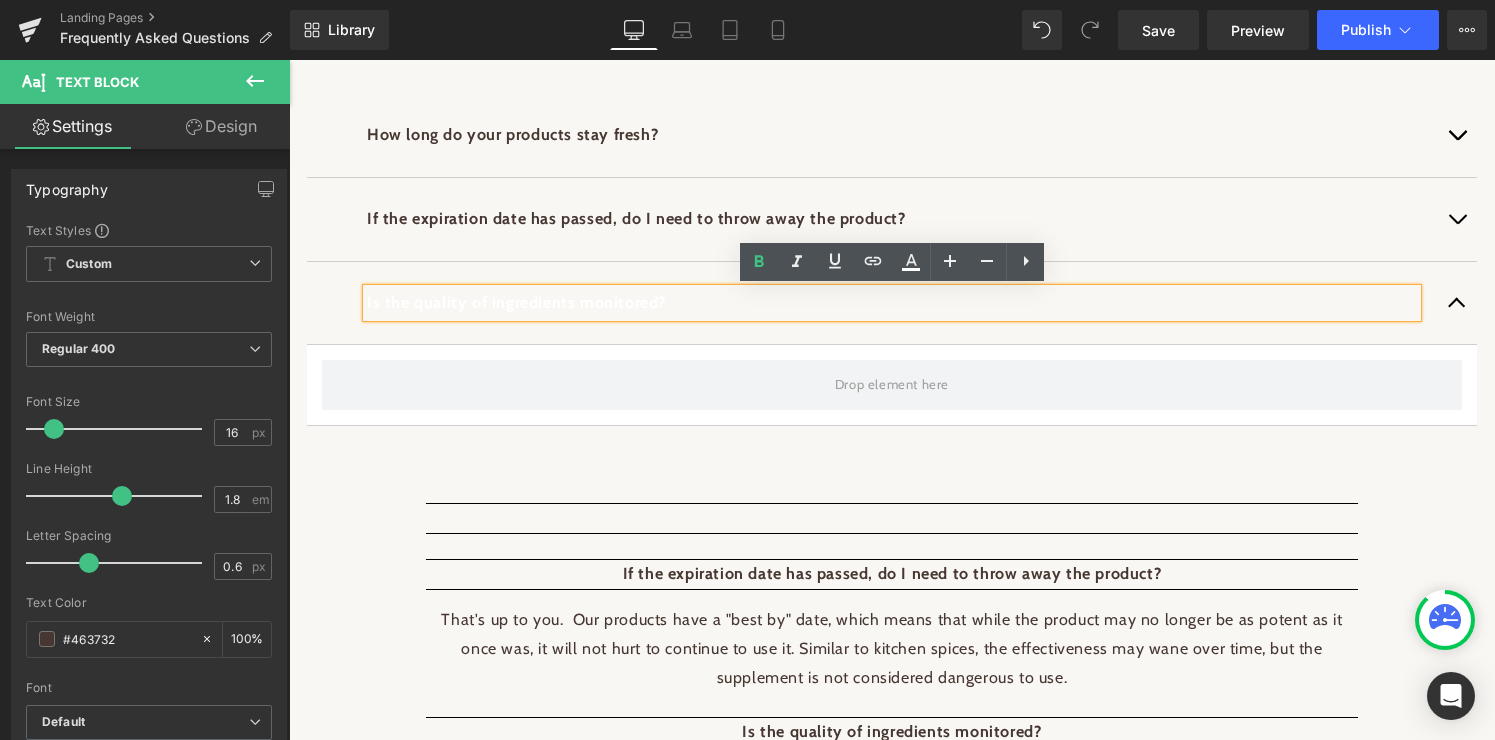 drag, startPoint x: 365, startPoint y: 305, endPoint x: 1395, endPoint y: 310, distance: 1030.0121 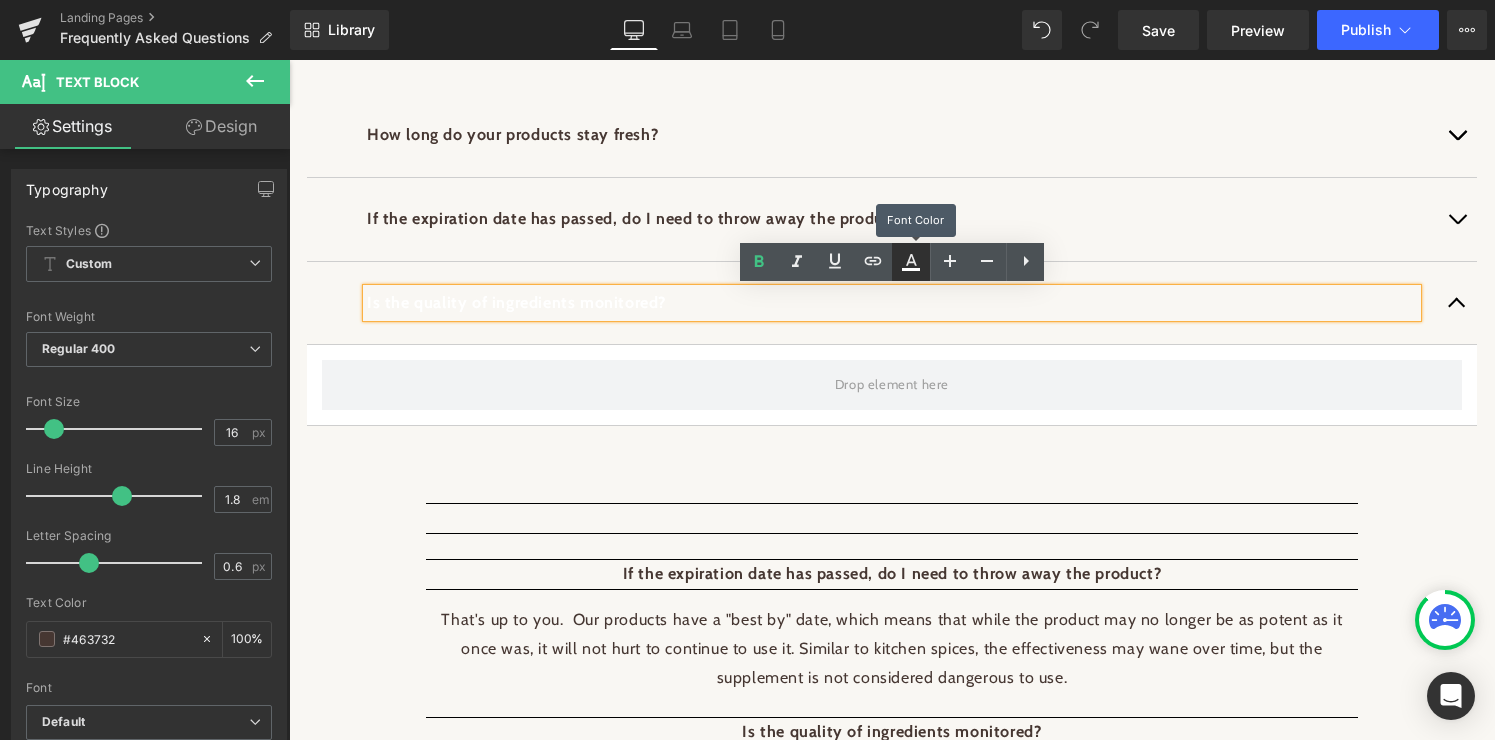 click 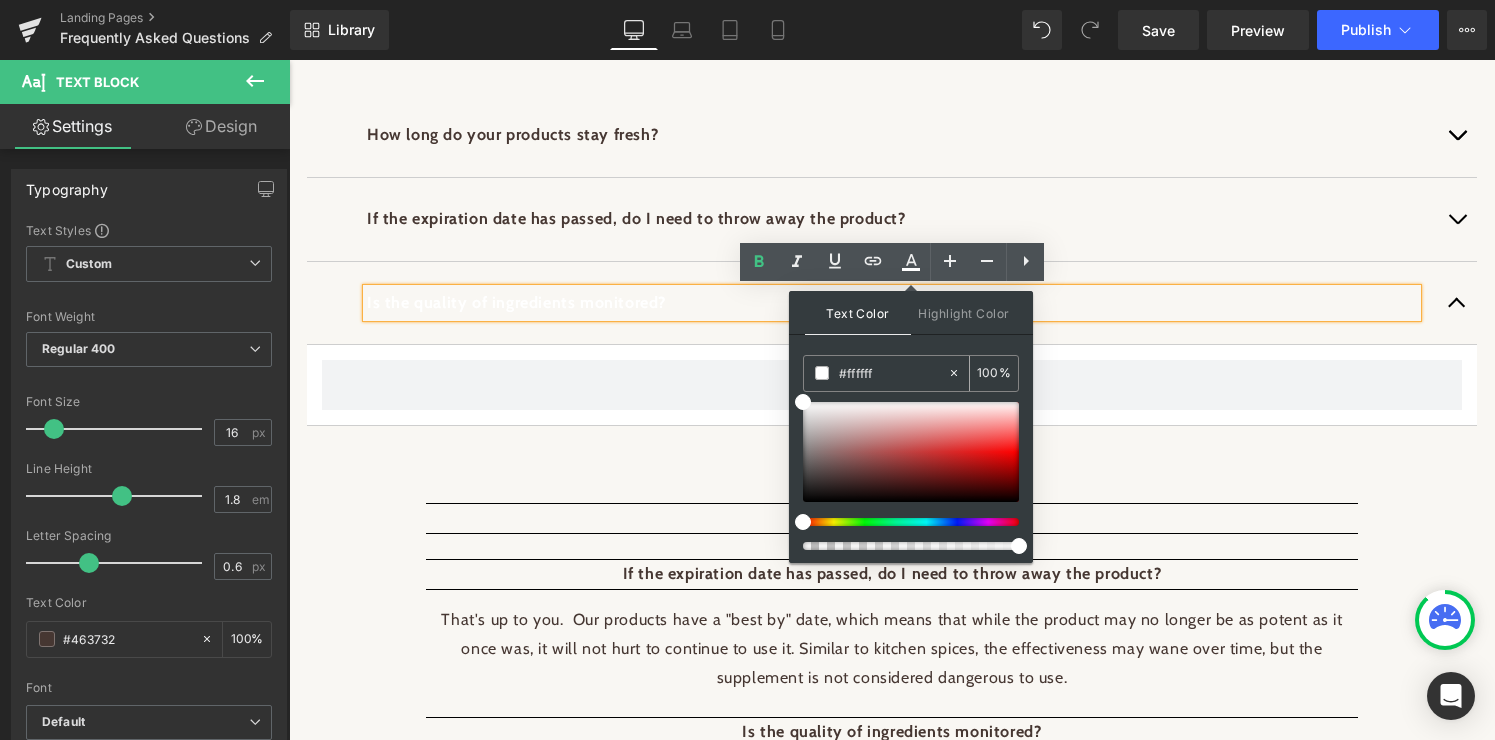 click 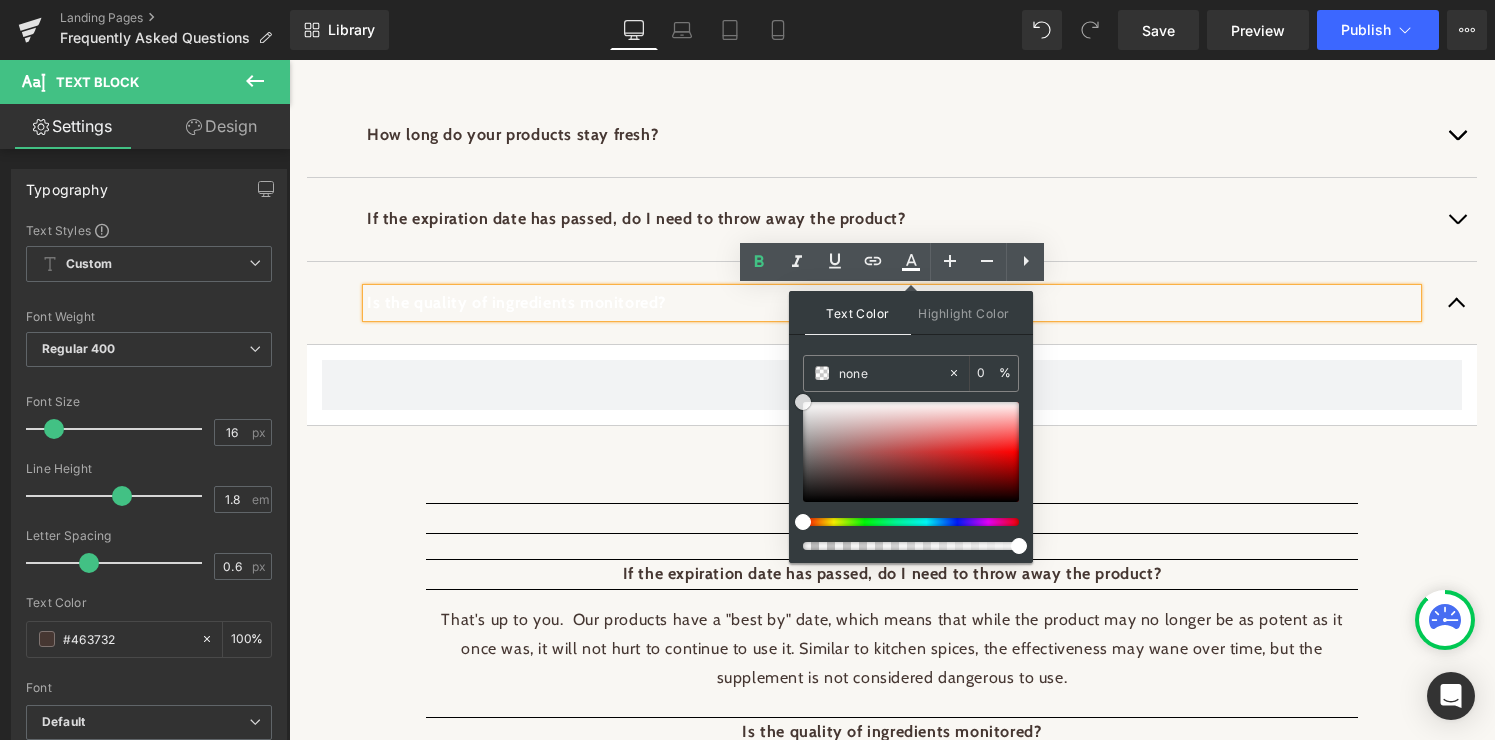 click at bounding box center (911, 452) 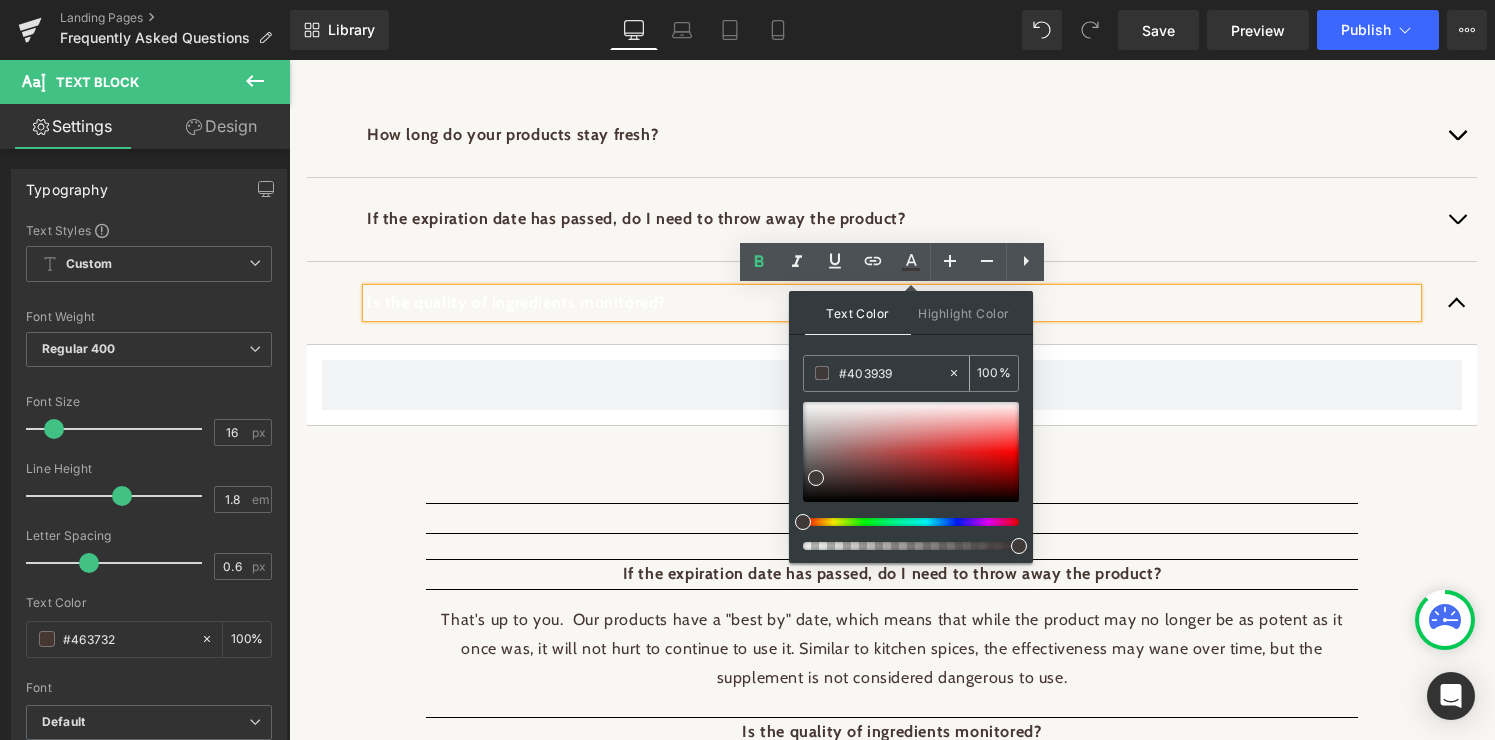click on "#403939" at bounding box center [893, 373] 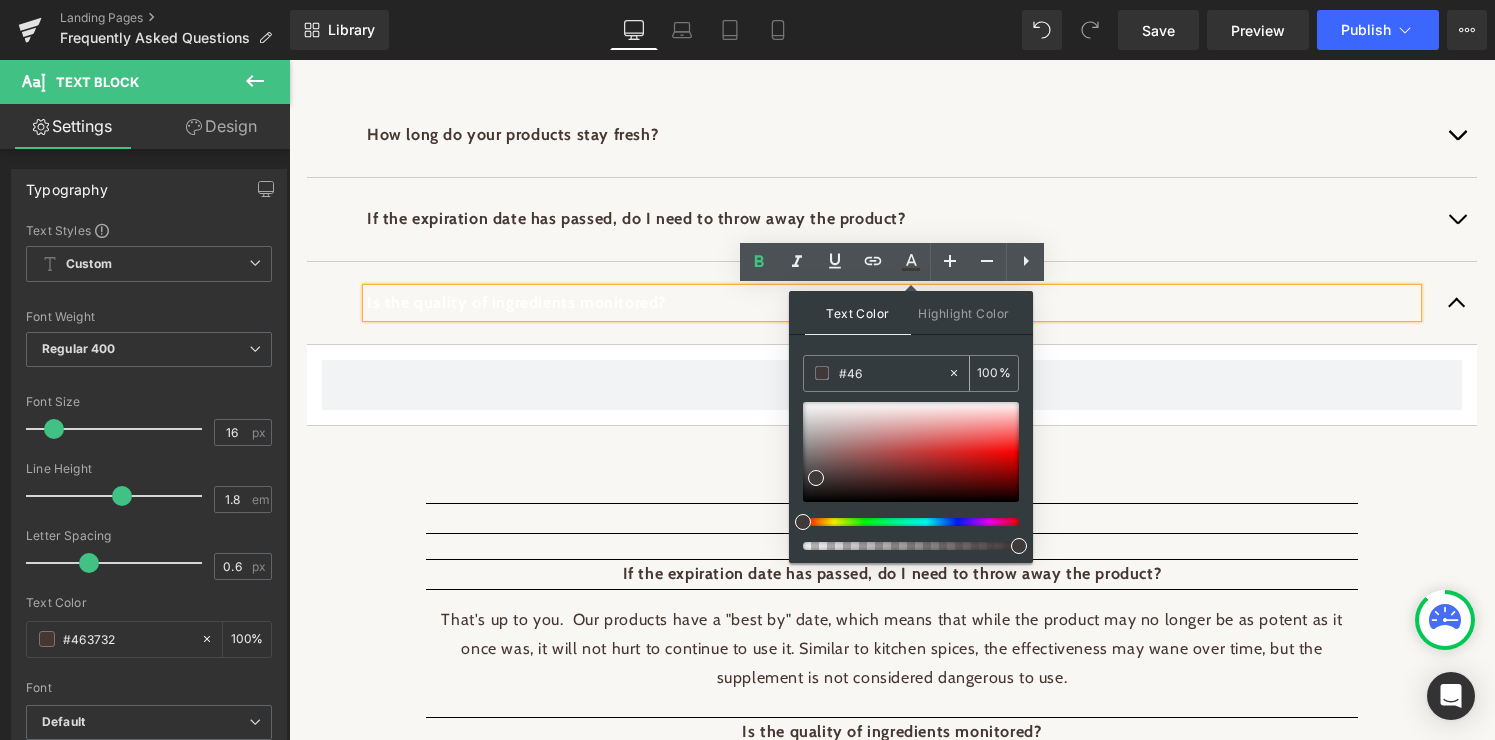 type on "0" 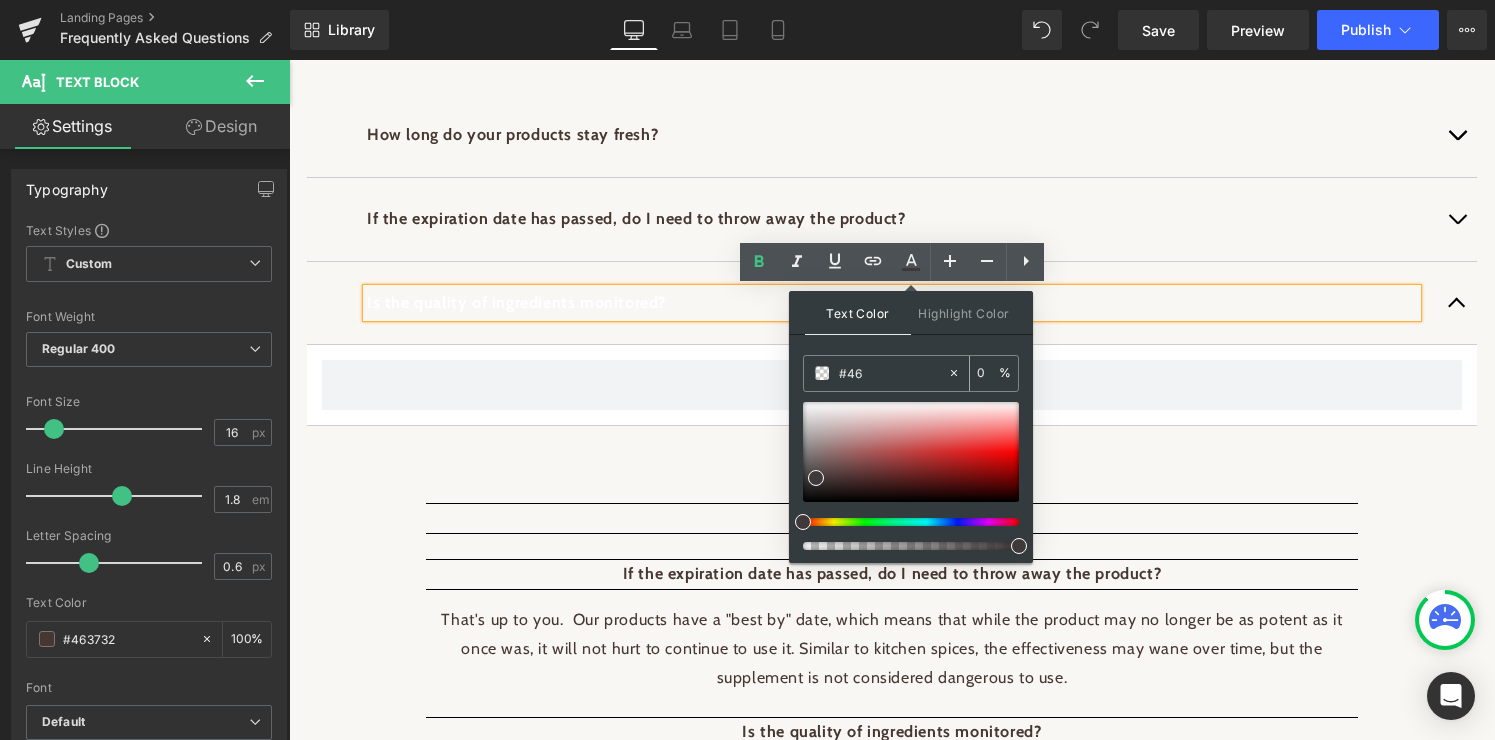 type on "#463" 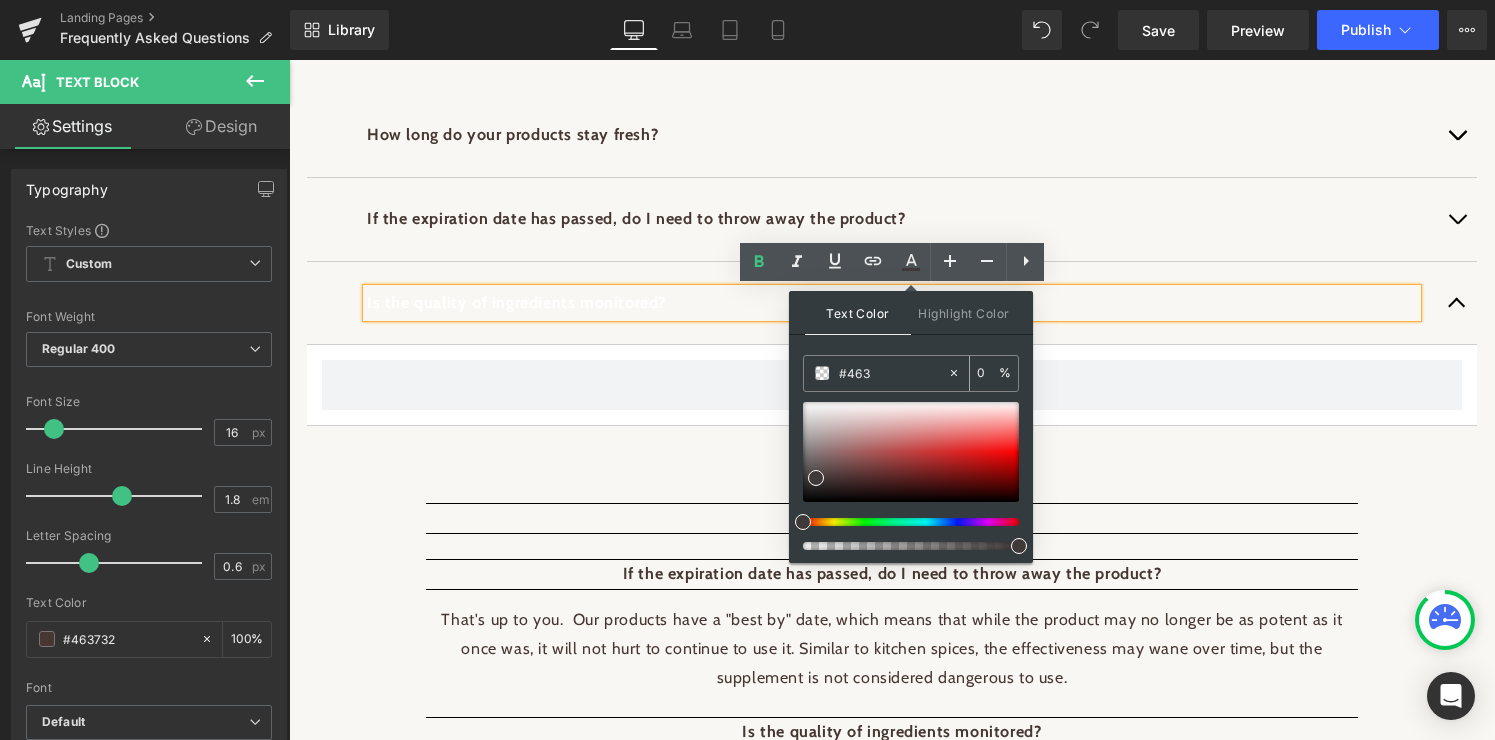 type on "100" 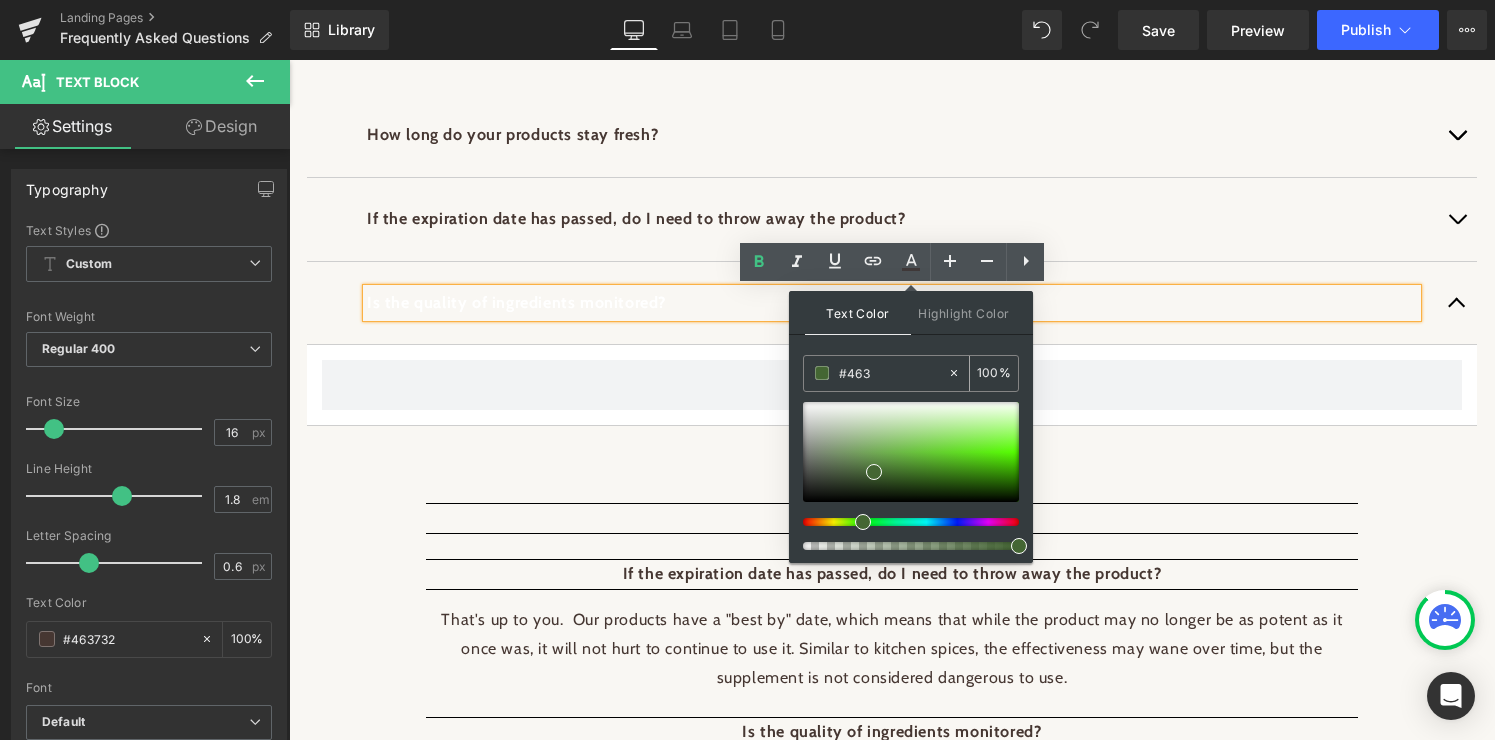type on "#4637" 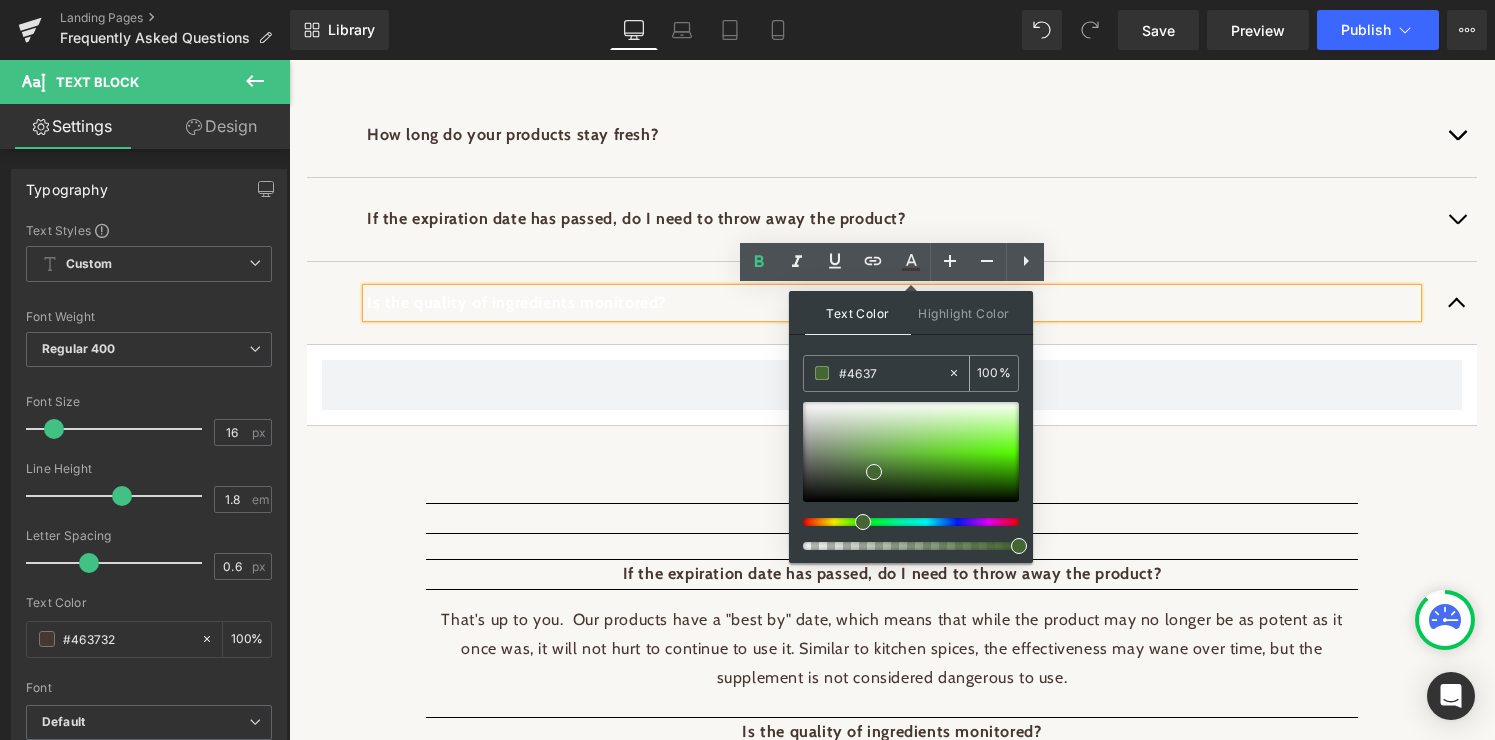type on "47" 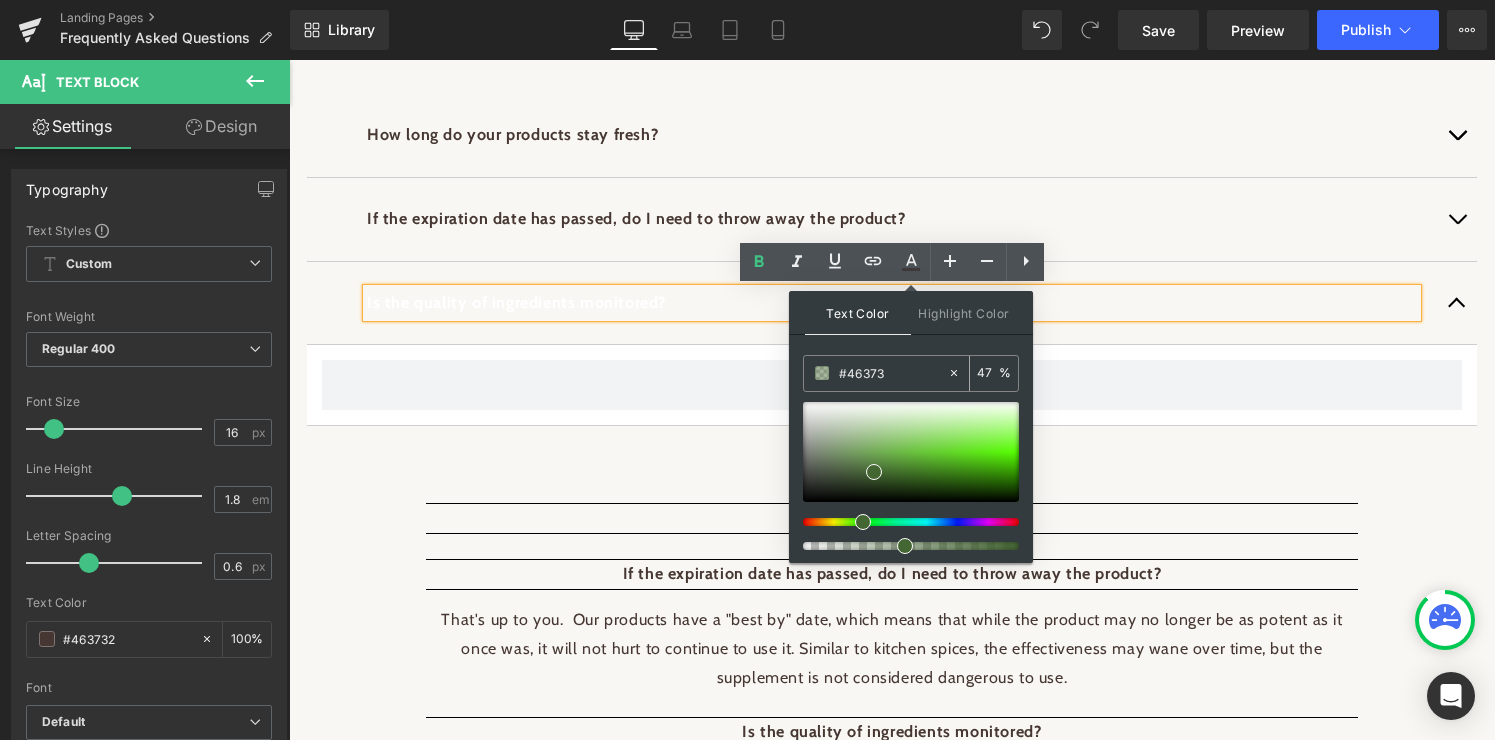 type on "#463732" 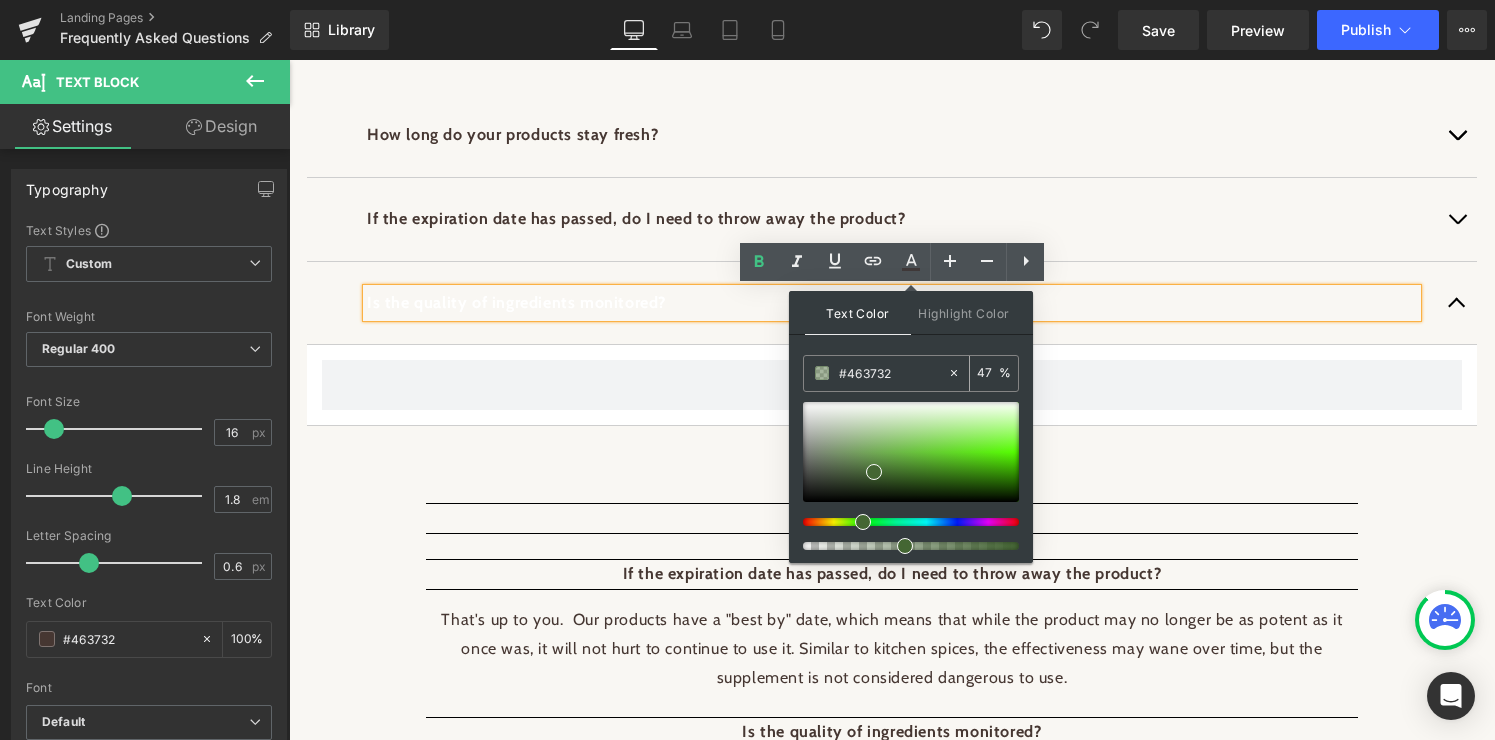 type on "100" 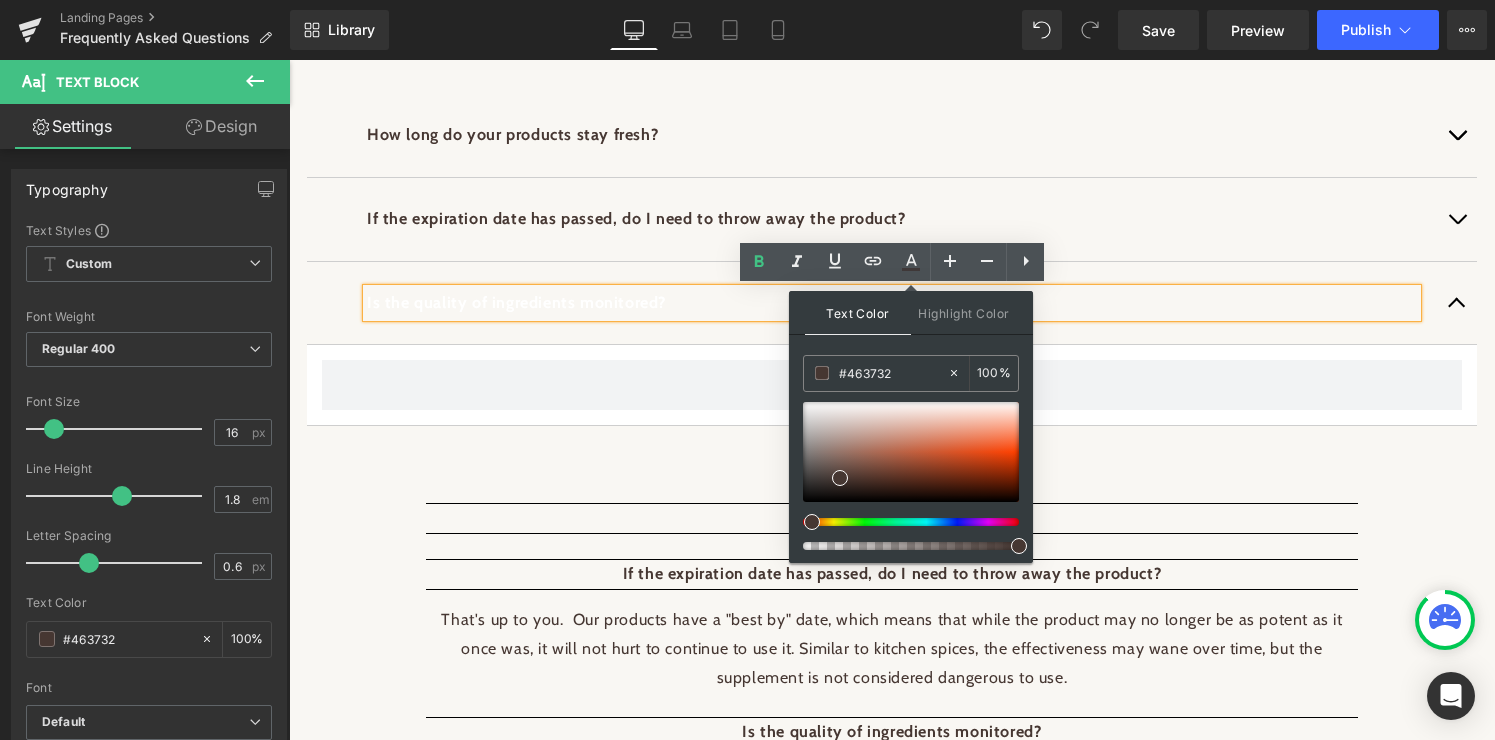 click on "Text Color Highlight Color rgba(70, 55, 50, 1) #463732 100 % transparent transparent 0 %" at bounding box center [911, 427] 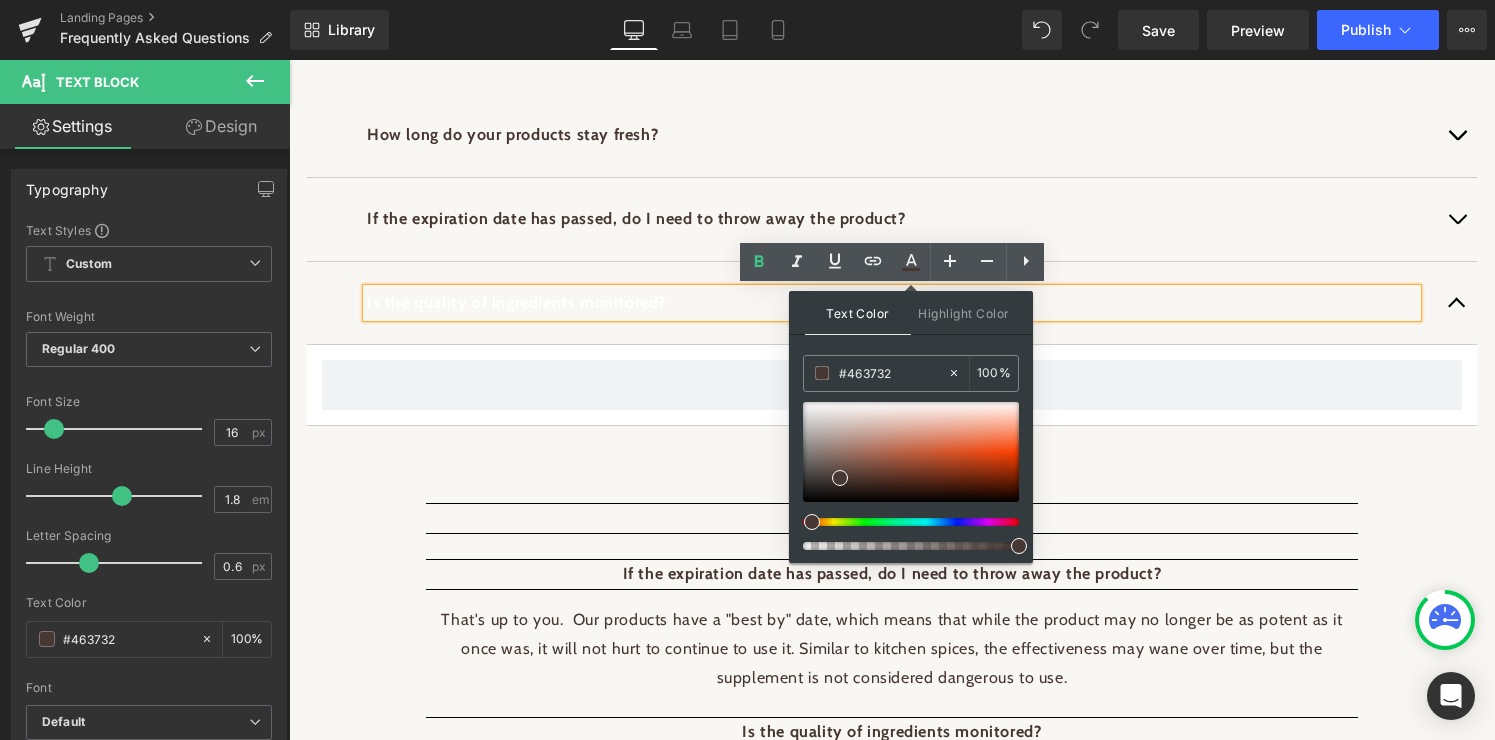 click on "How long do your products stay fresh?
Text Block
Our products are freeze-dried or dehydrated and are generally considered fresh within six months of their creation.  You will find a best-by date on each package, before which the product is at its best. To maximize freshness, keep BioStar products stored in a cool, dry place away from direct sunlight, and keep bags and jars closed when not in use.
Text Block
If the expiration date has passed, do I need to throw away the product?
Text Block
Text Block
Is the quality of ingredients monitored?
Text Block" at bounding box center (892, 260) 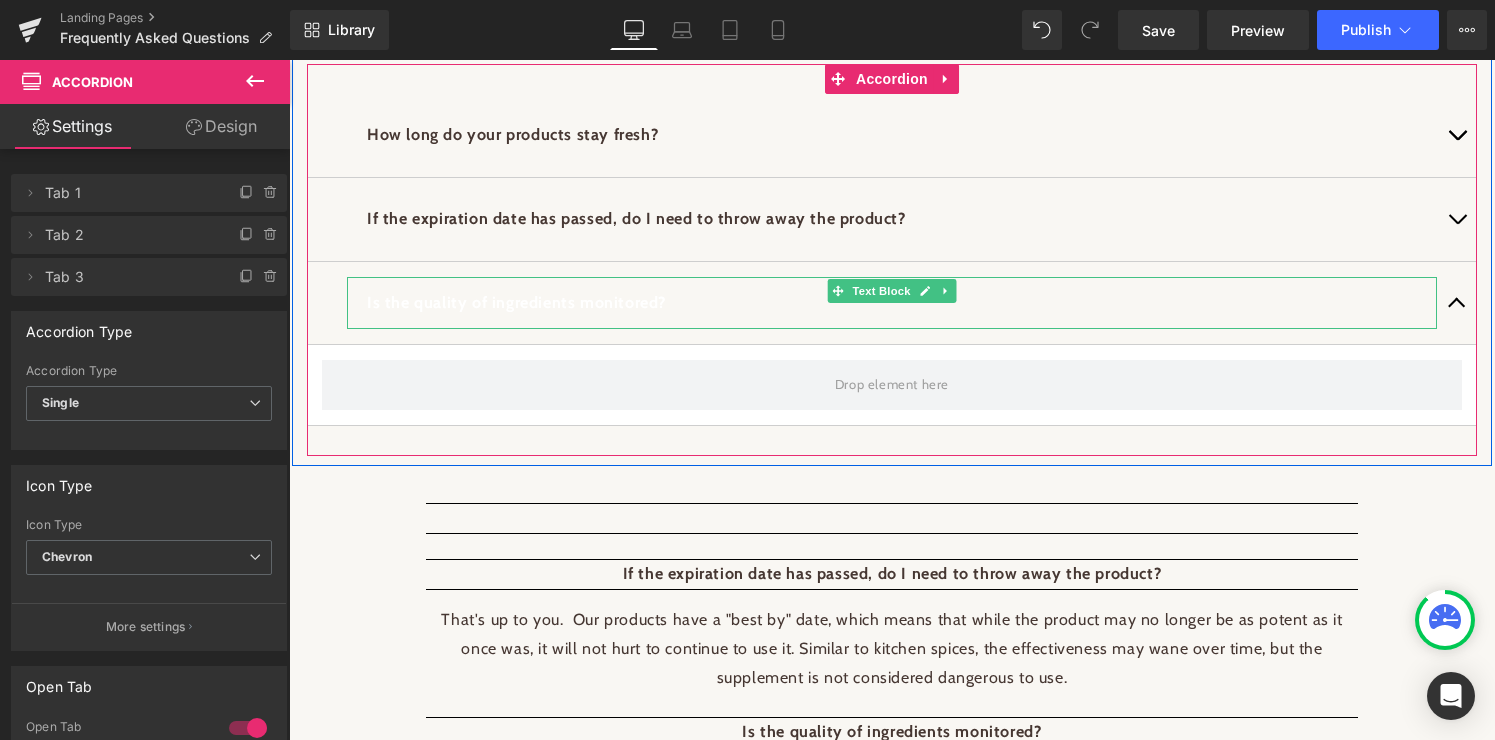 click on "Is the quality of ingredients monitored?" at bounding box center (892, 303) 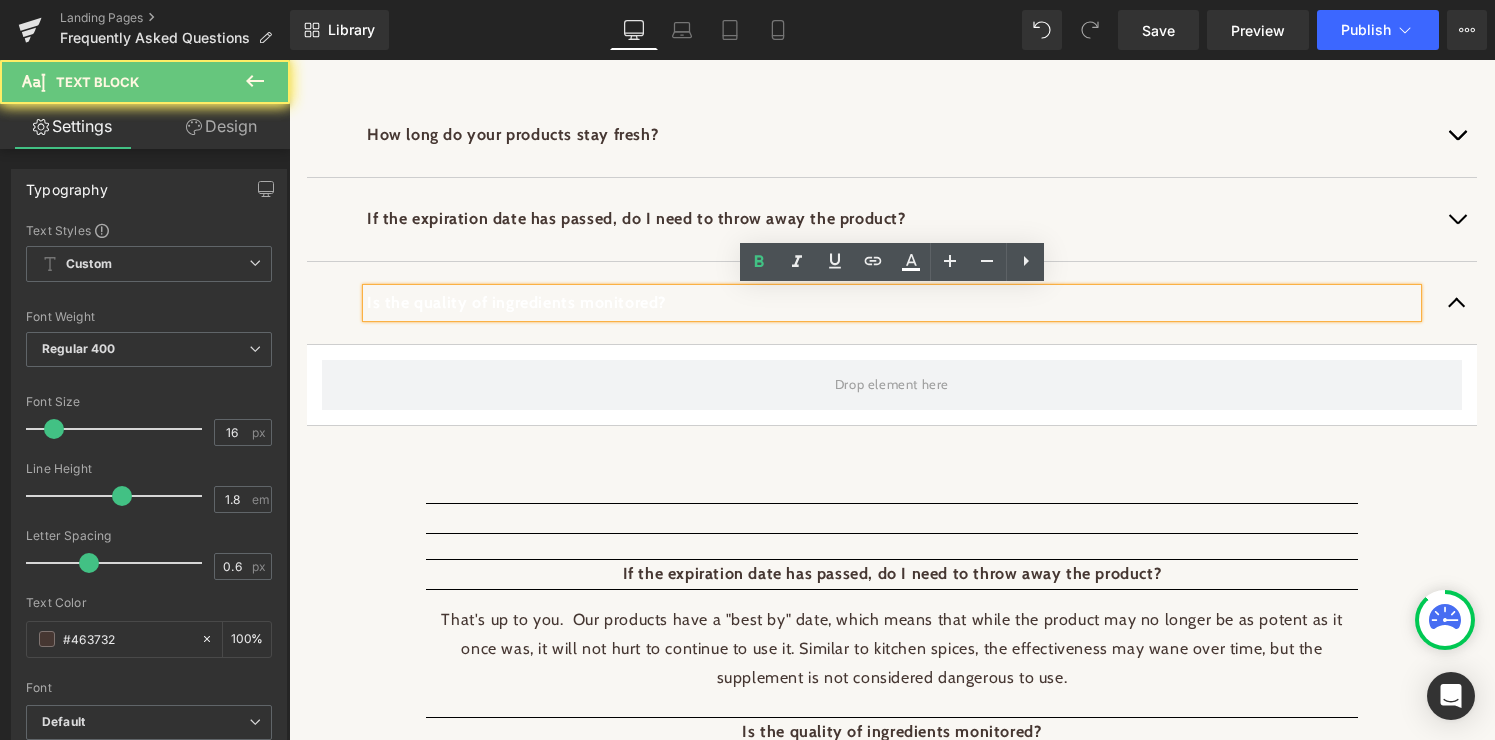 click on "Is the quality of ingredients monitored?" at bounding box center [892, 303] 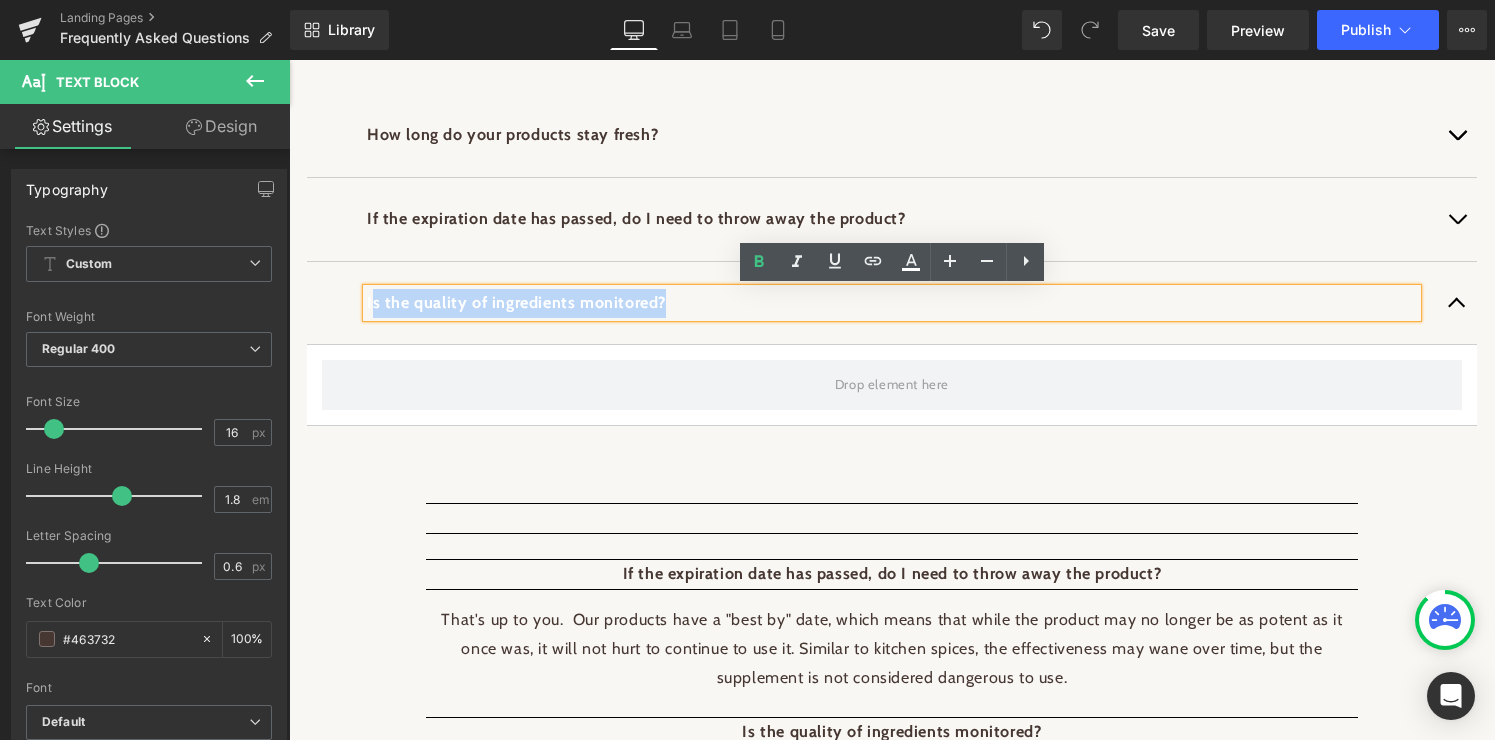 drag, startPoint x: 370, startPoint y: 302, endPoint x: 1174, endPoint y: 318, distance: 804.1592 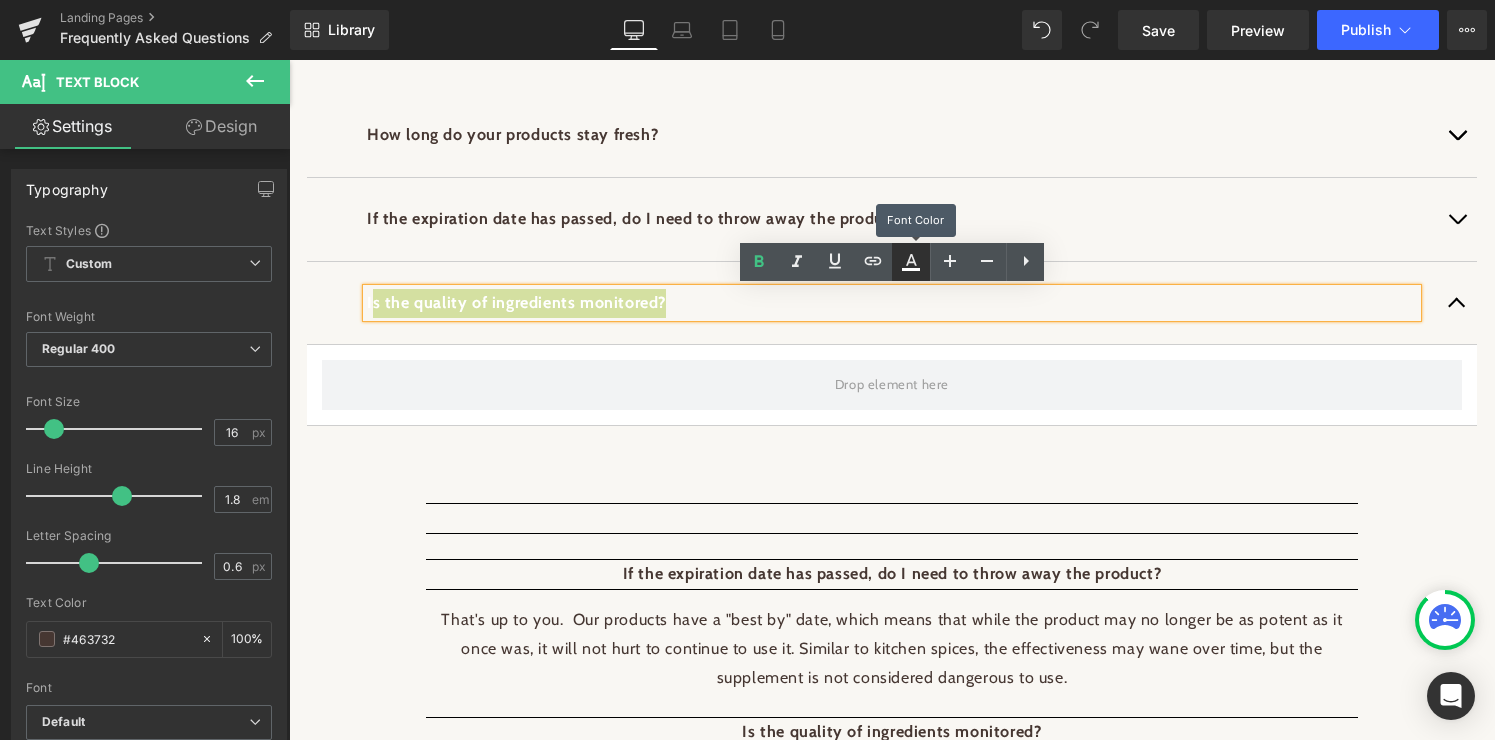 click 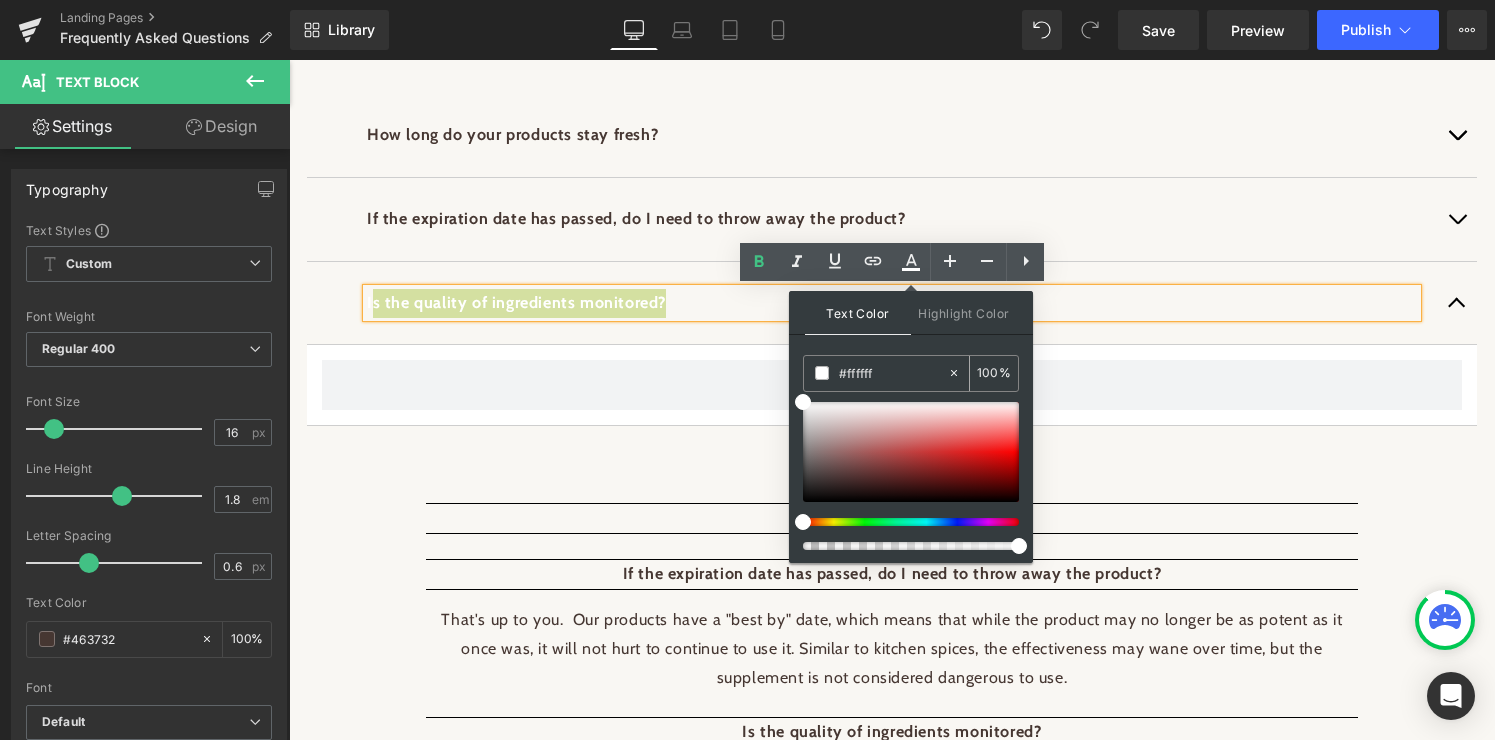 drag, startPoint x: 880, startPoint y: 368, endPoint x: 848, endPoint y: 368, distance: 32 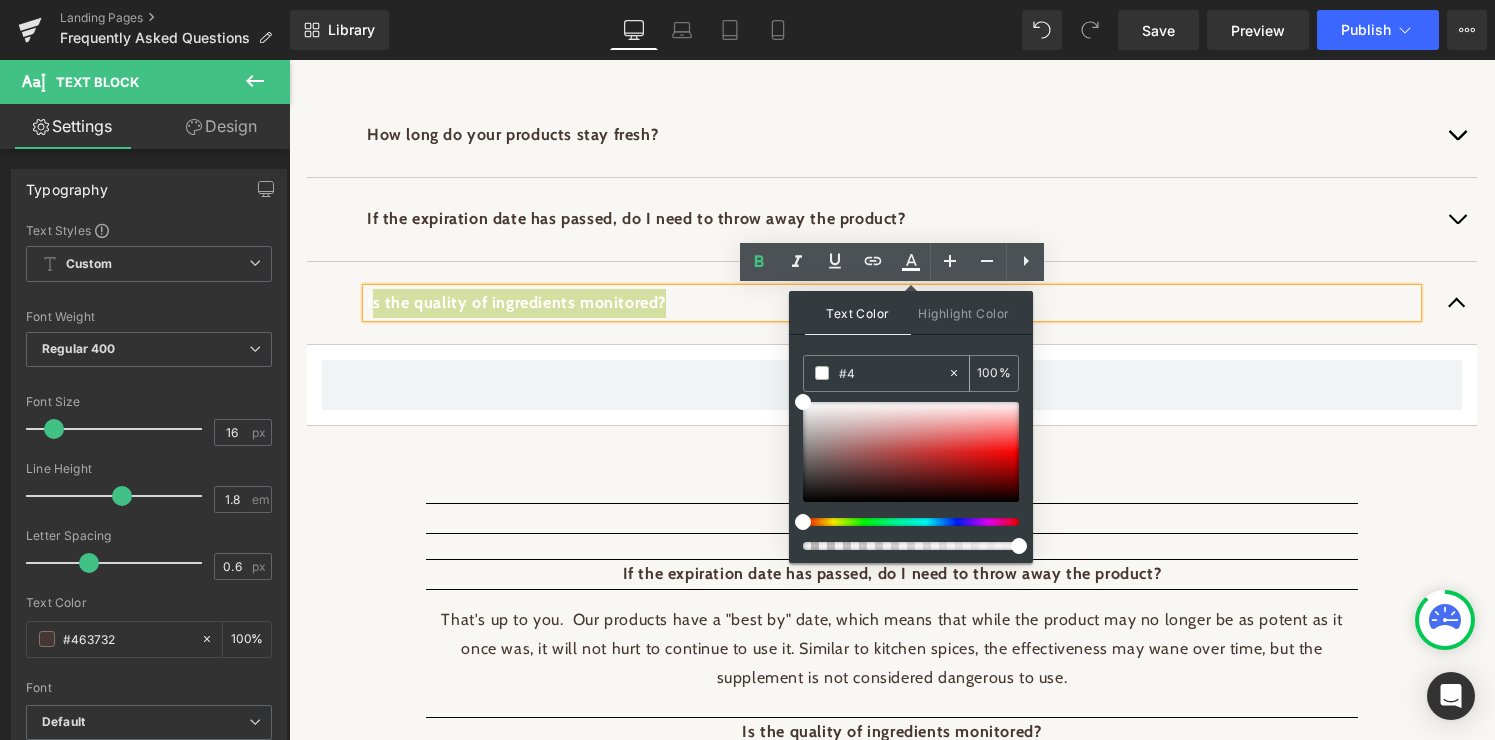 type on "0" 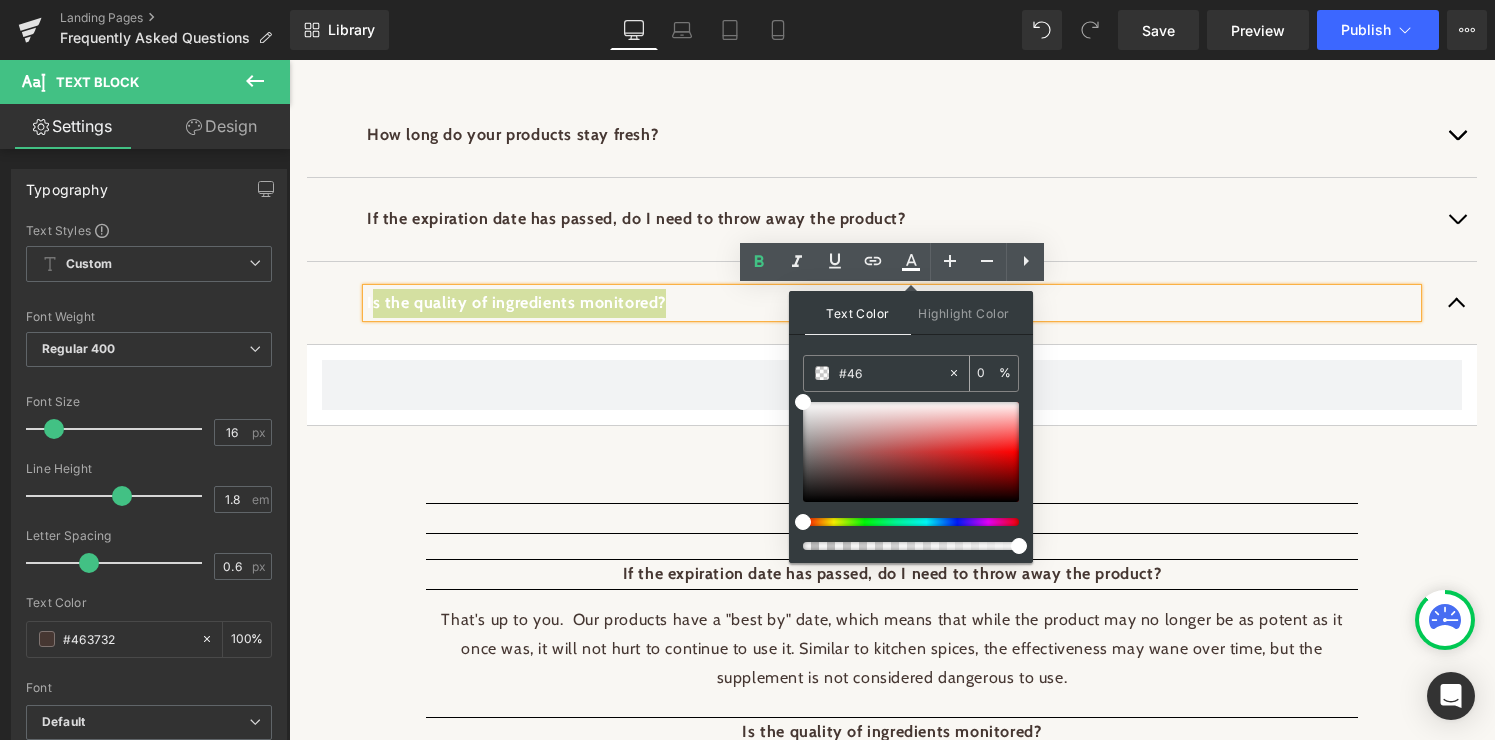 type on "#463" 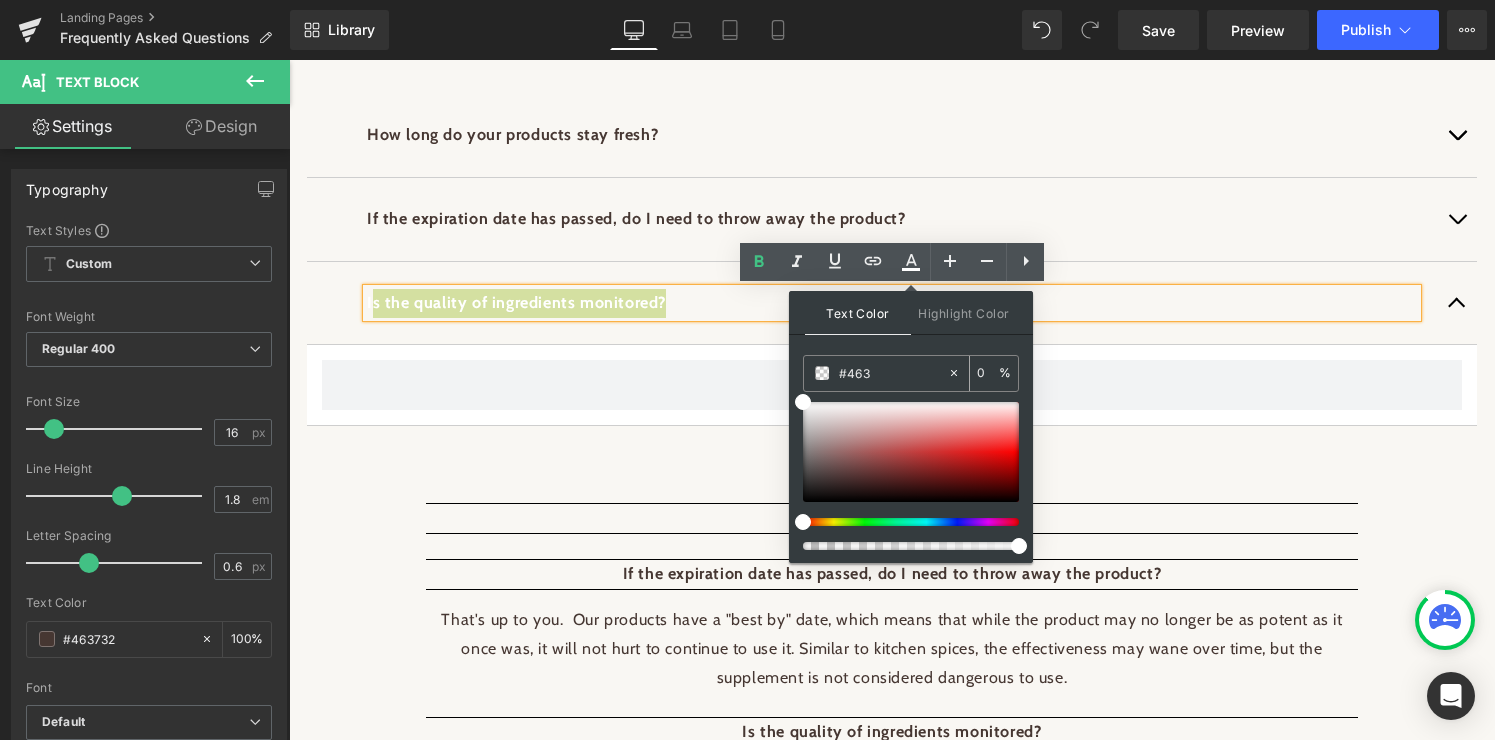 type on "100" 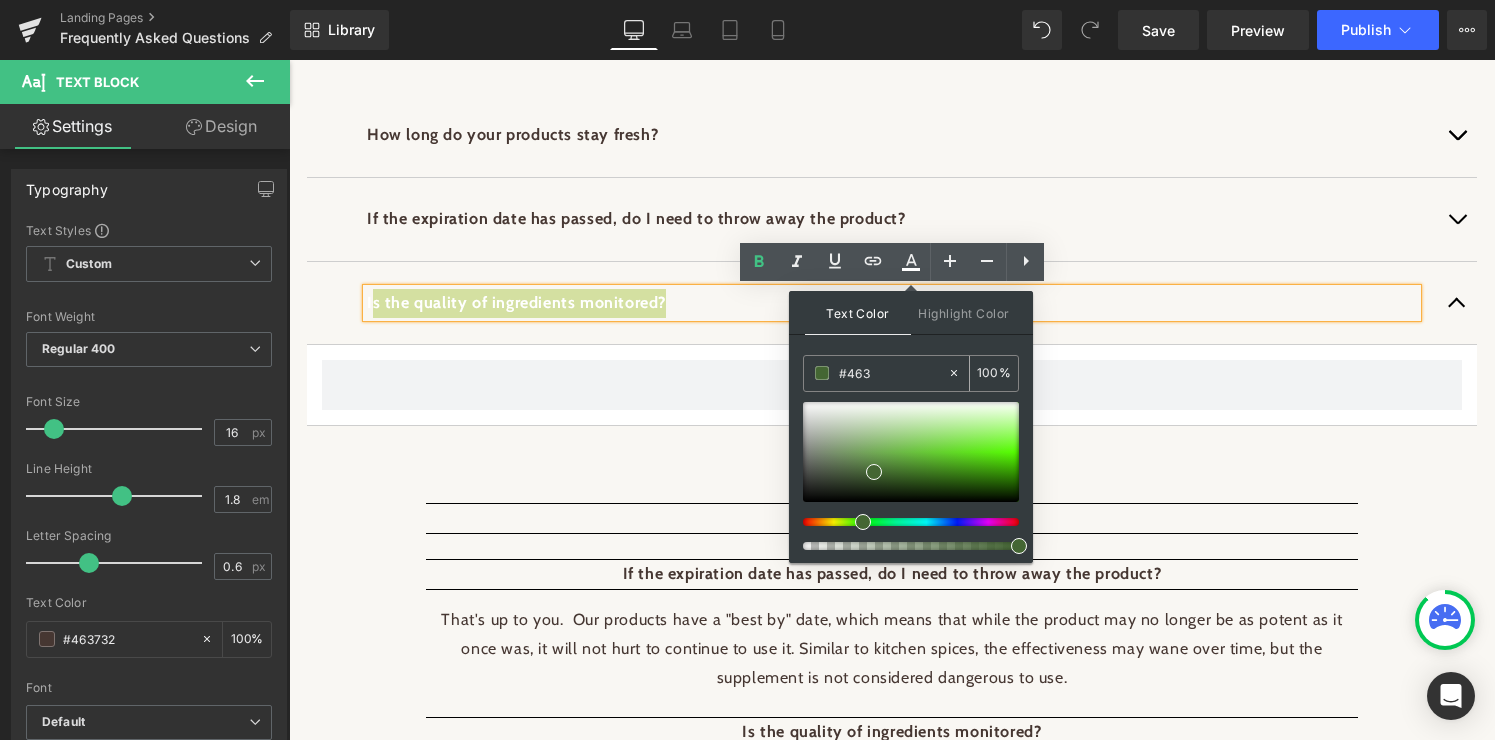 type on "#4637" 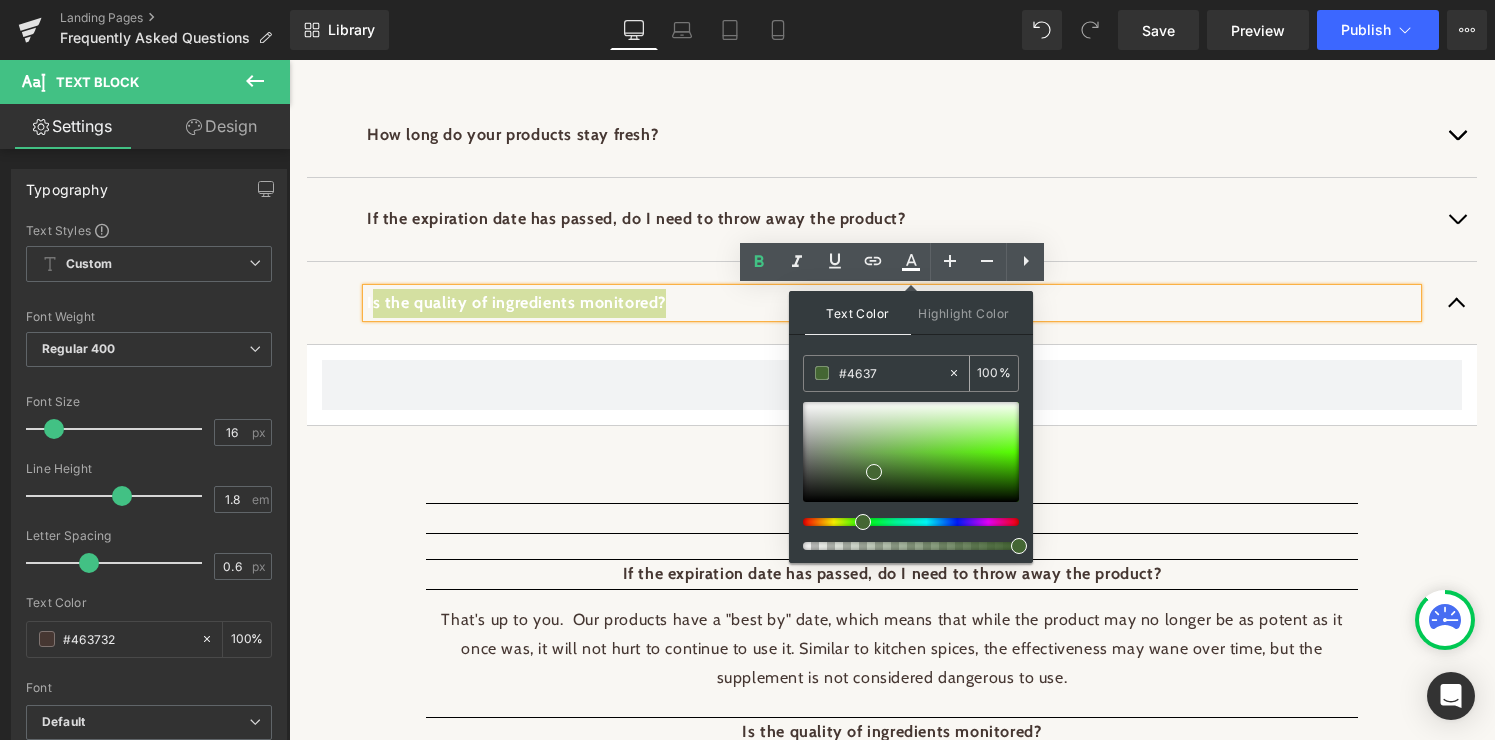 type on "47" 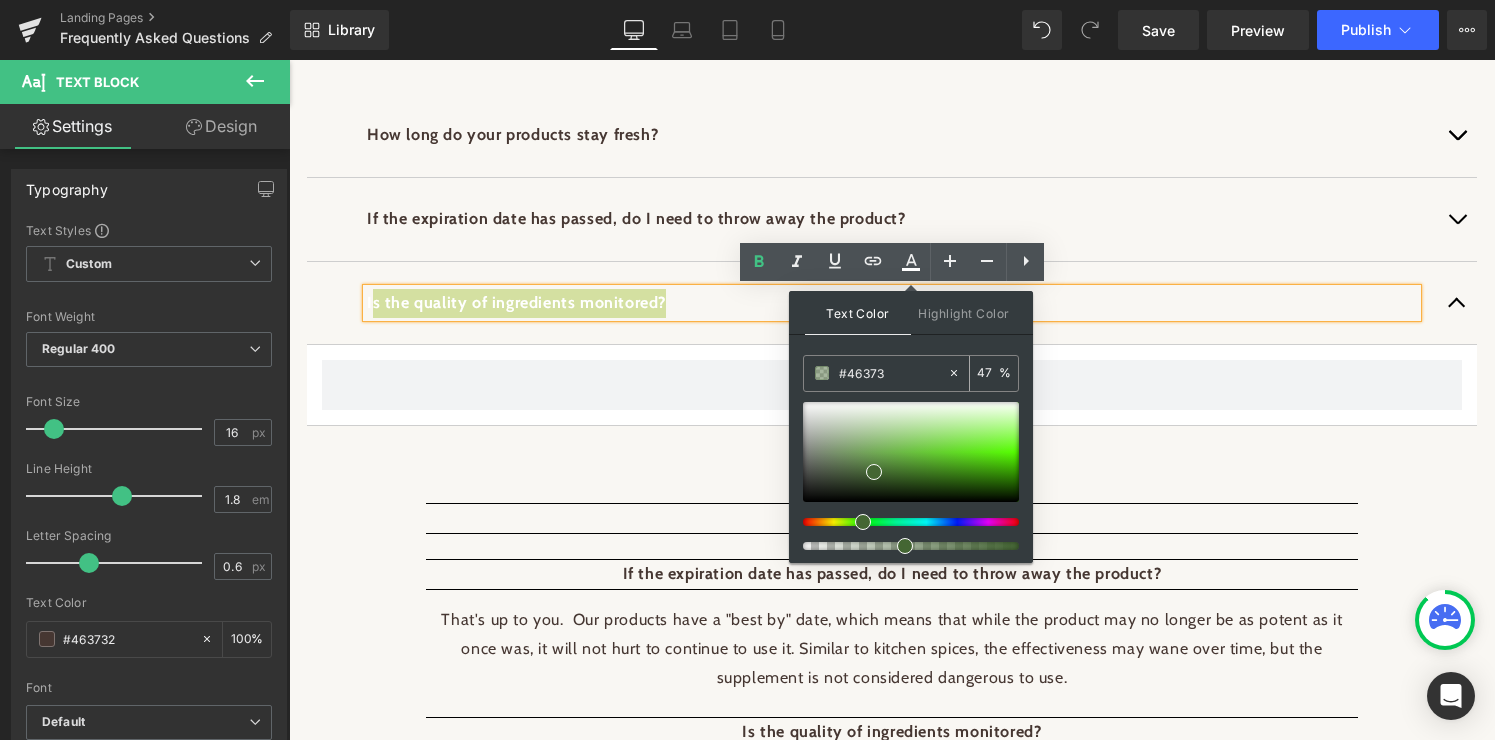 type on "#463732" 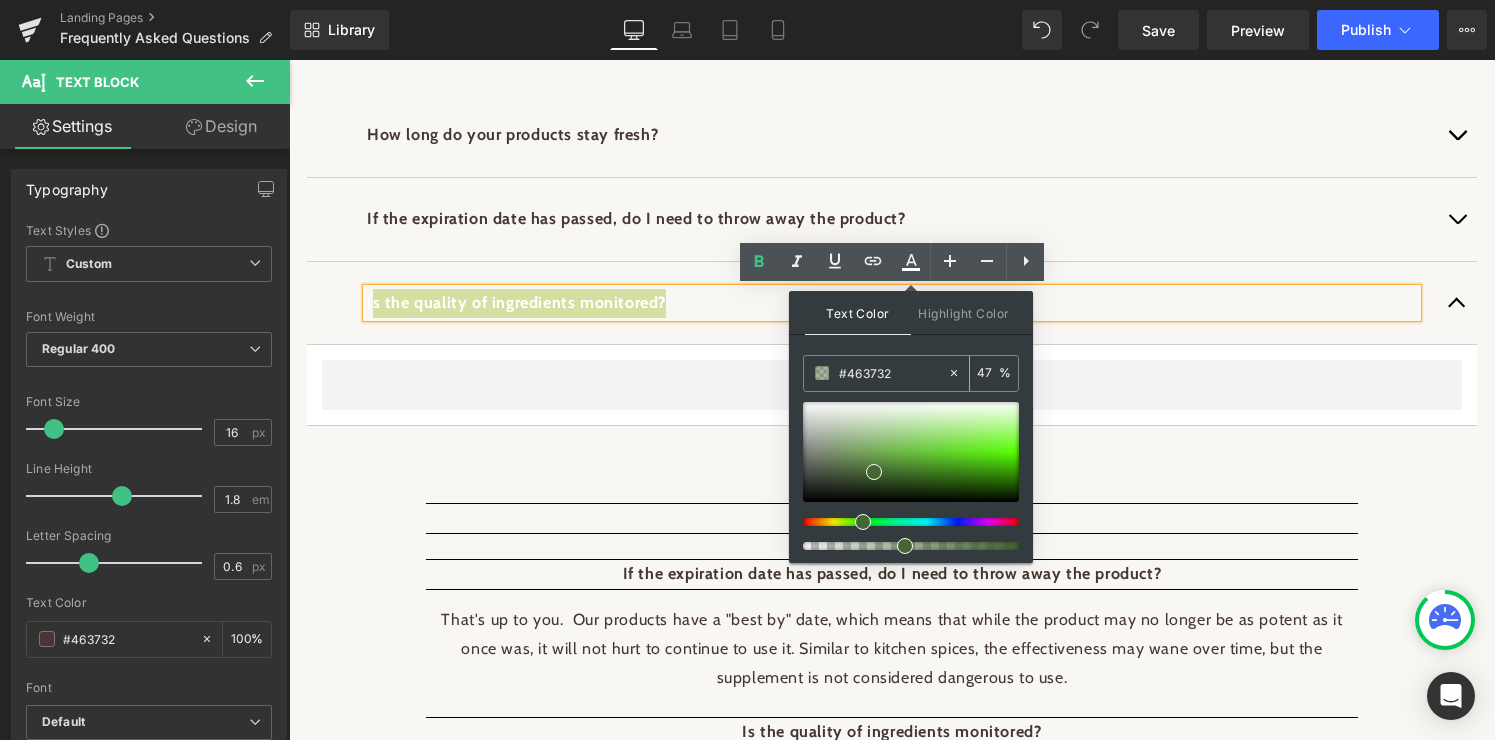 type on "100" 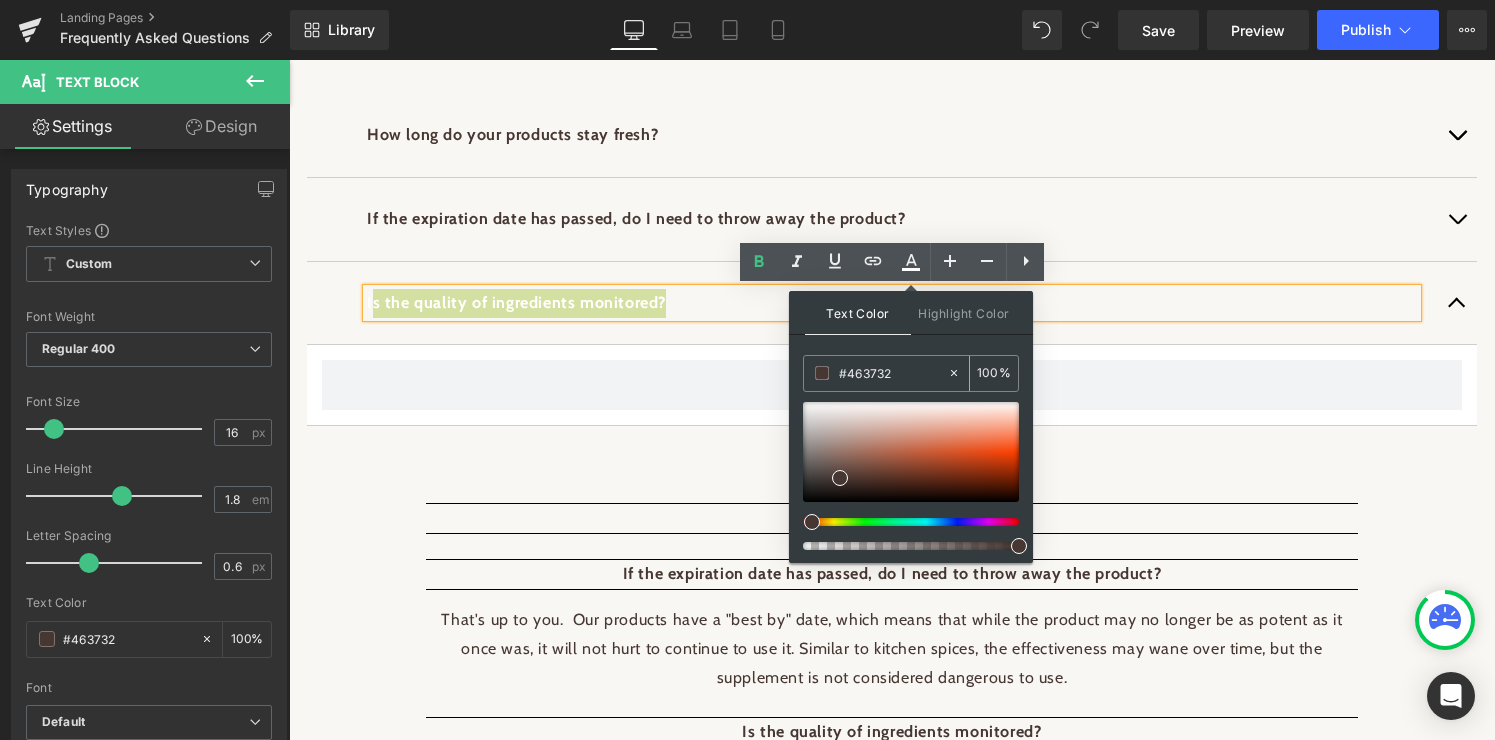 click on "#463732" at bounding box center (893, 373) 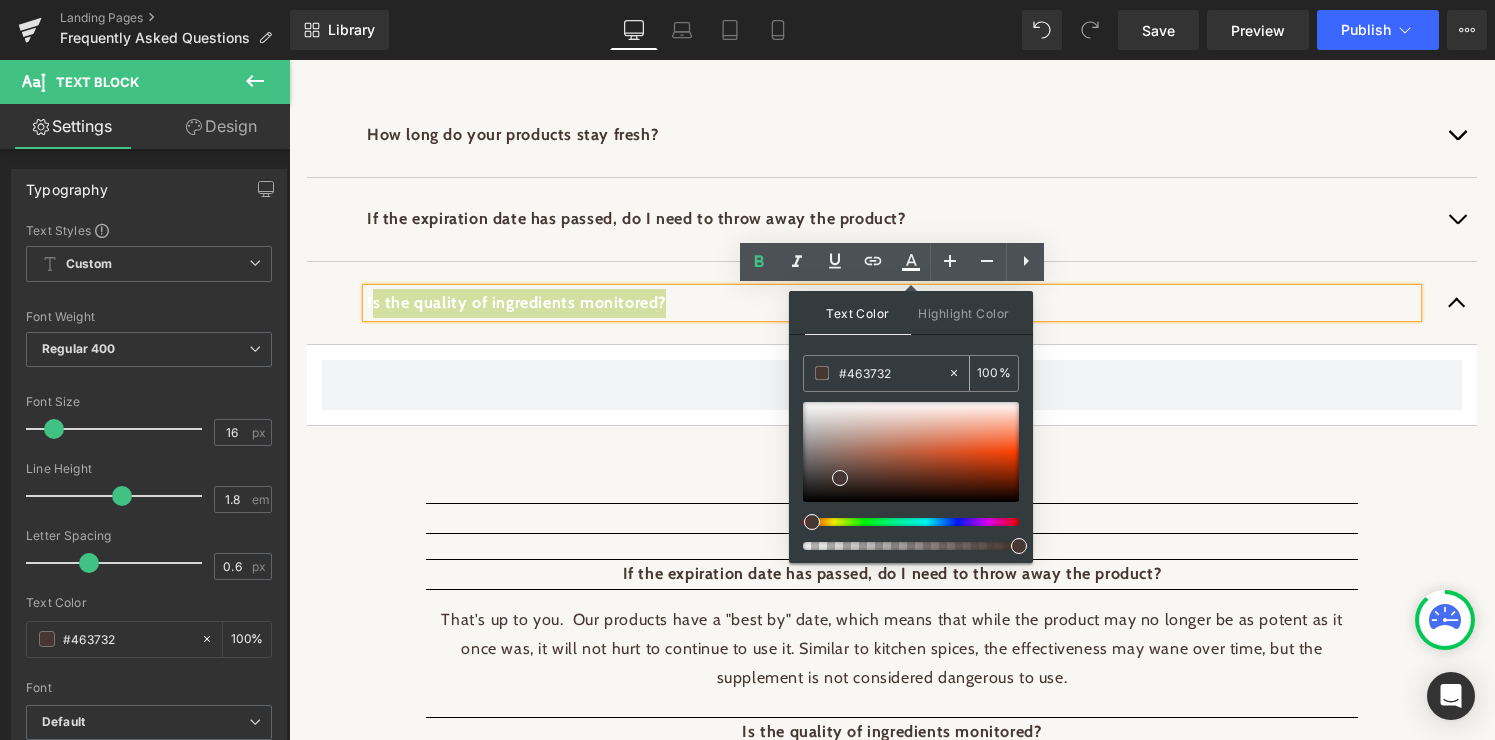 click on "#463732" at bounding box center (893, 373) 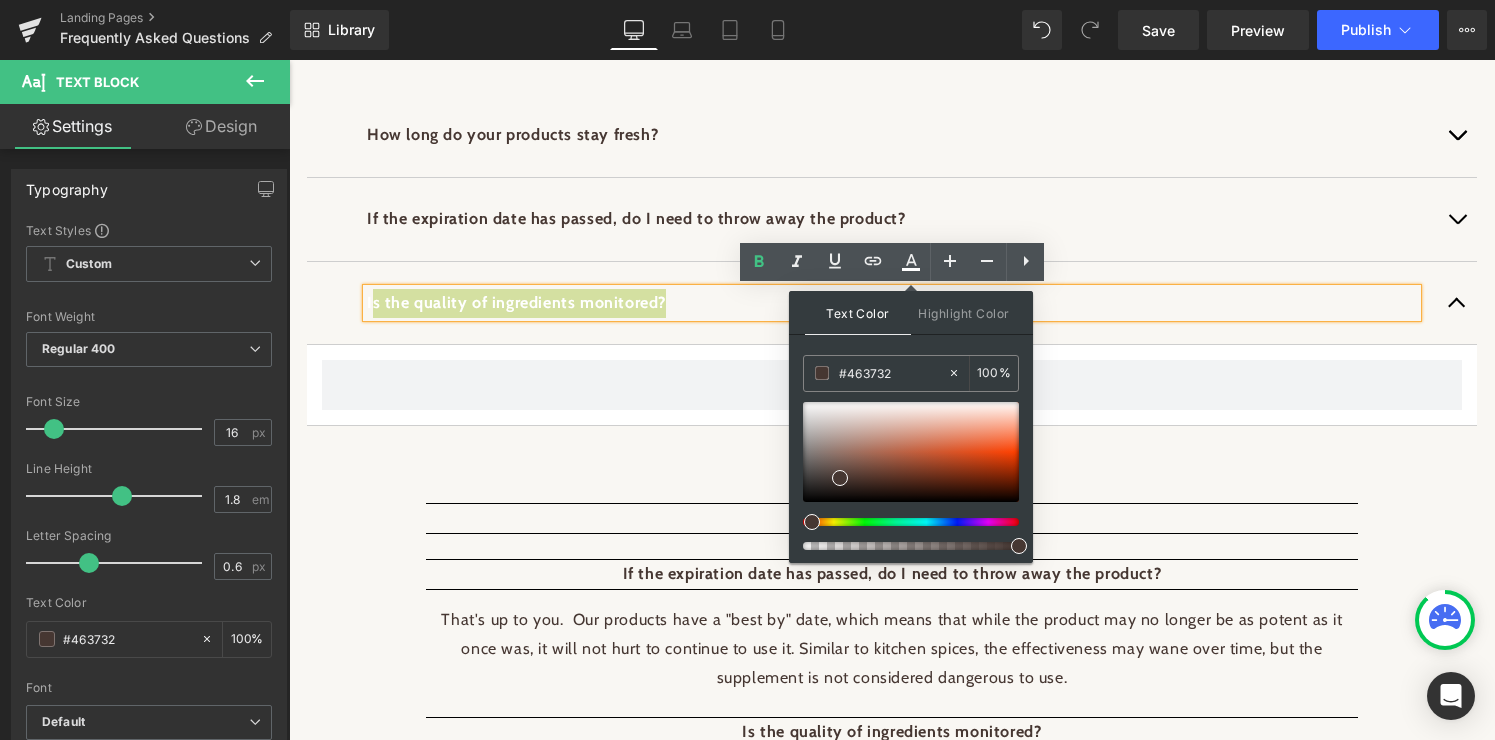 click on "Text Color Highlight Color rgba(70, 55, 50, 1) #463732 100 % transparent transparent 0 %" at bounding box center (911, 427) 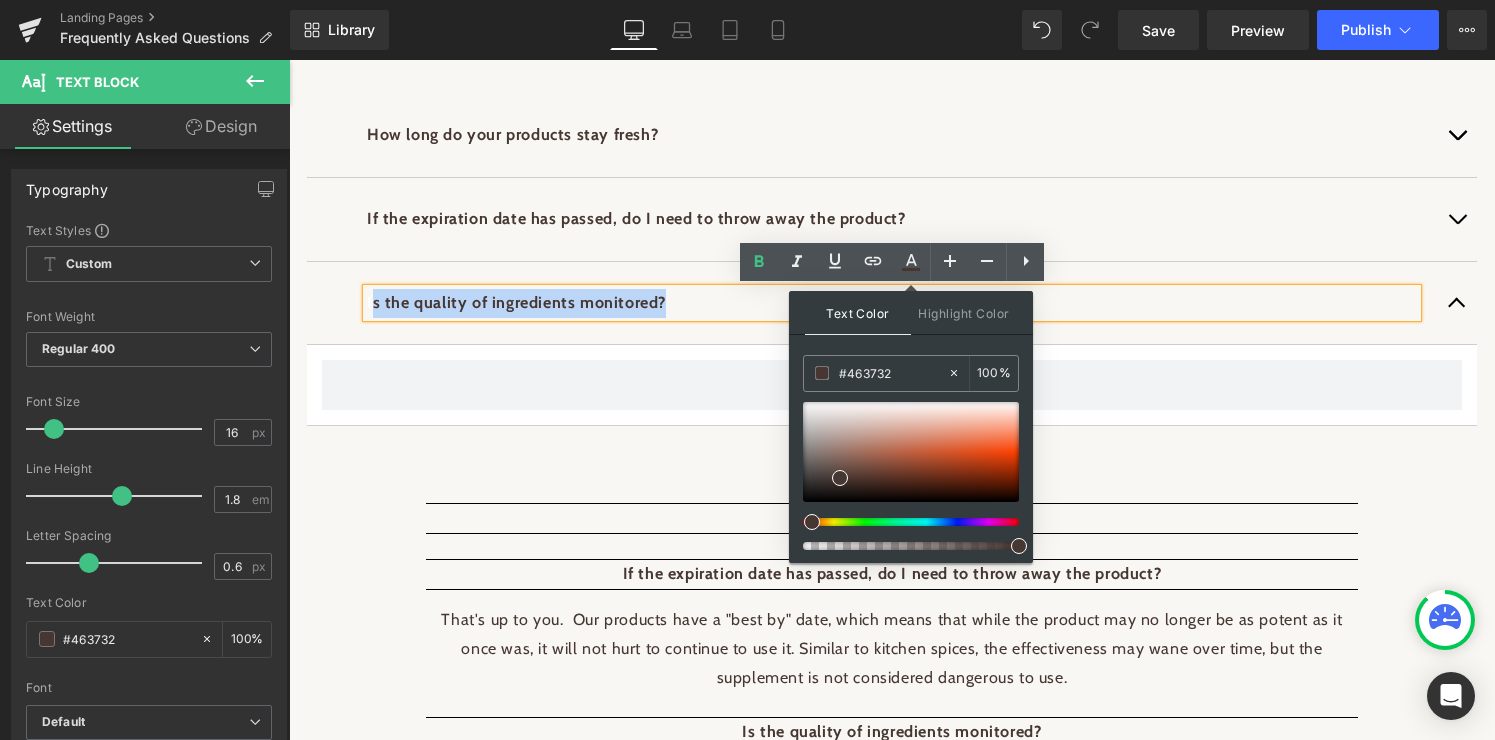 click on "I s the quality of ingredients monitored?
Text Block" at bounding box center [892, 304] 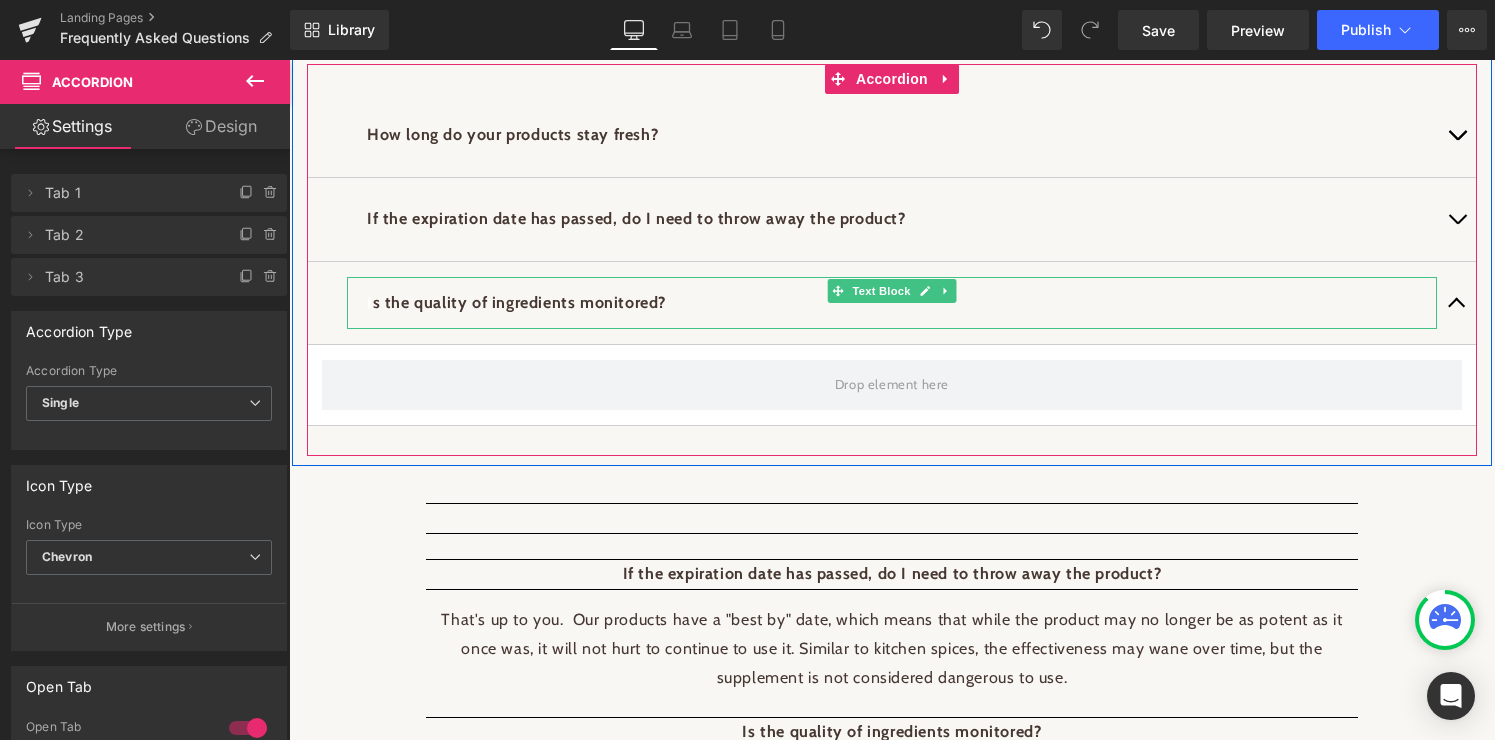 click on "I s the quality of ingredients monitored?" at bounding box center [516, 302] 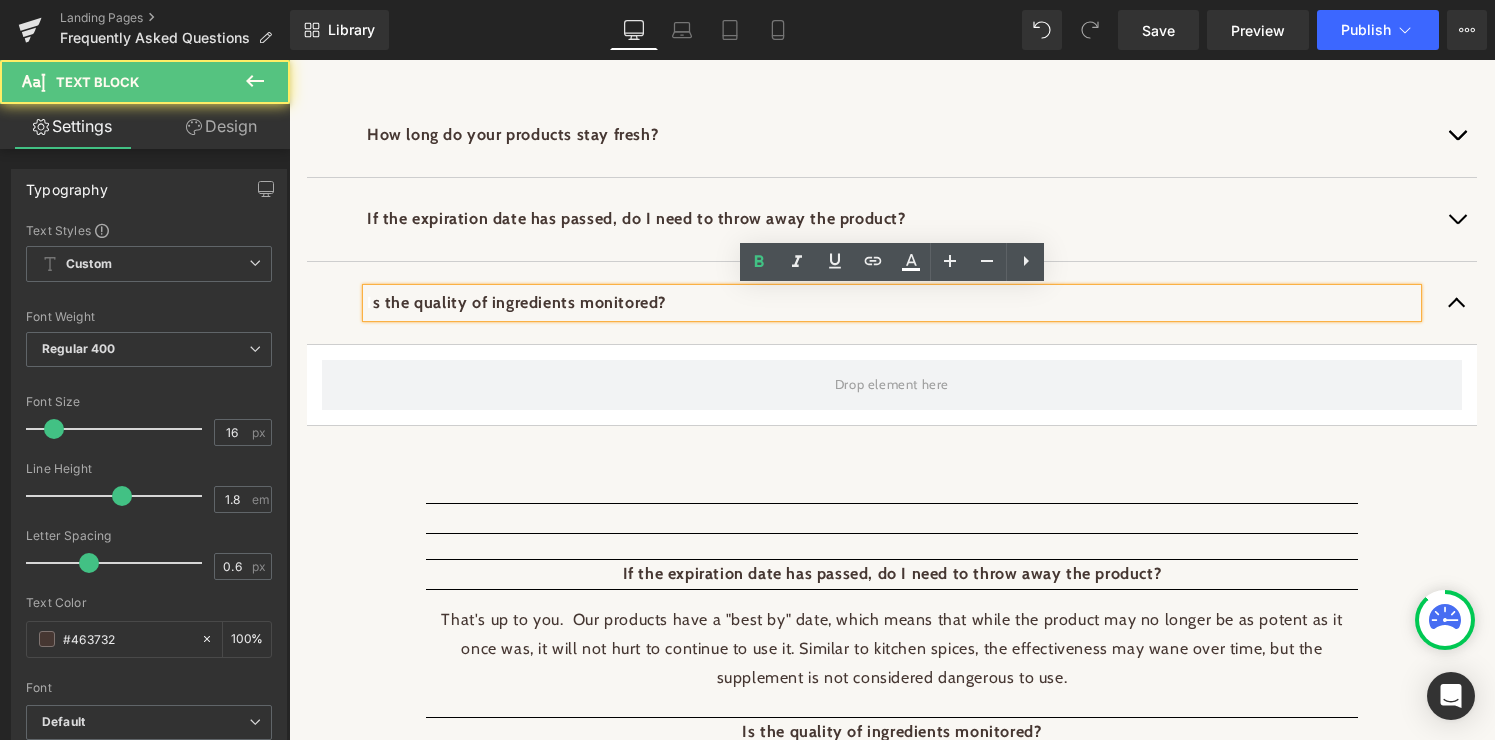 click on "I s the quality of ingredients monitored?" at bounding box center (516, 302) 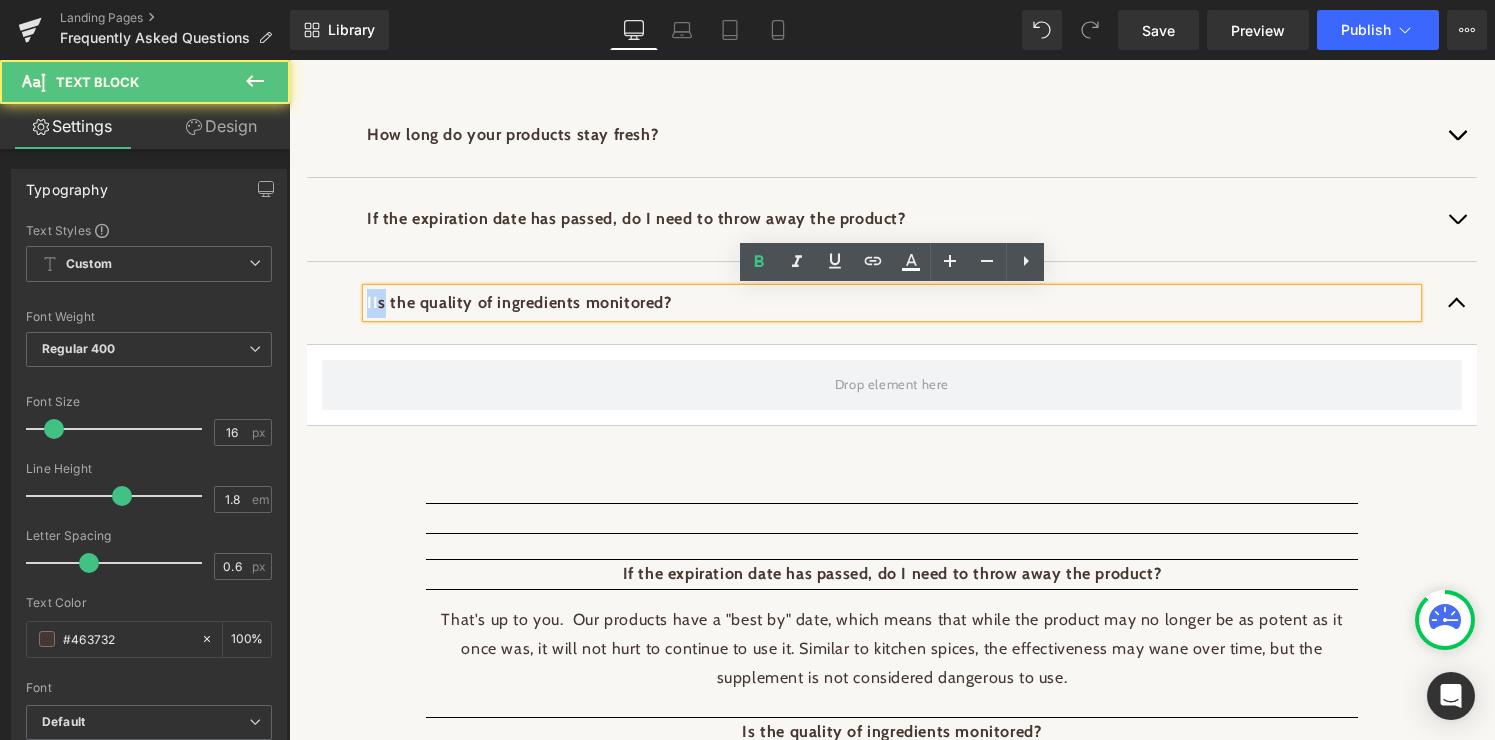 drag, startPoint x: 386, startPoint y: 305, endPoint x: 354, endPoint y: 302, distance: 32.140316 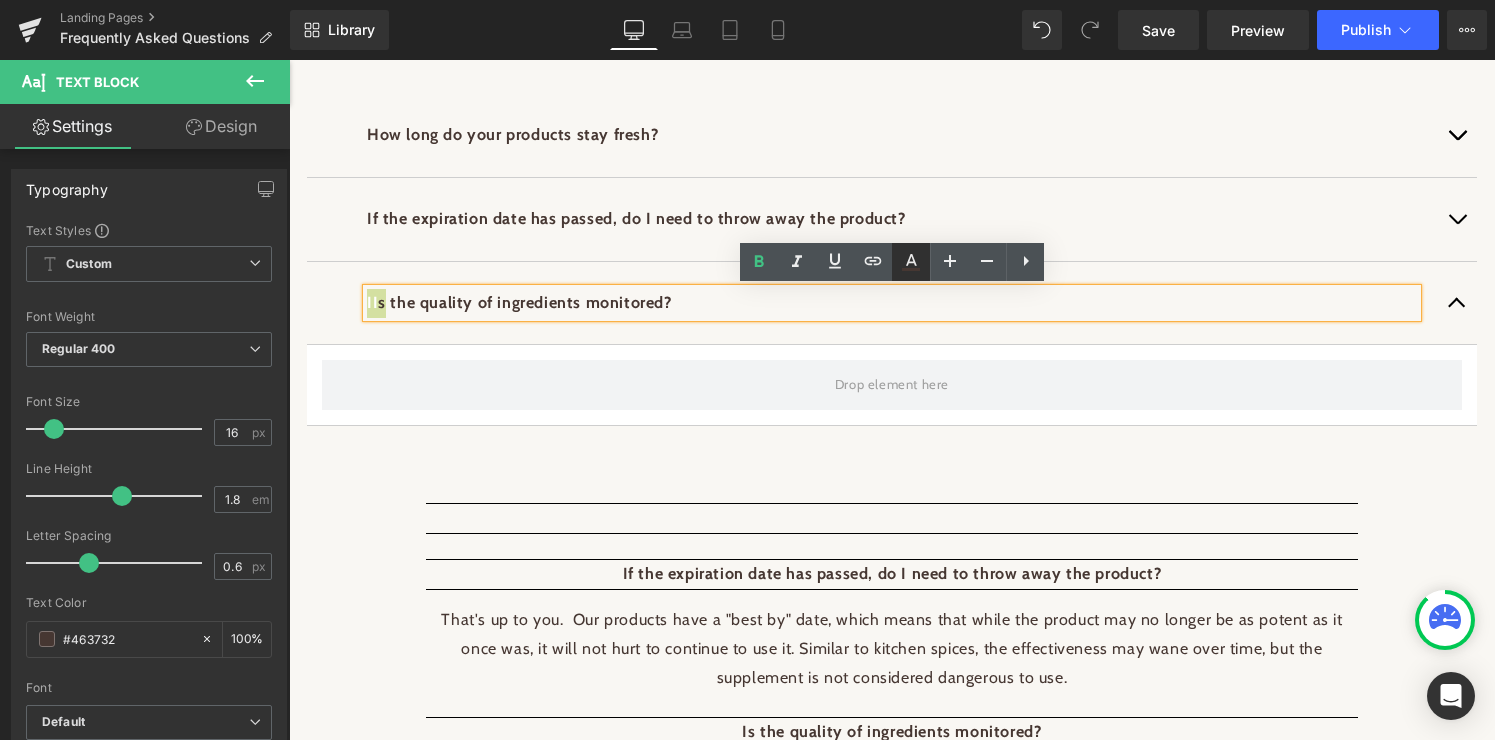 click 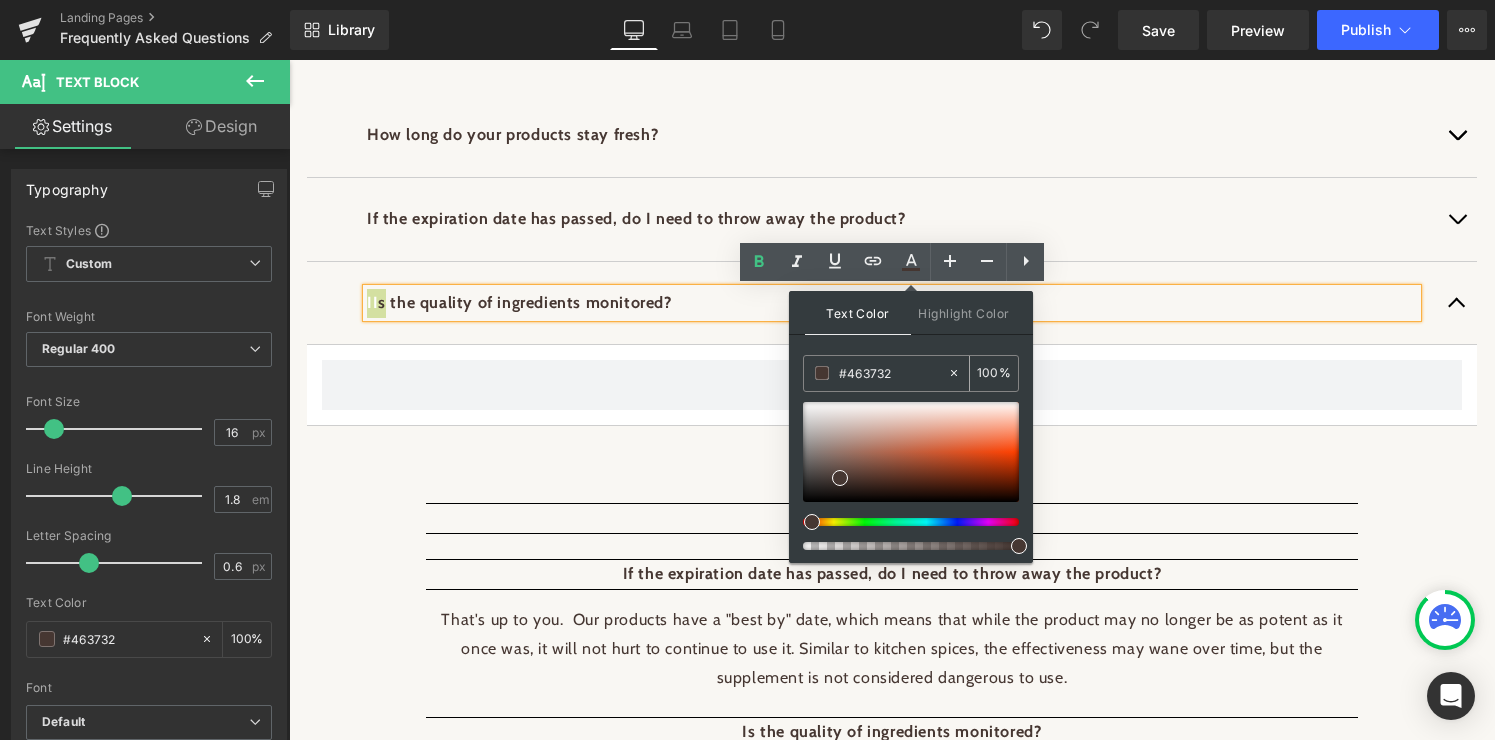 click on "#463732" at bounding box center [893, 373] 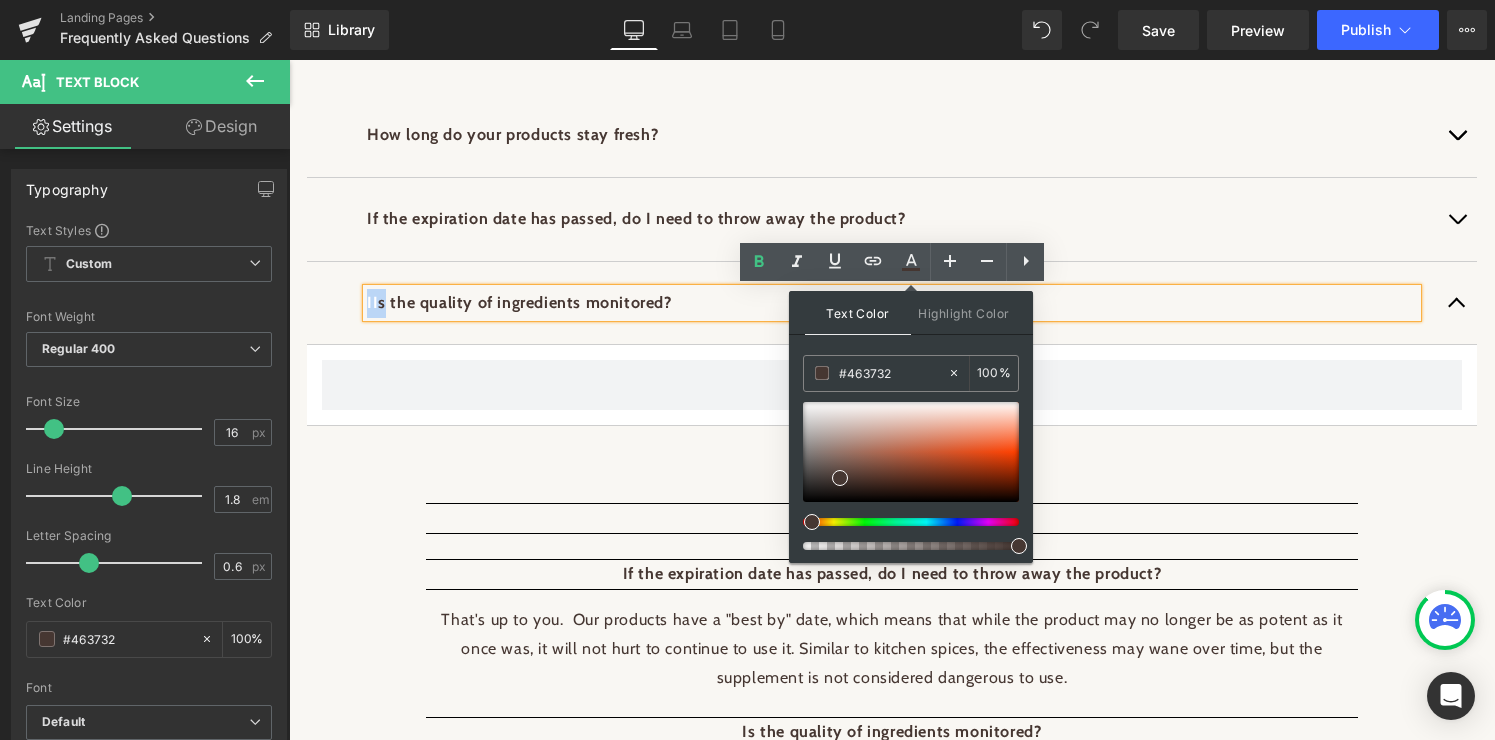 click on "II s the quality of ingredients monitored?
Text Block" at bounding box center [892, 304] 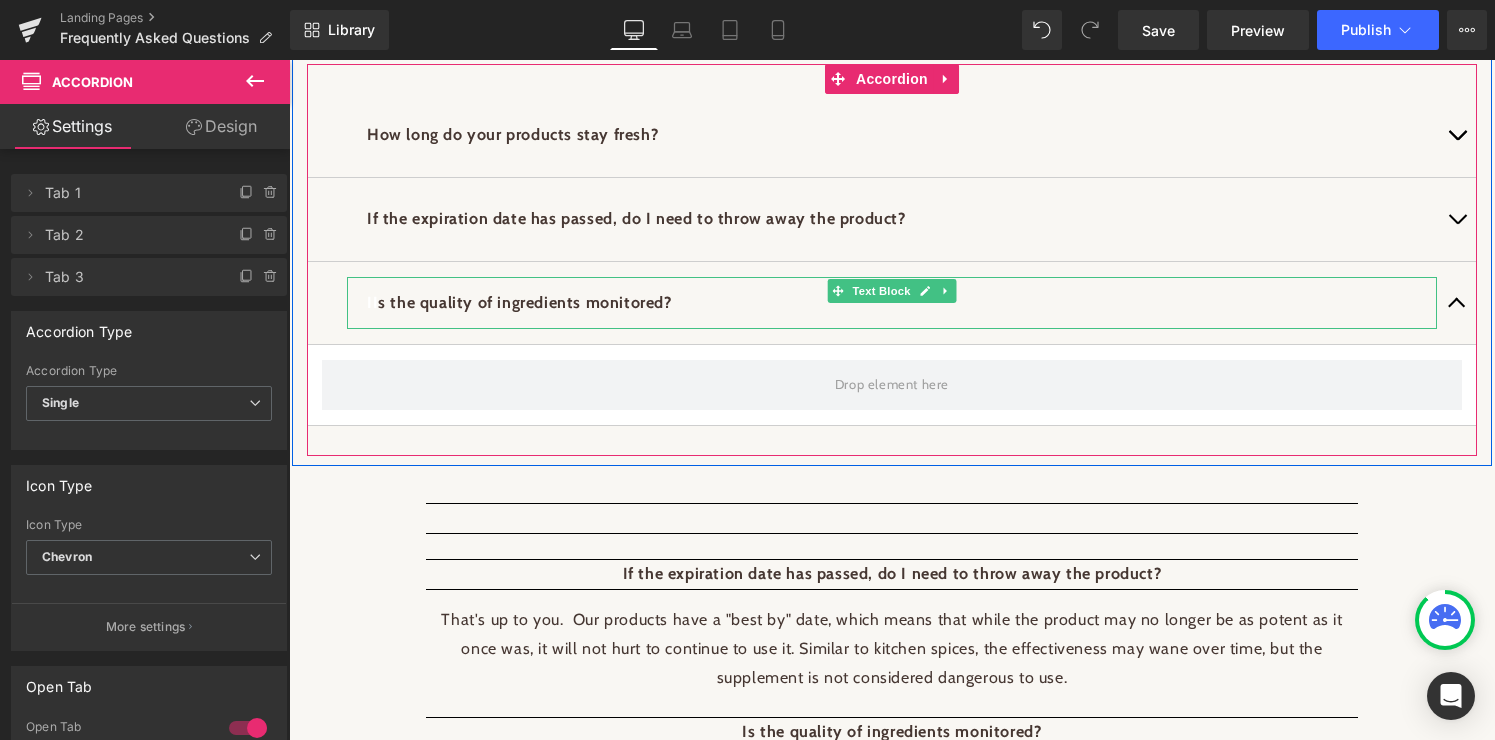 click on "II s the quality of ingredients monitored?" at bounding box center [519, 302] 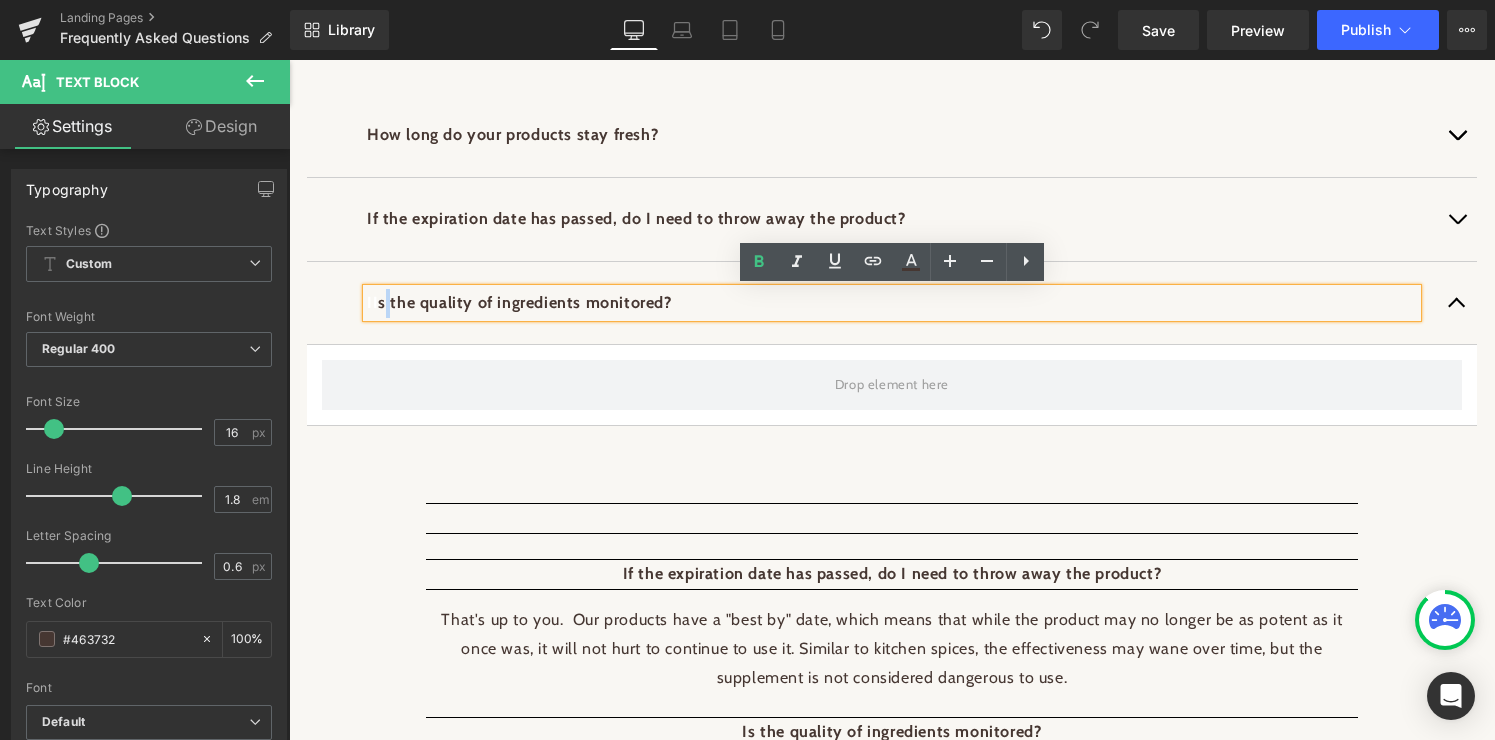 click on "II s the quality of ingredients monitored?" at bounding box center (519, 302) 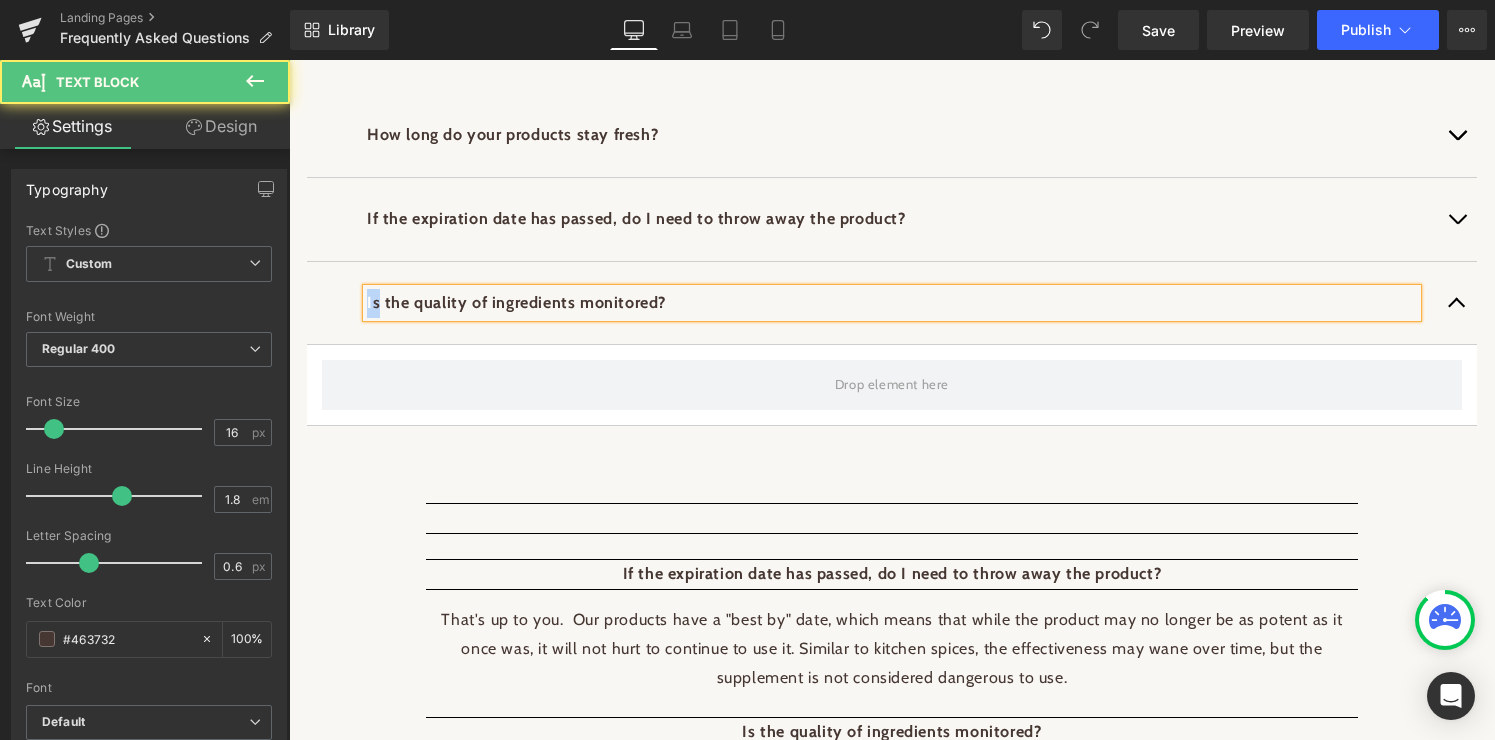 drag, startPoint x: 379, startPoint y: 307, endPoint x: 357, endPoint y: 304, distance: 22.203604 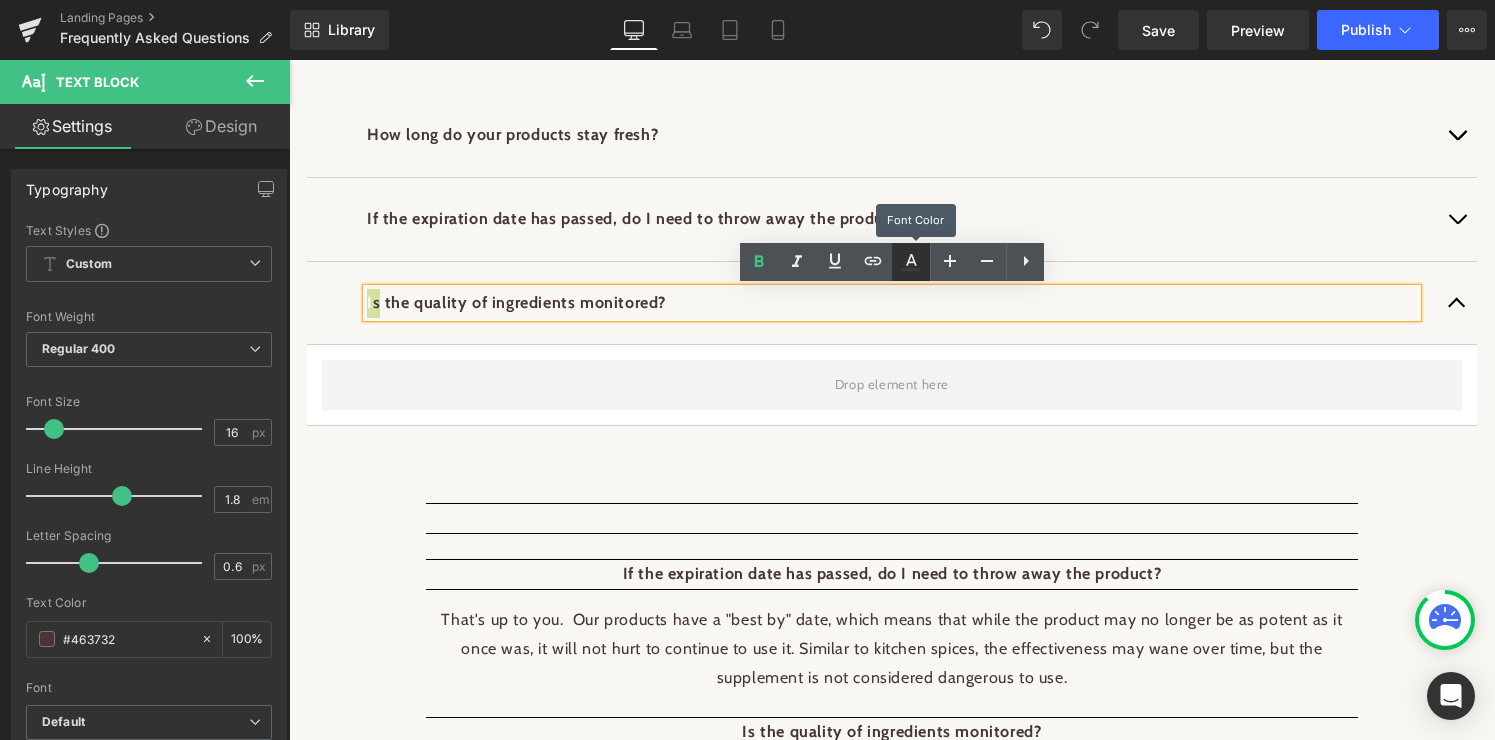 click 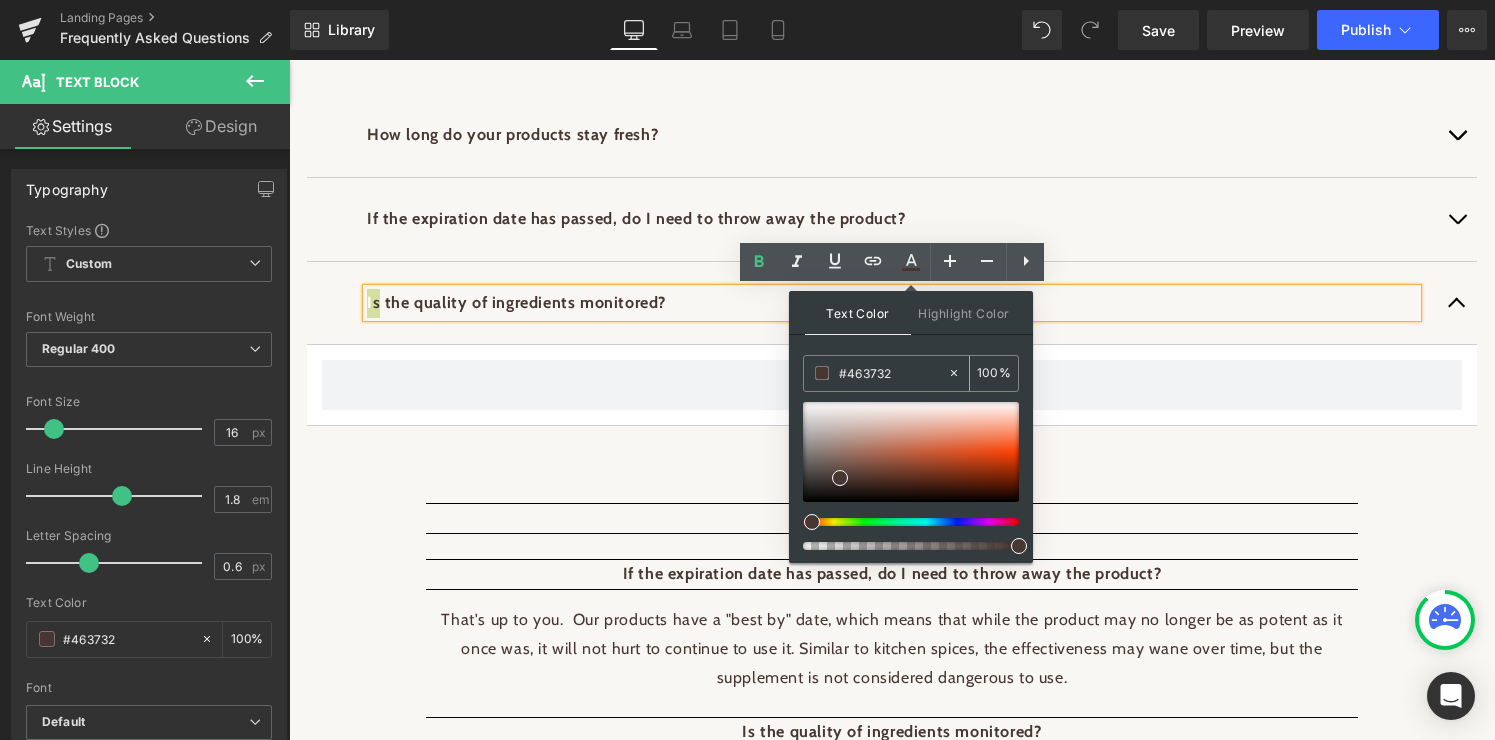 click on "#463732" at bounding box center [893, 373] 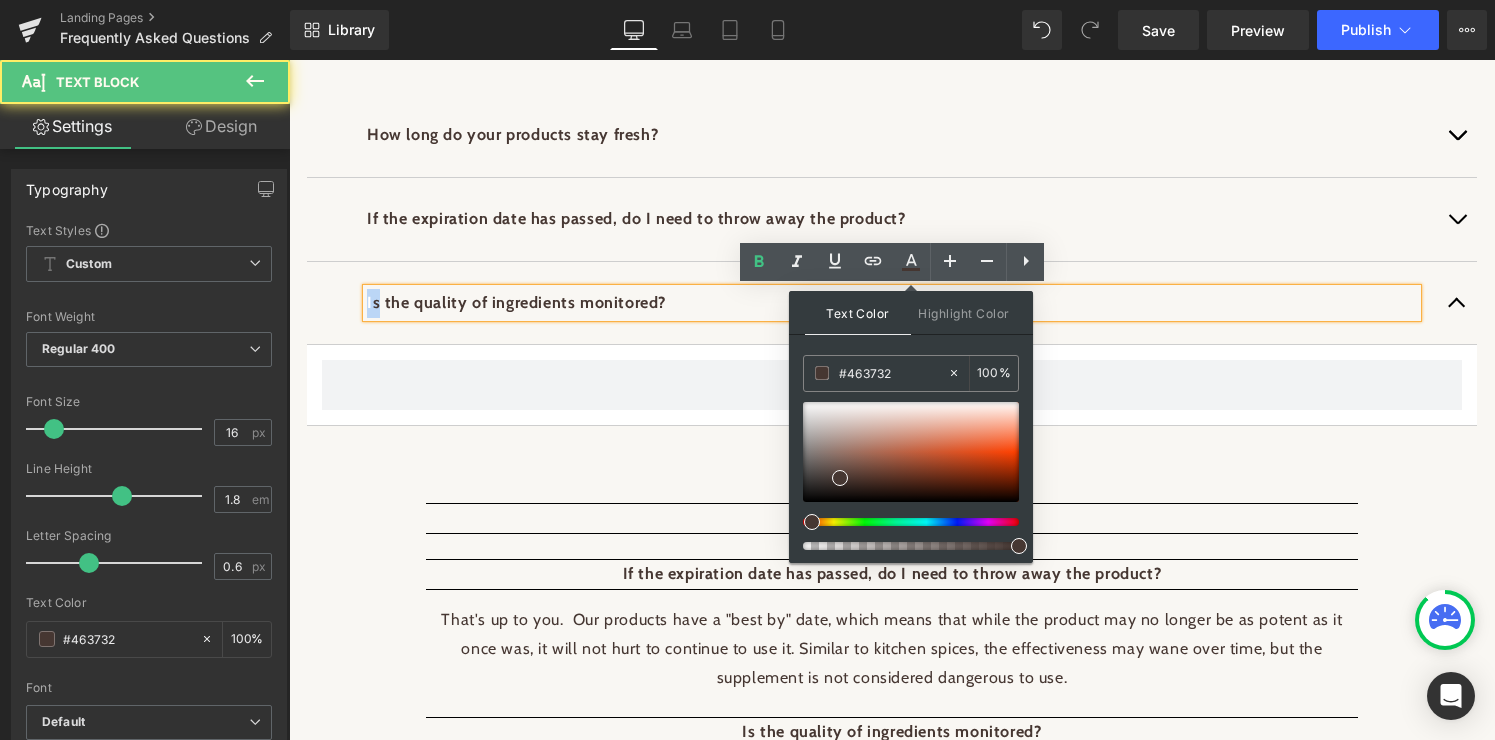 click on "I" at bounding box center (370, 302) 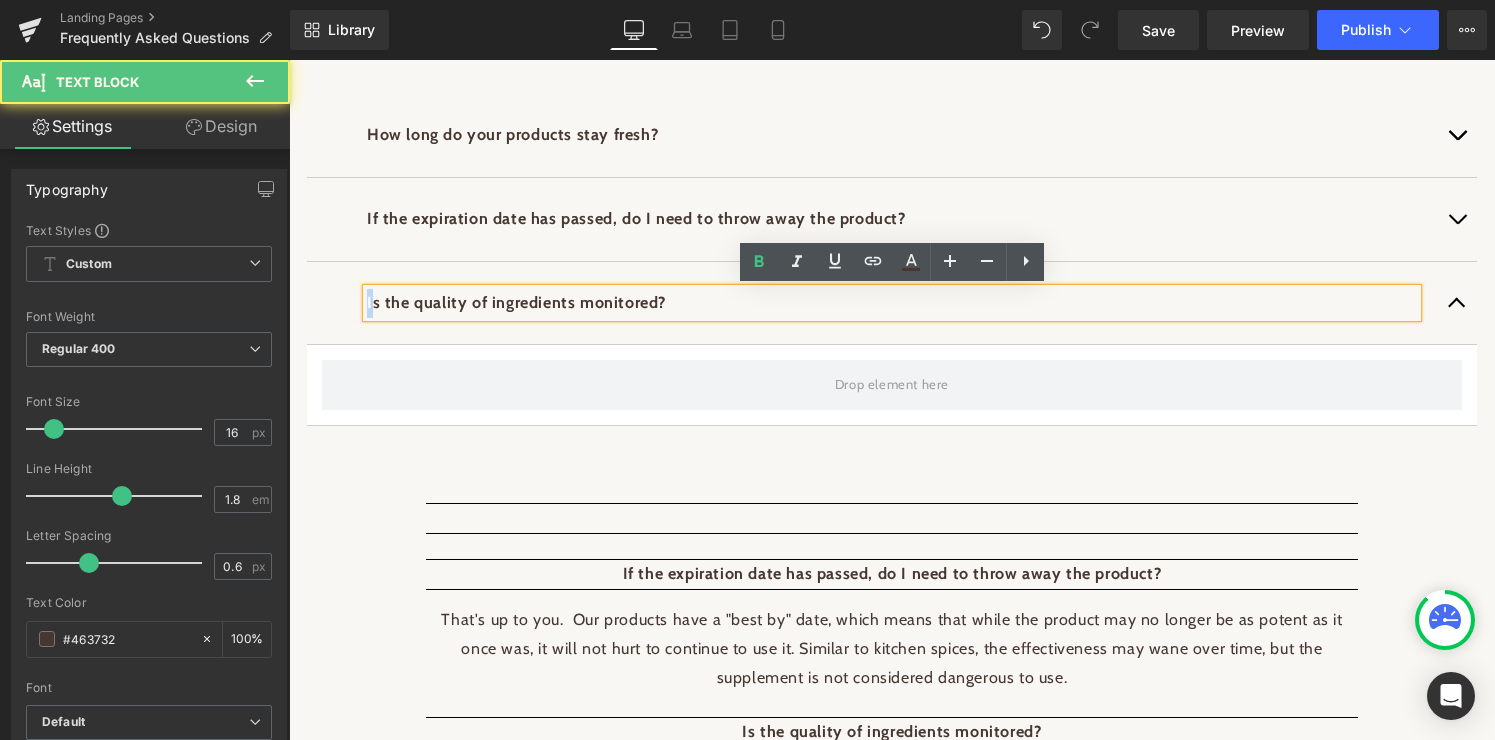 drag, startPoint x: 373, startPoint y: 305, endPoint x: 355, endPoint y: 304, distance: 18.027756 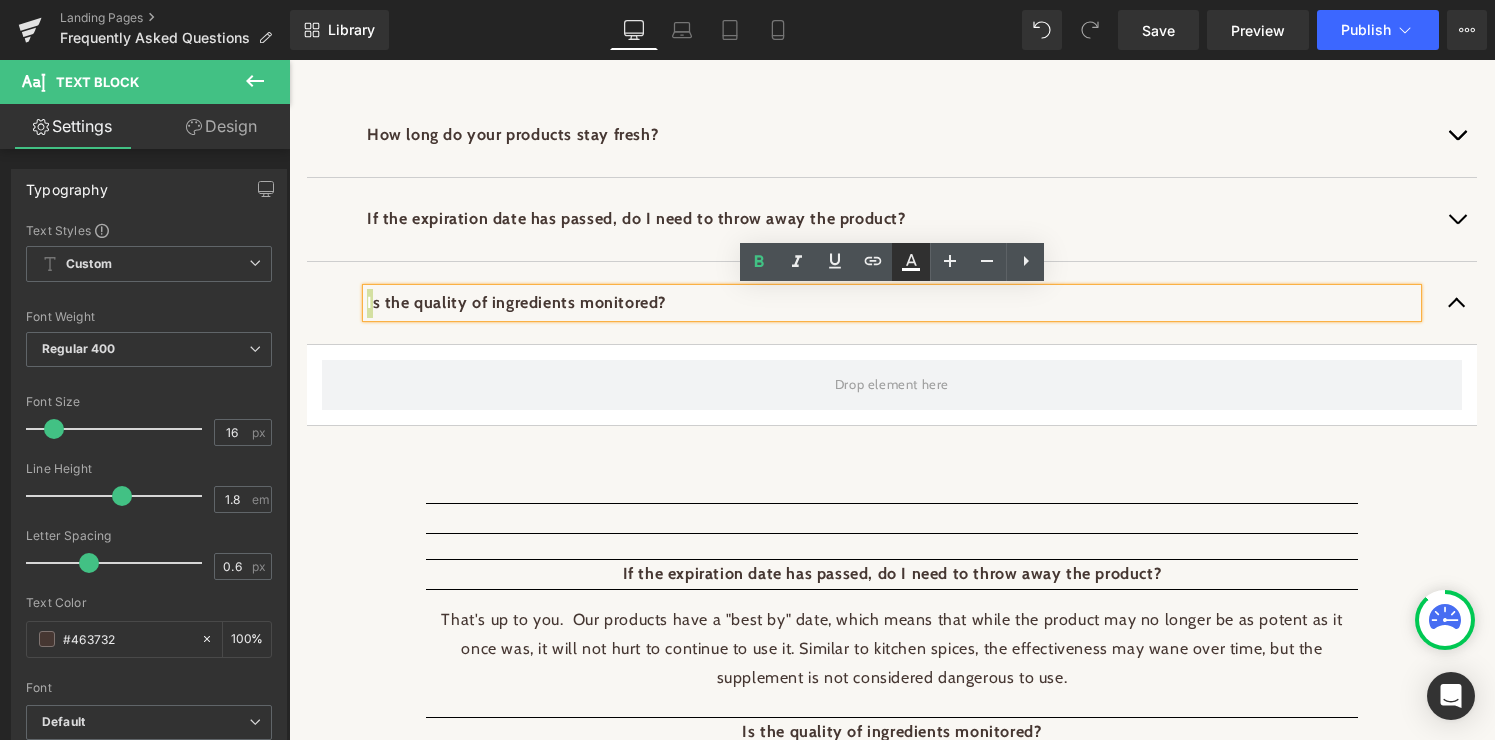 click 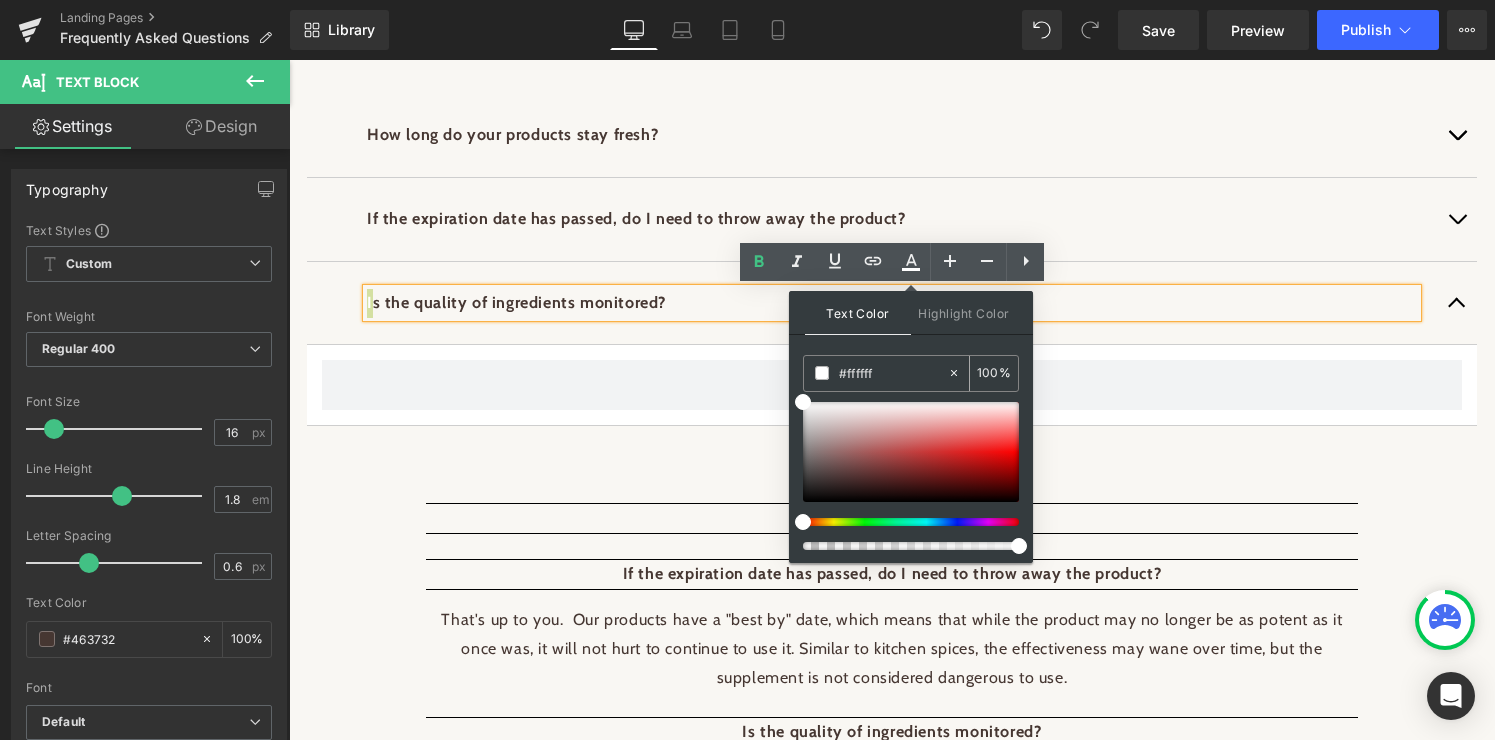 drag, startPoint x: 896, startPoint y: 363, endPoint x: 908, endPoint y: 378, distance: 19.209373 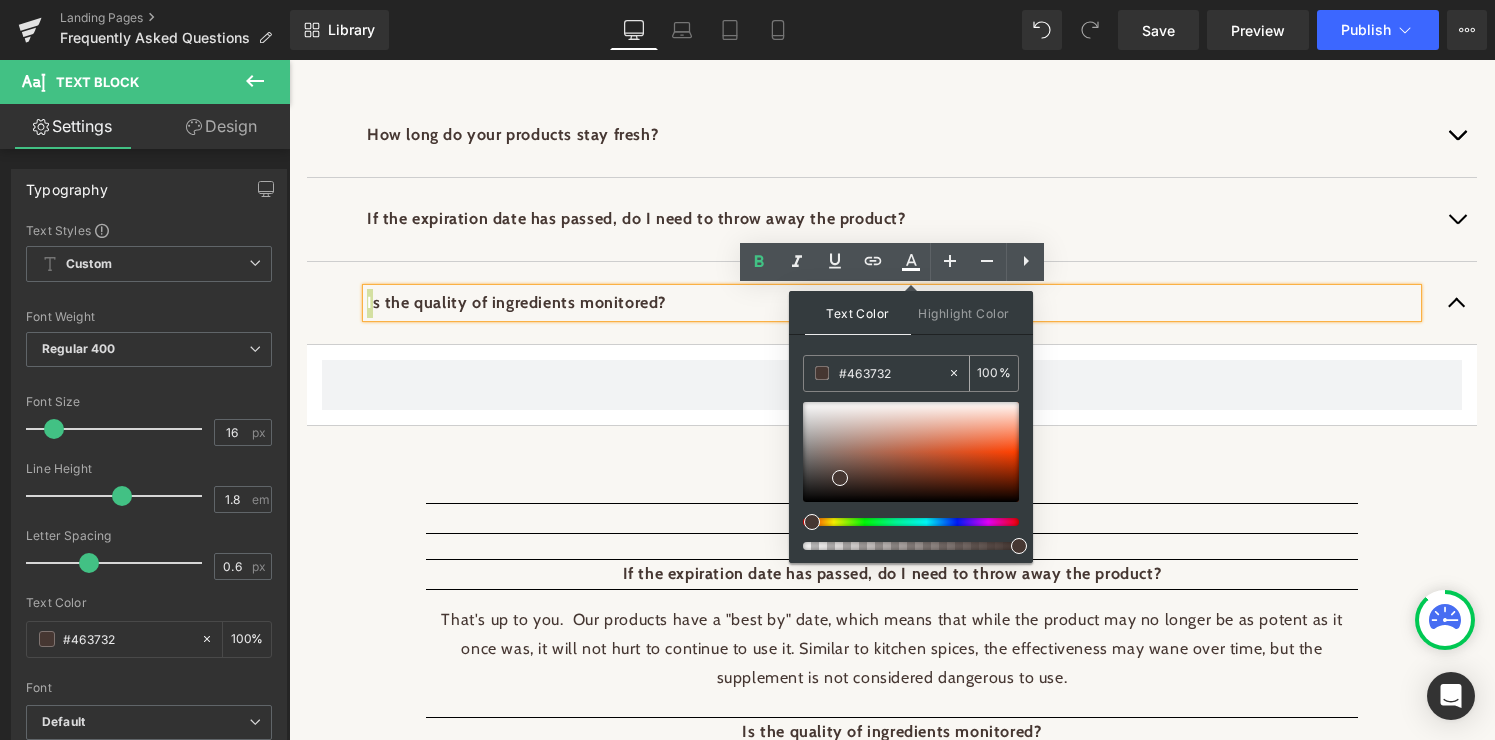 type on "#463732" 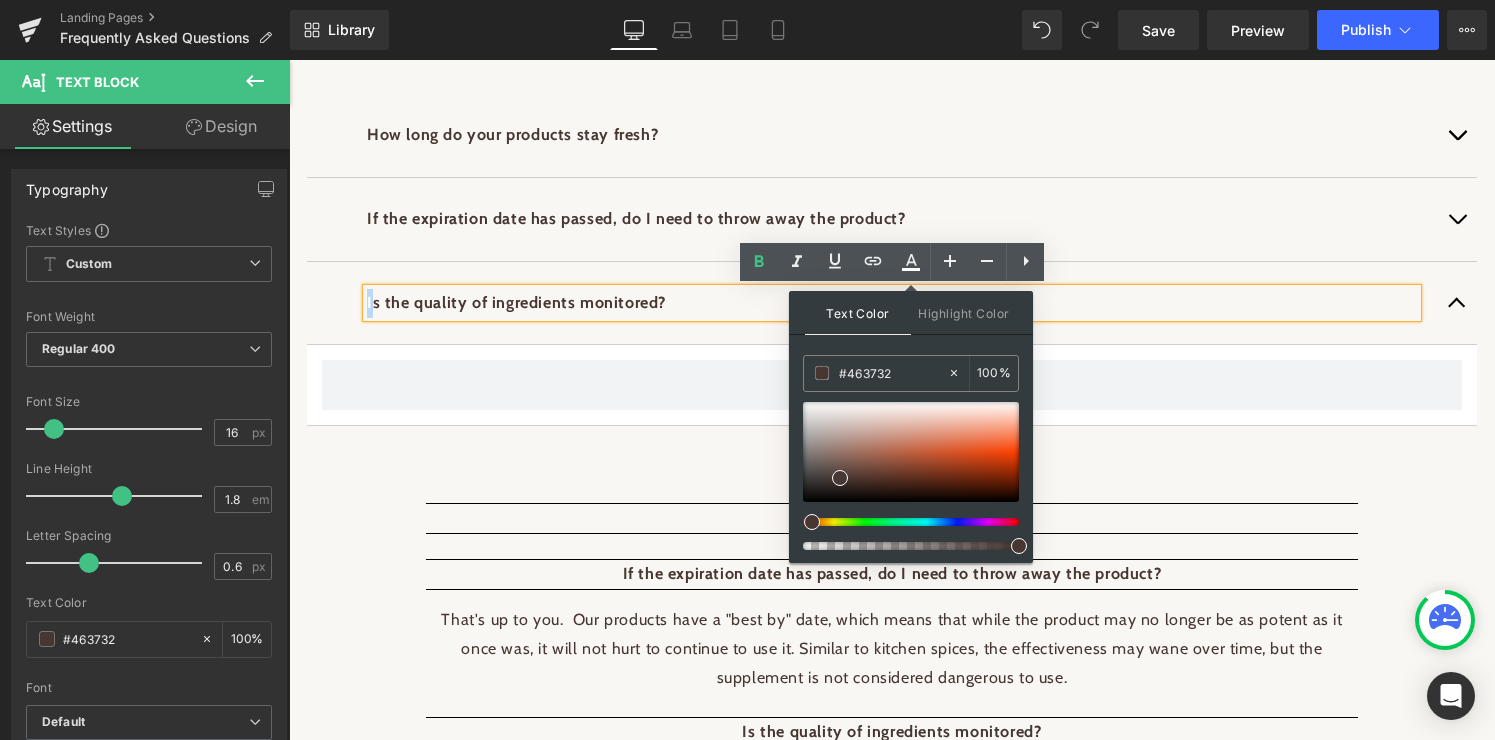 click on "I s the quality of ingredients monitored?
Text Block" at bounding box center (892, 304) 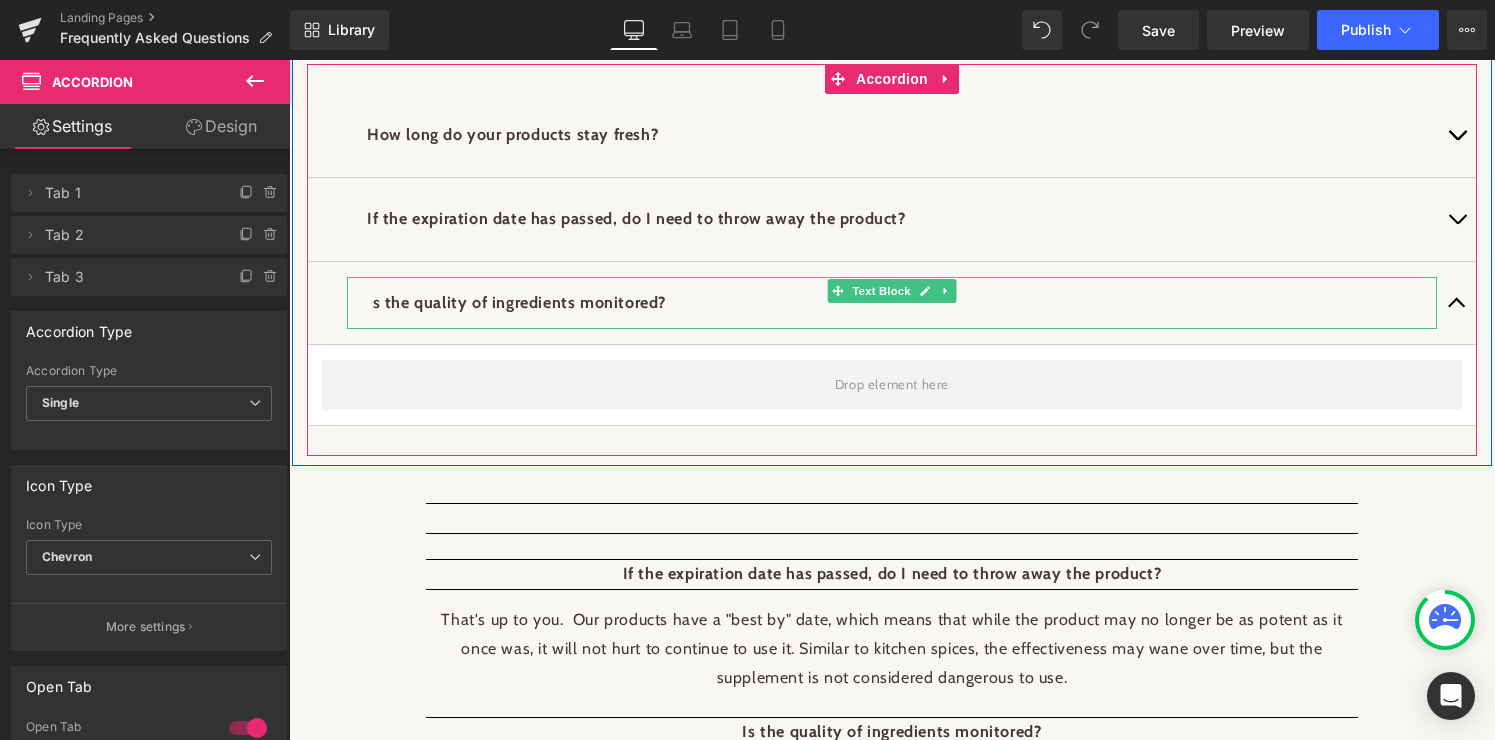 click on "I s the quality of ingredients monitored?" at bounding box center (892, 303) 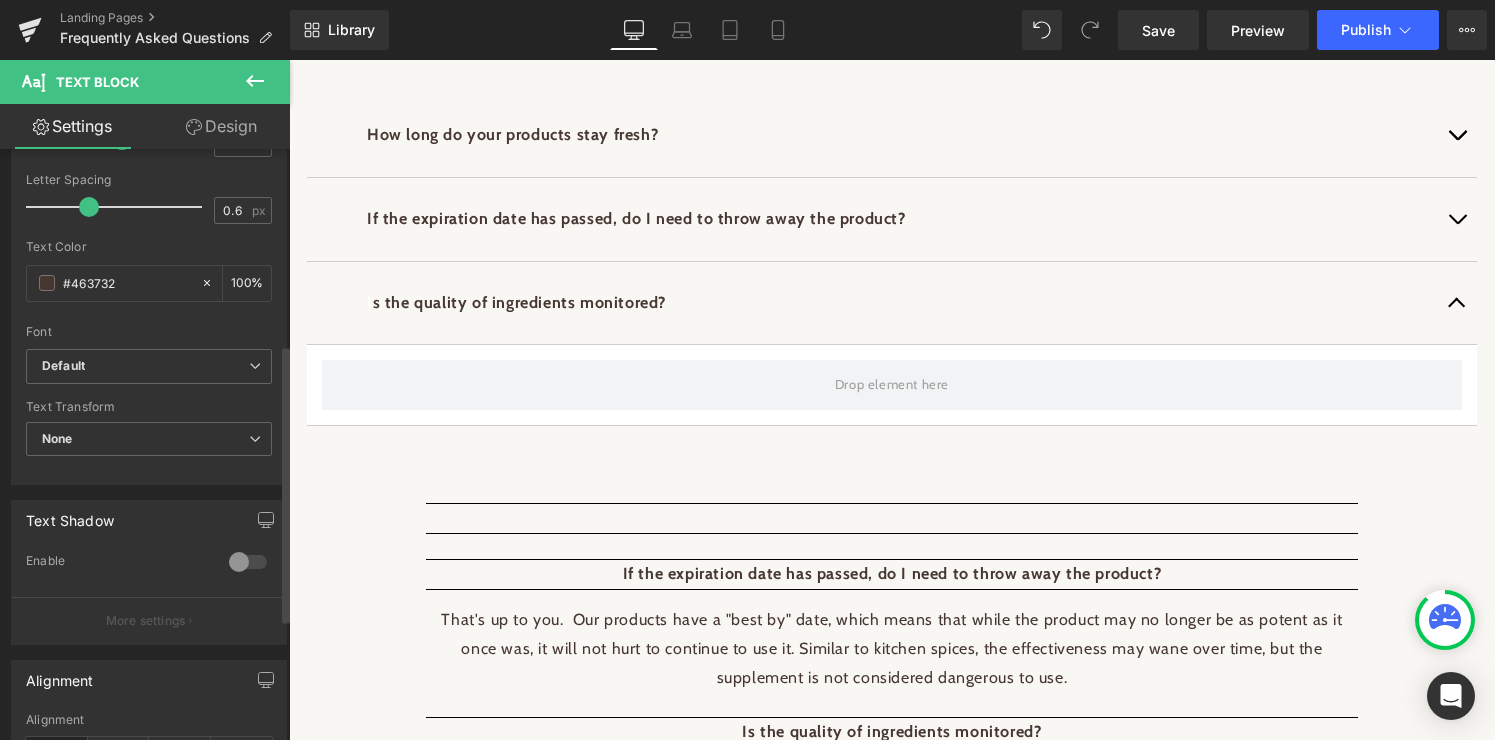 scroll, scrollTop: 429, scrollLeft: 0, axis: vertical 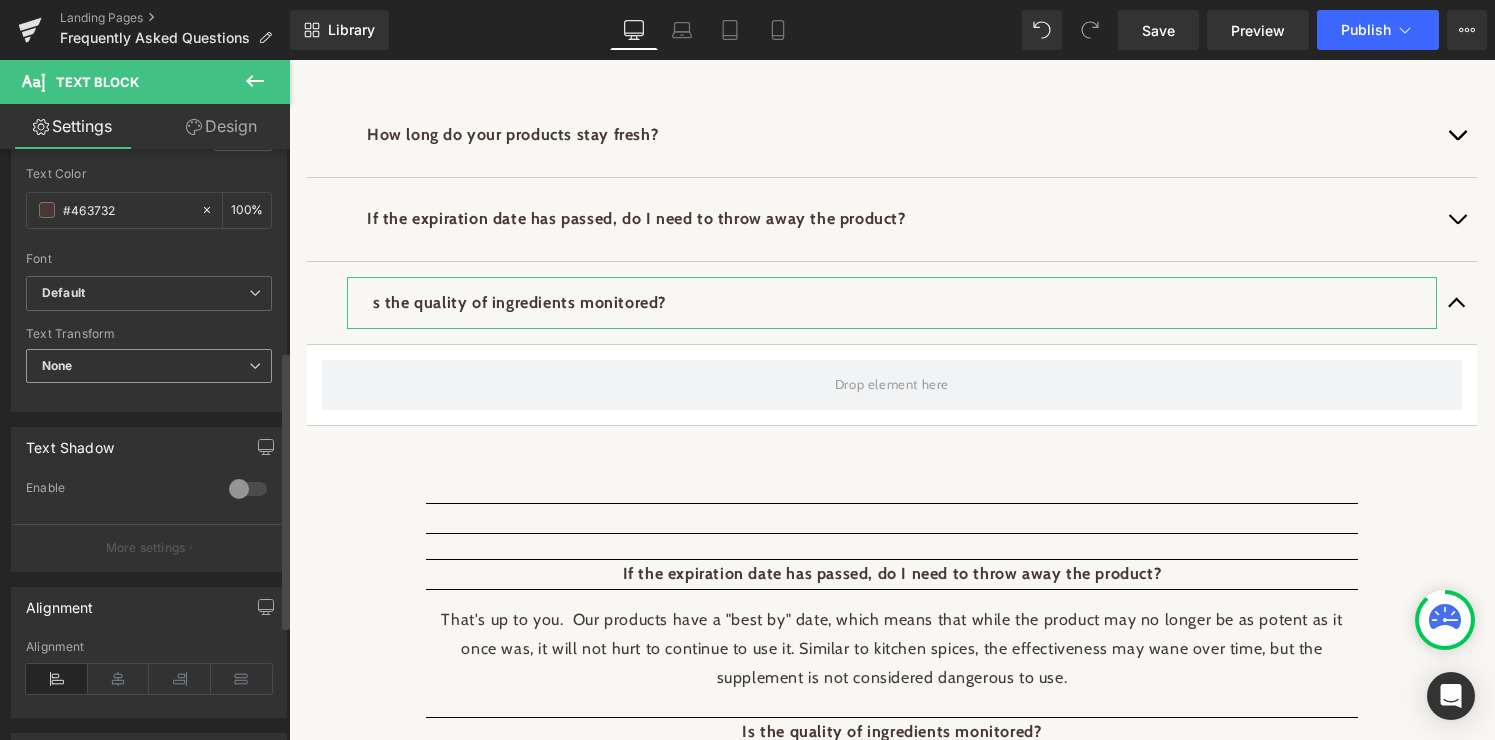 click on "None" at bounding box center (149, 366) 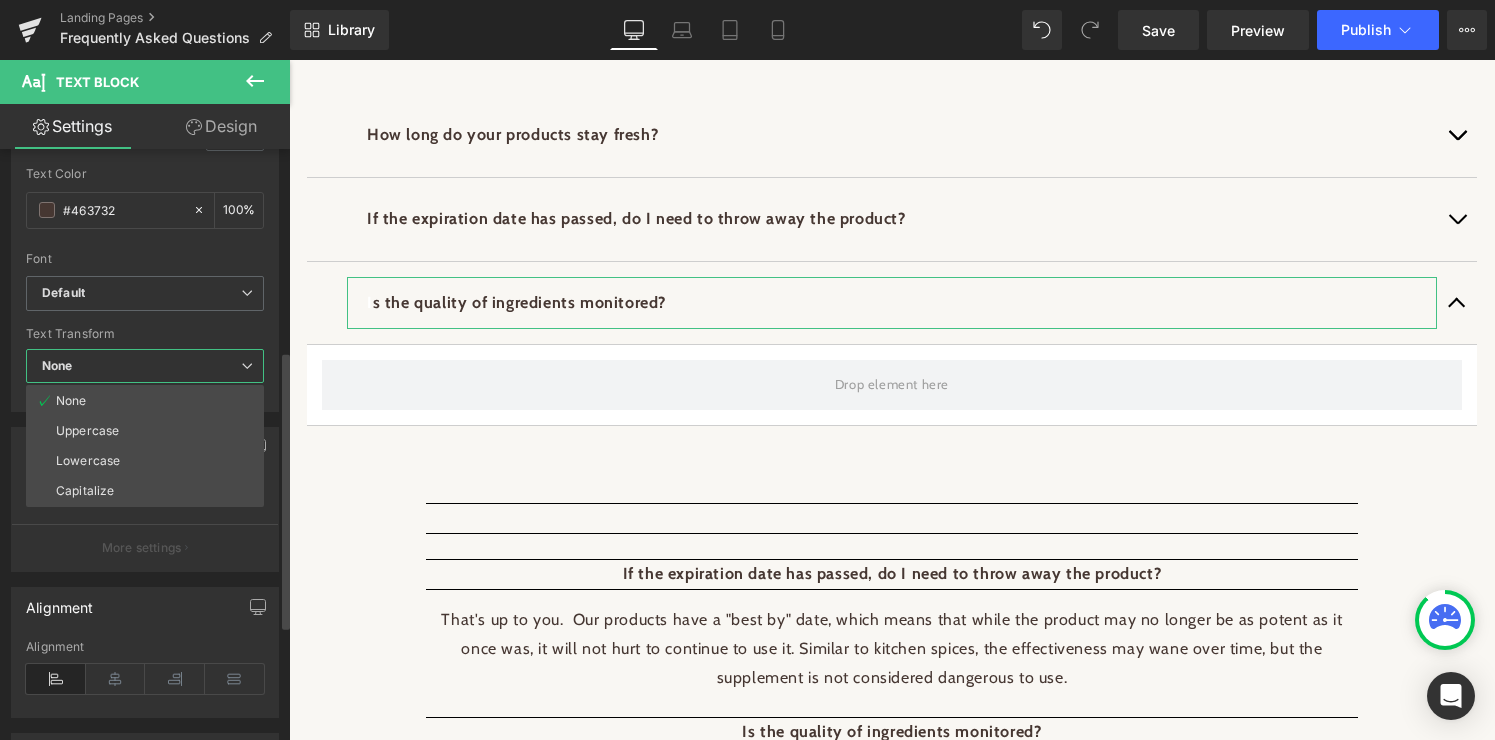 click on "None" at bounding box center (145, 366) 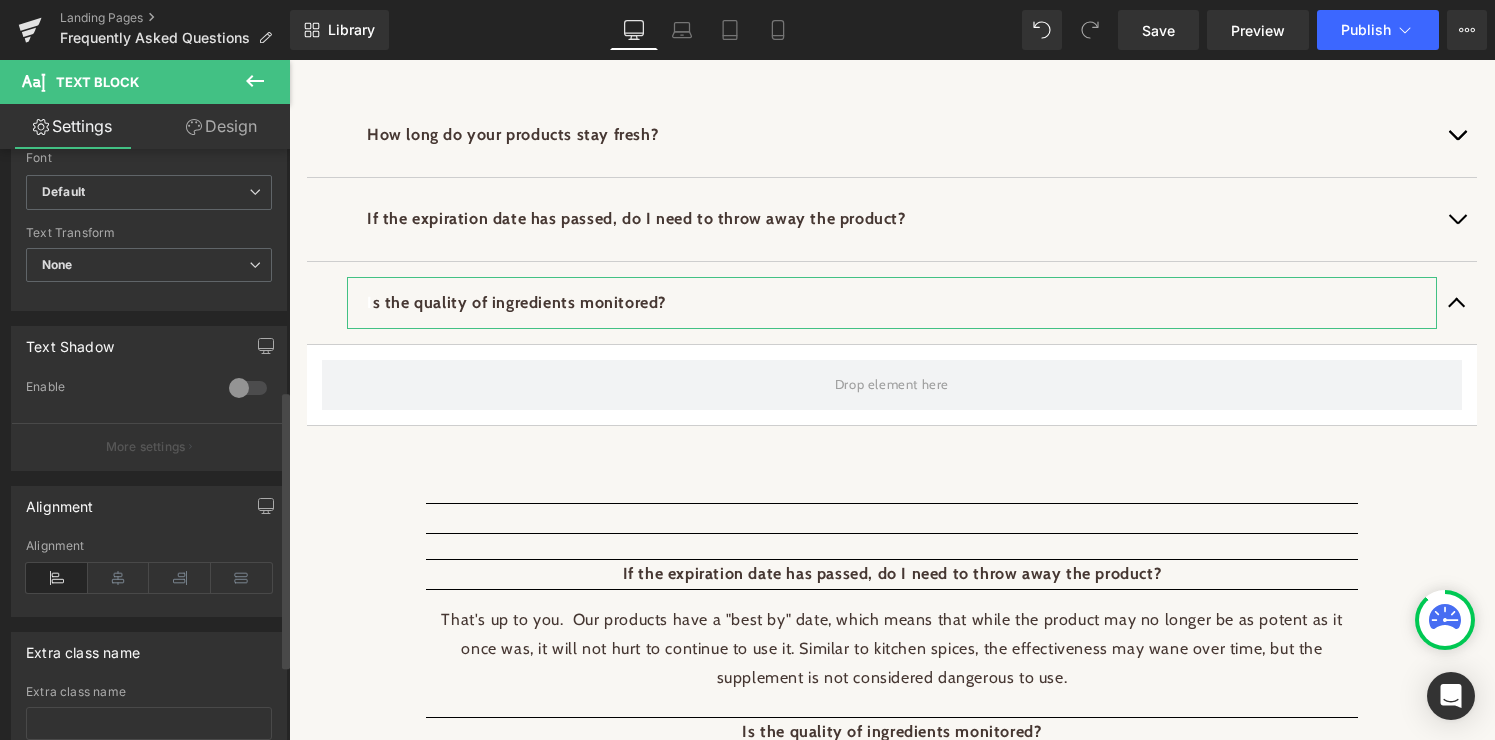 scroll, scrollTop: 545, scrollLeft: 0, axis: vertical 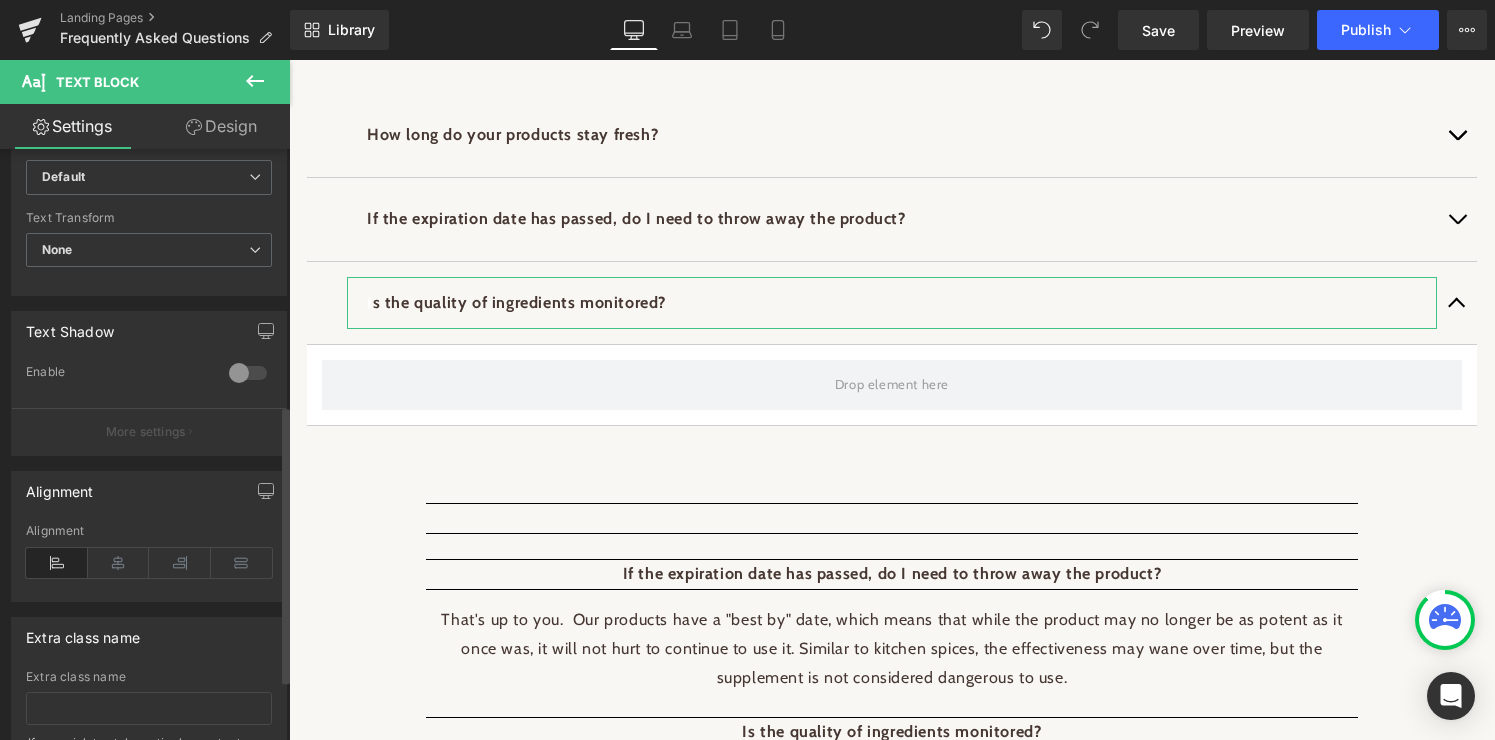 click at bounding box center (248, 373) 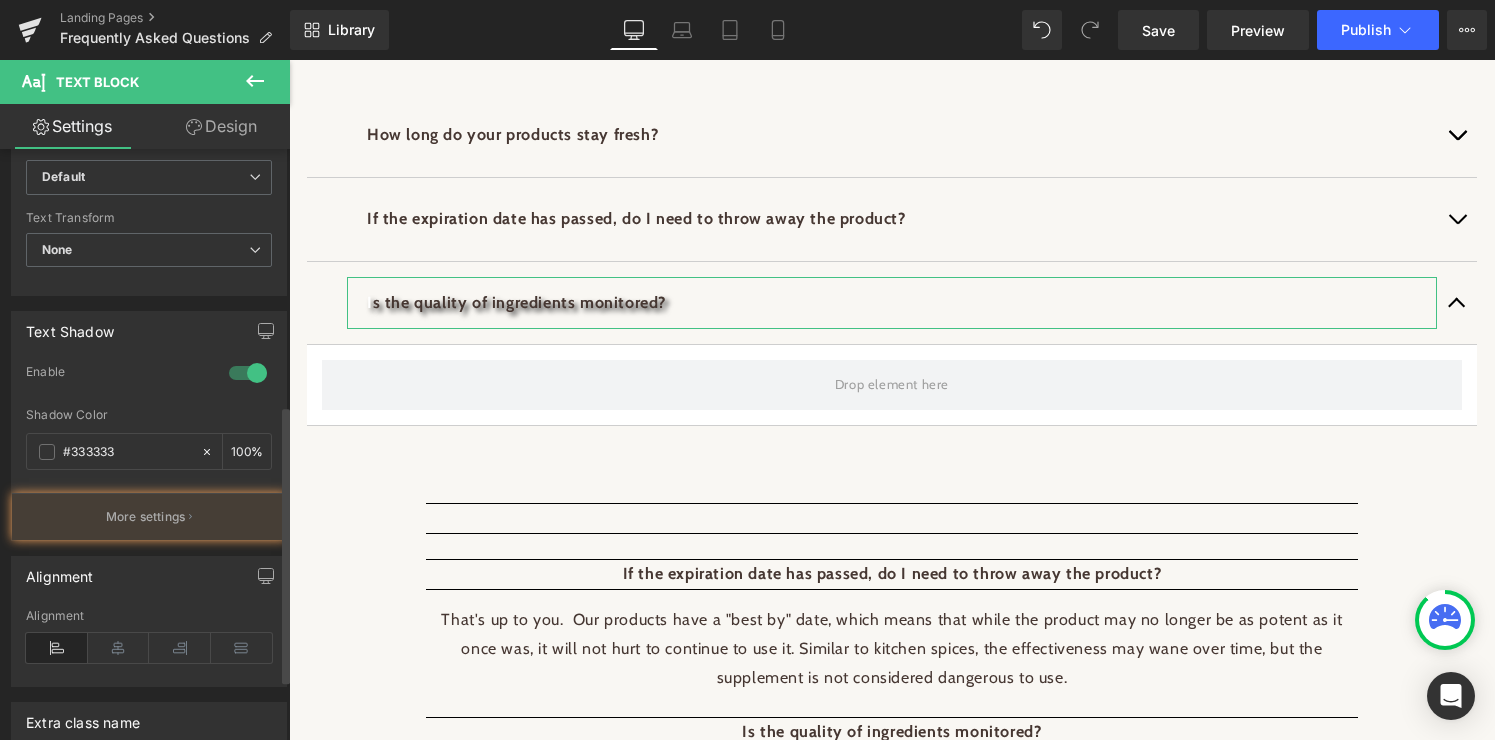 click at bounding box center [248, 373] 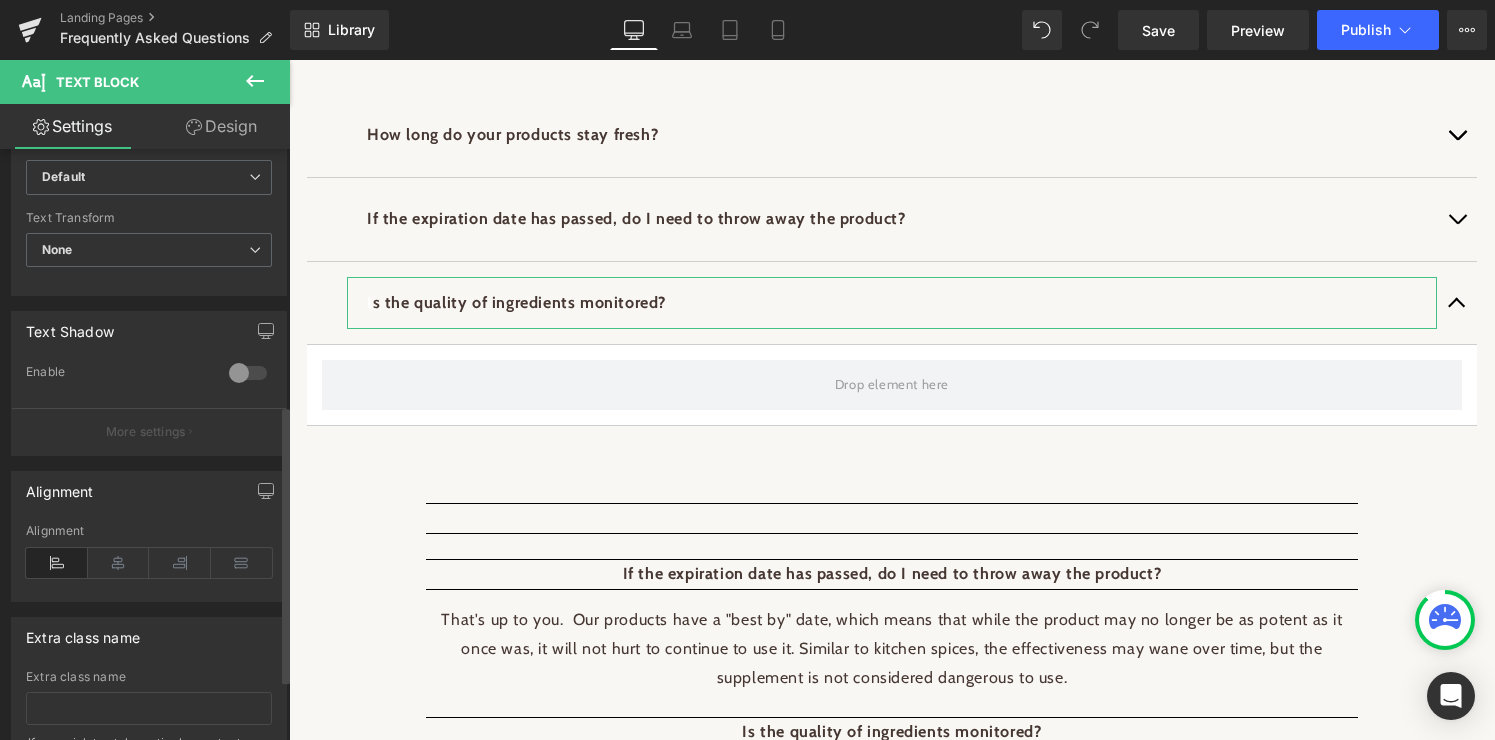 scroll, scrollTop: 675, scrollLeft: 0, axis: vertical 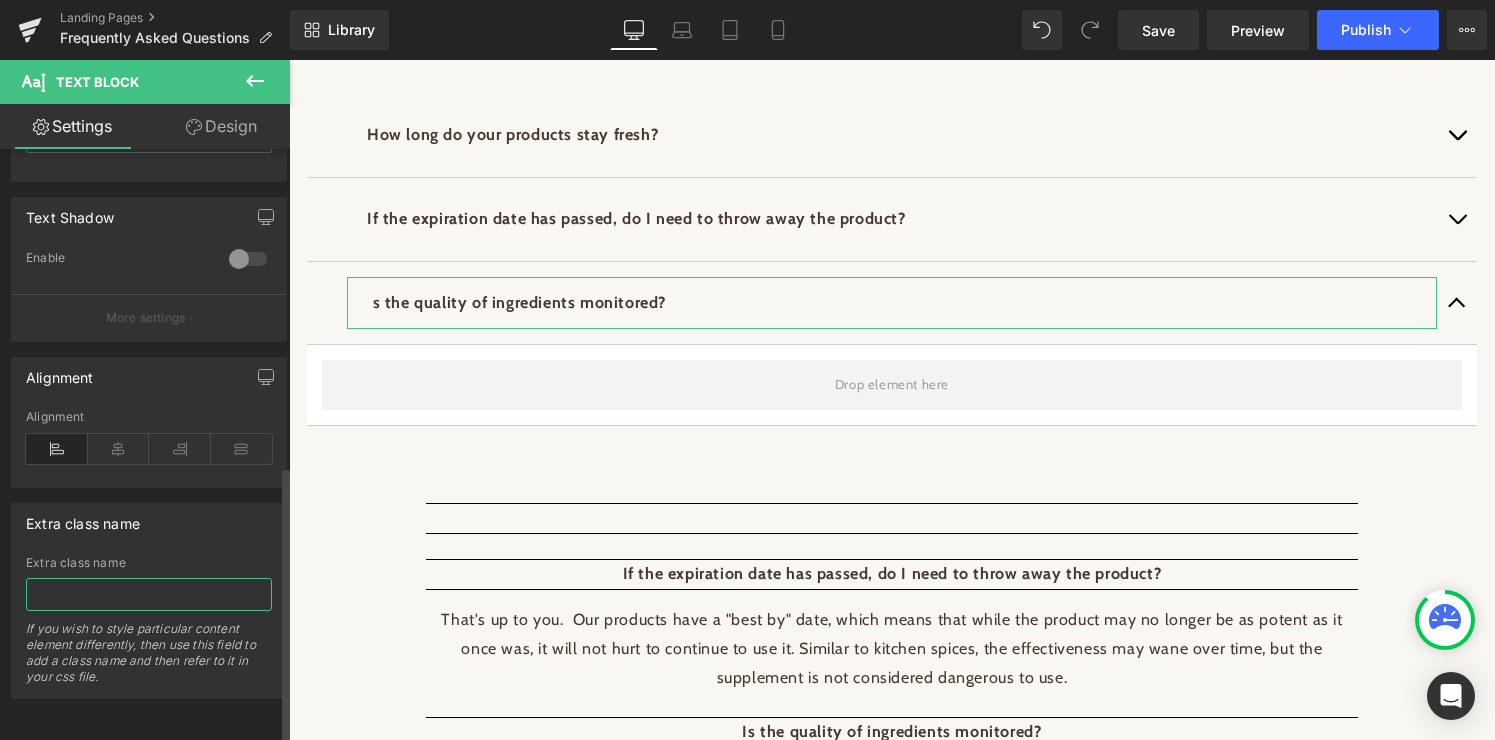 click at bounding box center [149, 594] 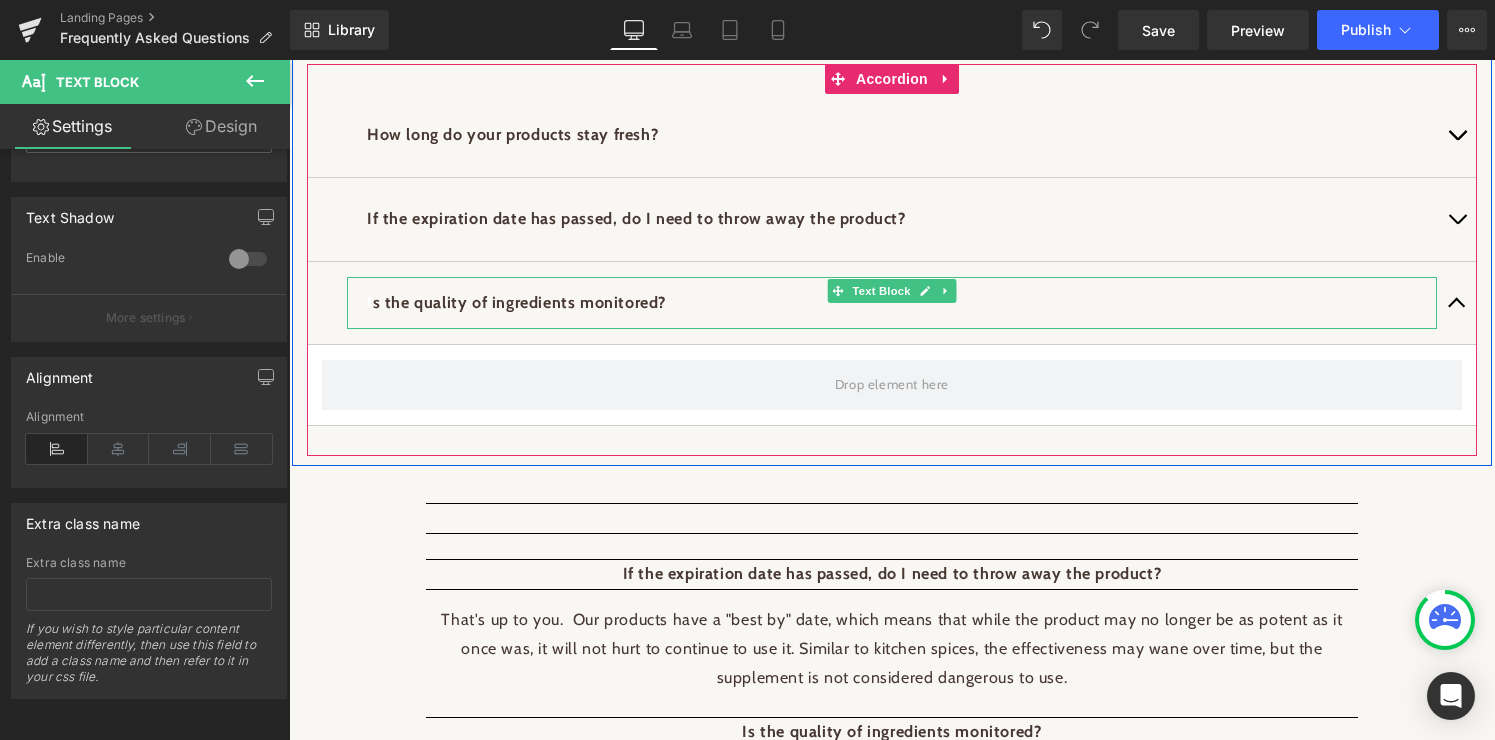 click on "I s the quality of ingredients monitored?" at bounding box center [516, 302] 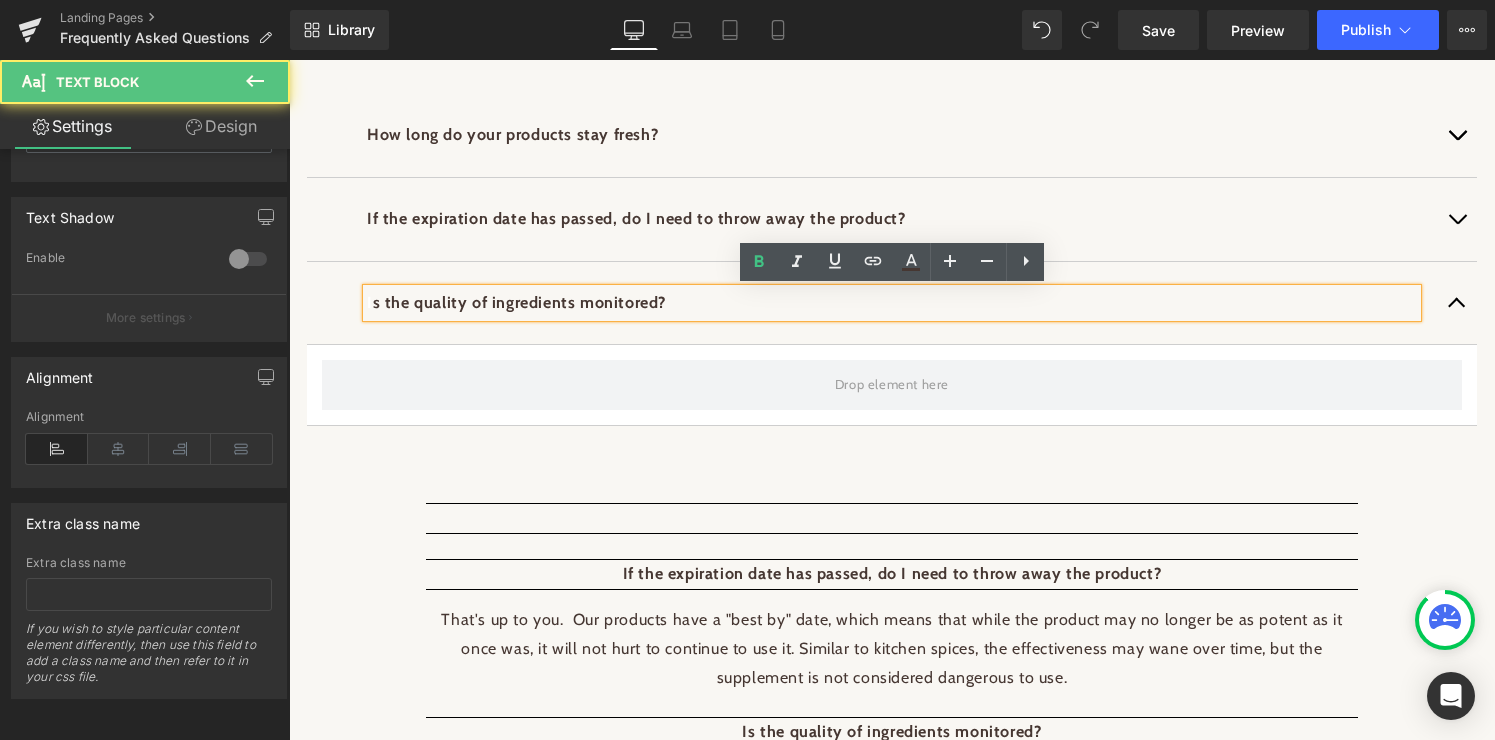 click on "I s the quality of ingredients monitored?" at bounding box center [516, 302] 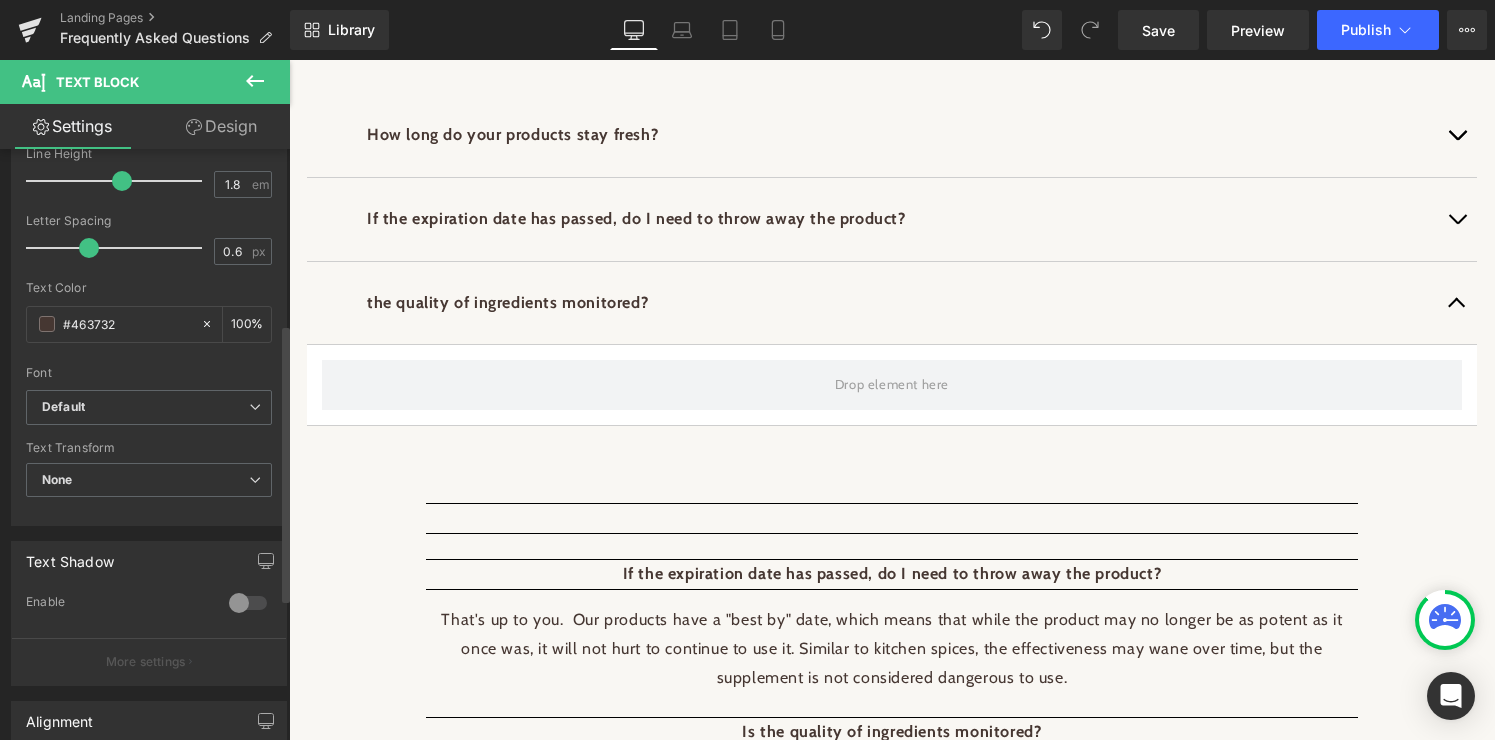 scroll, scrollTop: 249, scrollLeft: 0, axis: vertical 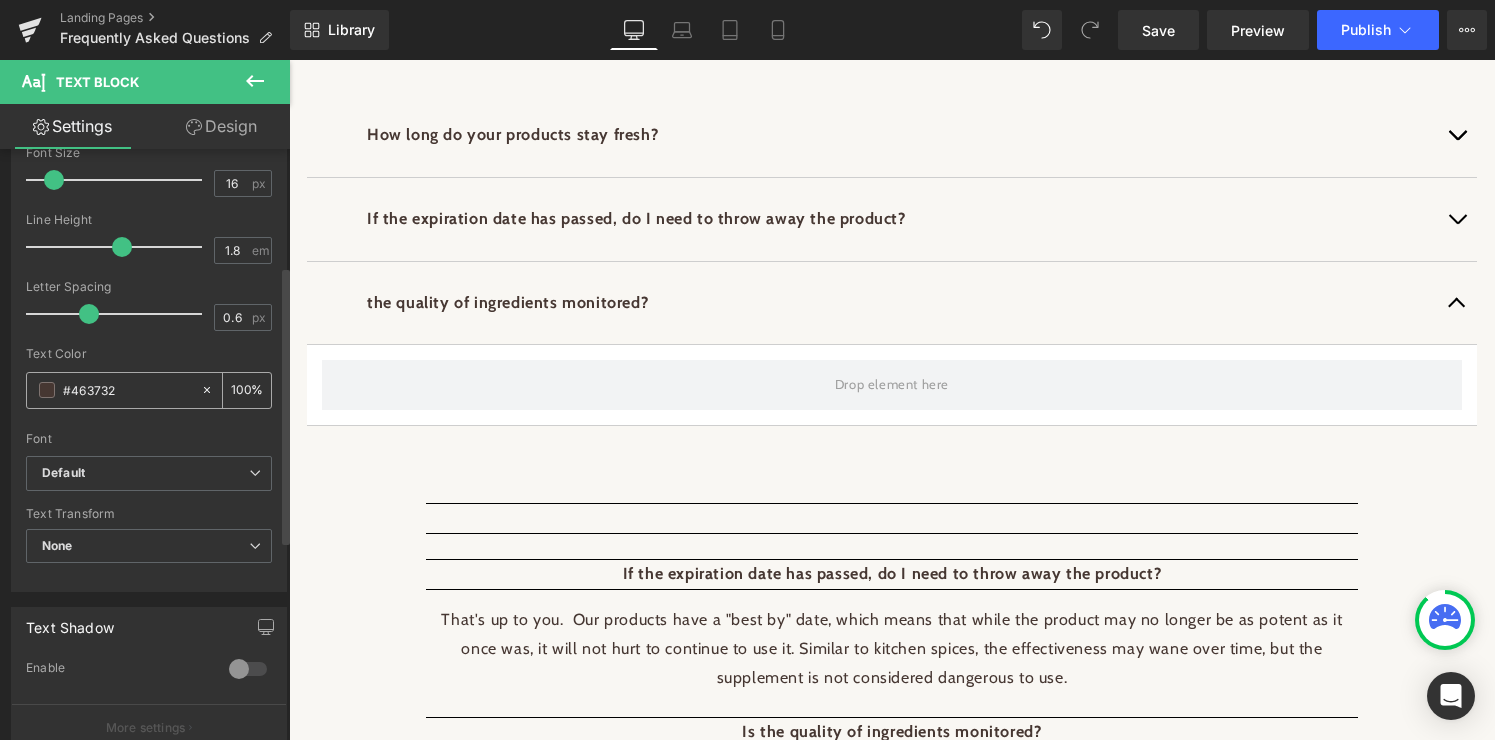 click on "#463732" at bounding box center [127, 390] 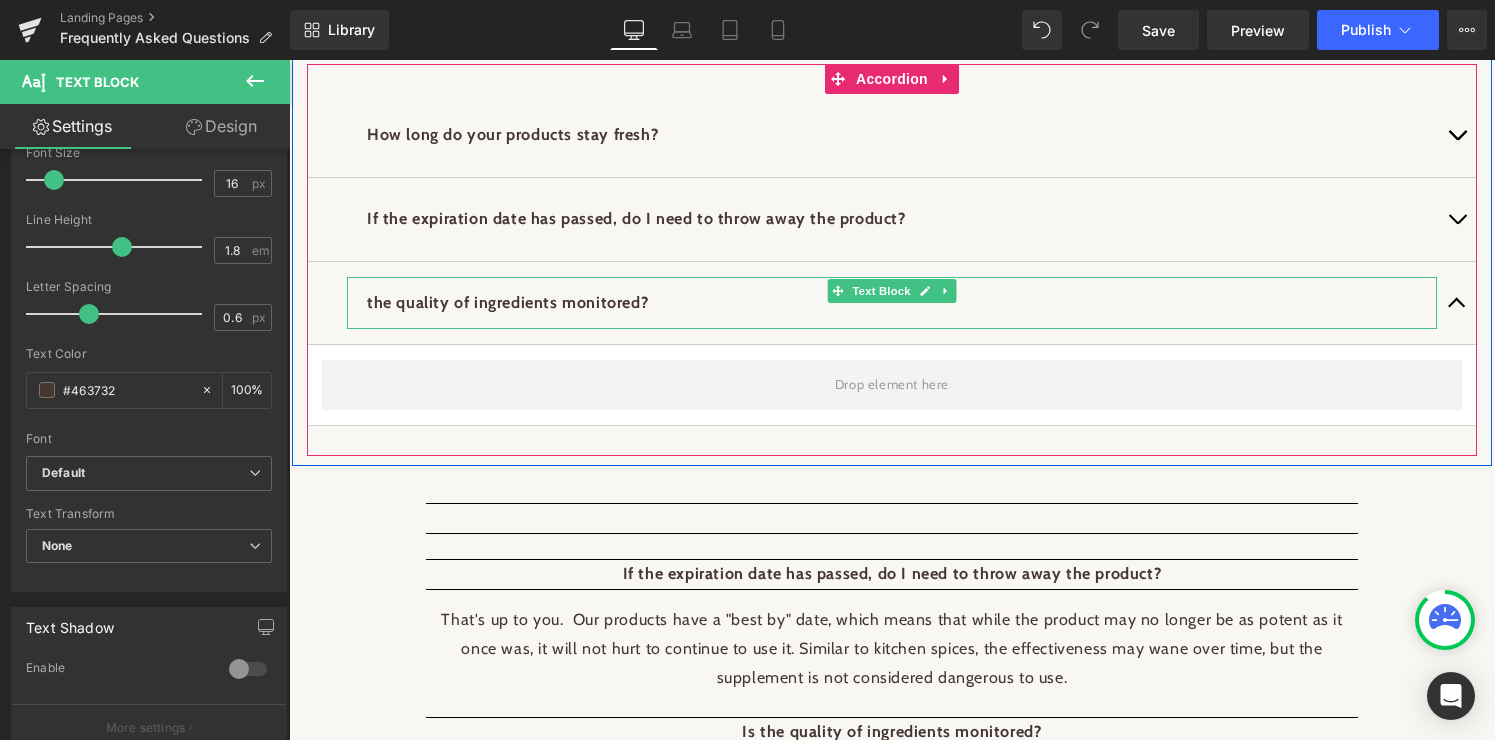 click on "the quality of ingredients monitored?" at bounding box center (507, 302) 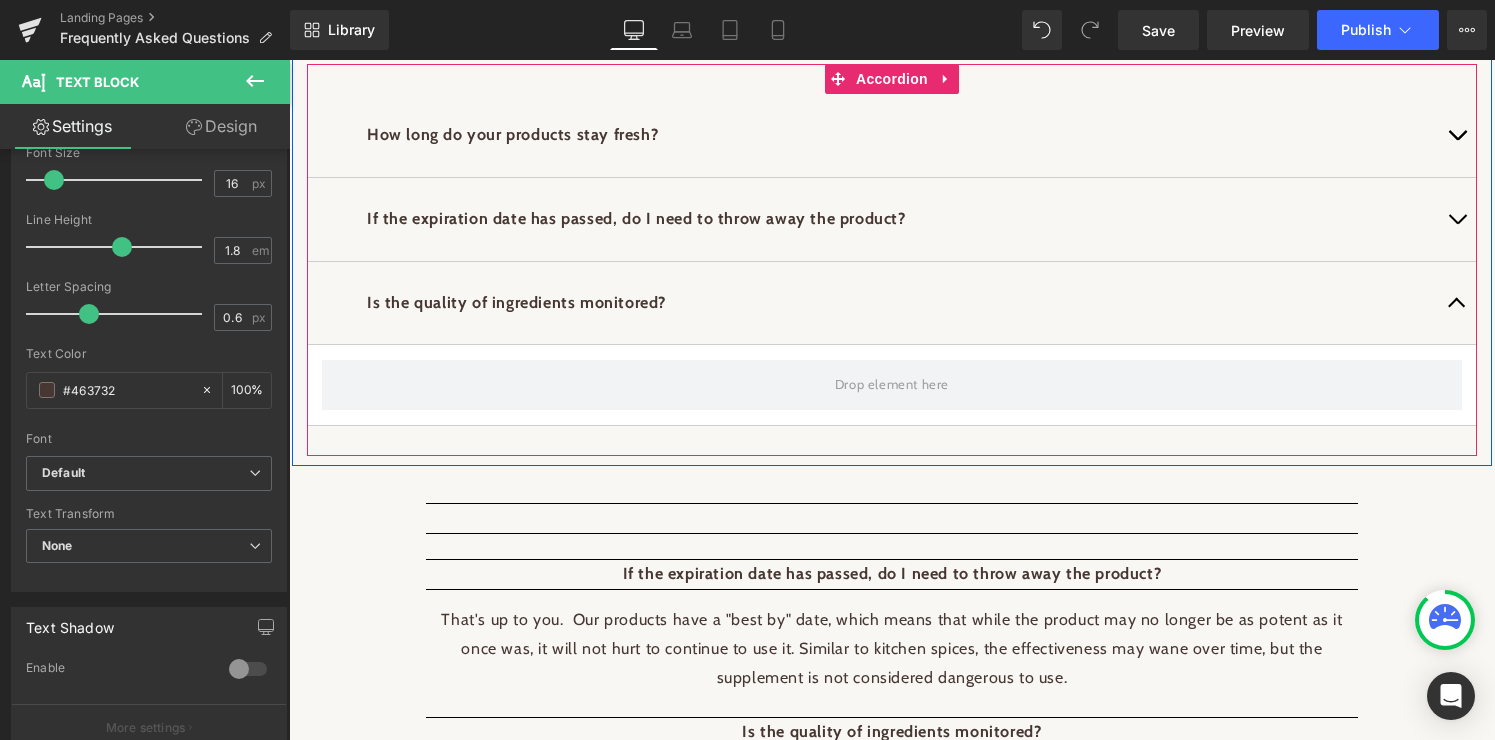 click on "Is the quality of ingredients monitored?
Text Block" at bounding box center [892, 304] 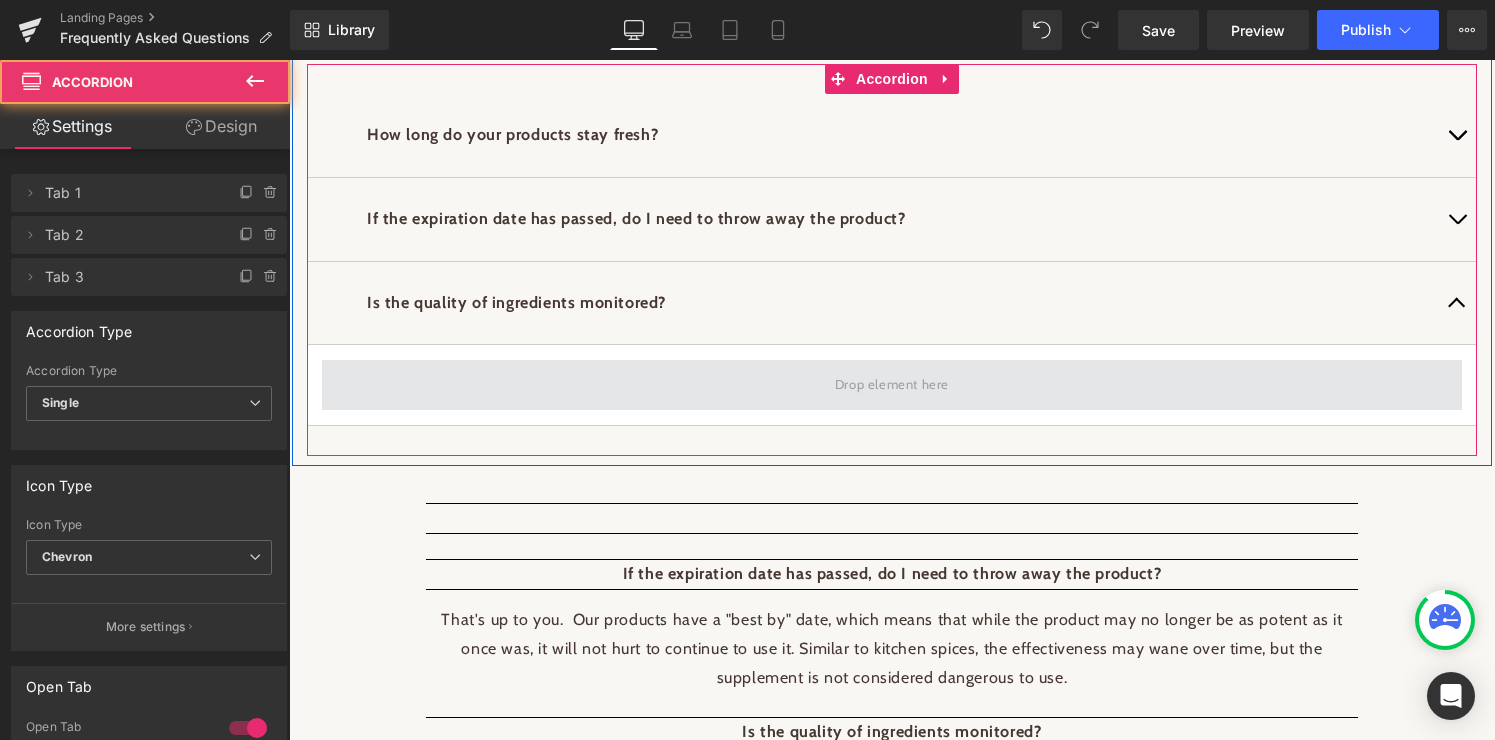 click at bounding box center [892, 385] 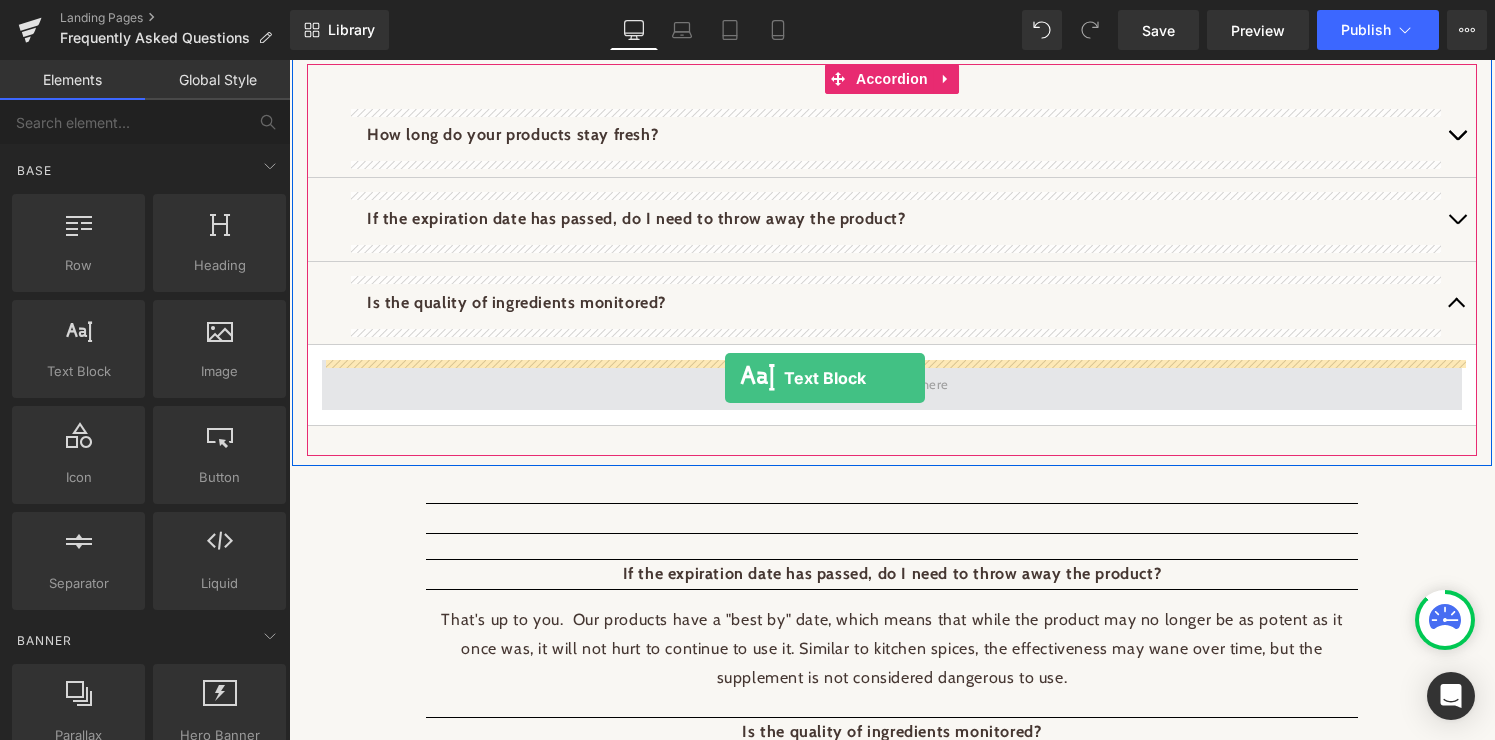 drag, startPoint x: 366, startPoint y: 430, endPoint x: 725, endPoint y: 378, distance: 362.74646 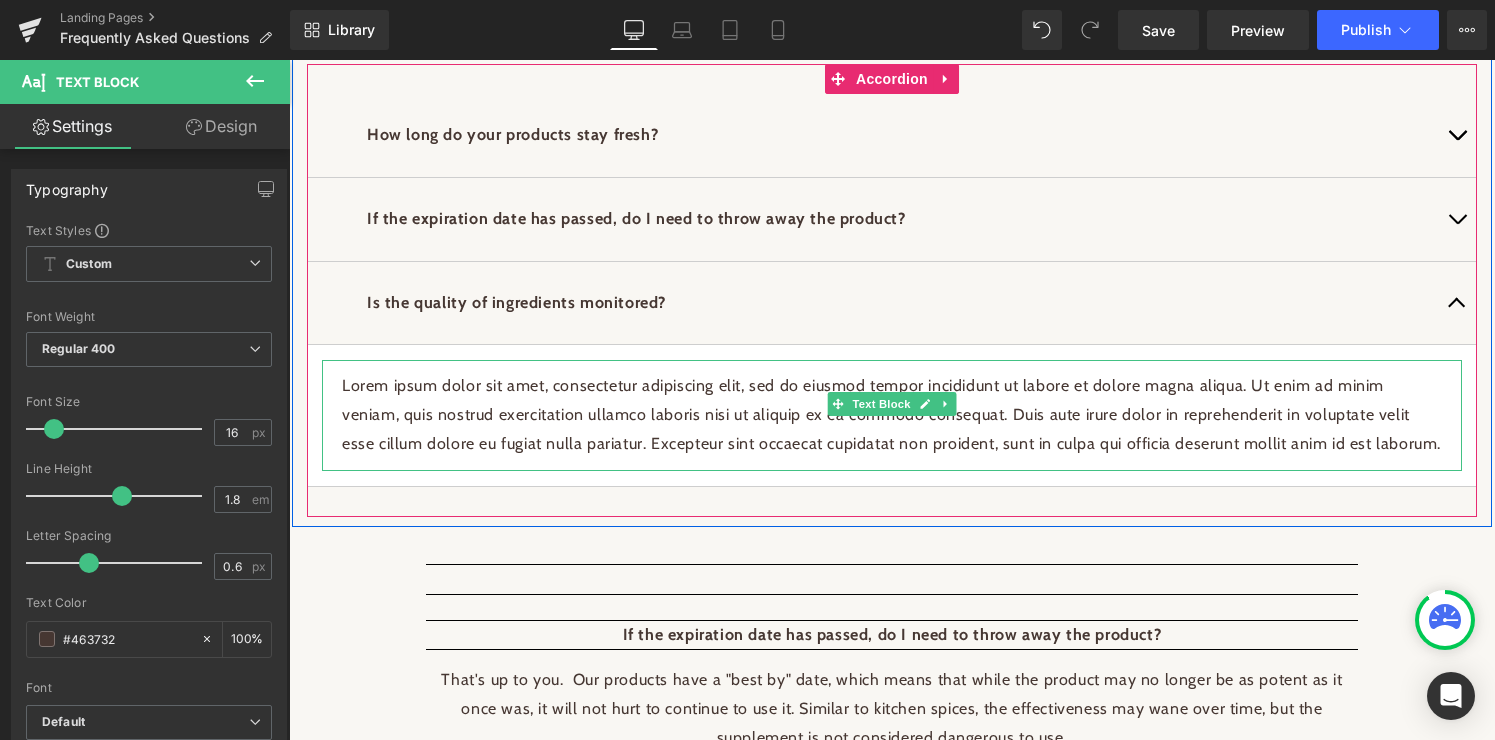 click on "Lorem ipsum dolor sit amet, consectetur adipiscing elit, sed do eiusmod tempor incididunt ut labore et dolore magna aliqua. Ut enim ad minim veniam, quis nostrud exercitation ullamco laboris nisi ut aliquip ex ea commodo consequat. Duis aute irure dolor in reprehenderit in voluptate velit esse cillum dolore eu fugiat nulla pariatur. Excepteur sint occaecat cupidatat non proident, sunt in culpa qui officia deserunt mollit anim id est laborum." at bounding box center [892, 415] 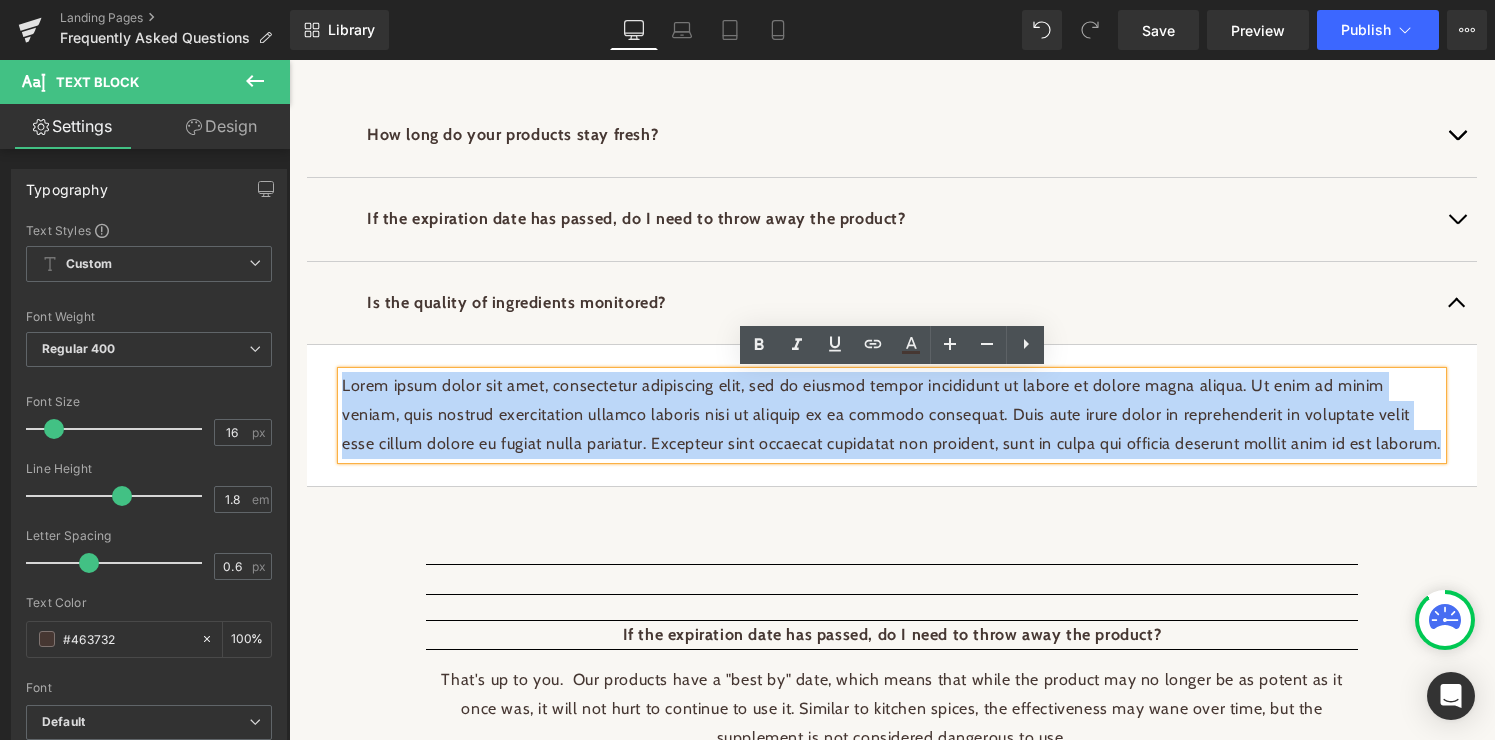 drag, startPoint x: 1438, startPoint y: 447, endPoint x: 327, endPoint y: 374, distance: 1113.3958 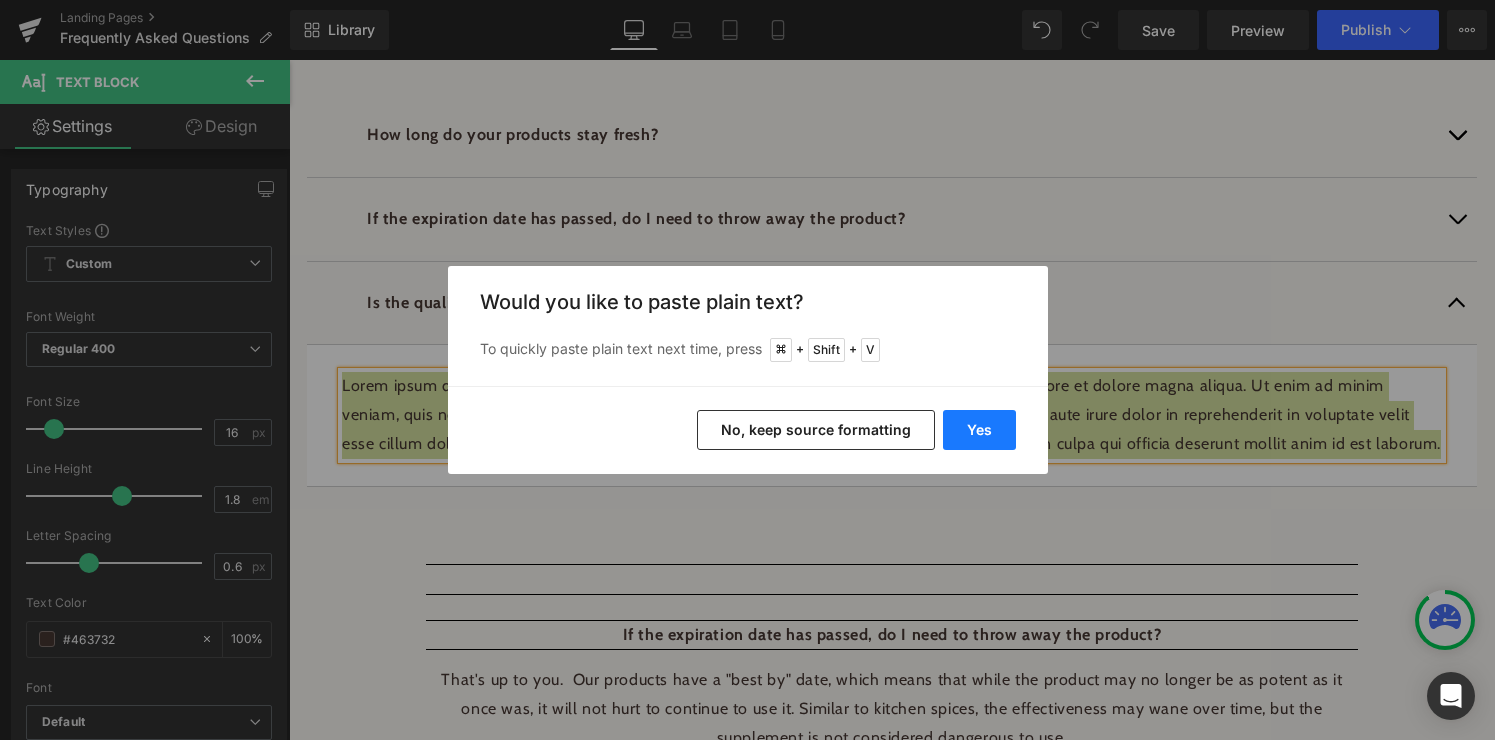 click on "Yes" at bounding box center (979, 430) 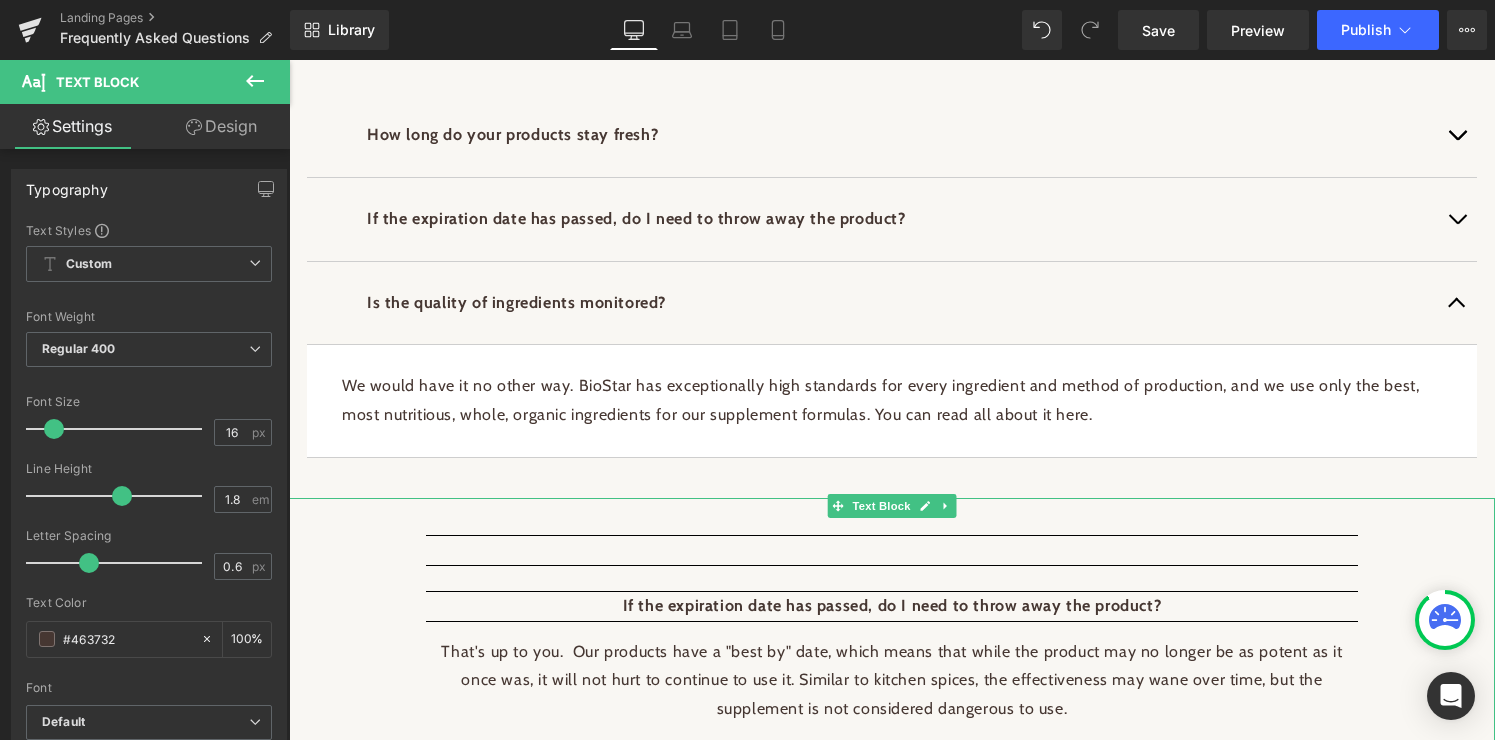 click on "If the expiration date has passed, do I need to throw away the product? That's up to you.  Our products have a "best by" date, which means that while the product may no longer be as potent as it once was, it will not hurt to continue to use it. Similar to kitchen spices, the effectiveness may wane over time, but the supplement is not considered dangerous to use. Is the quality of ingredients monitored? We would have it no other way. BioStar has exceptionally high standards for every ingredient and method of production, and we use only the best, most nutritious, whole, organic ingredients for our supplement formulas. You can read all about it  here . Can humans use these supplements? While all ingredients are chosen for  exceptional quality , they are blended in specific amounts and proportions for formulas that we’ve designed for equine and canine body systems. Due to state and federal regulations, we cannot recommend our products for human use. What if my dog or horse won't eat it? refund policy here ." at bounding box center [892, 1540] 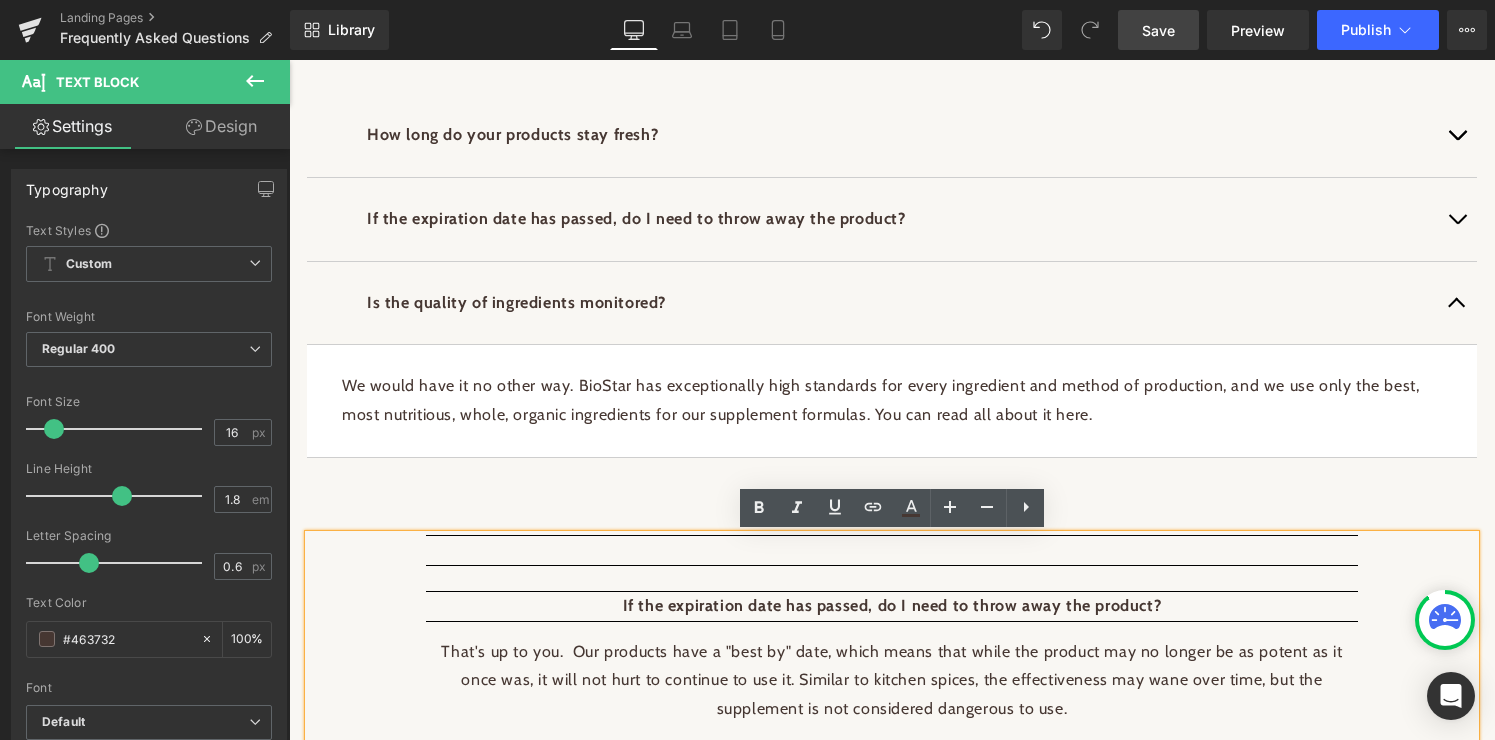 click on "Save" at bounding box center [1158, 30] 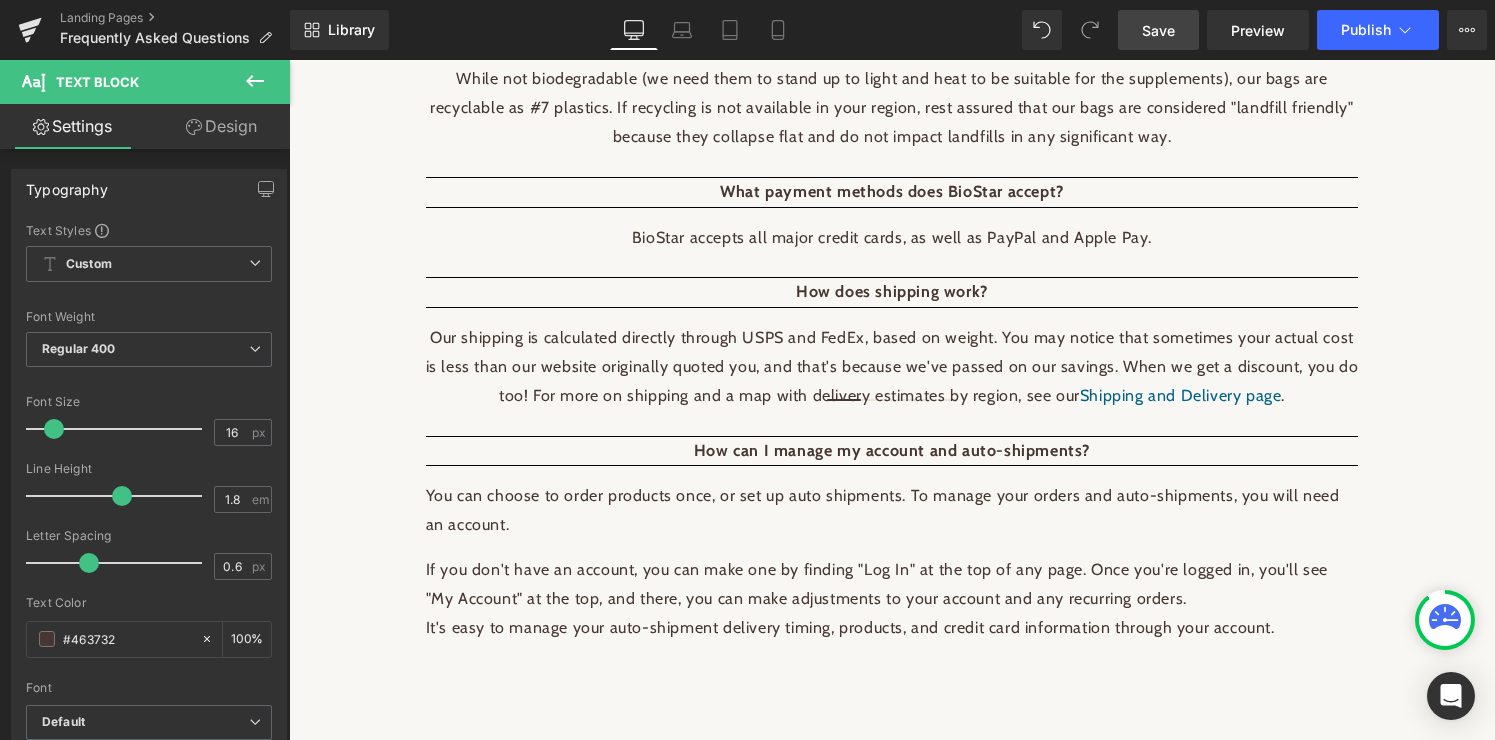 scroll, scrollTop: 2015, scrollLeft: 0, axis: vertical 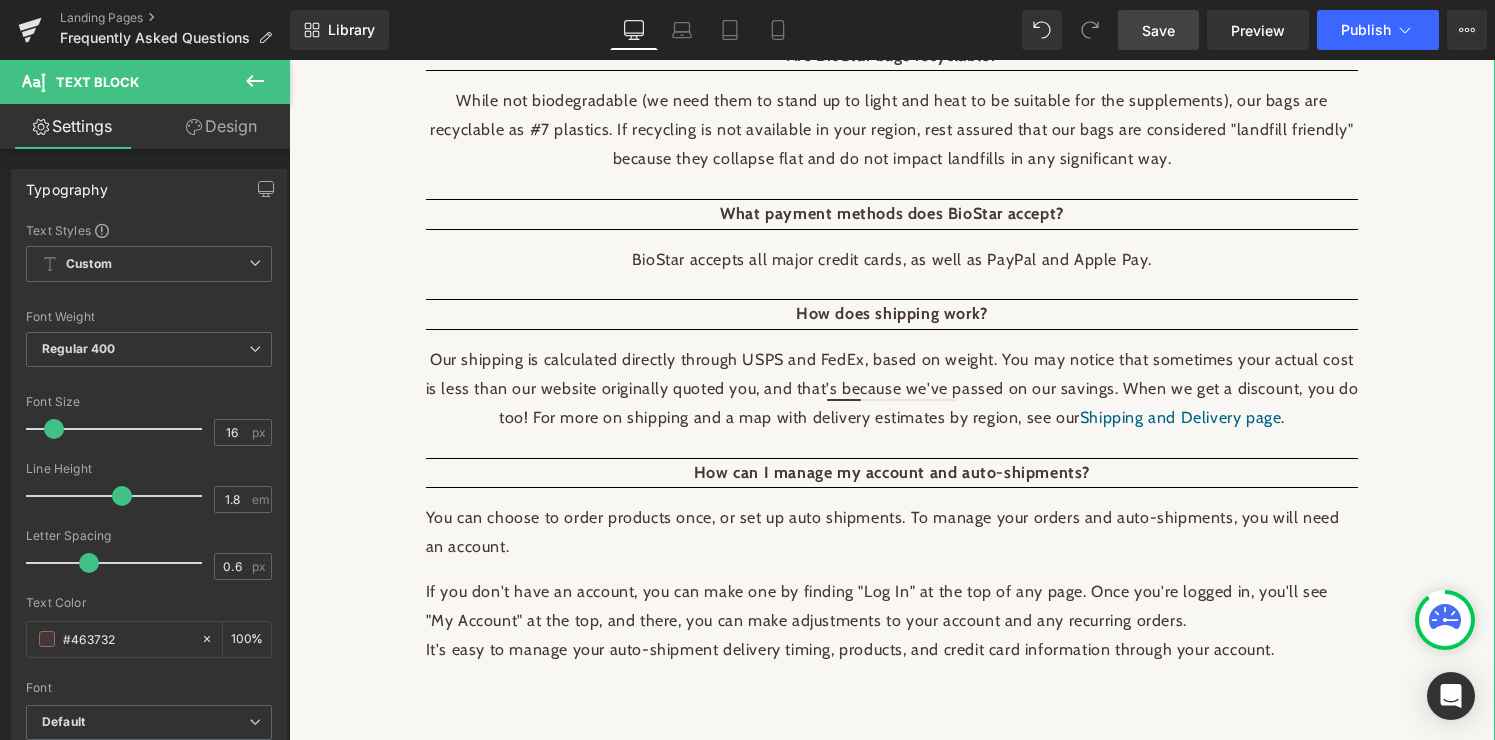 click on "You can choose to order products once, or set up auto shipments. To manage your orders and auto-shipments, you will need an account." at bounding box center [892, 533] 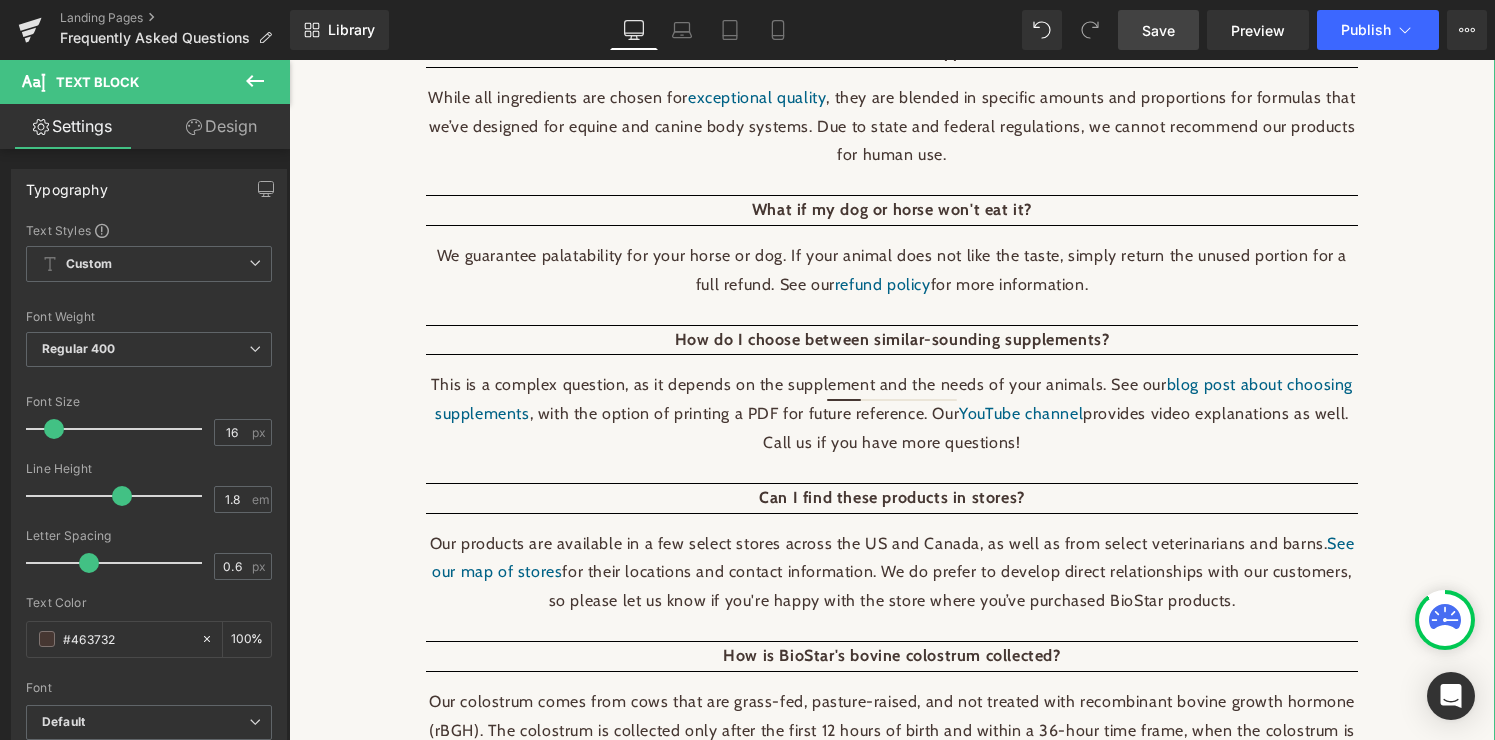 scroll, scrollTop: 821, scrollLeft: 0, axis: vertical 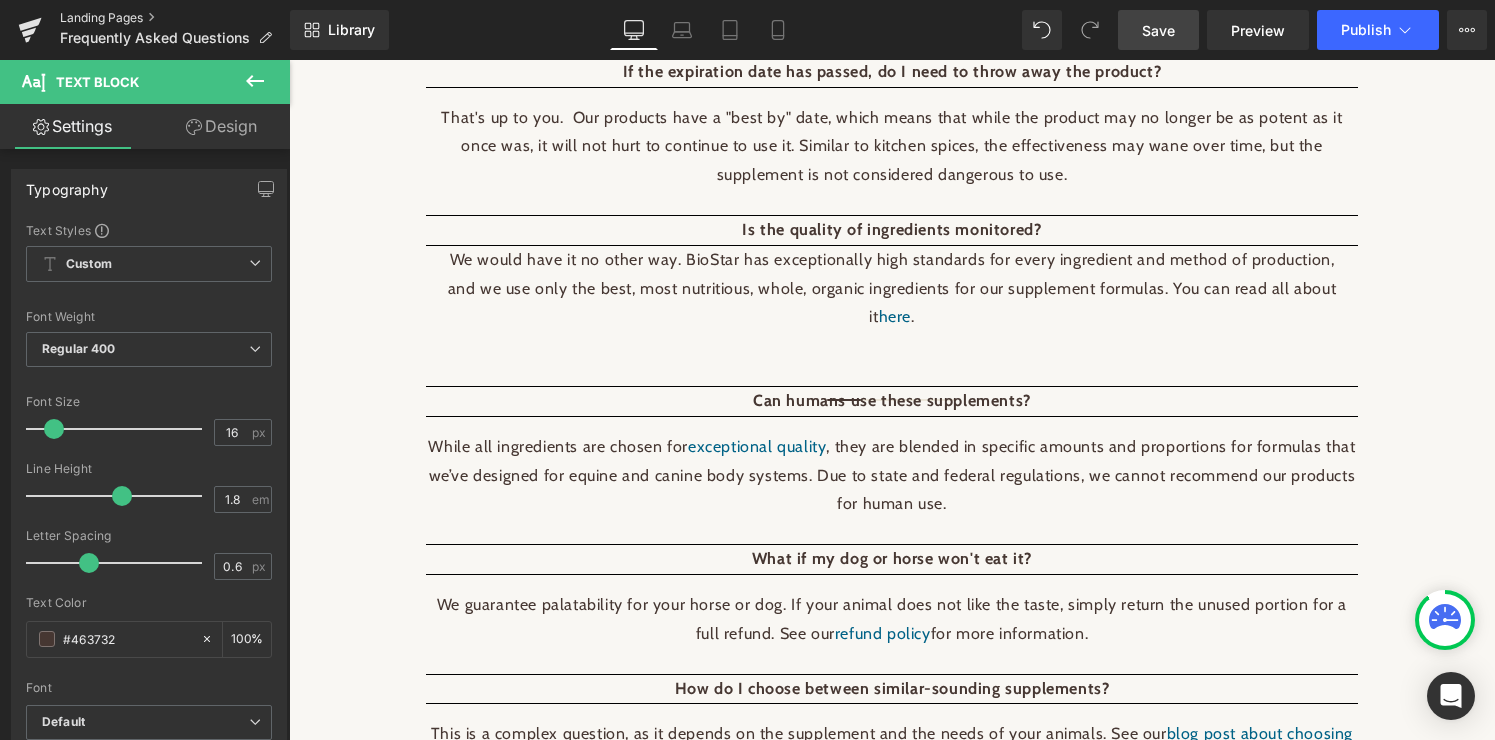 click on "Landing Pages" at bounding box center (175, 18) 